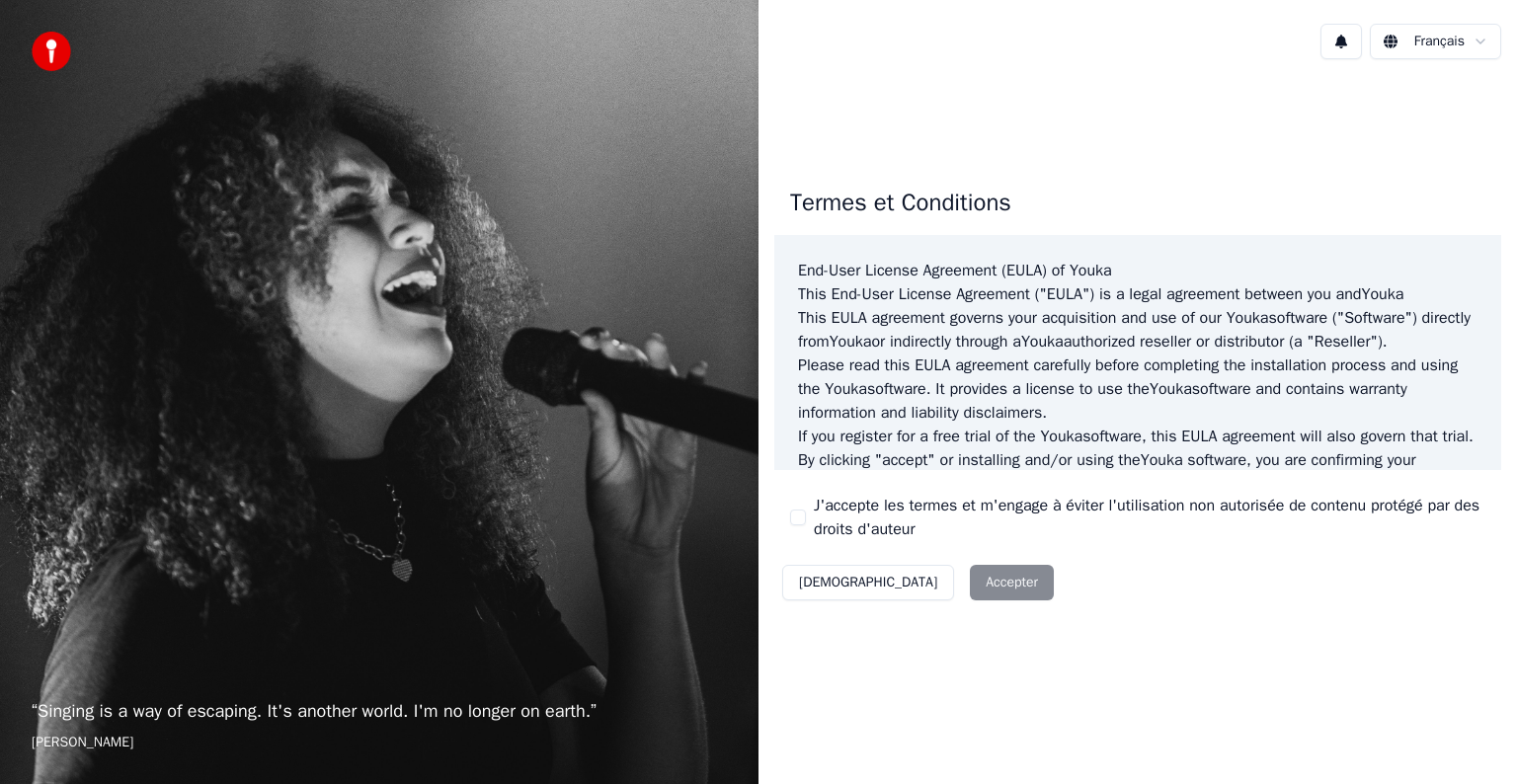 scroll, scrollTop: 0, scrollLeft: 0, axis: both 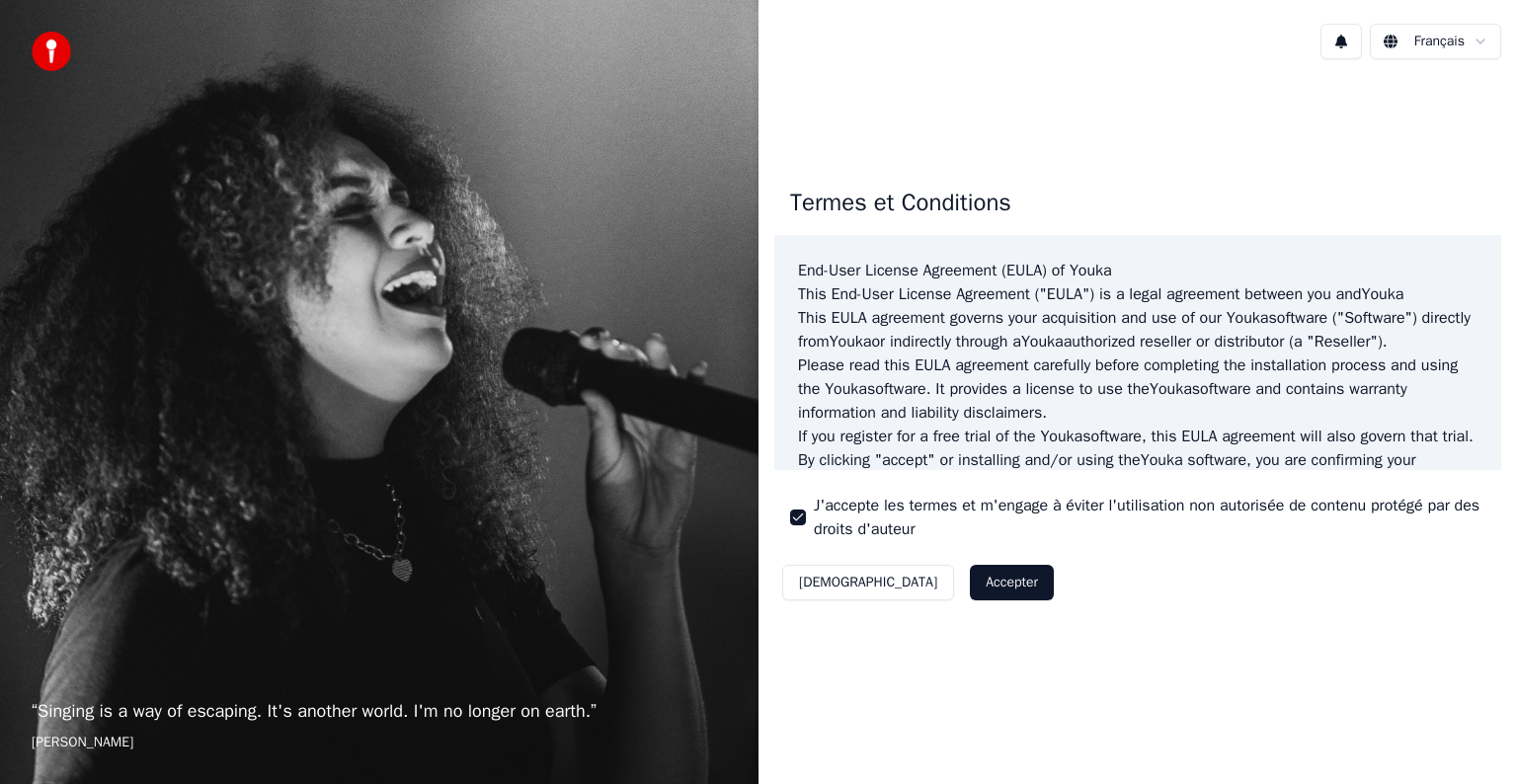 click on "Accepter" at bounding box center [1011, 583] 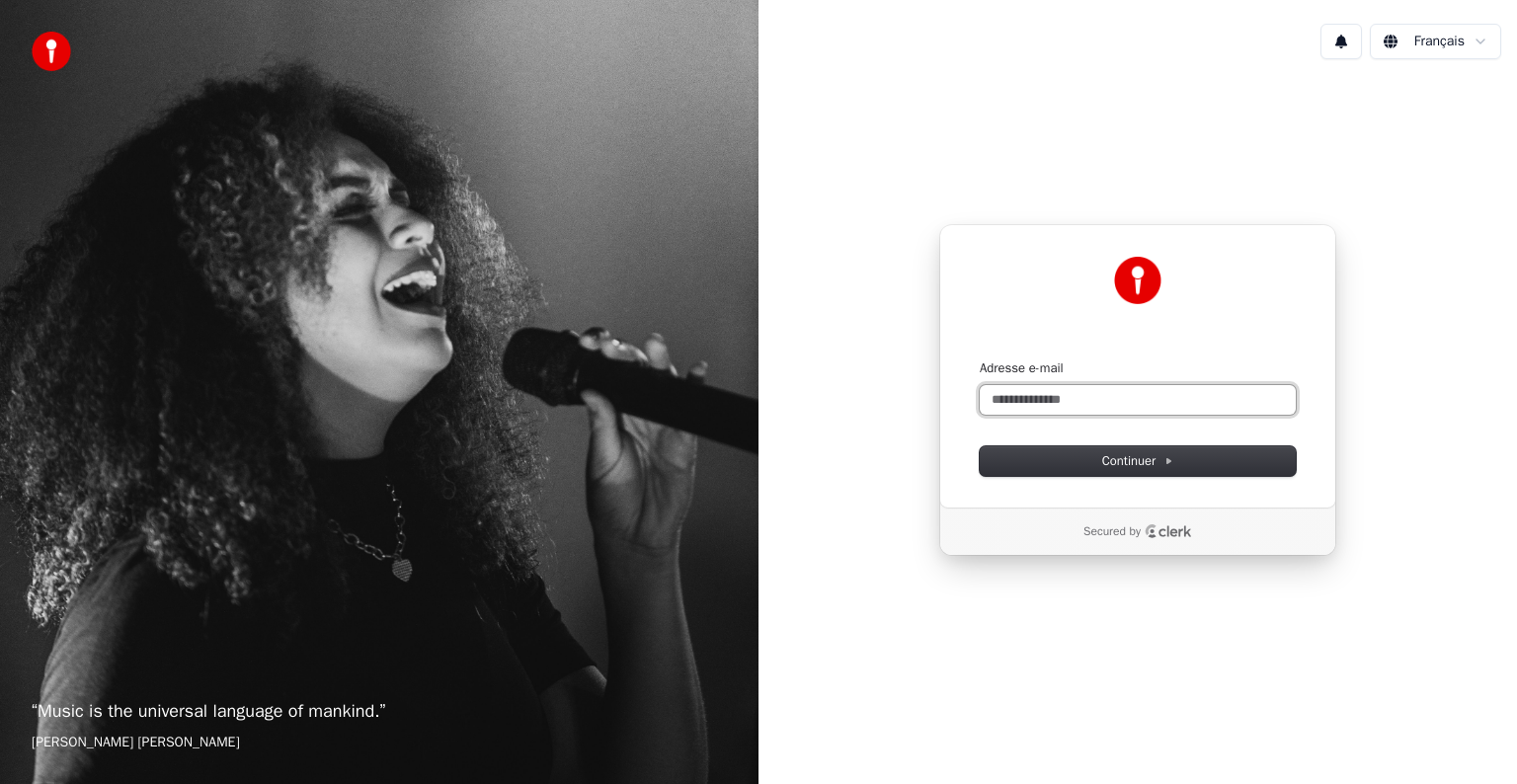 click on "Adresse e-mail" at bounding box center (1138, 400) 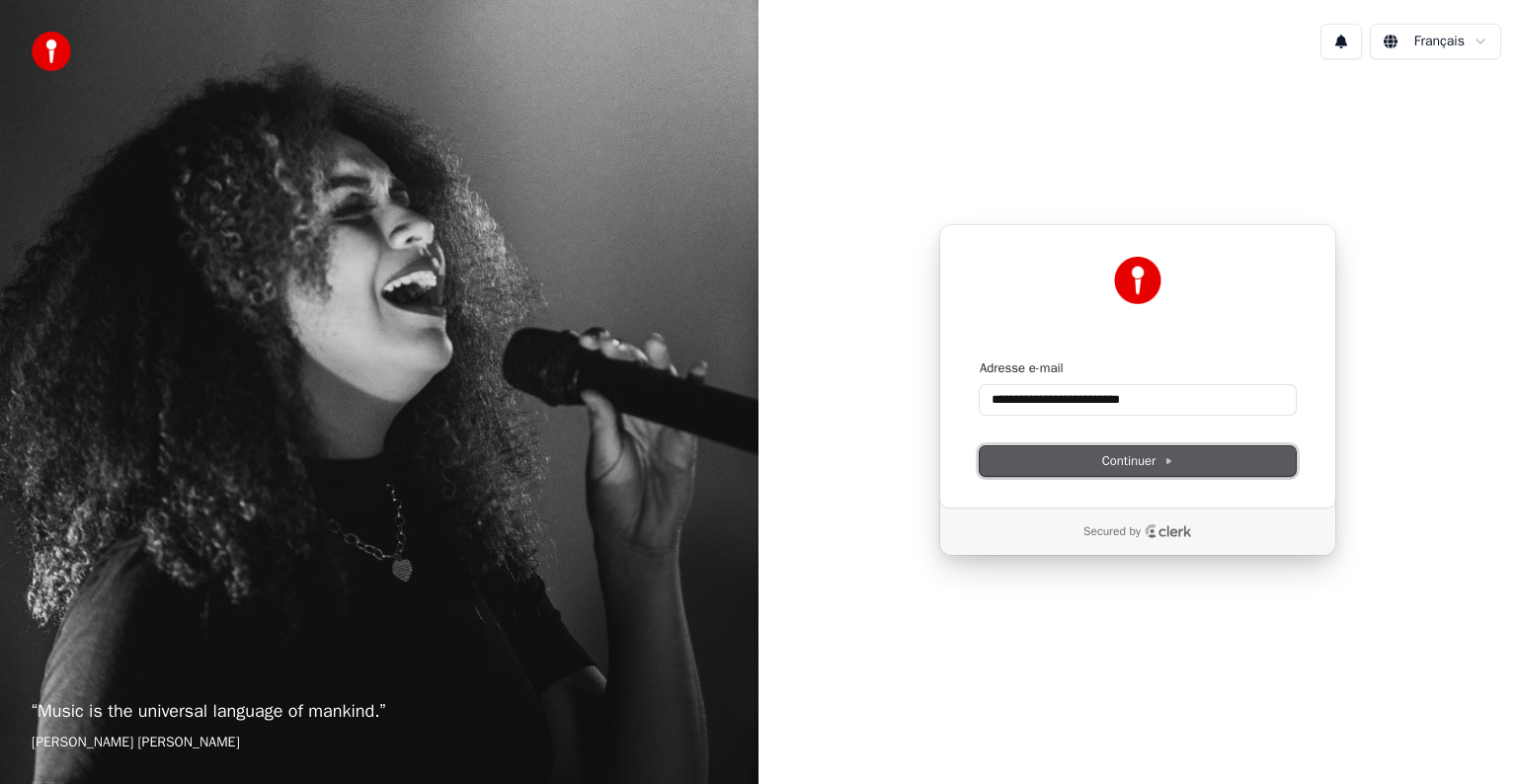 click on "Continuer" at bounding box center (1138, 461) 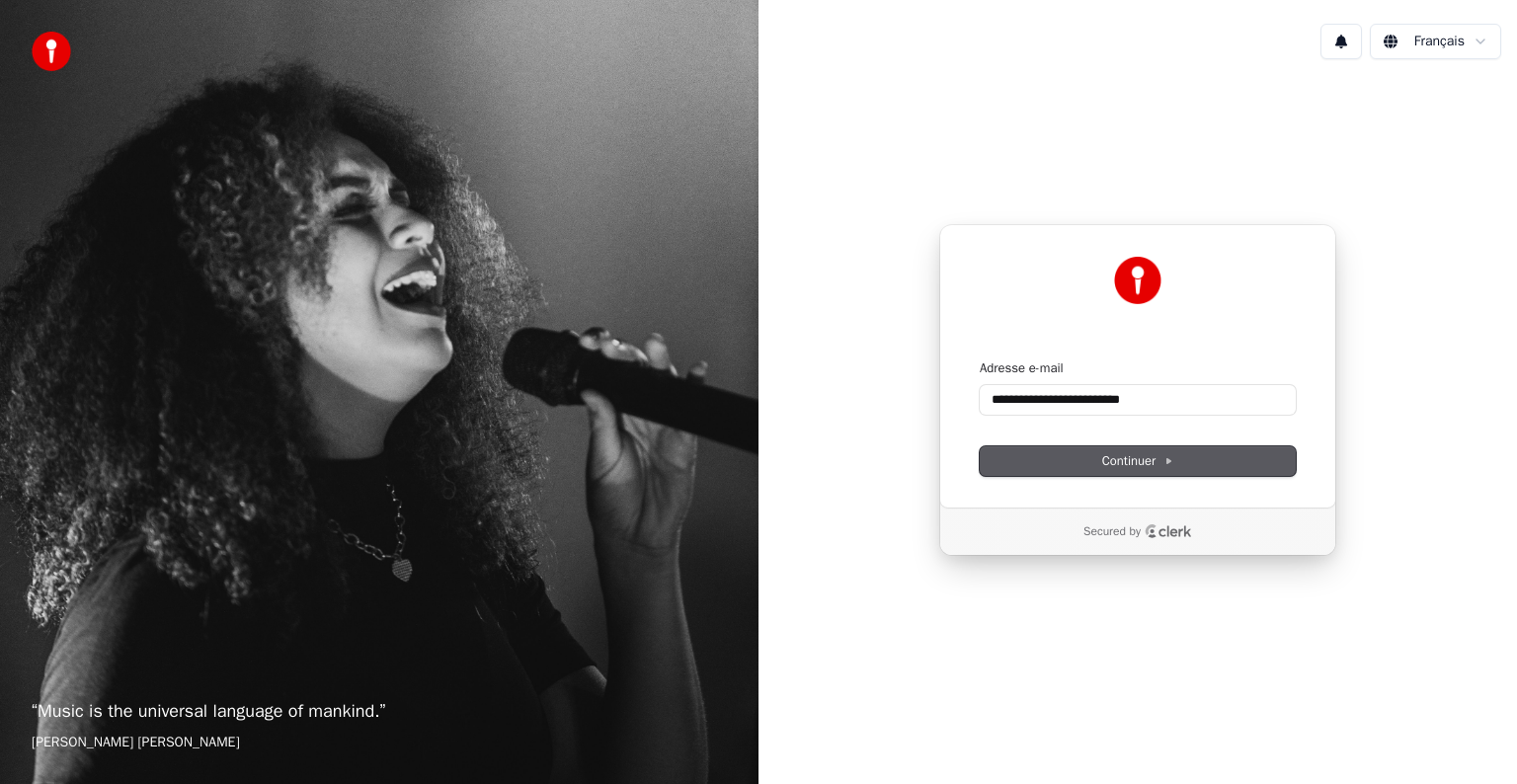 type on "**********" 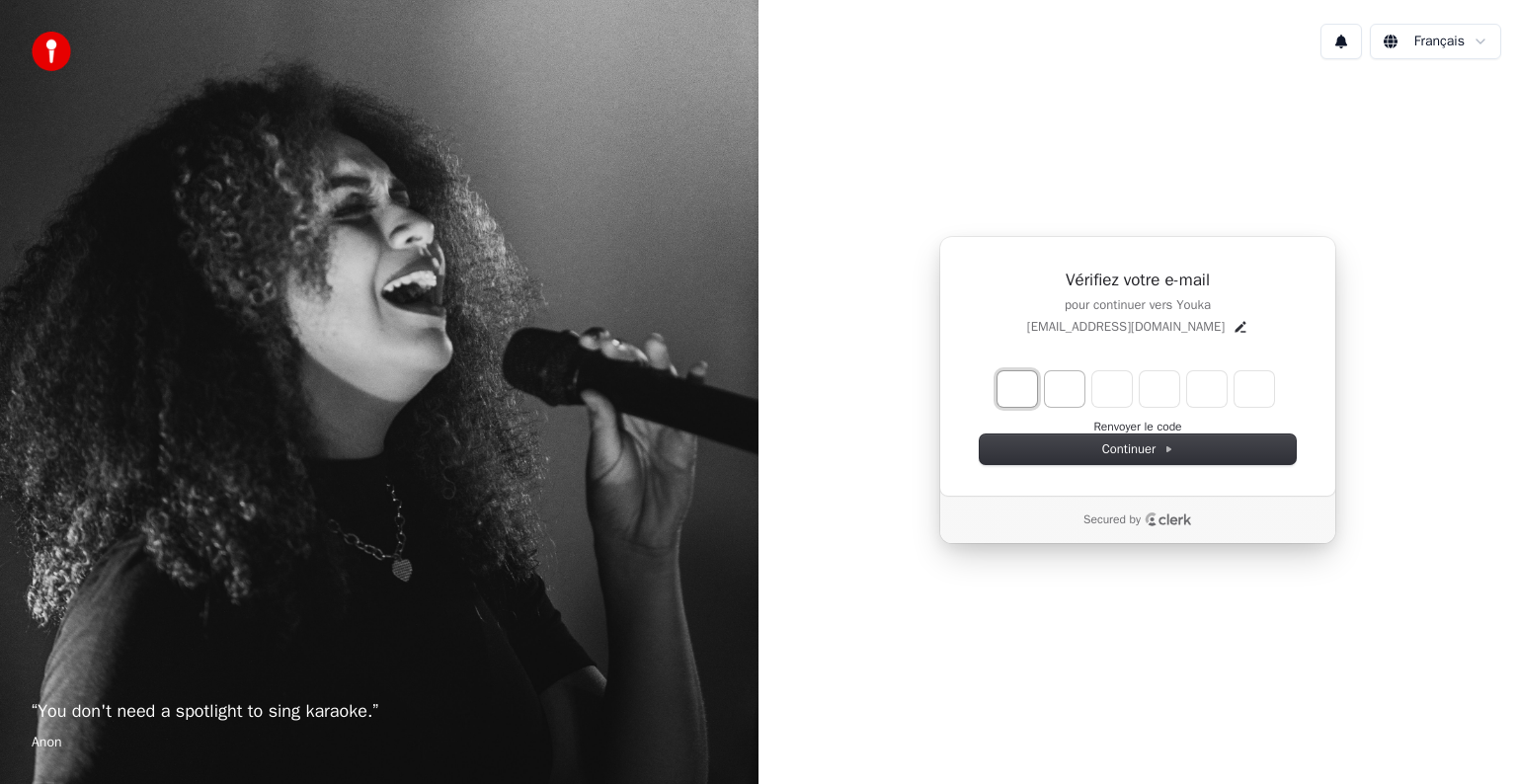 type on "*" 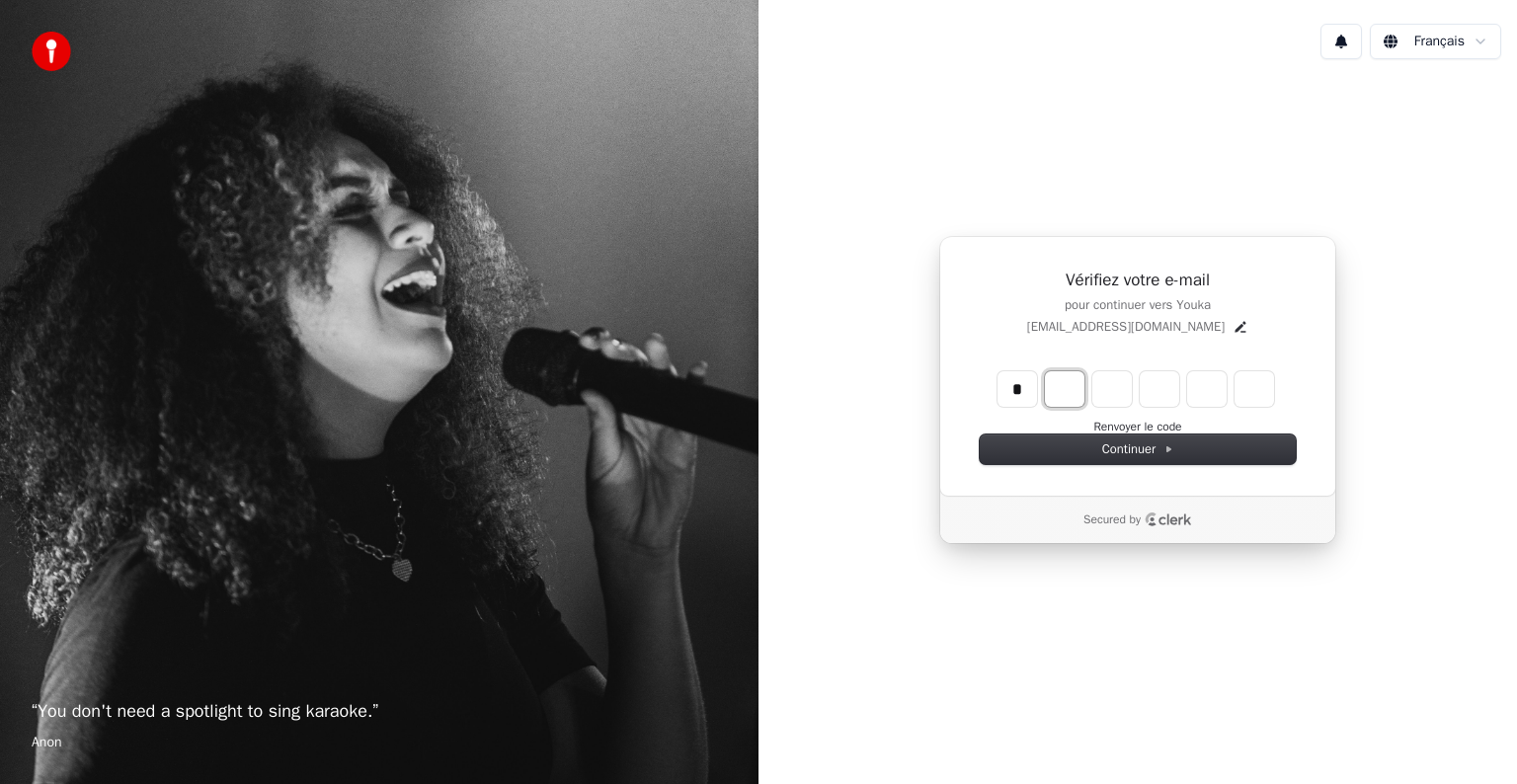 type on "*" 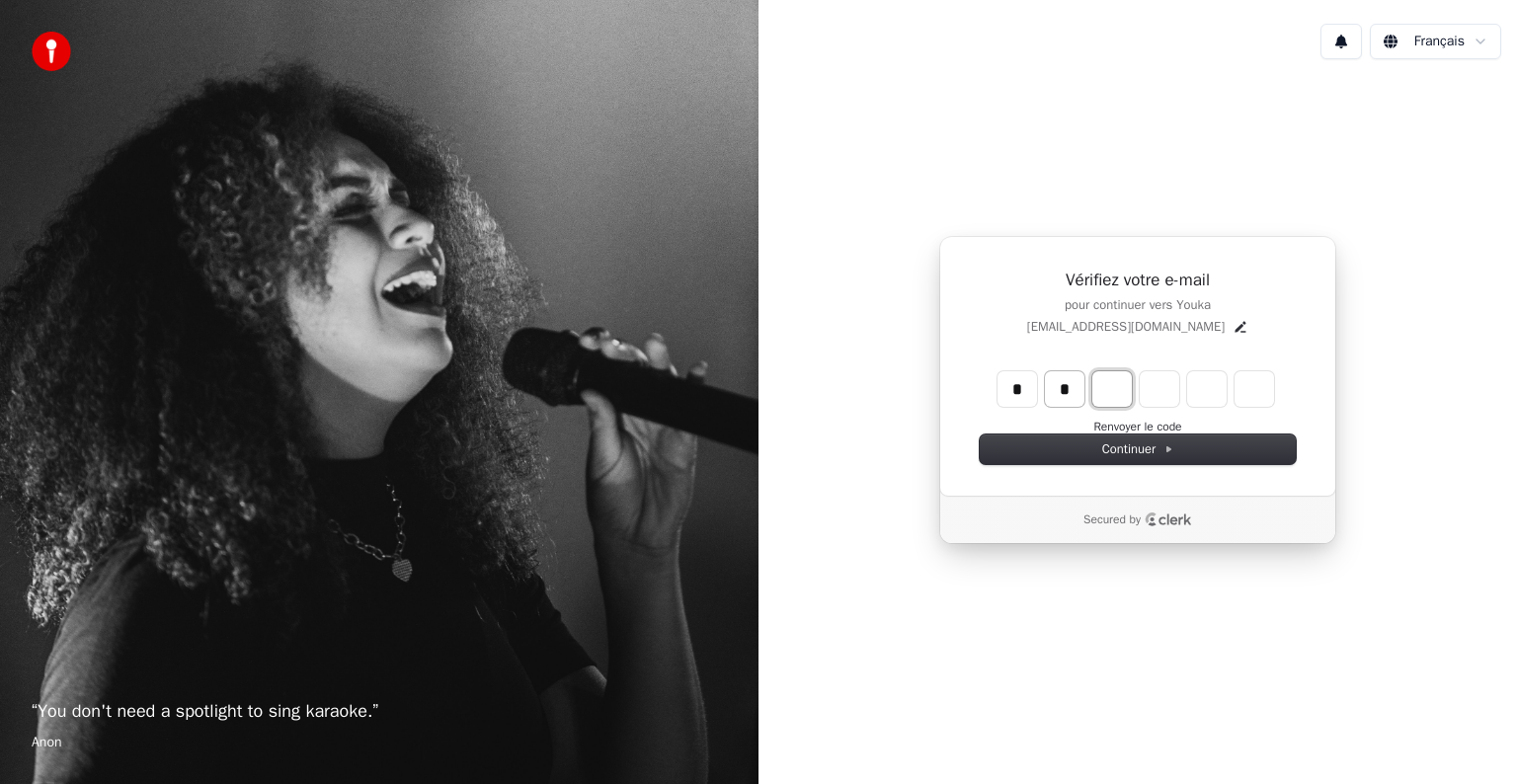 type on "**" 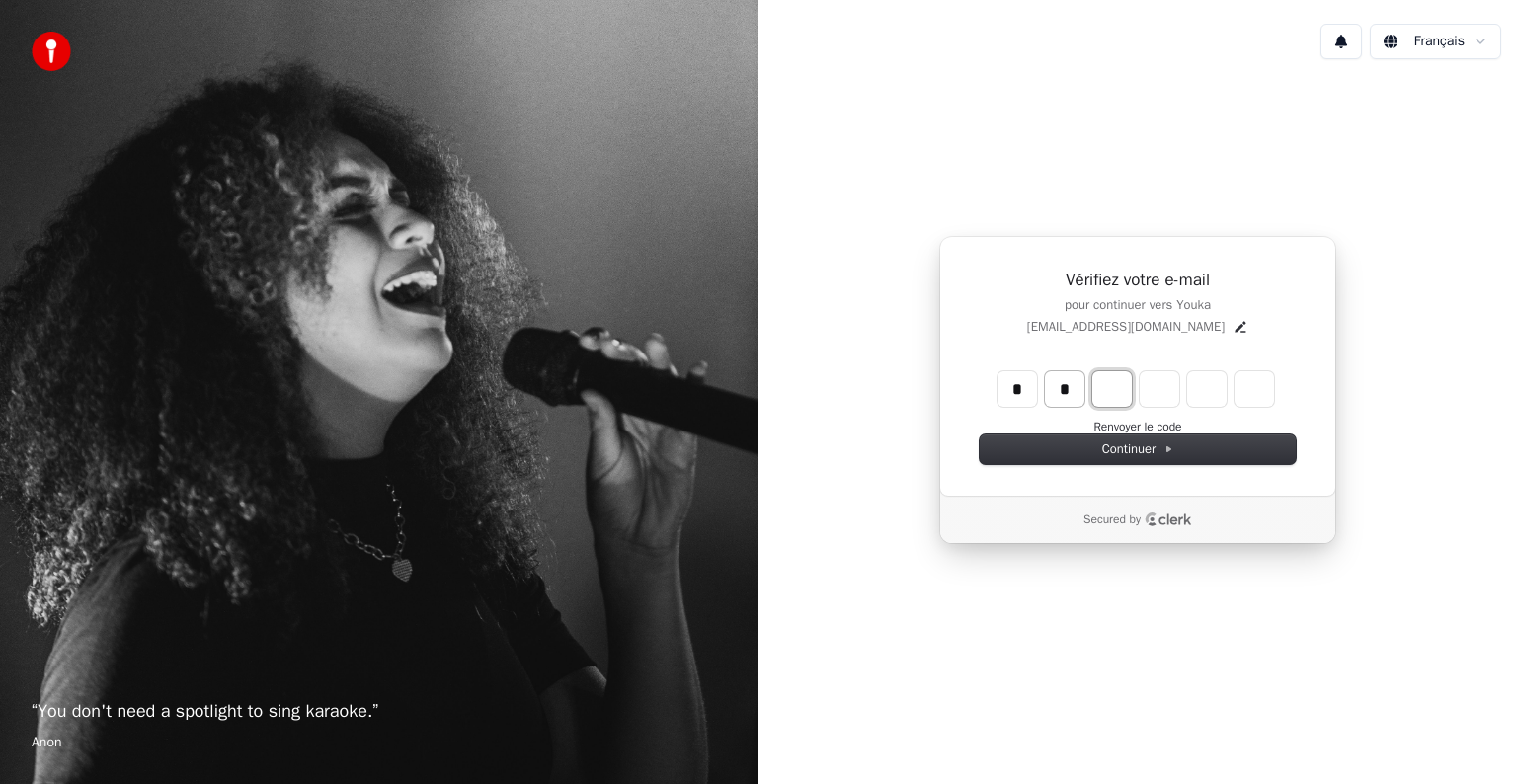 type on "*" 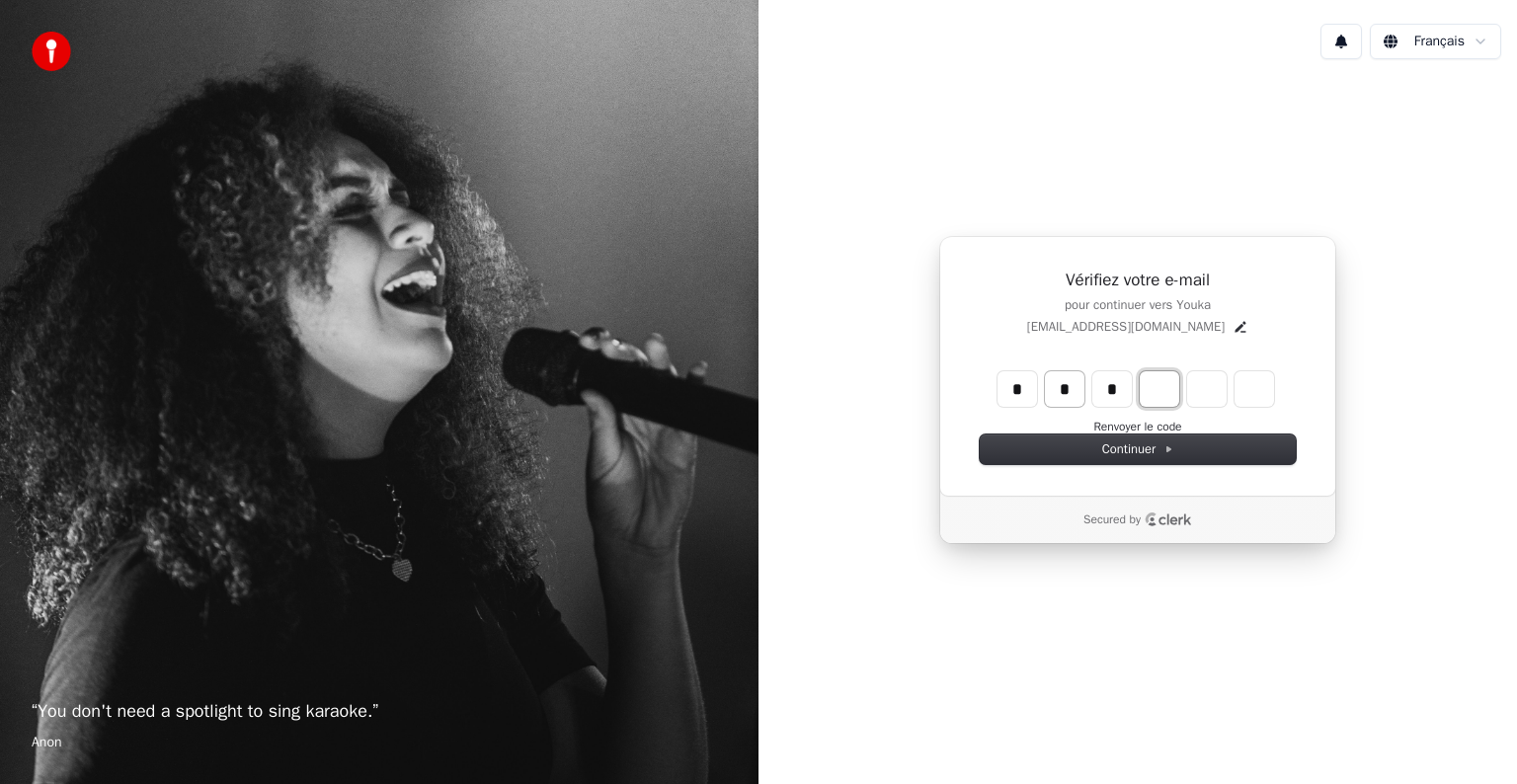 type on "***" 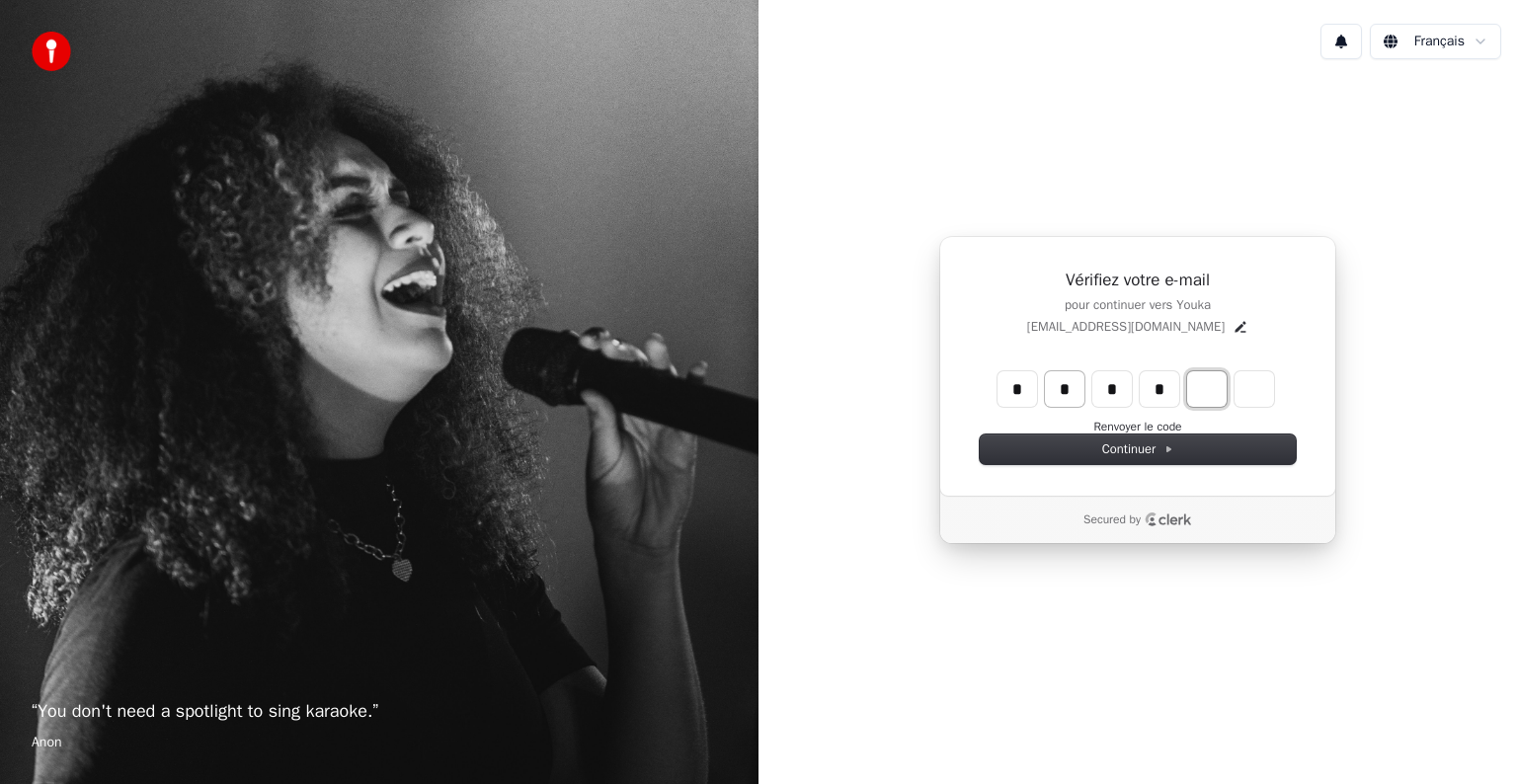 type on "****" 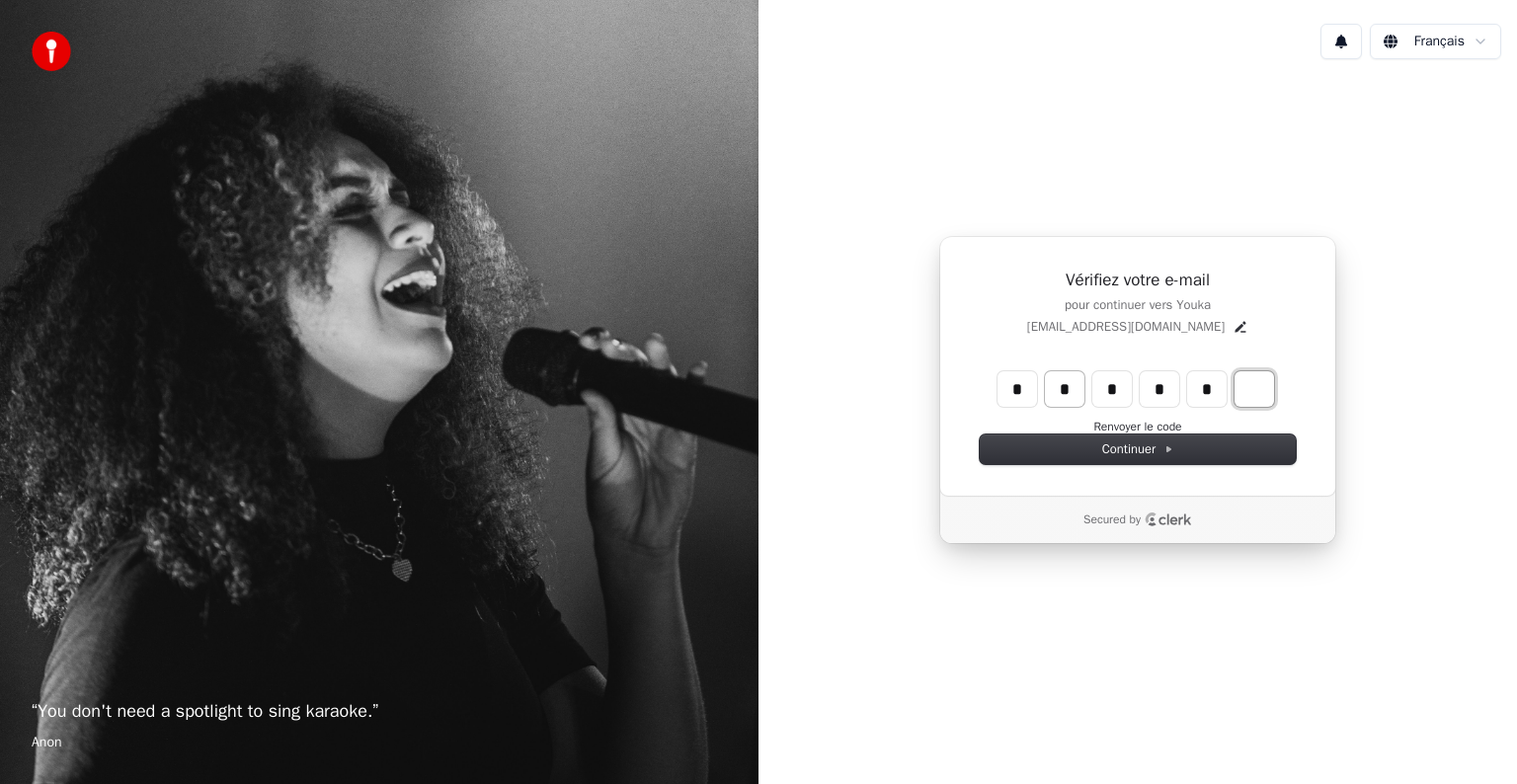 type on "******" 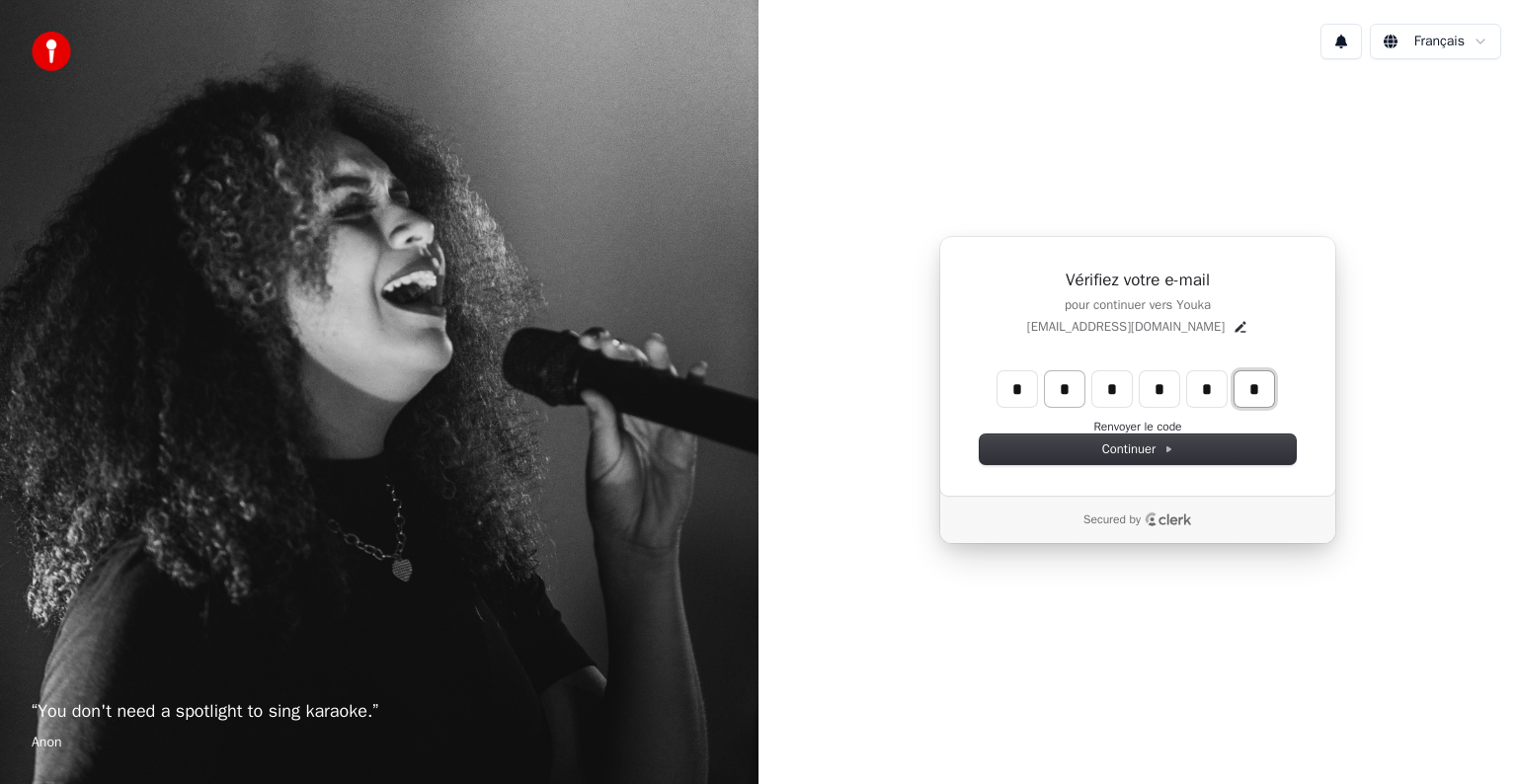 type on "*" 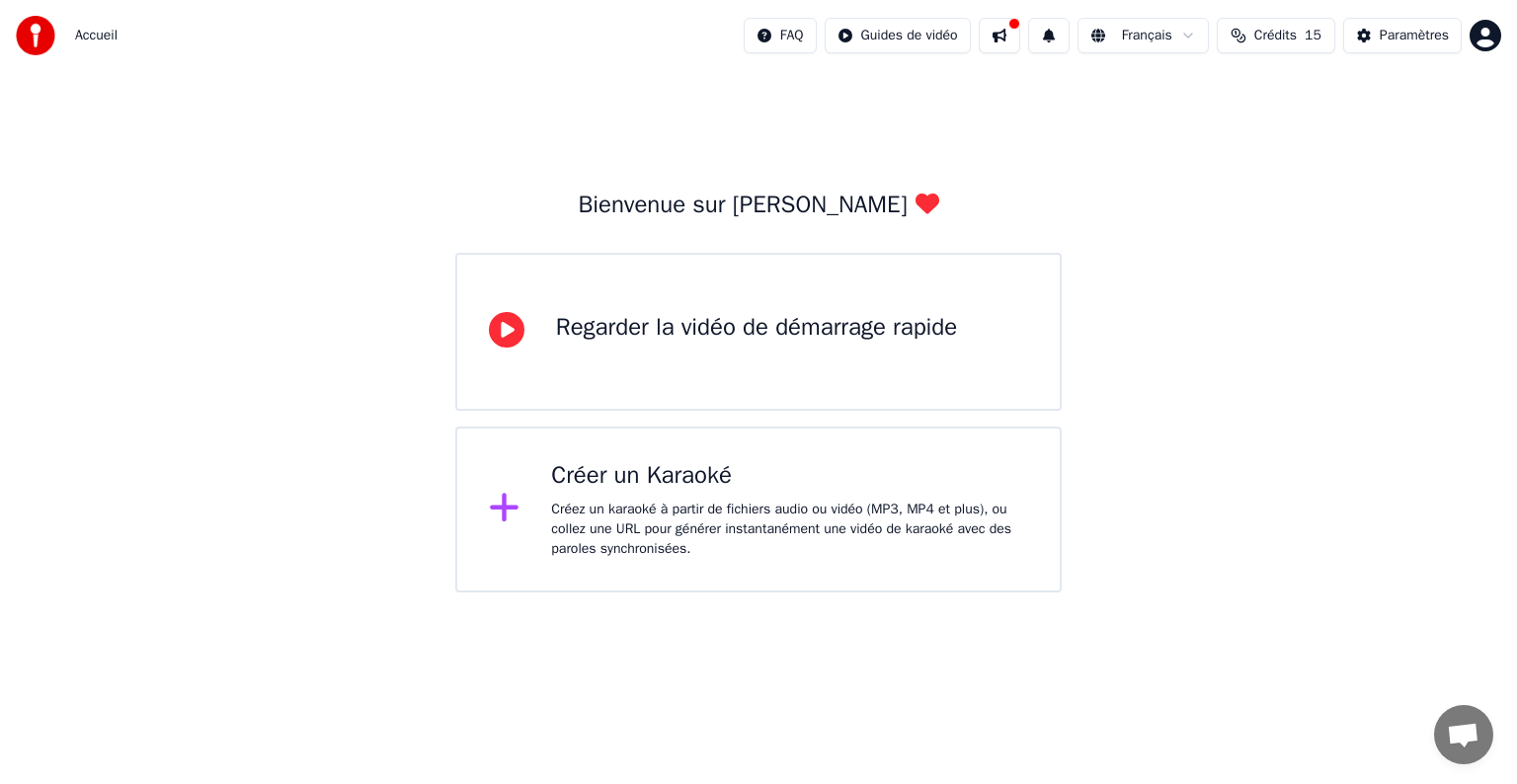 click on "Créer un Karaoké" at bounding box center [789, 476] 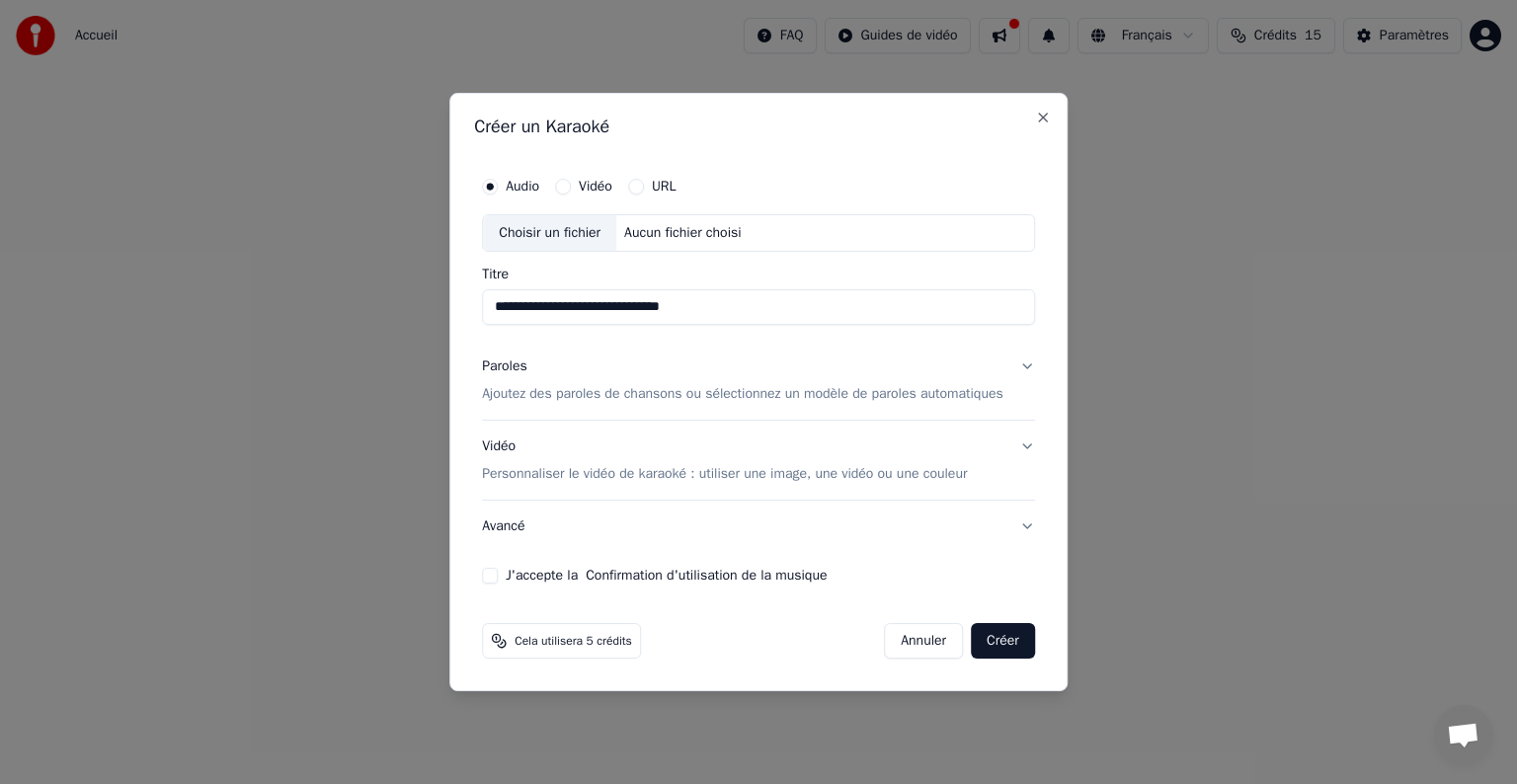 click on "Choisir un fichier" at bounding box center (549, 233) 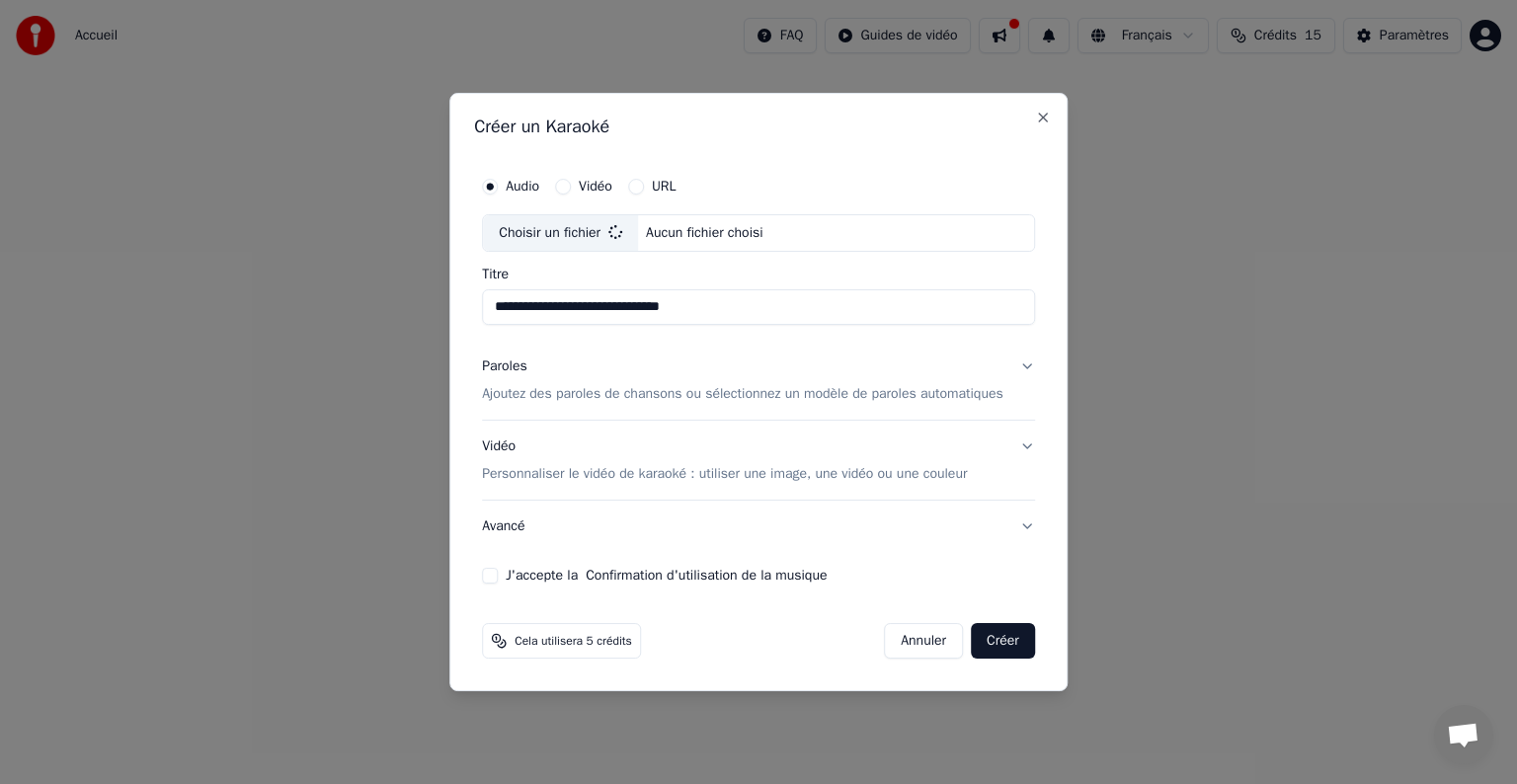 type on "**********" 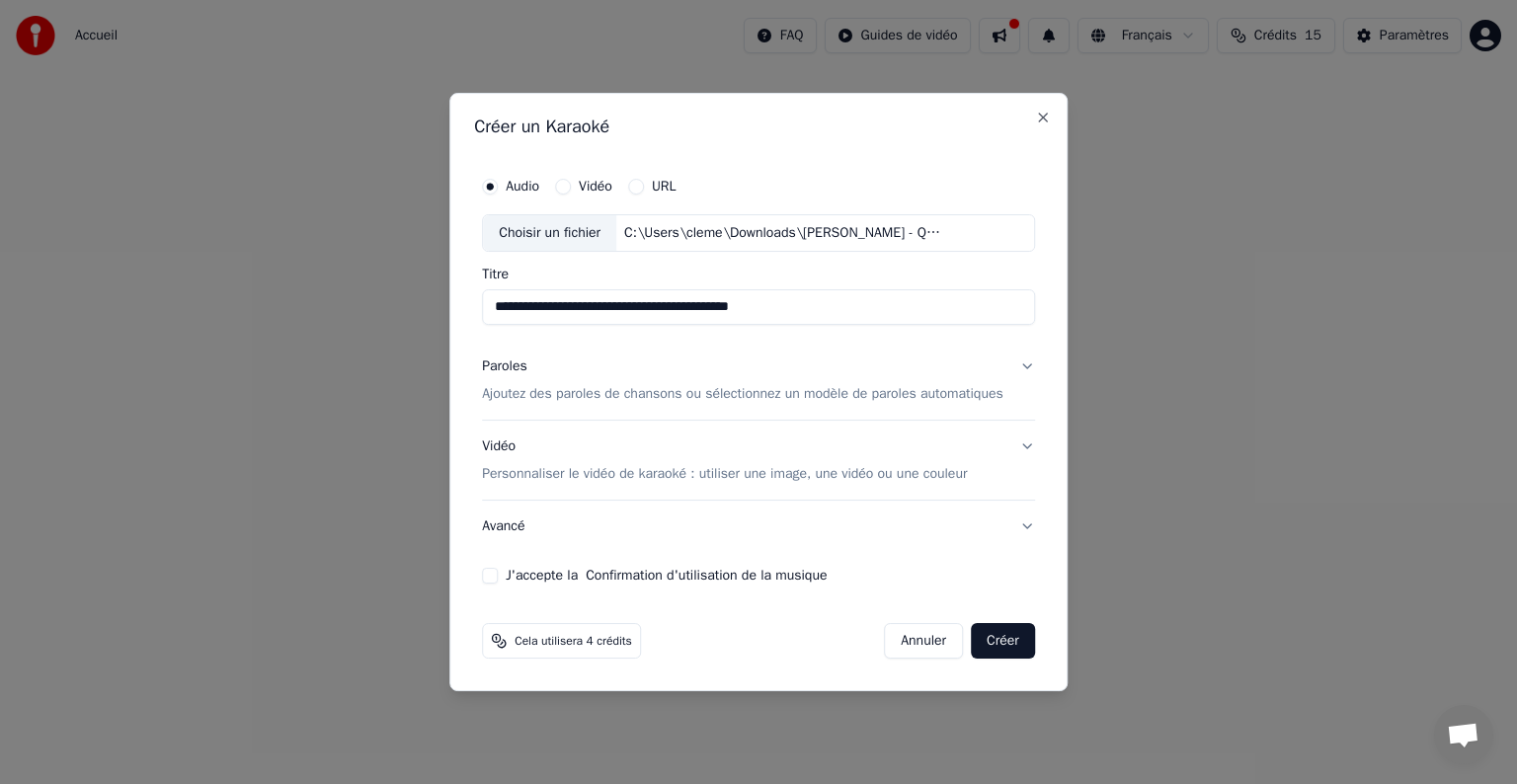 click on "Ajoutez des paroles de chansons ou sélectionnez un modèle de paroles automatiques" at bounding box center (743, 394) 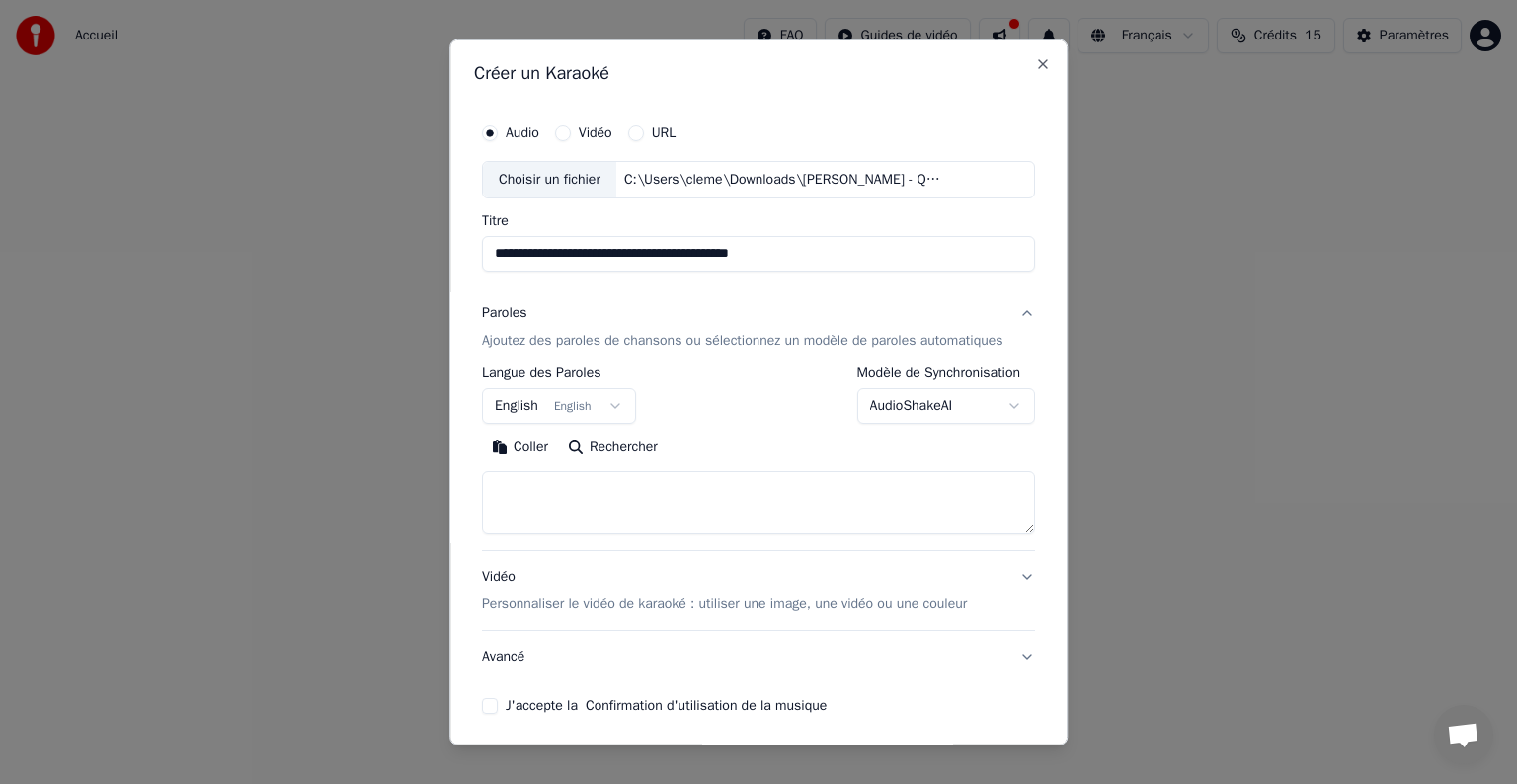 click on "English English" at bounding box center (559, 406) 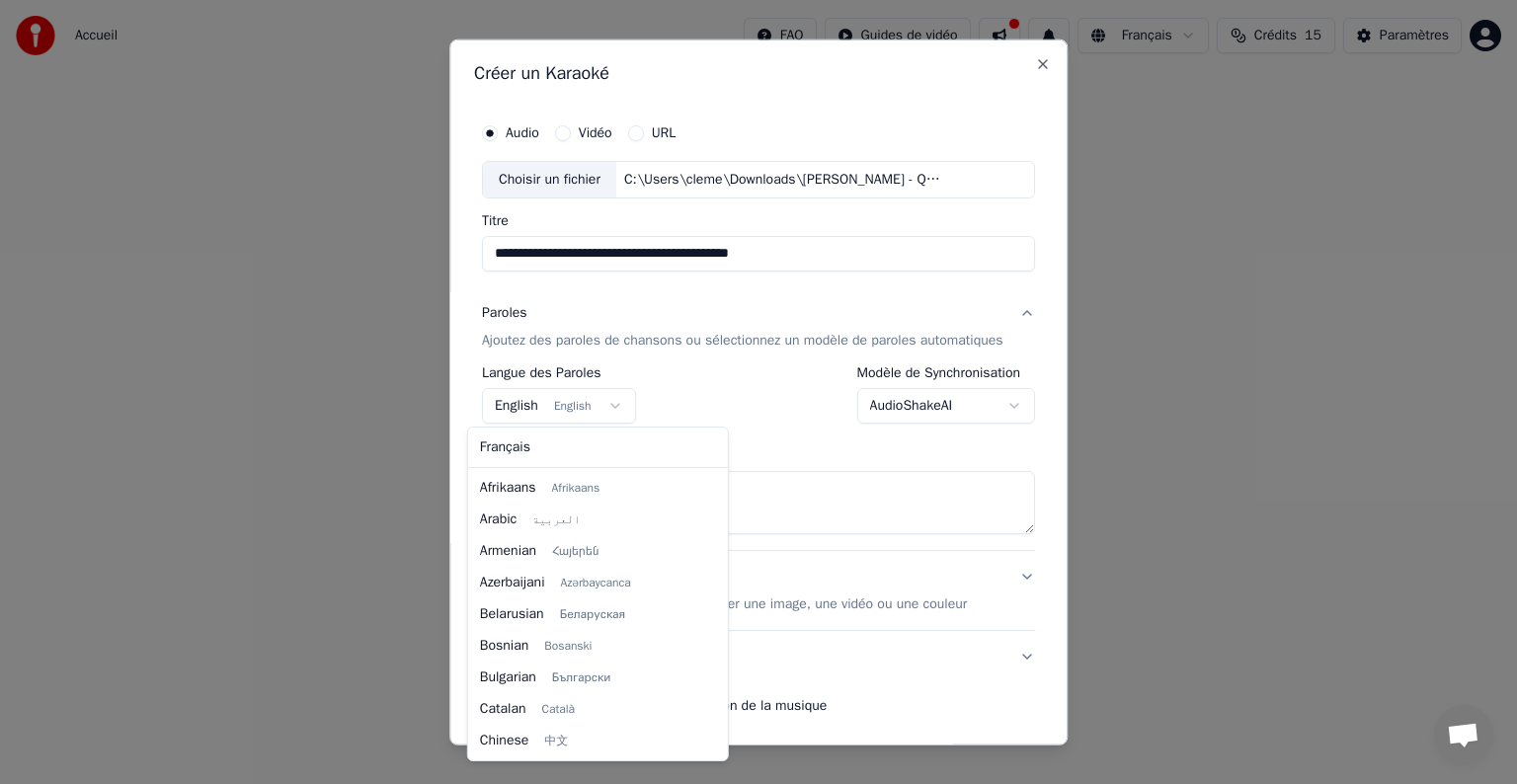 scroll, scrollTop: 158, scrollLeft: 0, axis: vertical 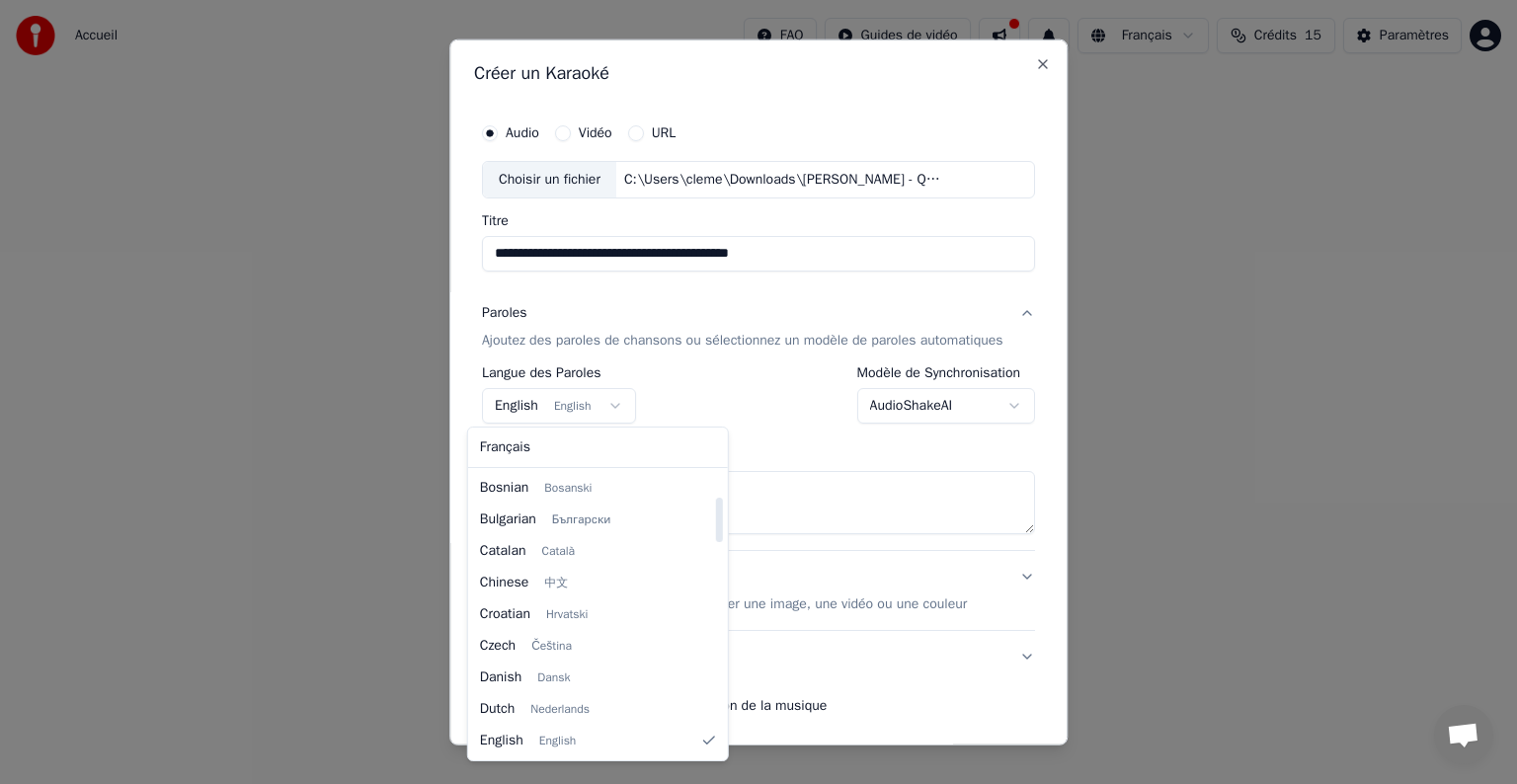 select on "**" 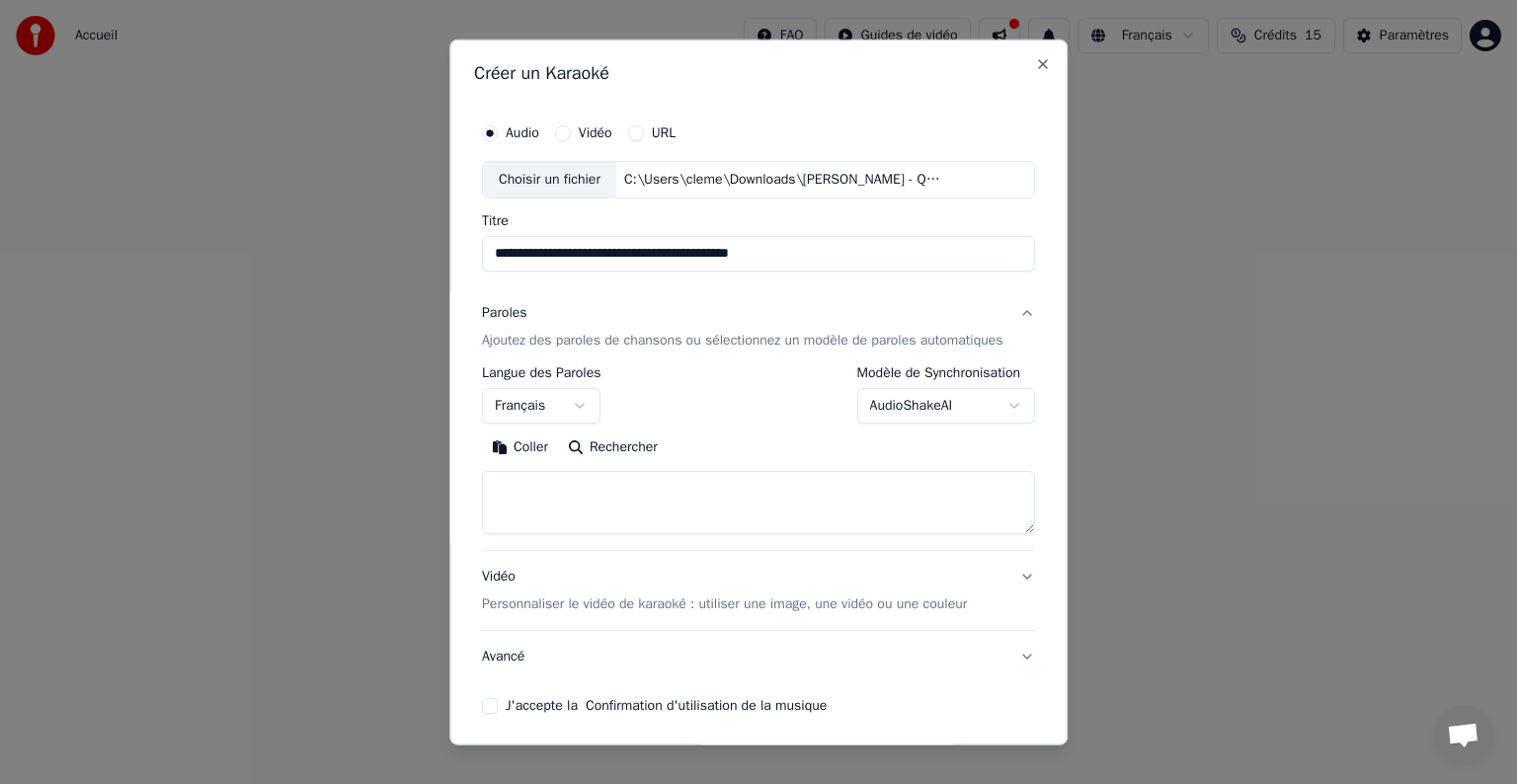 click at bounding box center [758, 503] 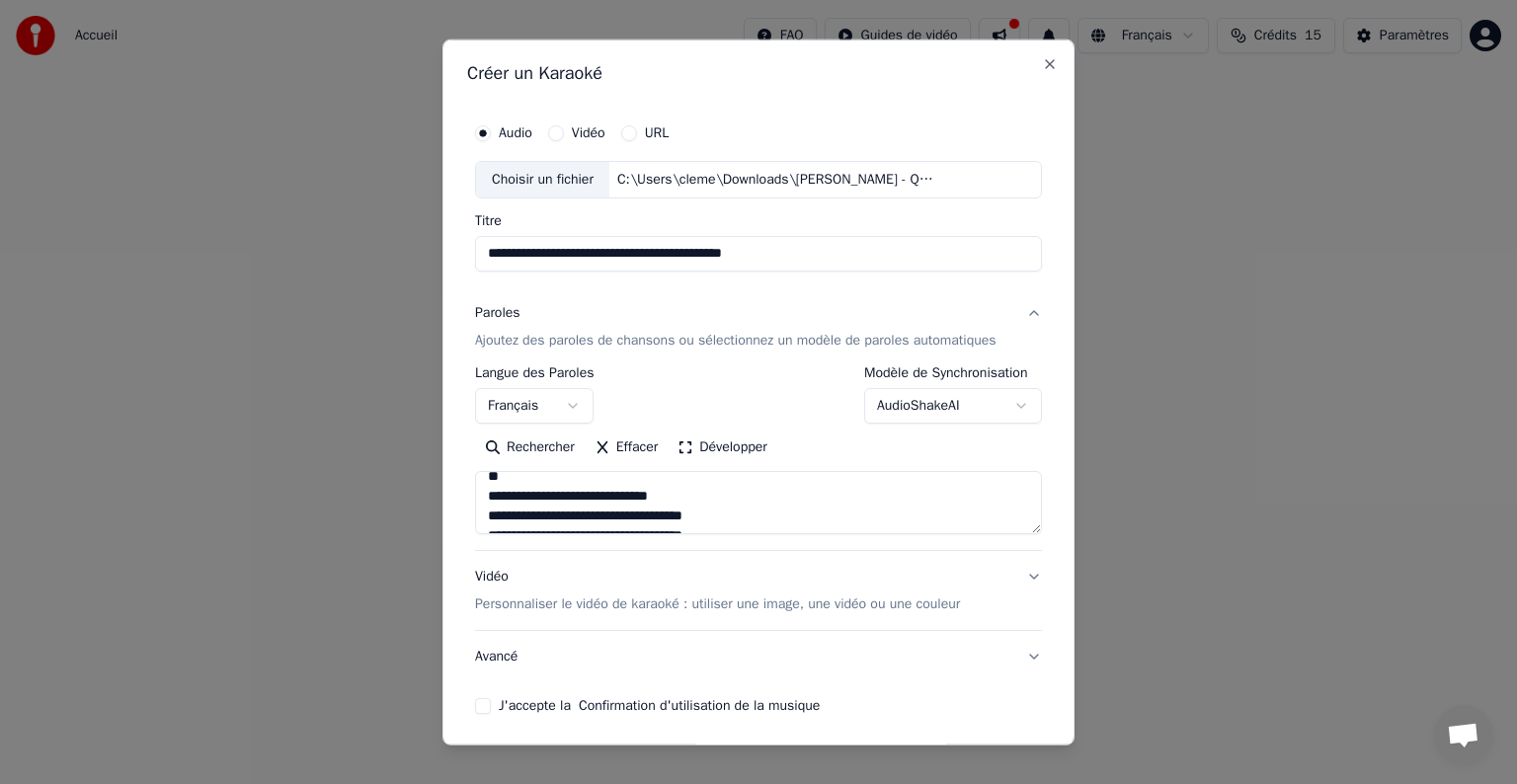 scroll, scrollTop: 99, scrollLeft: 0, axis: vertical 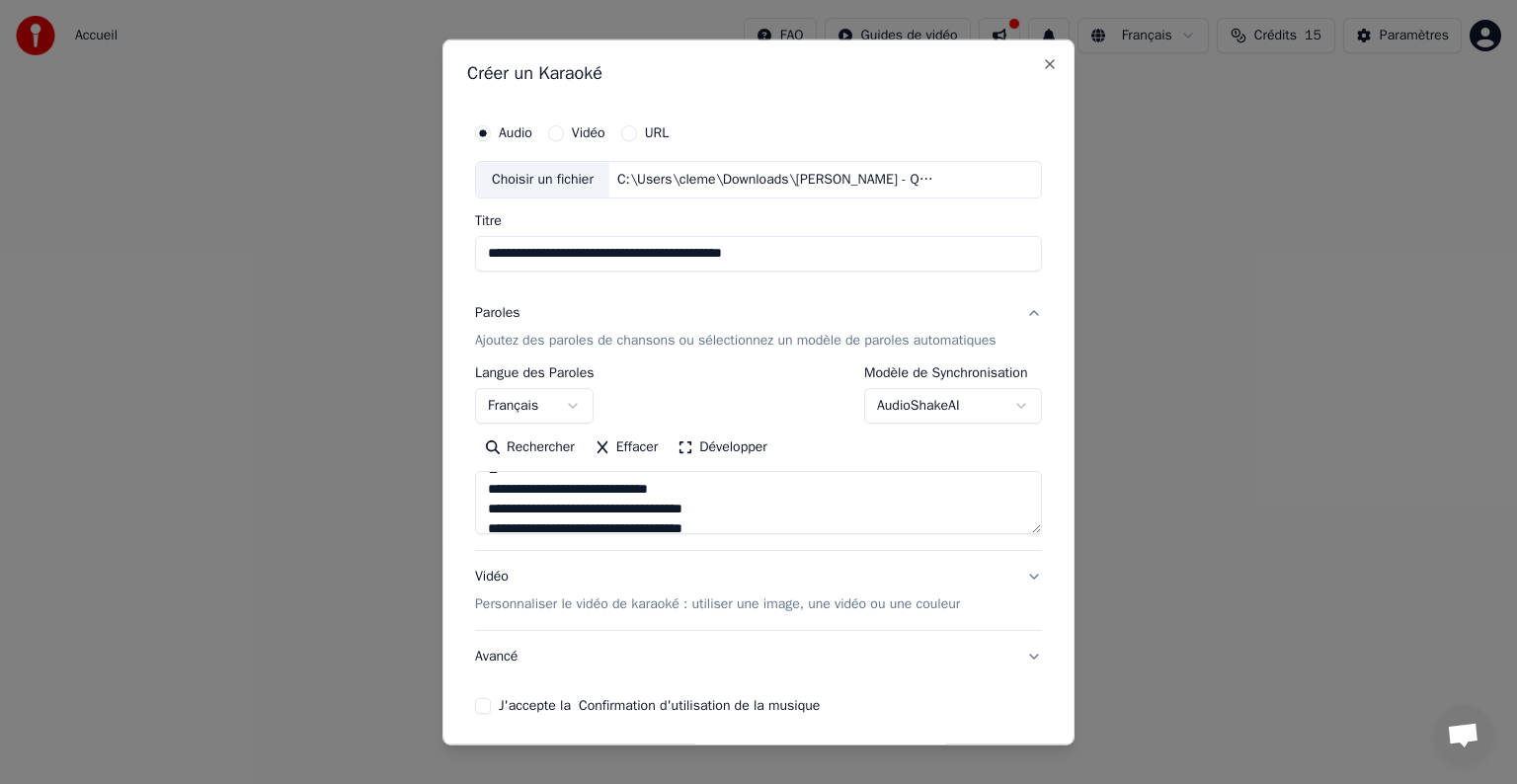 click at bounding box center [758, 503] 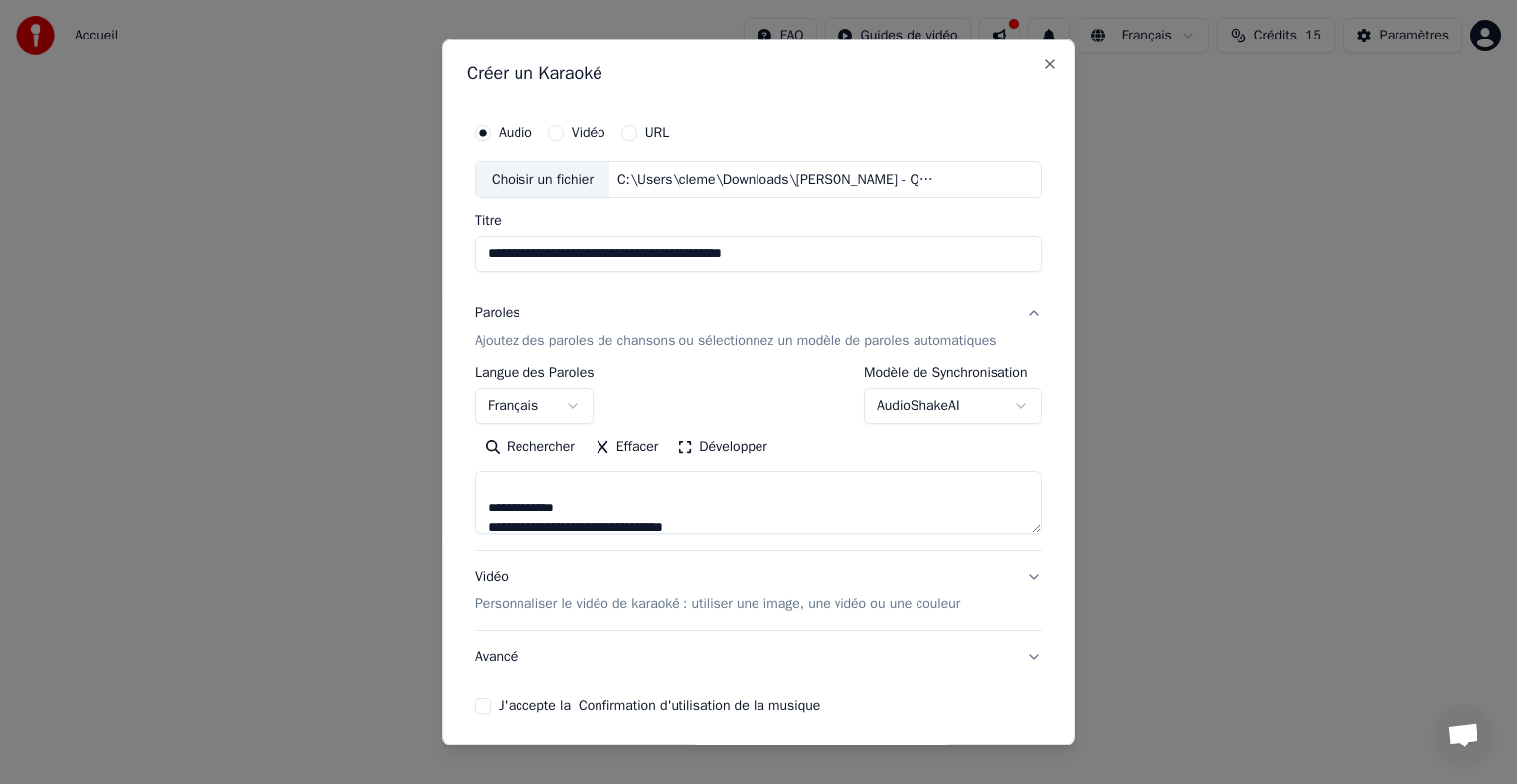 scroll, scrollTop: 166, scrollLeft: 0, axis: vertical 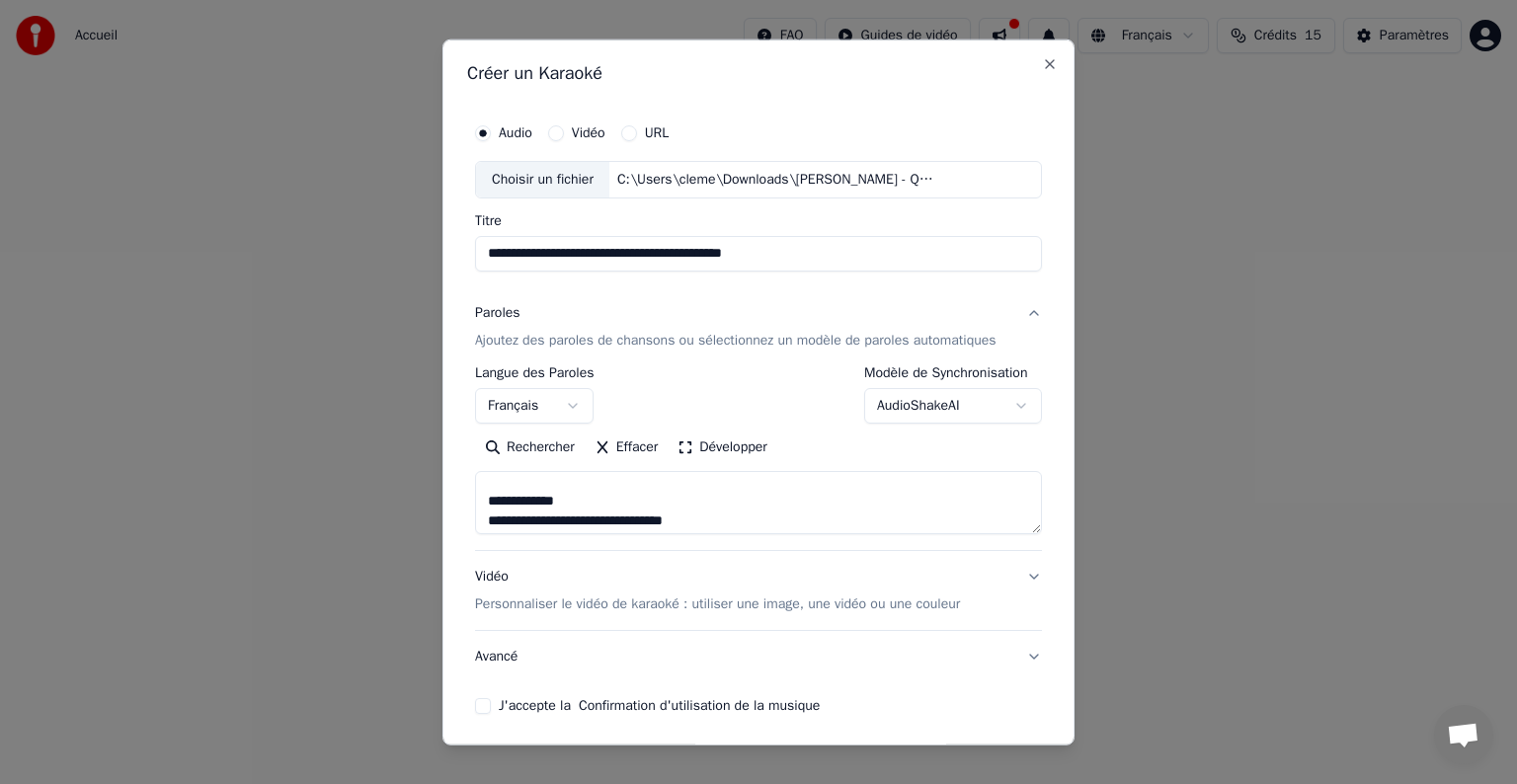 drag, startPoint x: 603, startPoint y: 499, endPoint x: 471, endPoint y: 496, distance: 132.03409 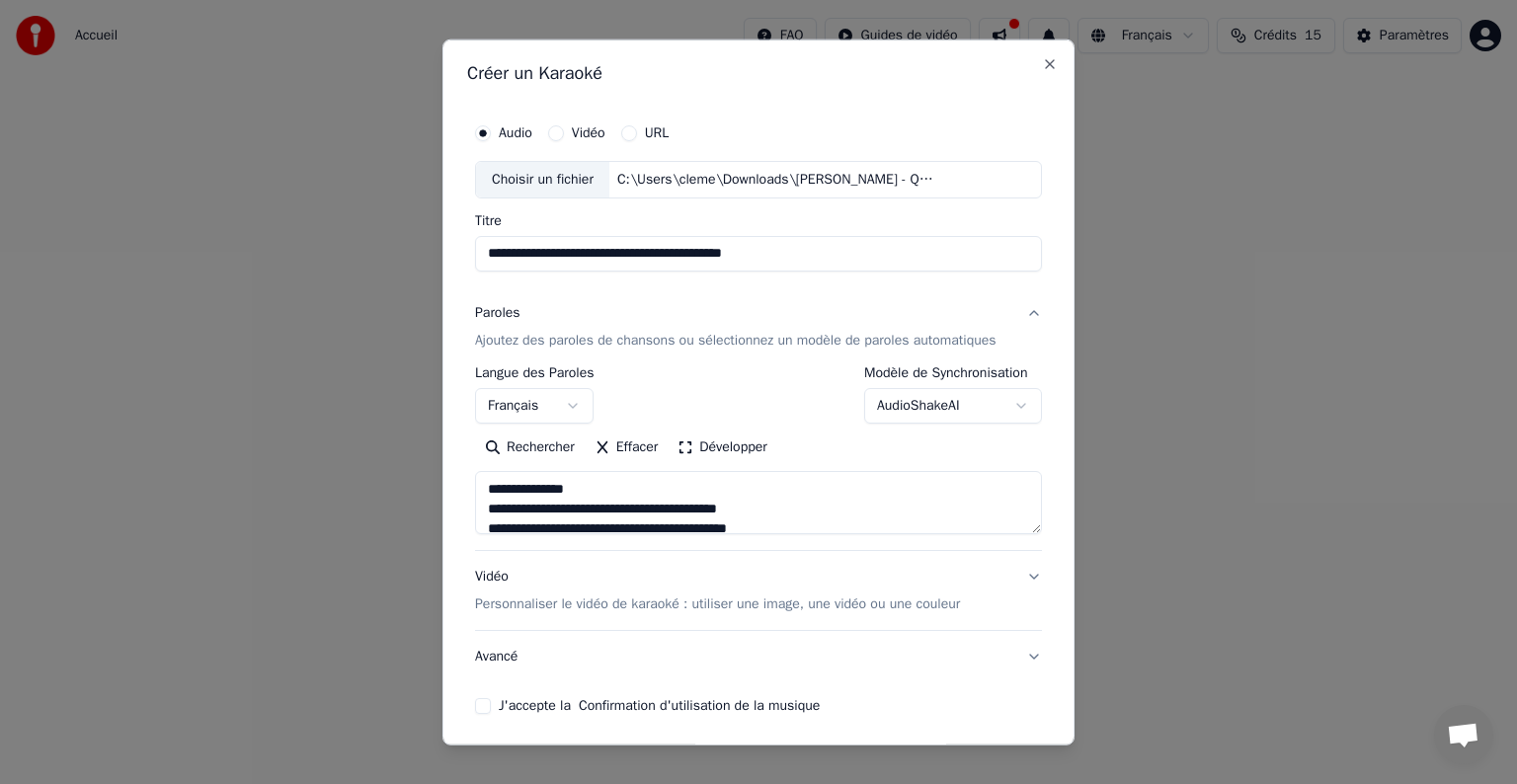 scroll, scrollTop: 343, scrollLeft: 0, axis: vertical 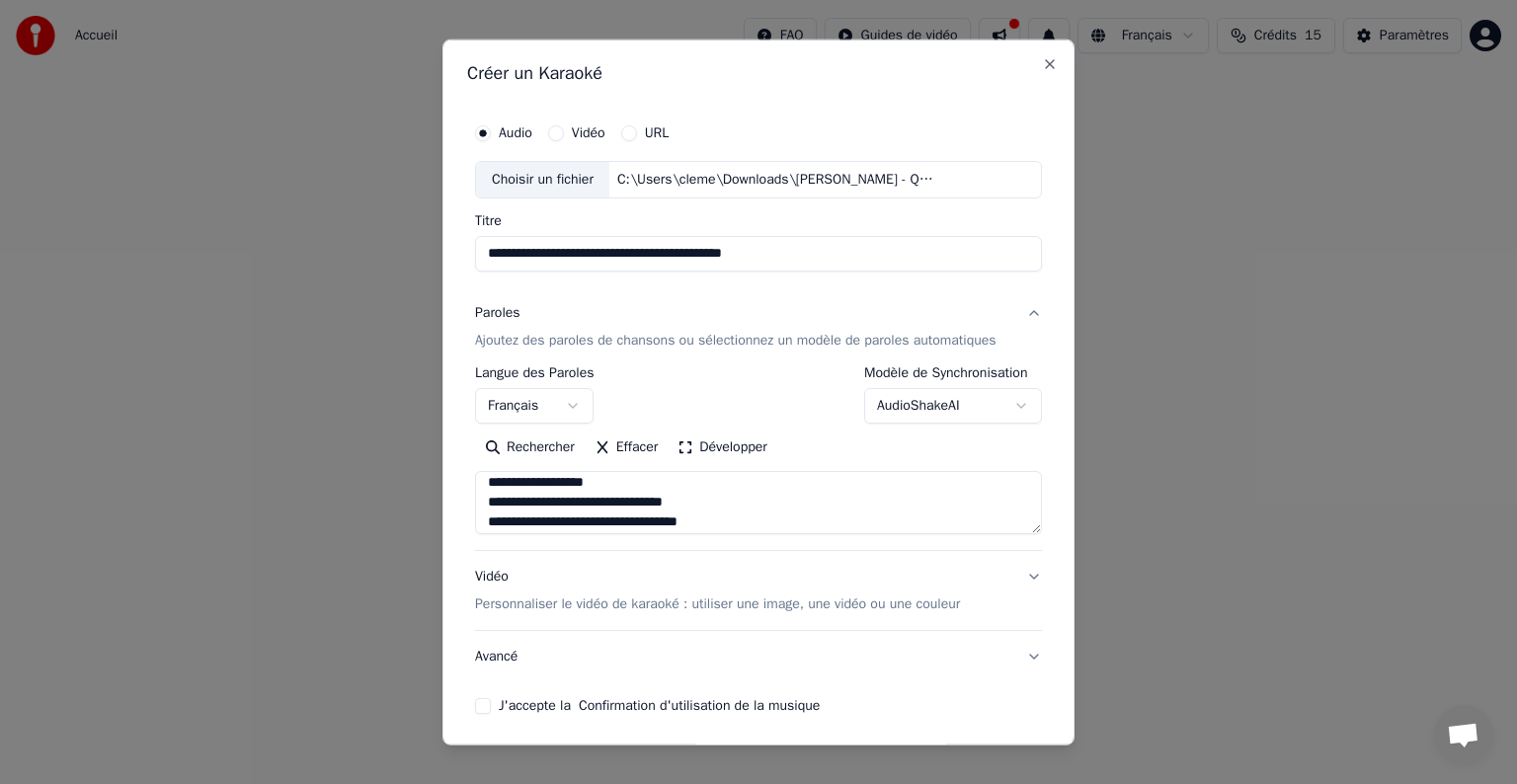 drag, startPoint x: 575, startPoint y: 481, endPoint x: 521, endPoint y: 480, distance: 54.00926 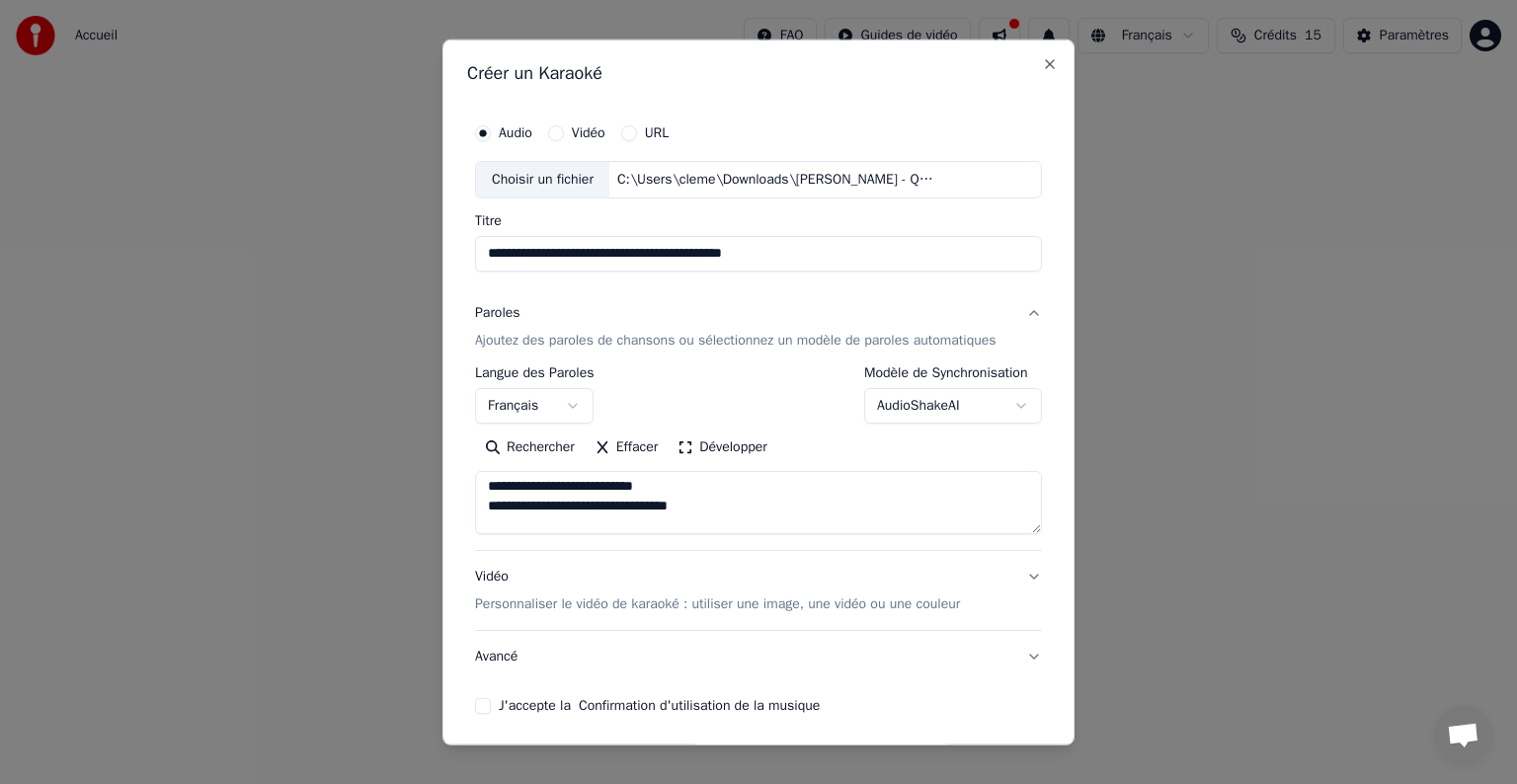 click at bounding box center [758, 503] 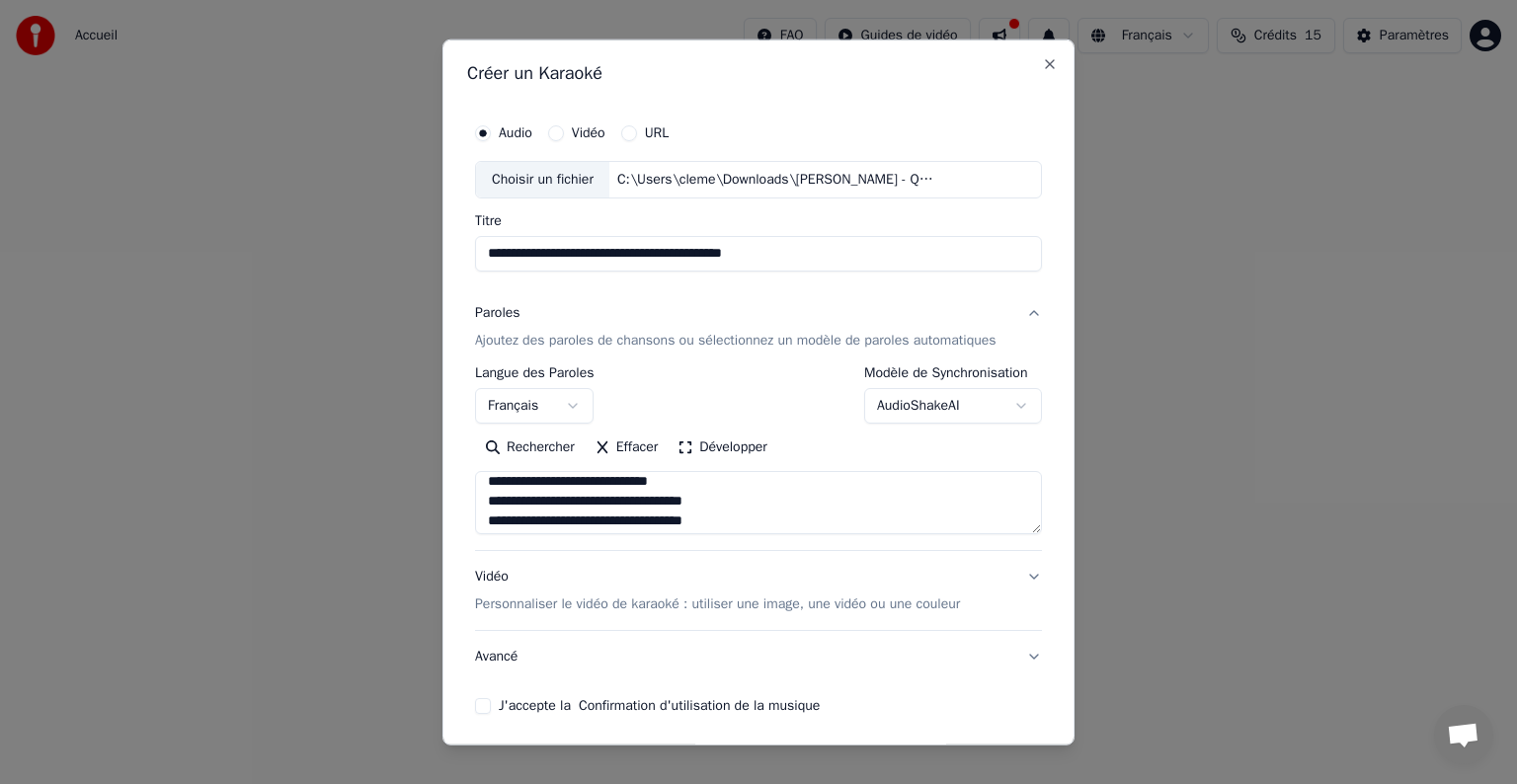 scroll, scrollTop: 0, scrollLeft: 0, axis: both 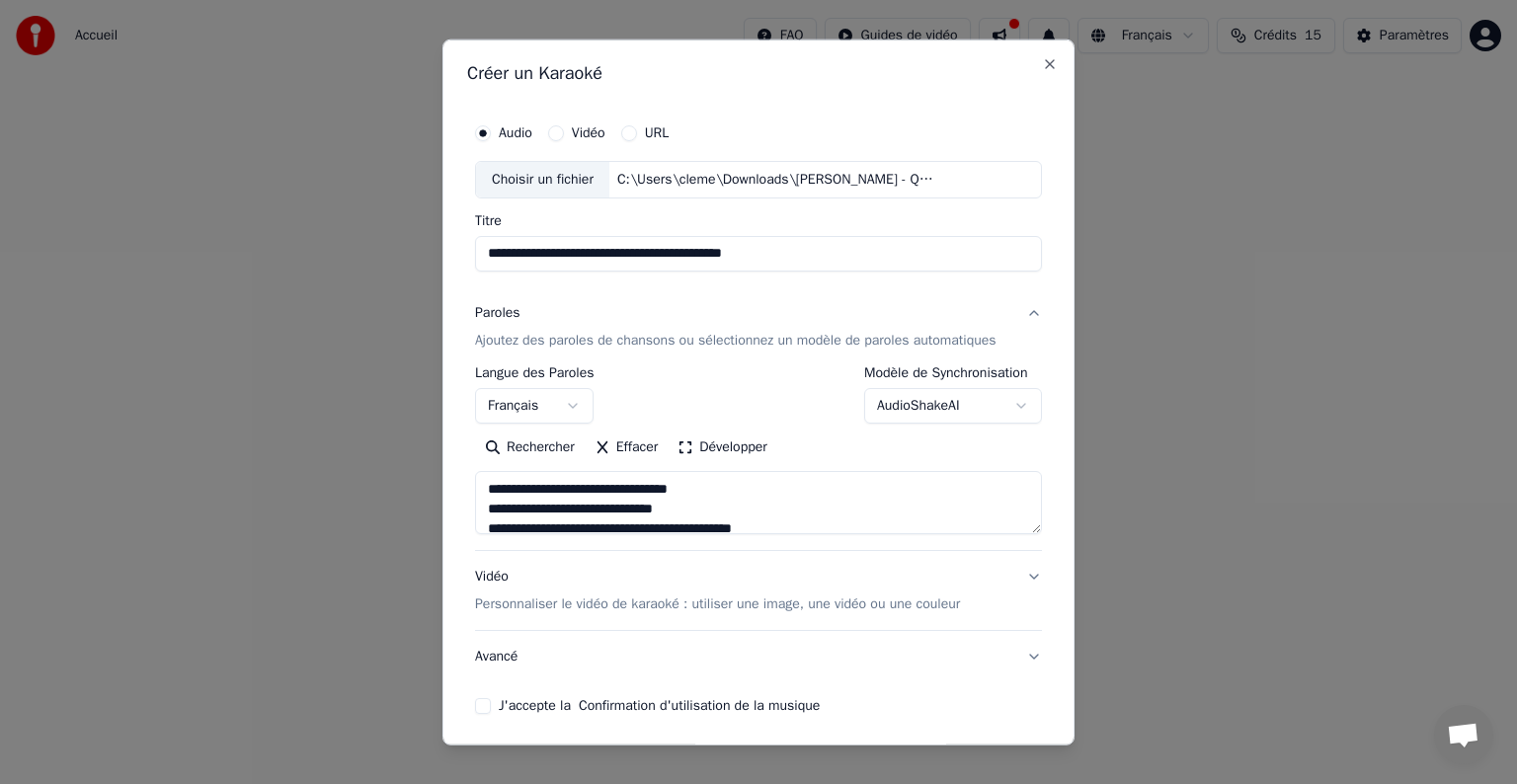 drag, startPoint x: 608, startPoint y: 494, endPoint x: 533, endPoint y: 442, distance: 91.263355 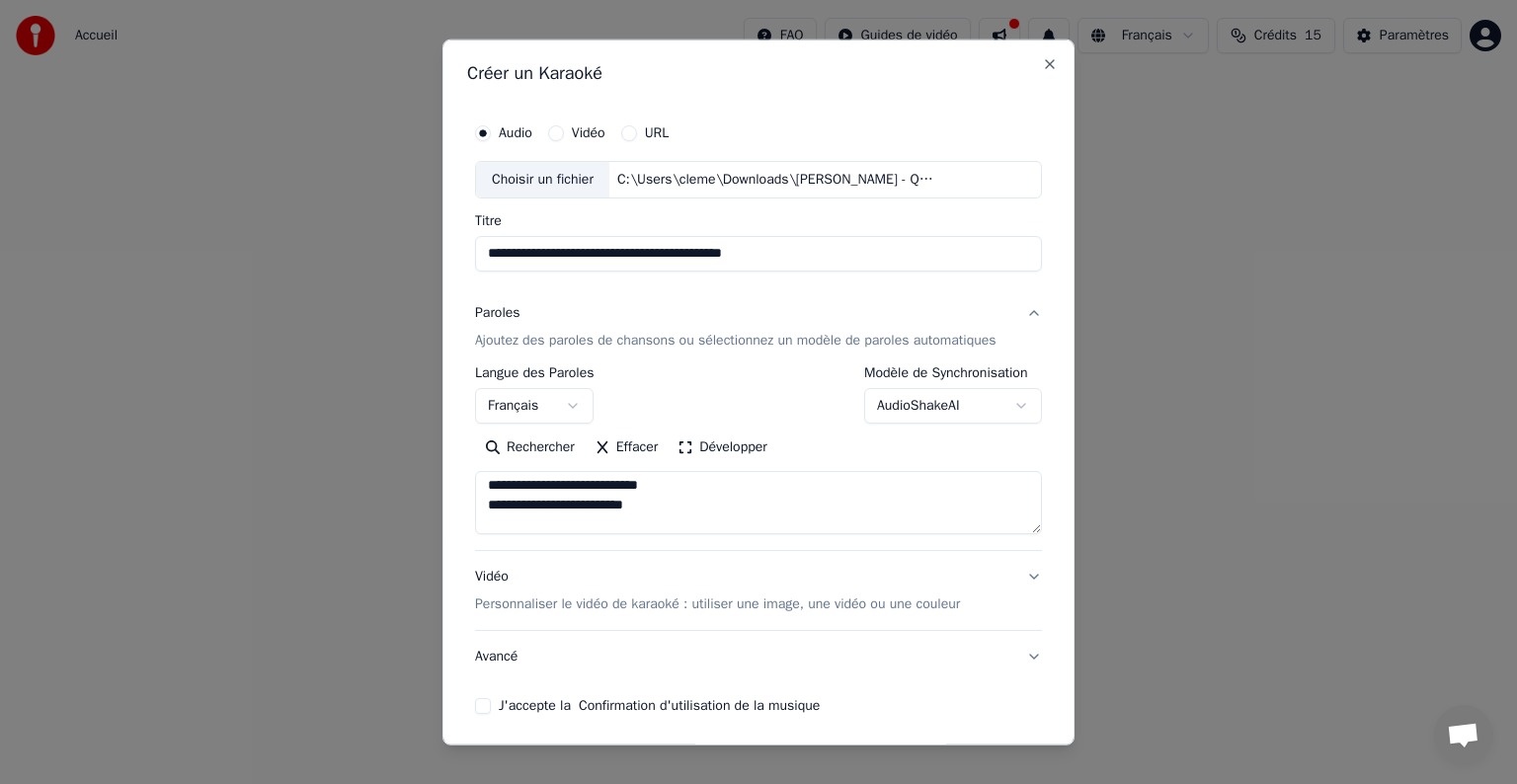 scroll, scrollTop: 300, scrollLeft: 0, axis: vertical 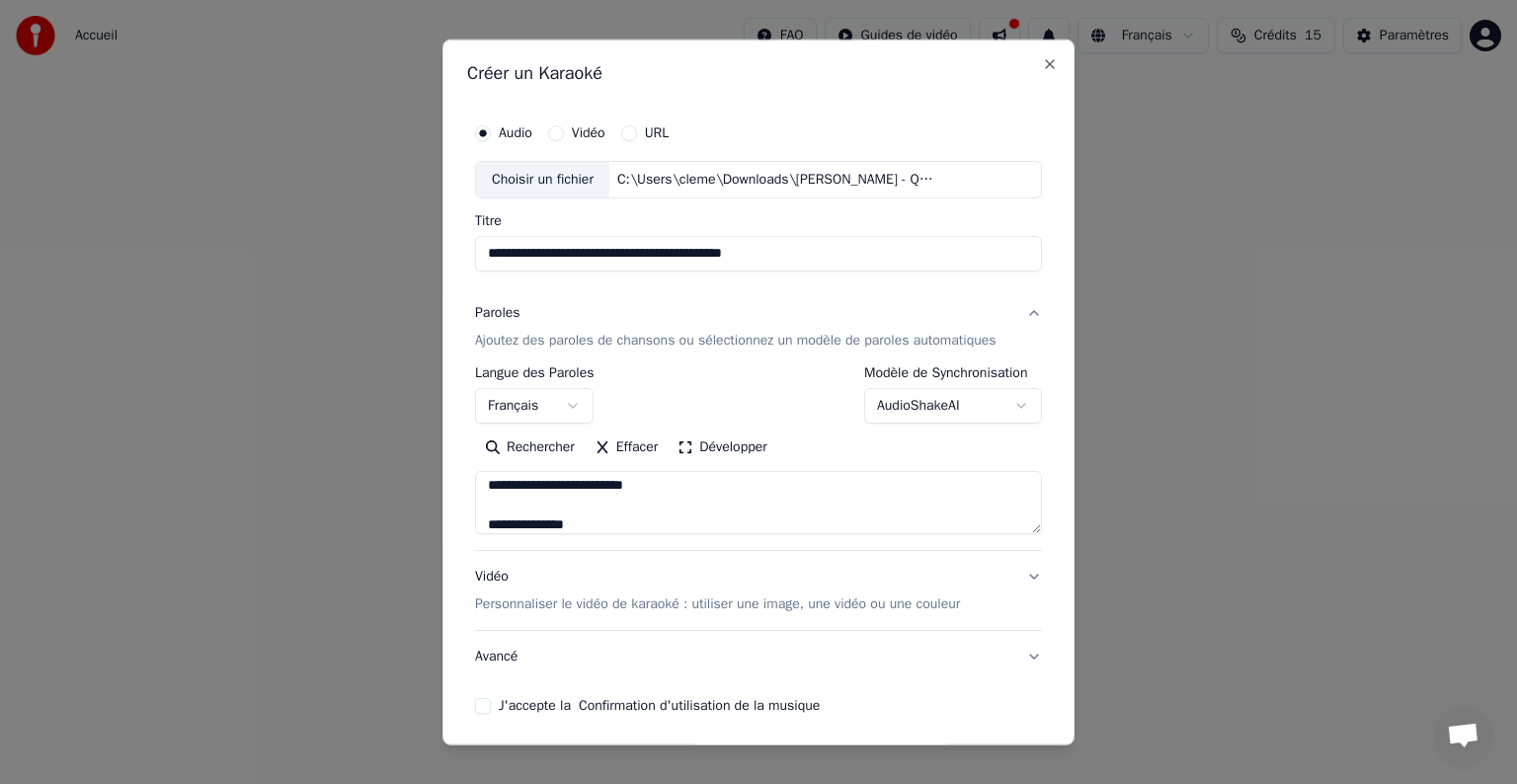click at bounding box center [758, 503] 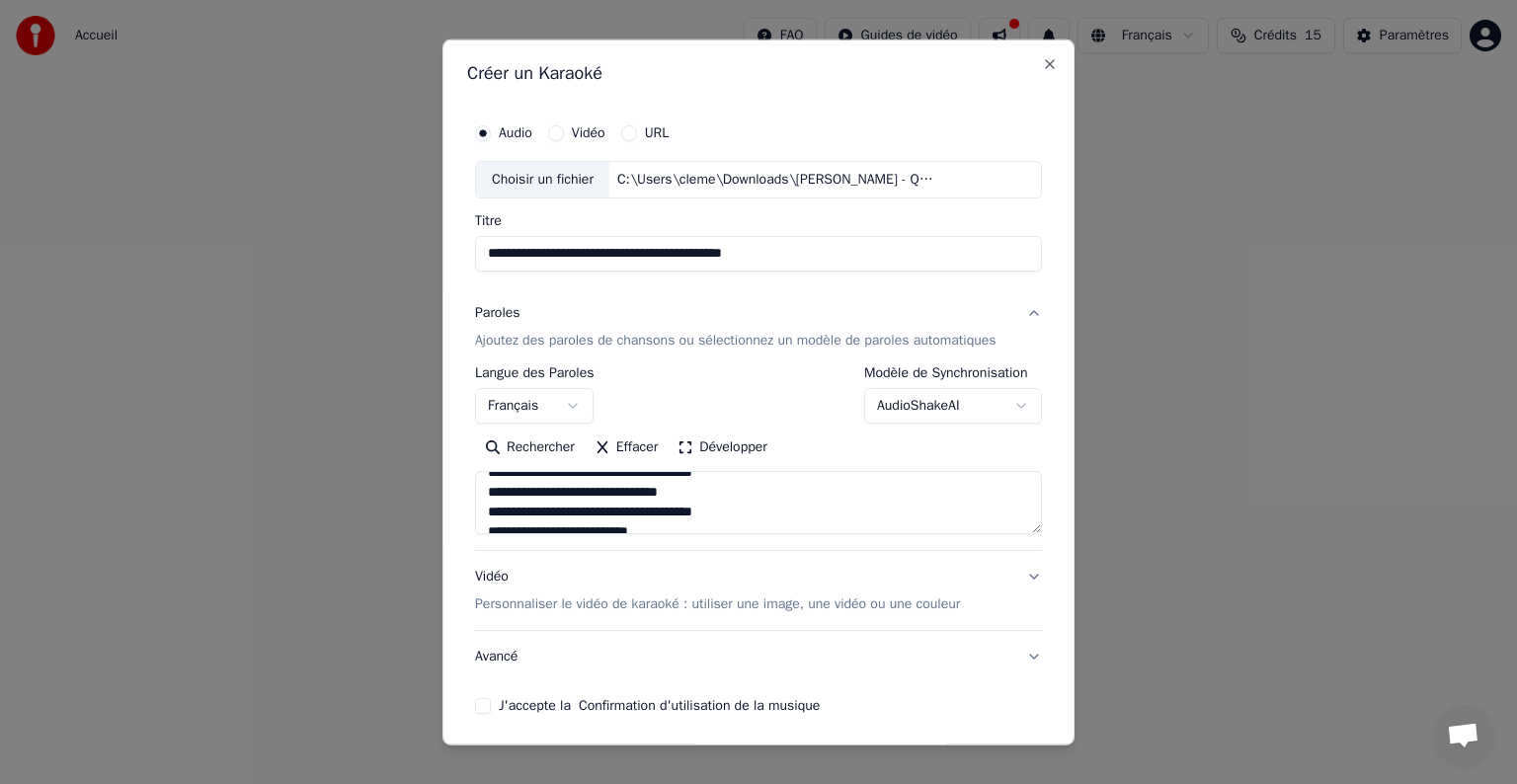 scroll, scrollTop: 399, scrollLeft: 0, axis: vertical 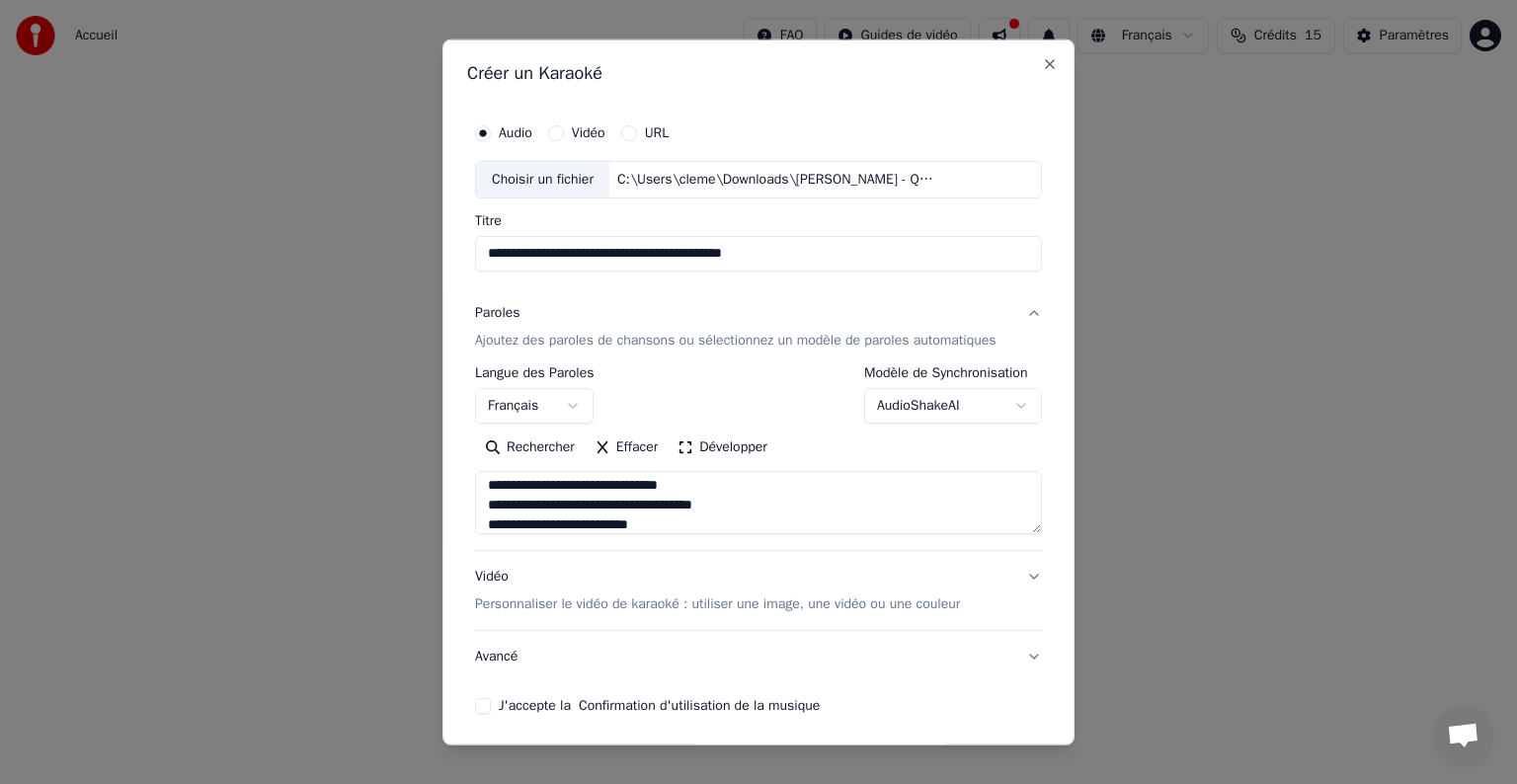 click at bounding box center [758, 503] 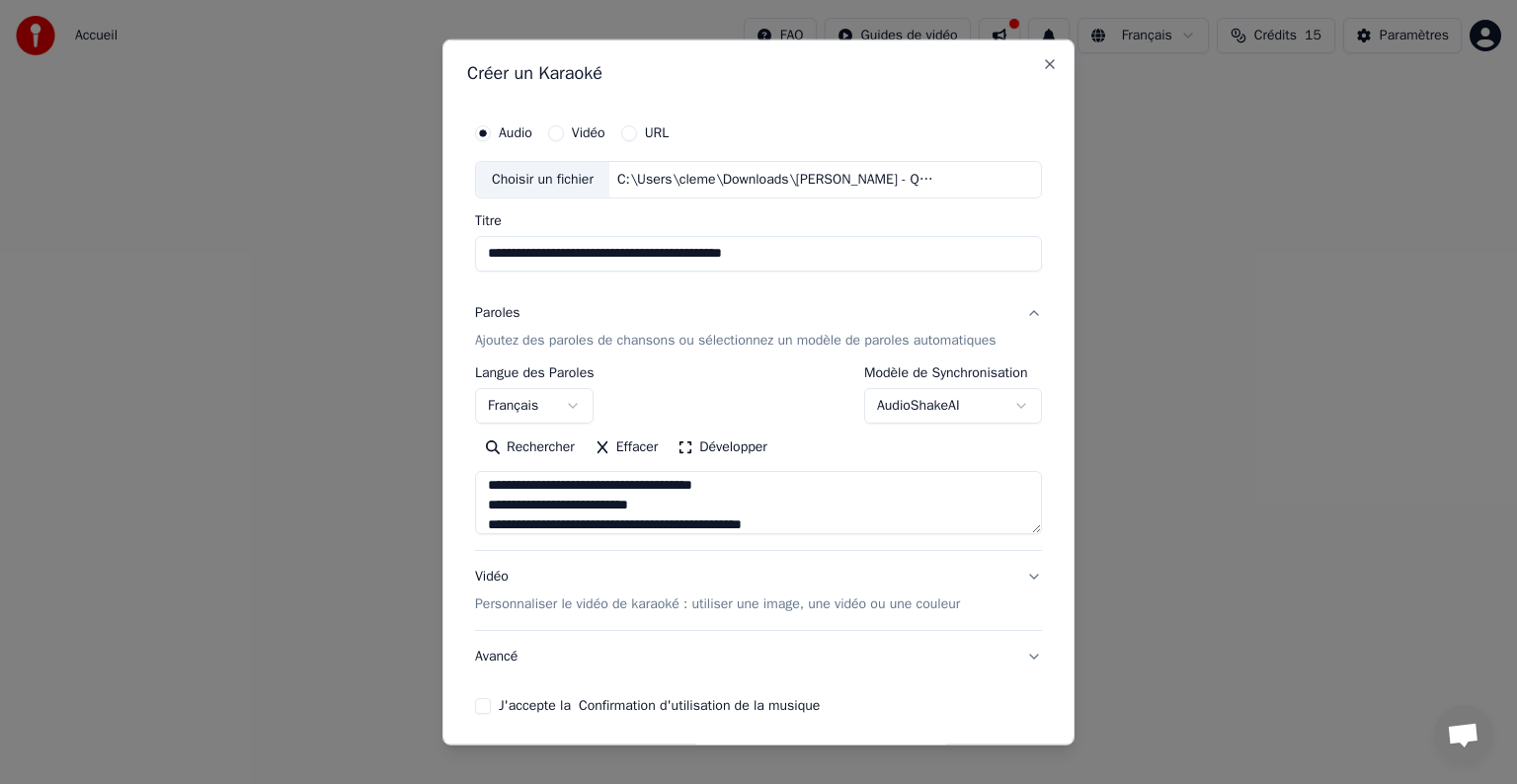 scroll, scrollTop: 438, scrollLeft: 0, axis: vertical 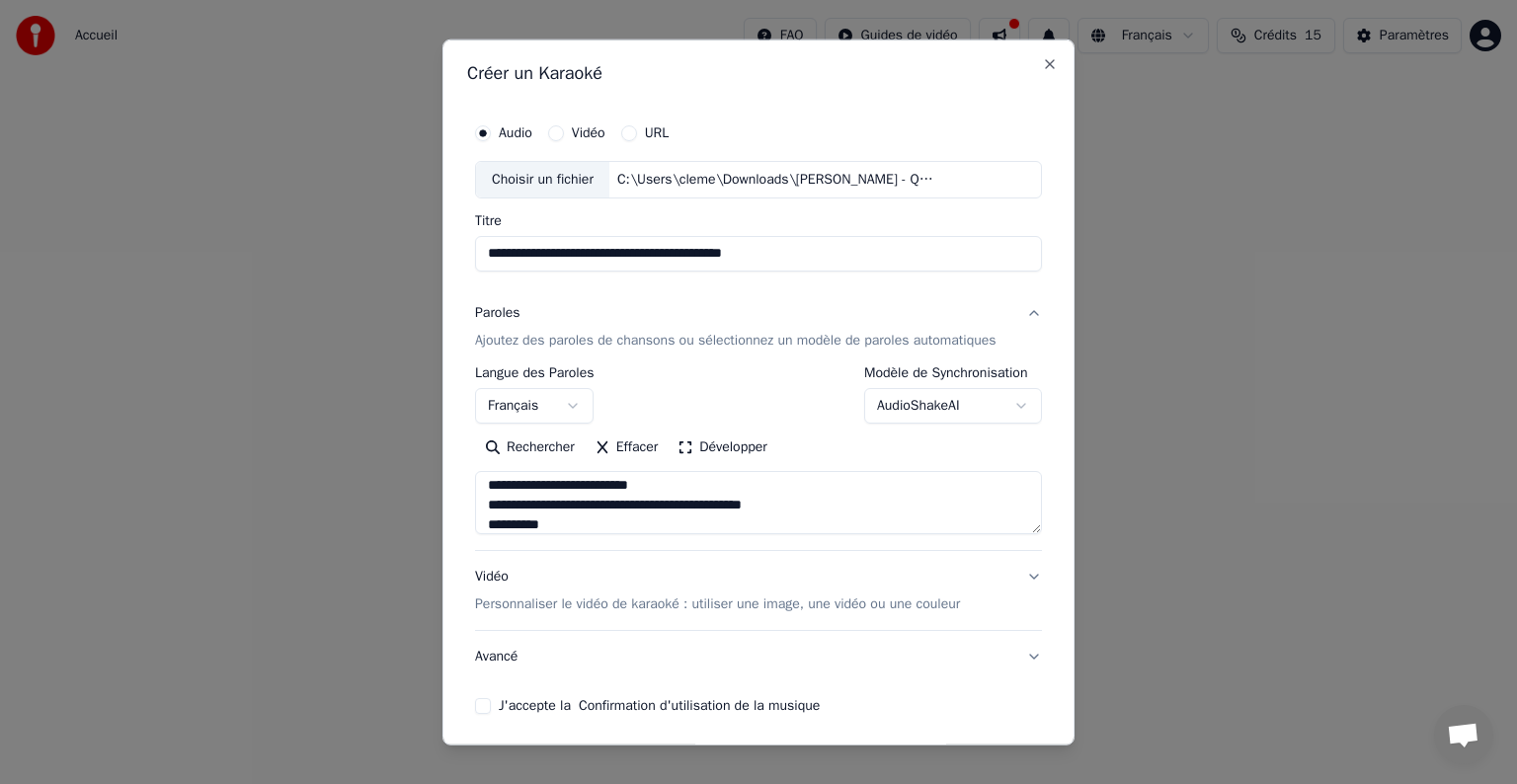 click at bounding box center (758, 503) 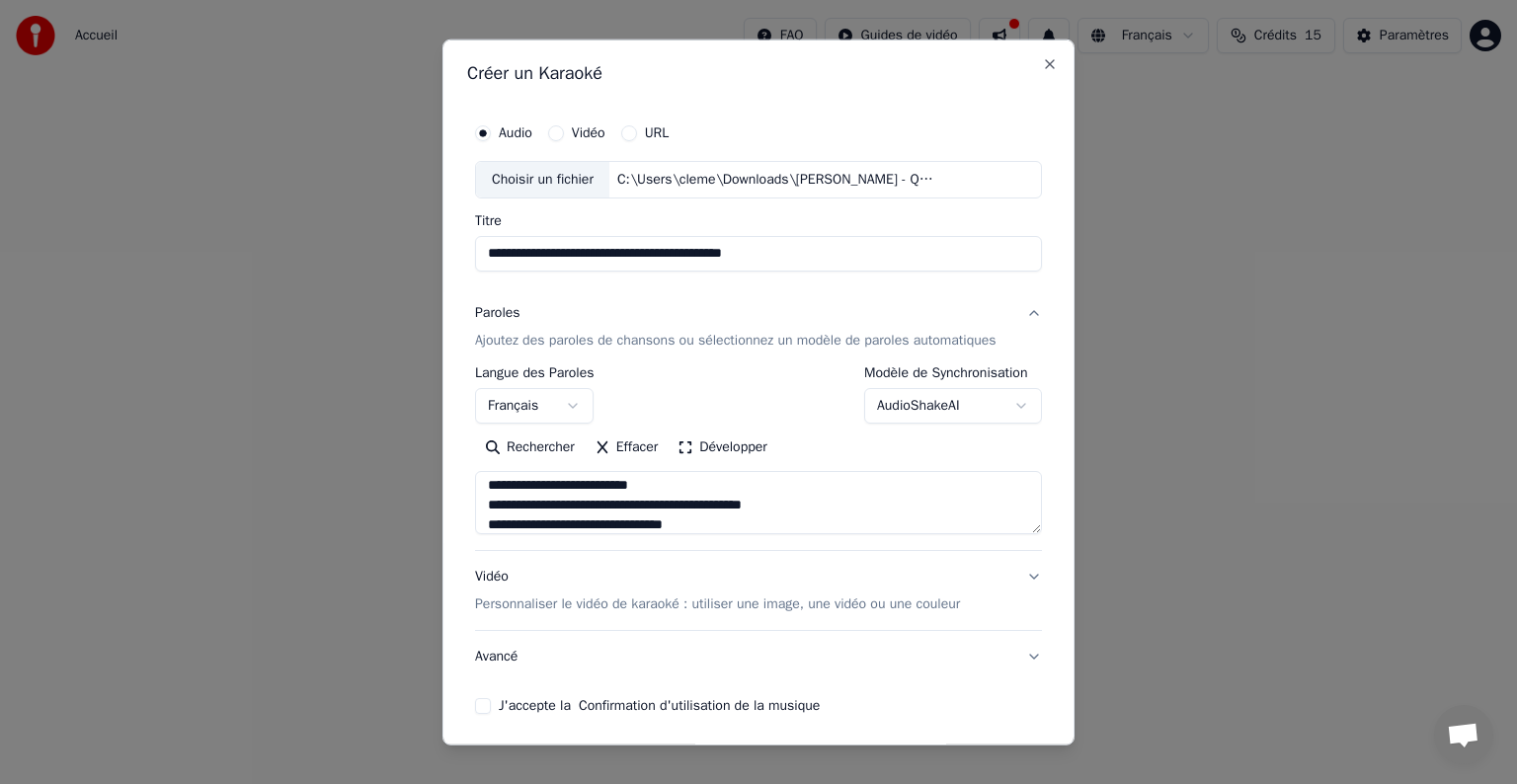 click at bounding box center [758, 503] 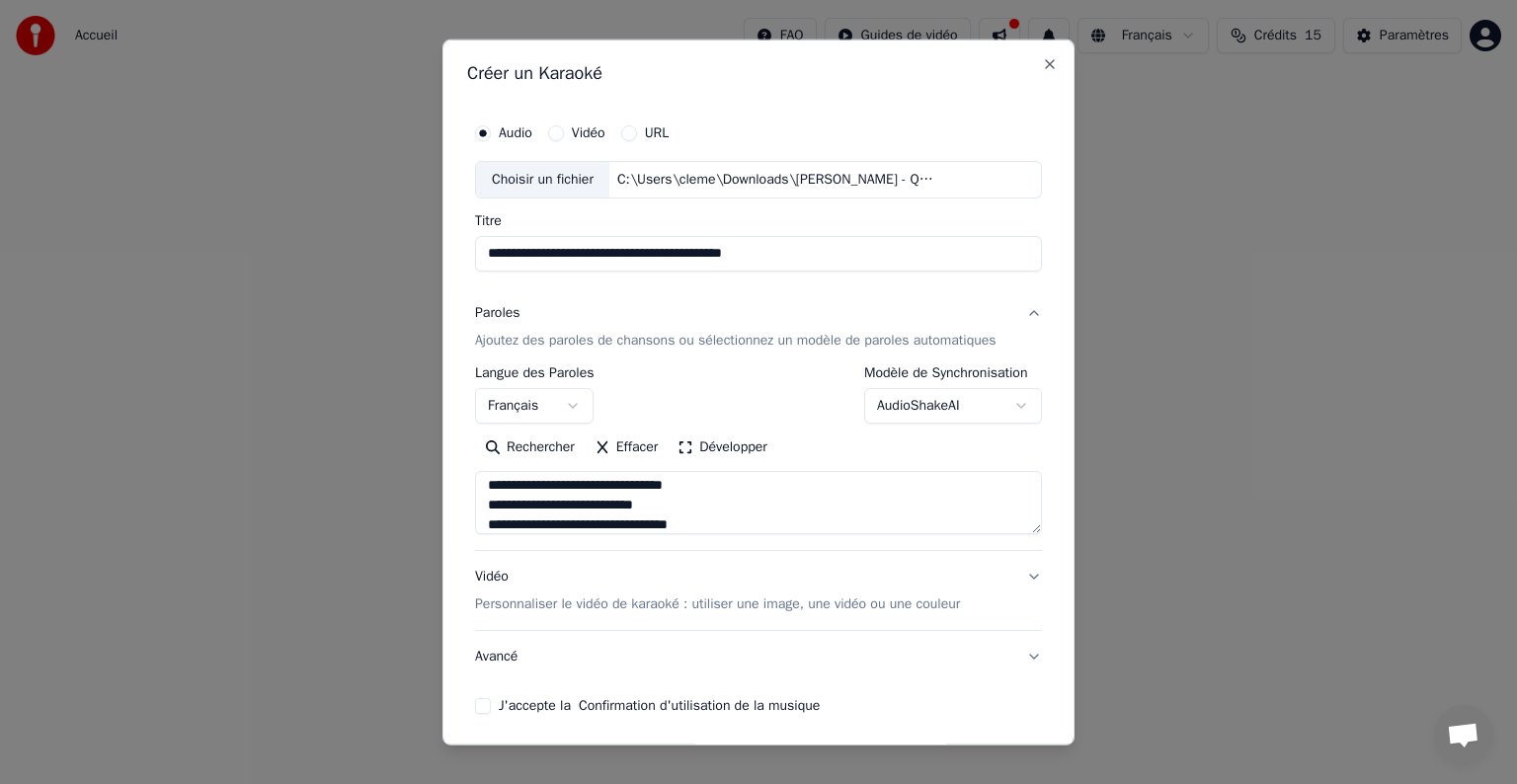 scroll, scrollTop: 517, scrollLeft: 0, axis: vertical 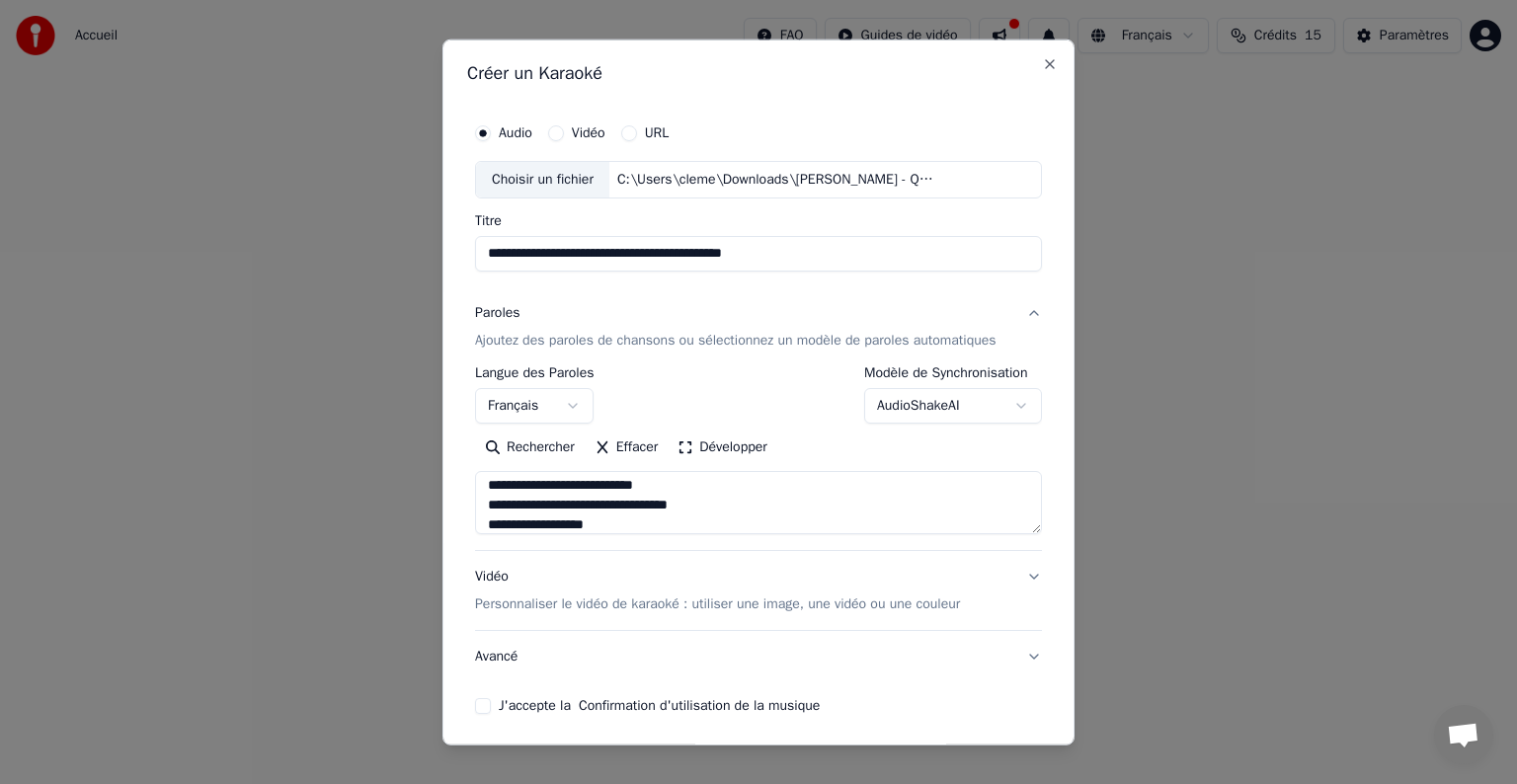 click at bounding box center [758, 503] 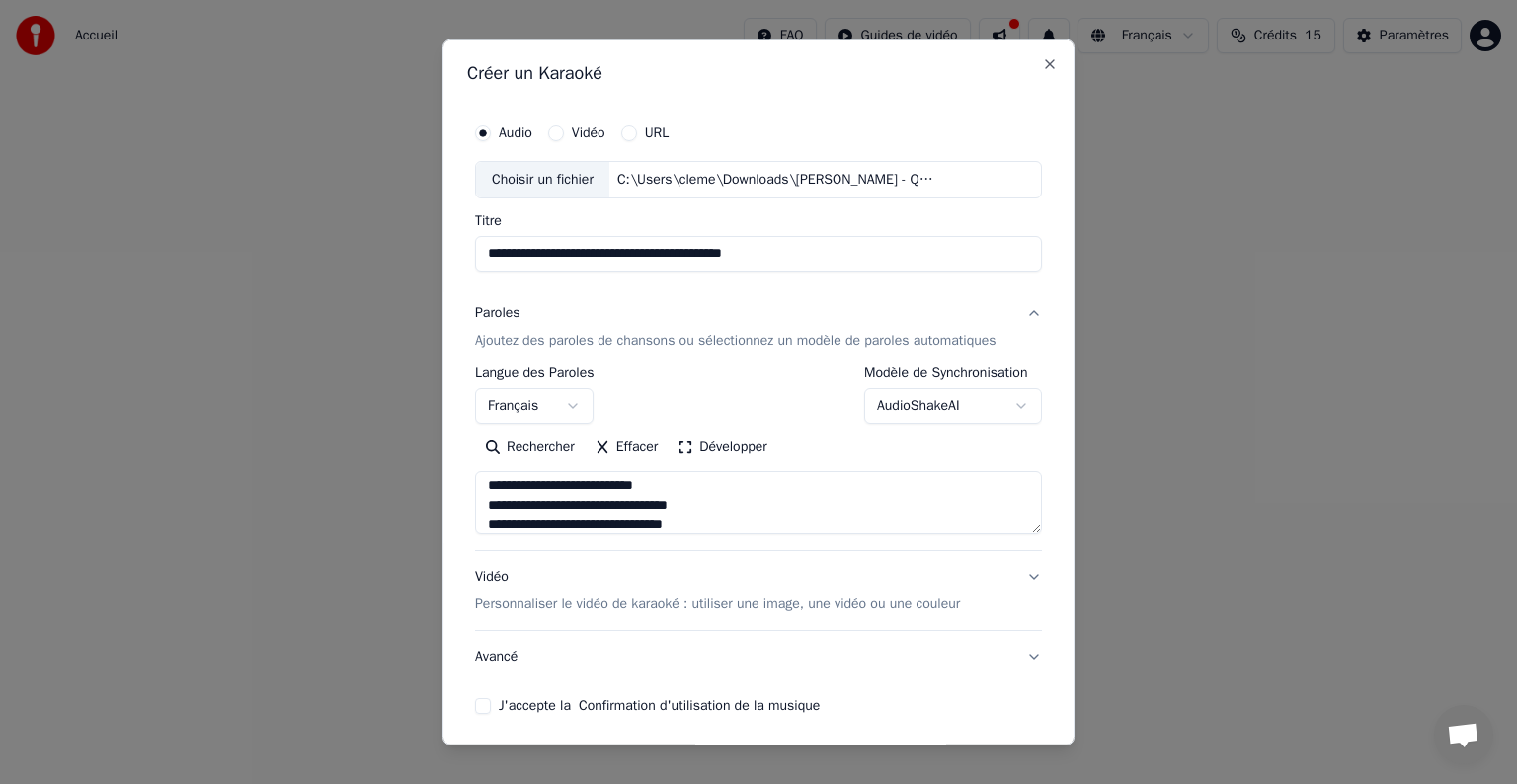 click at bounding box center (758, 503) 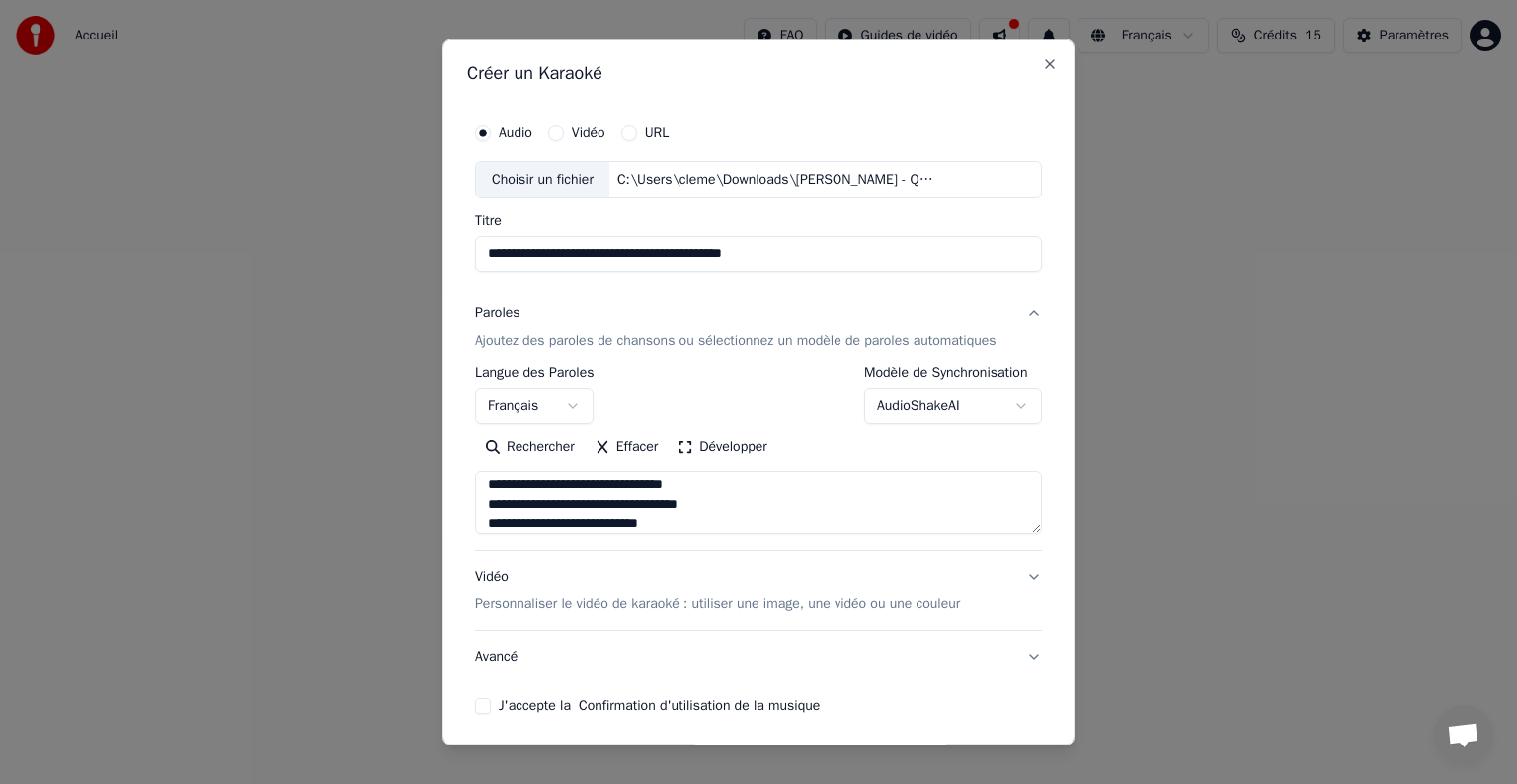scroll, scrollTop: 656, scrollLeft: 0, axis: vertical 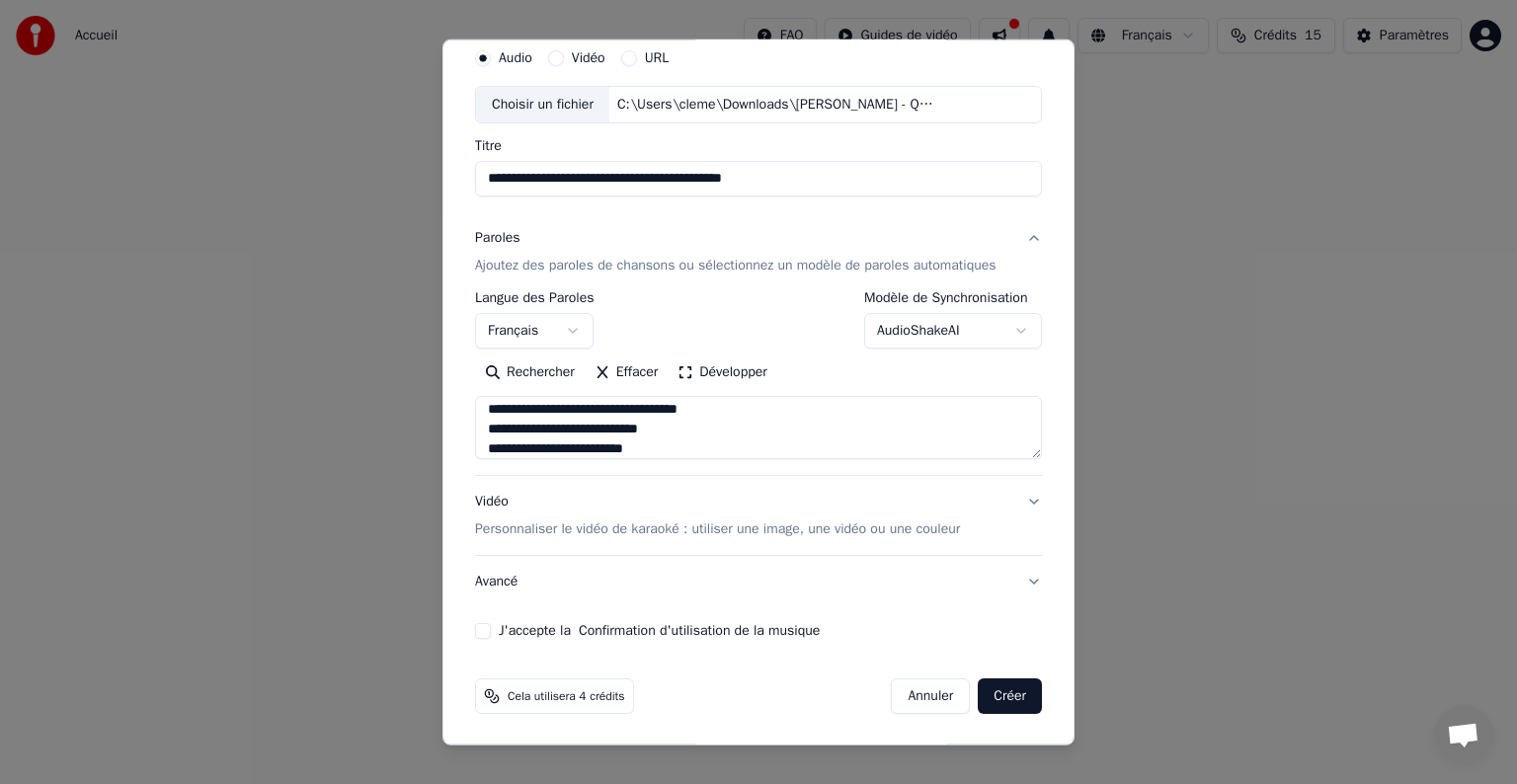 type on "**********" 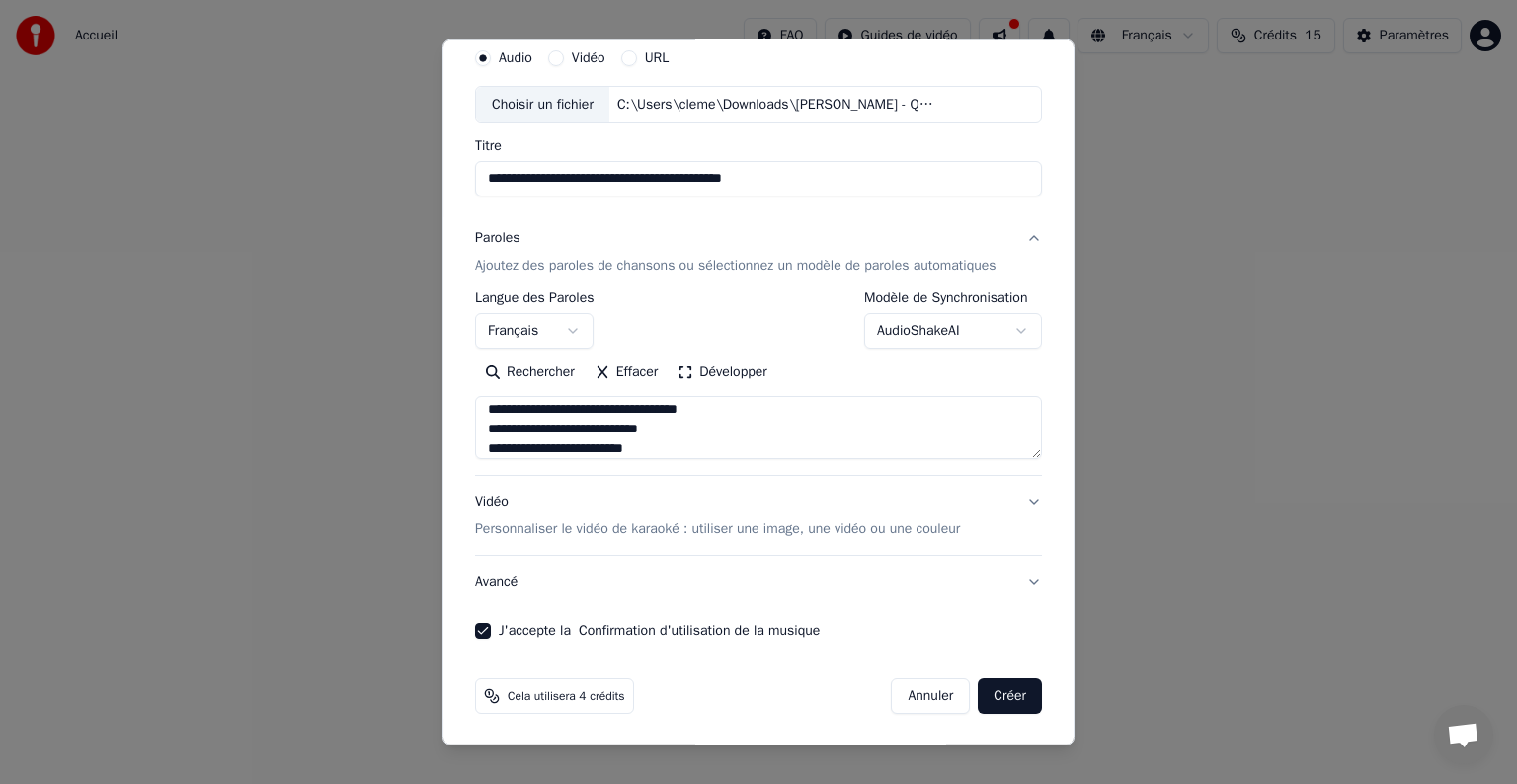 click on "Personnaliser le vidéo de karaoké : utiliser une image, une vidéo ou une couleur" at bounding box center [717, 529] 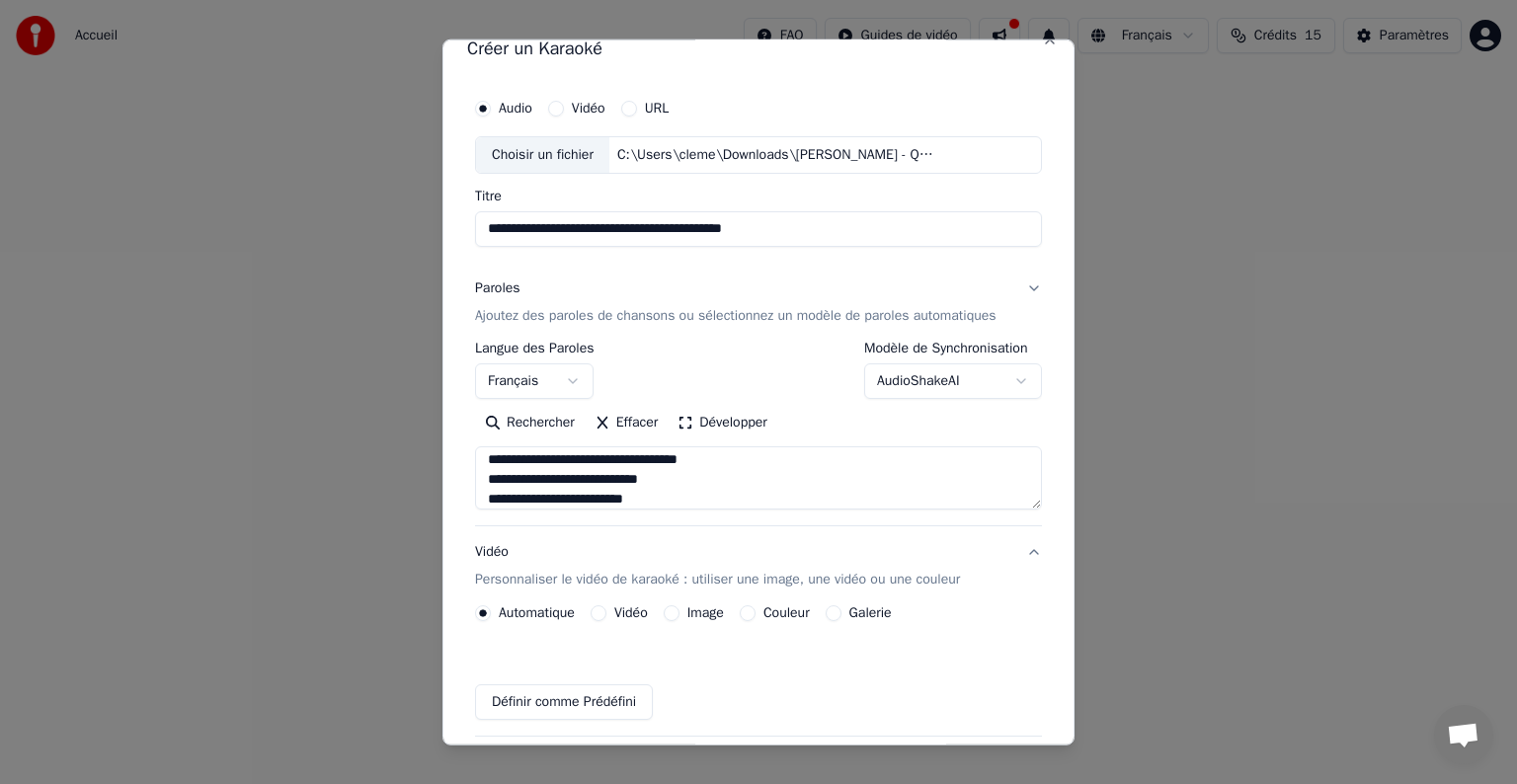 scroll, scrollTop: 22, scrollLeft: 0, axis: vertical 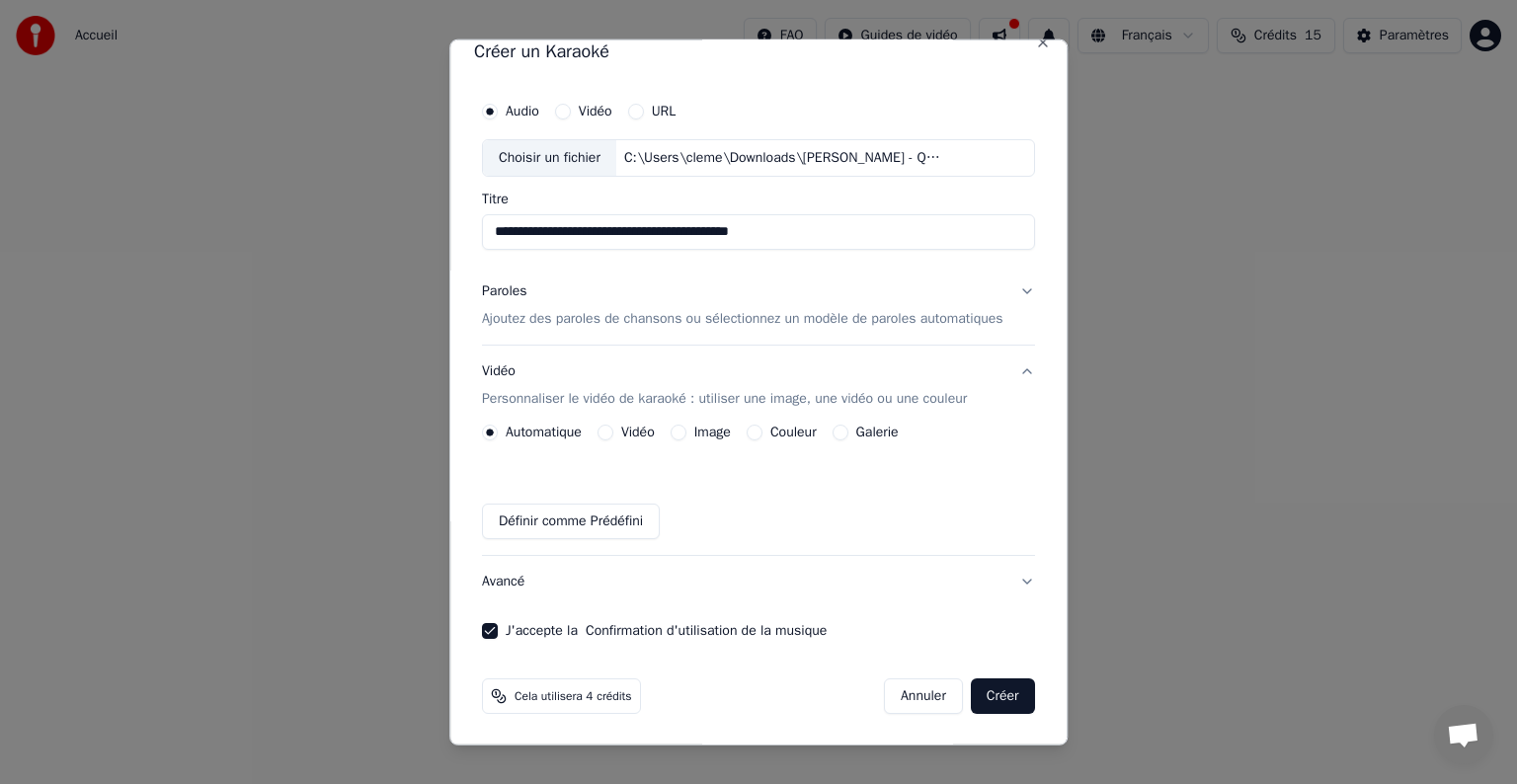 click on "Image" at bounding box center [679, 432] 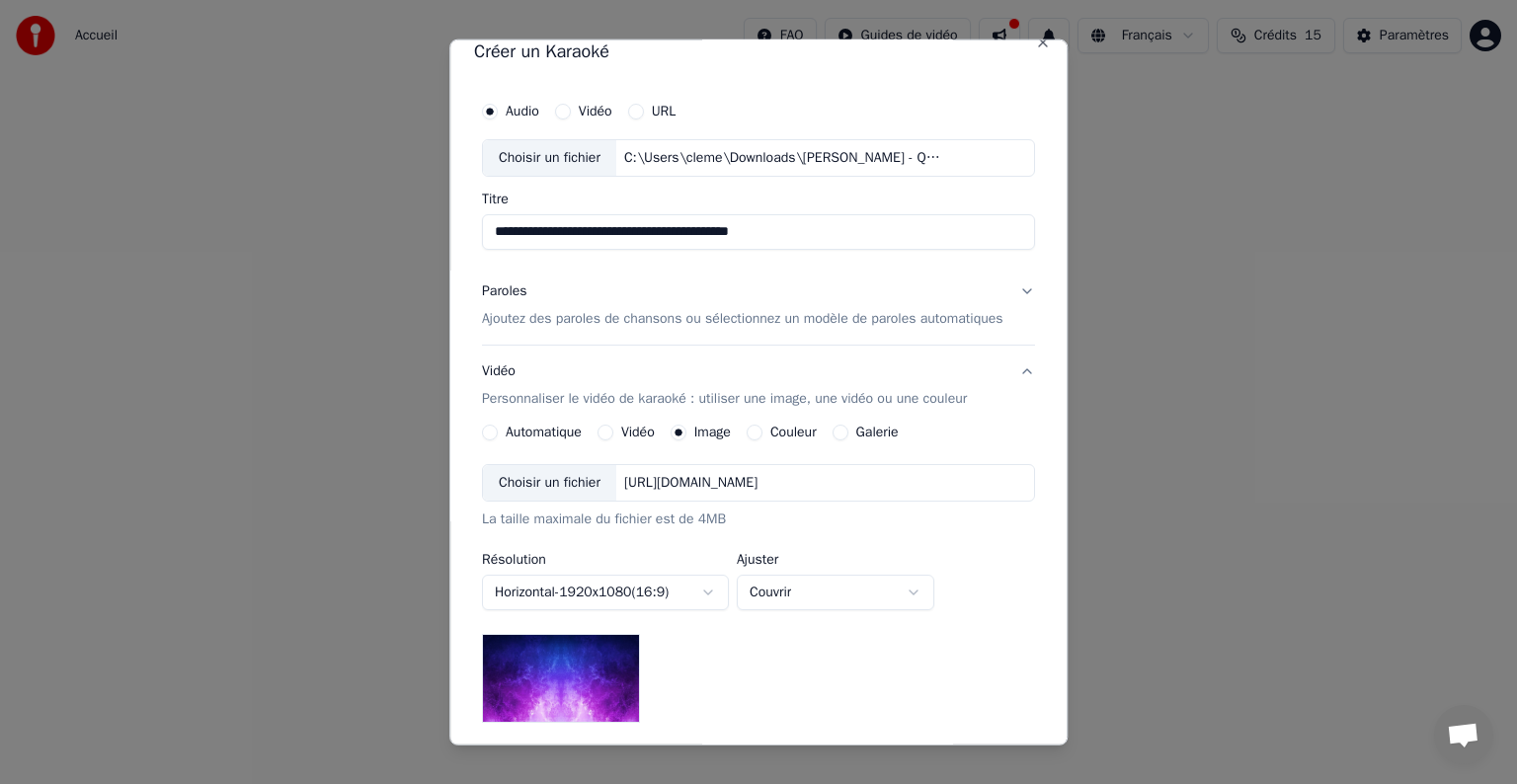 click on "Choisir un fichier" at bounding box center [549, 483] 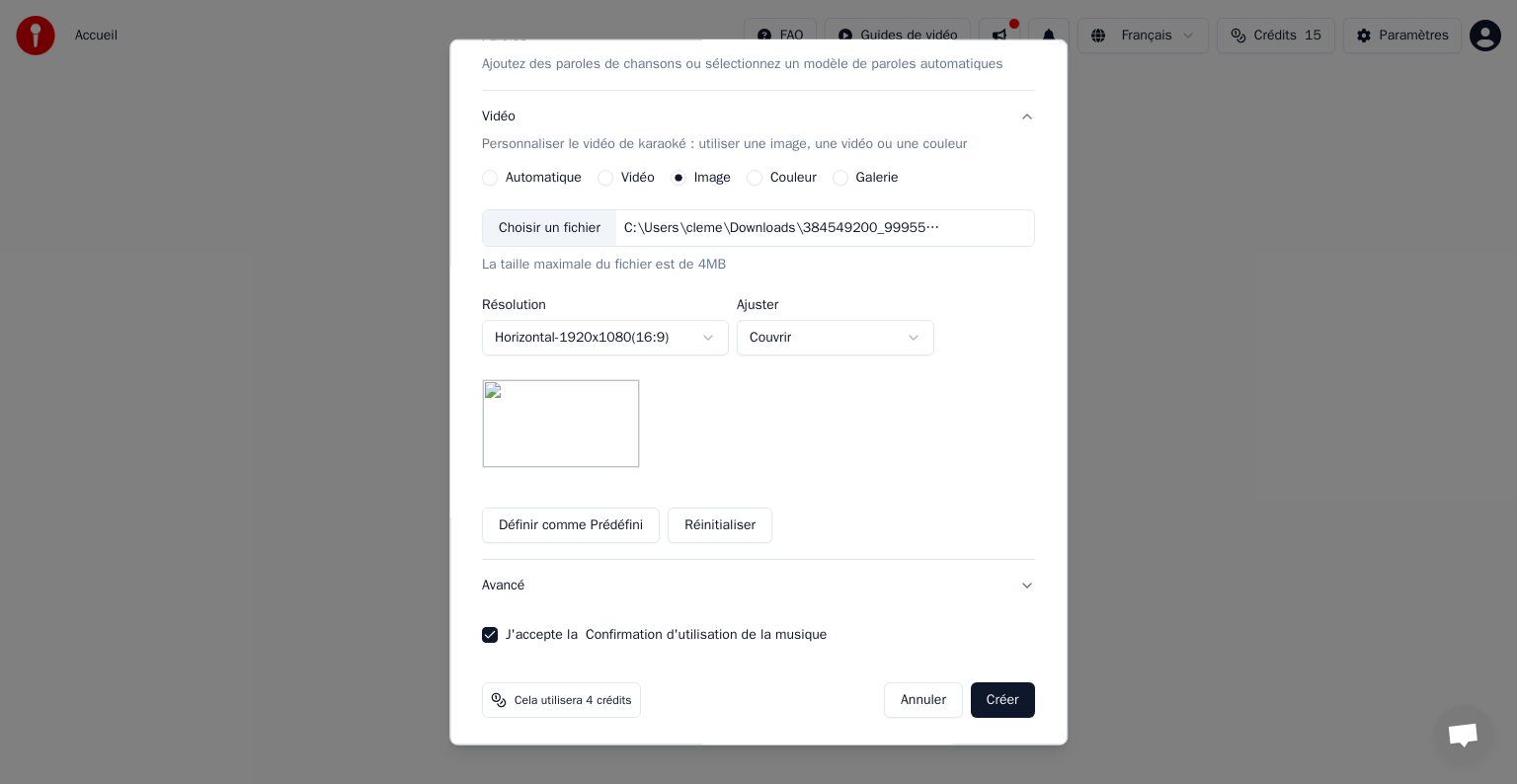scroll, scrollTop: 280, scrollLeft: 0, axis: vertical 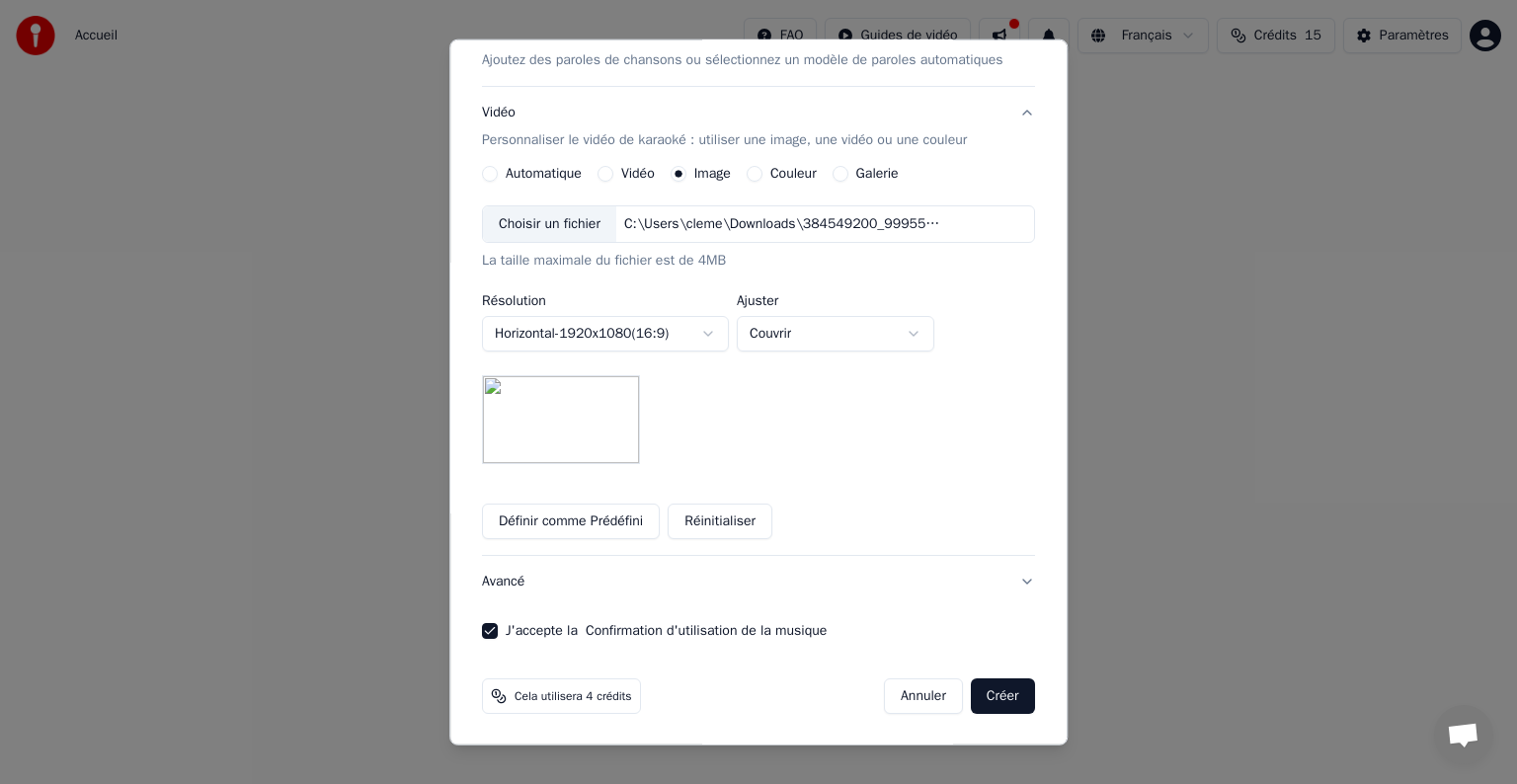 click on "Cela utilisera 4 crédits" at bounding box center (561, 696) 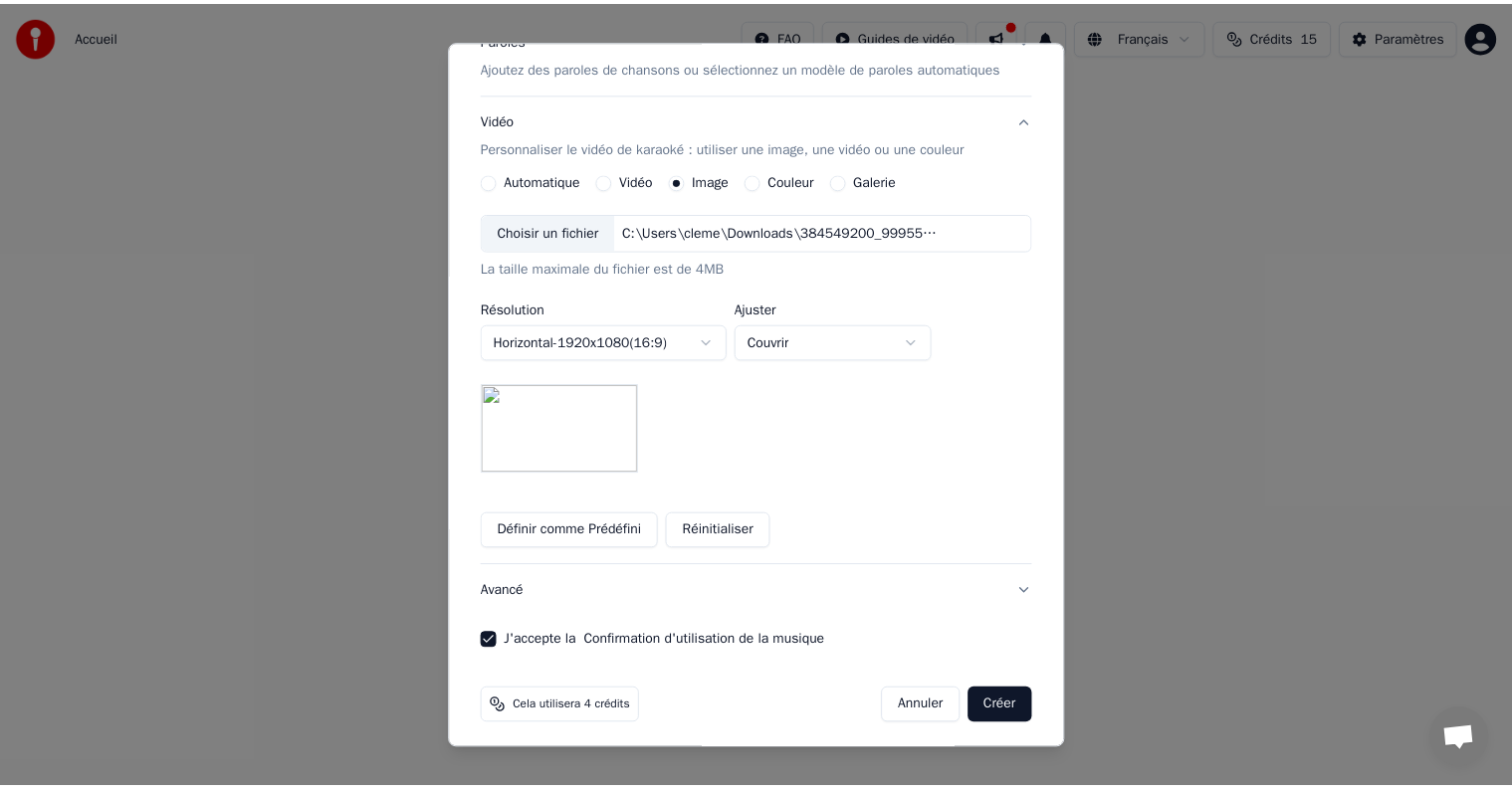 scroll, scrollTop: 283, scrollLeft: 0, axis: vertical 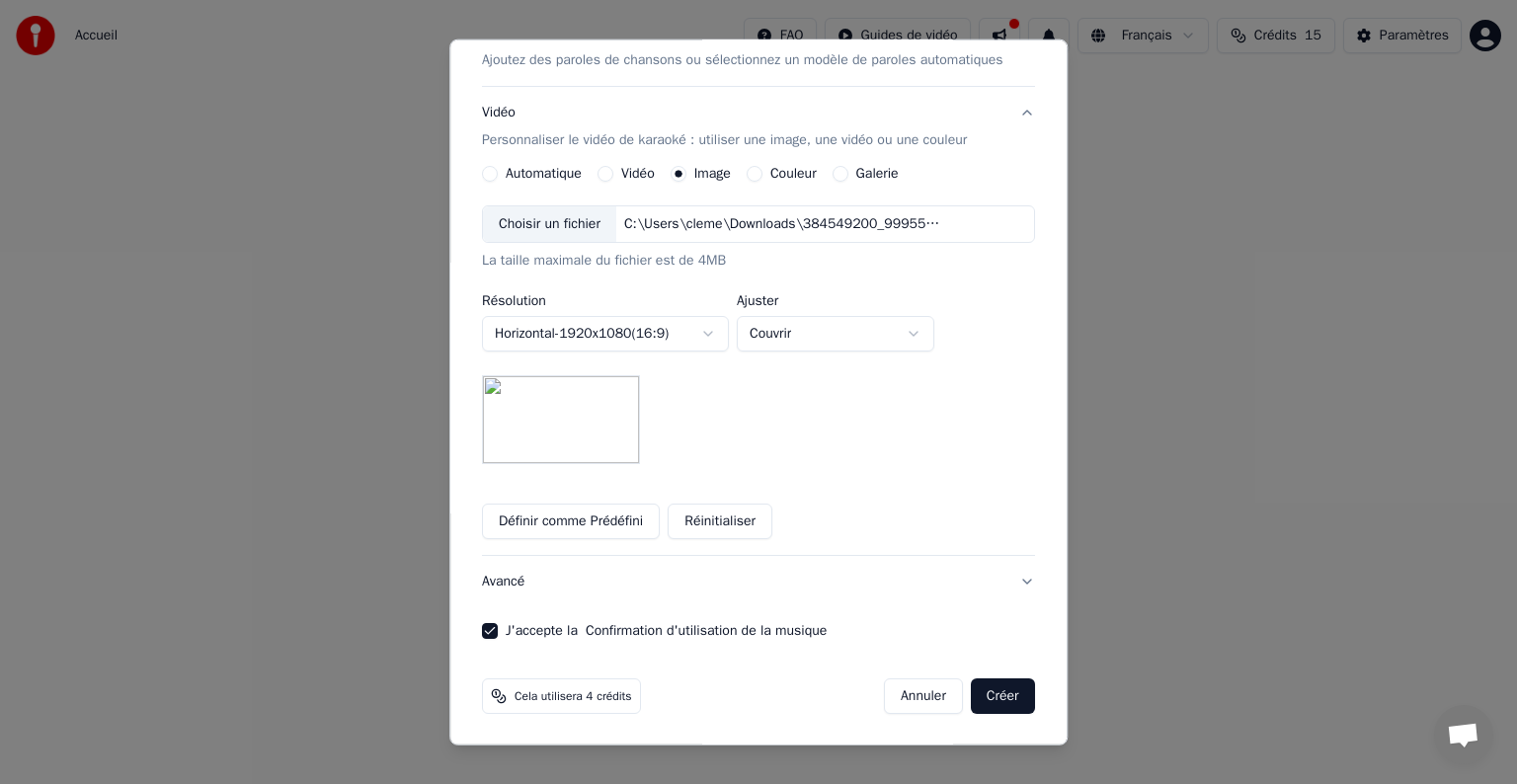 click on "Créer" at bounding box center [1002, 696] 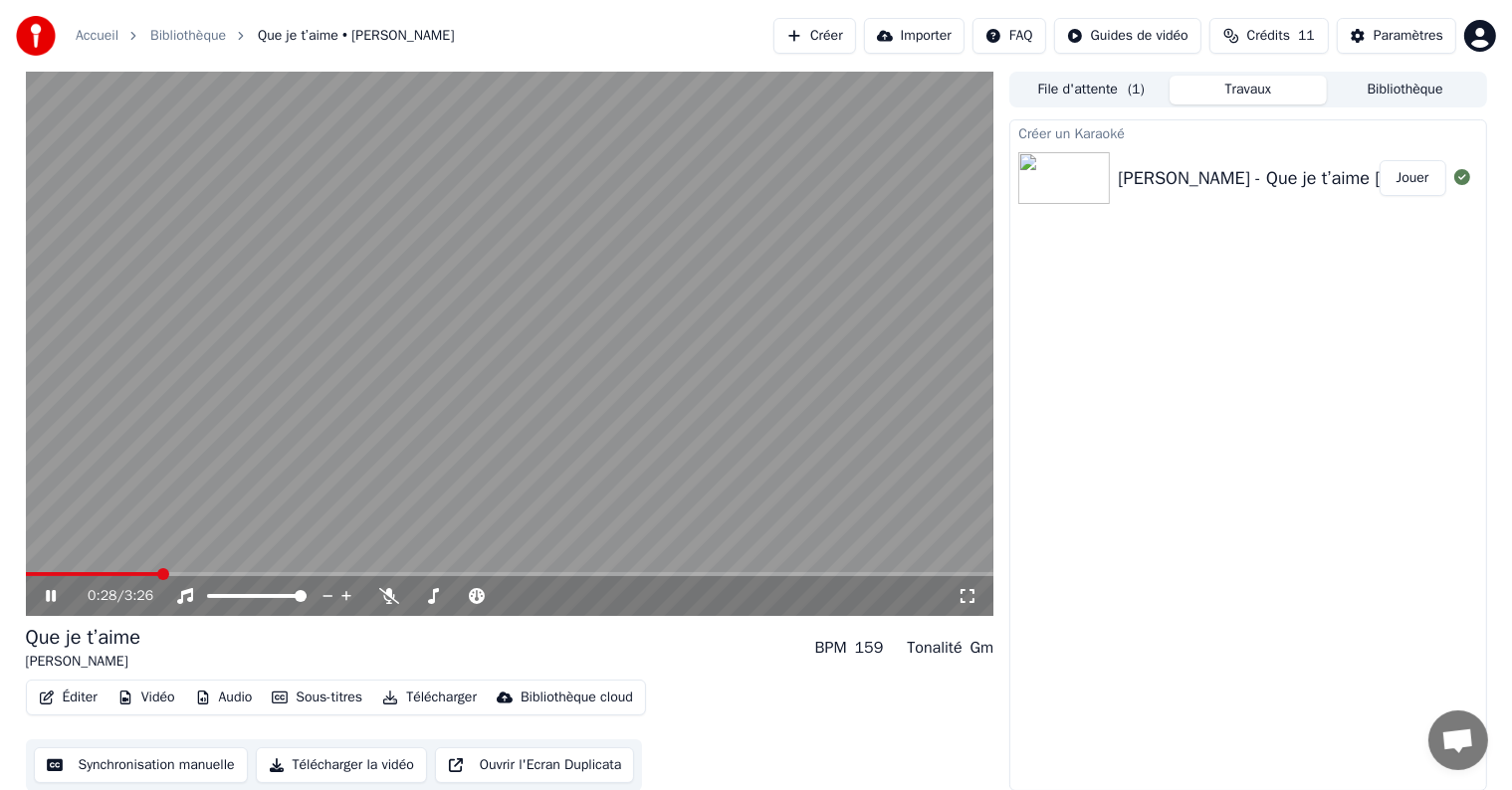 click at bounding box center (510, 343) 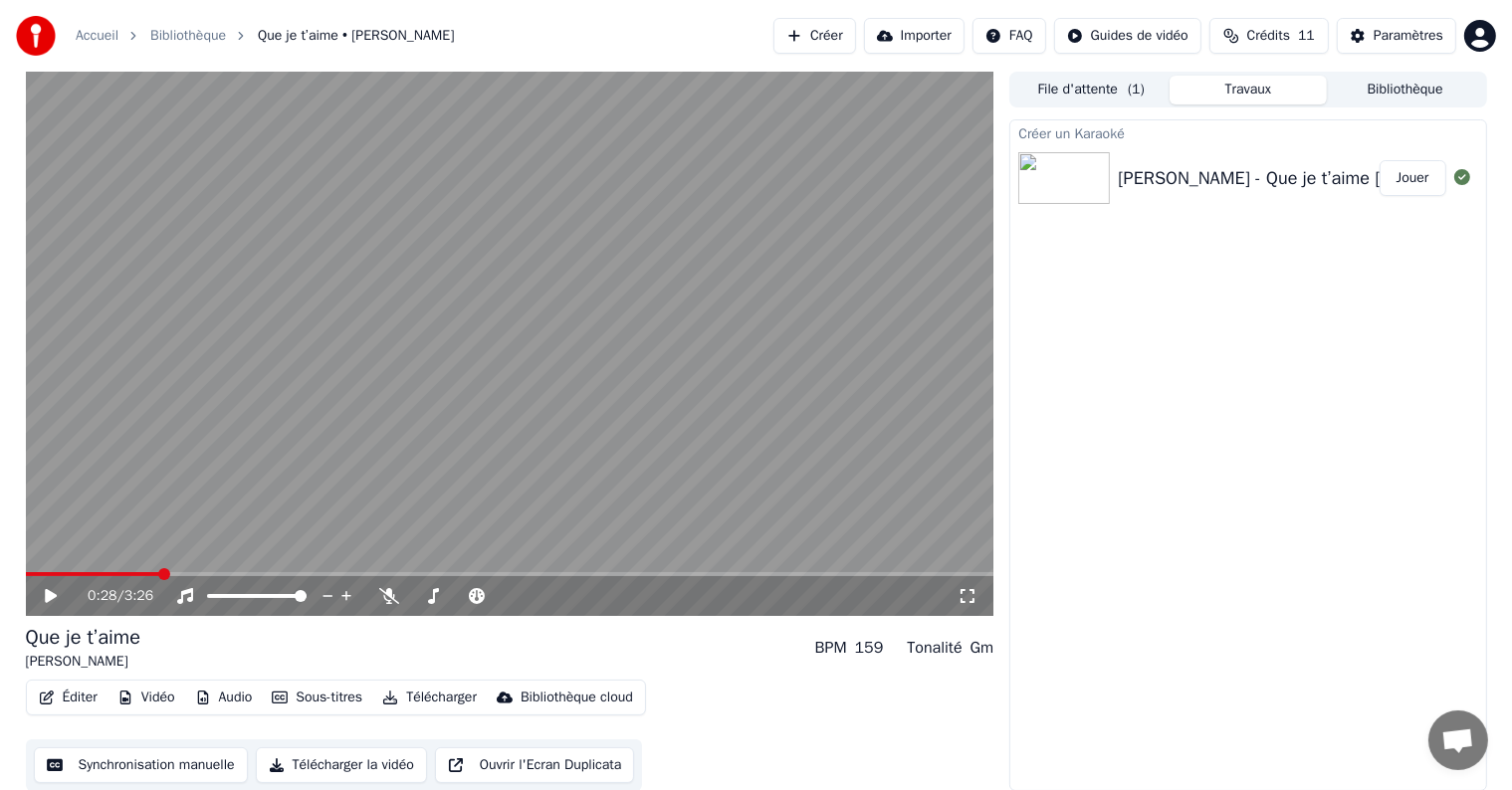 scroll, scrollTop: 1, scrollLeft: 0, axis: vertical 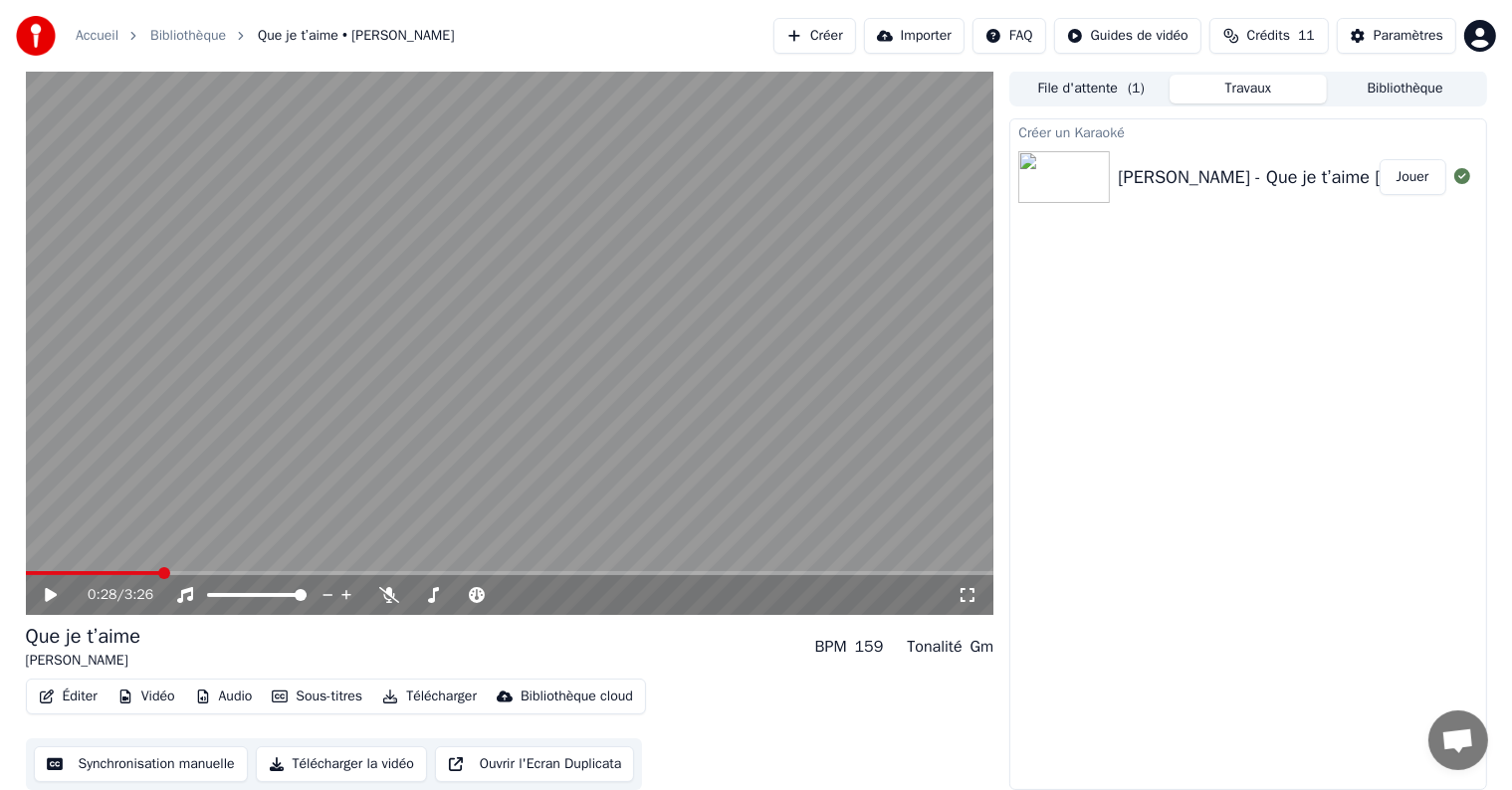 click at bounding box center (510, 342) 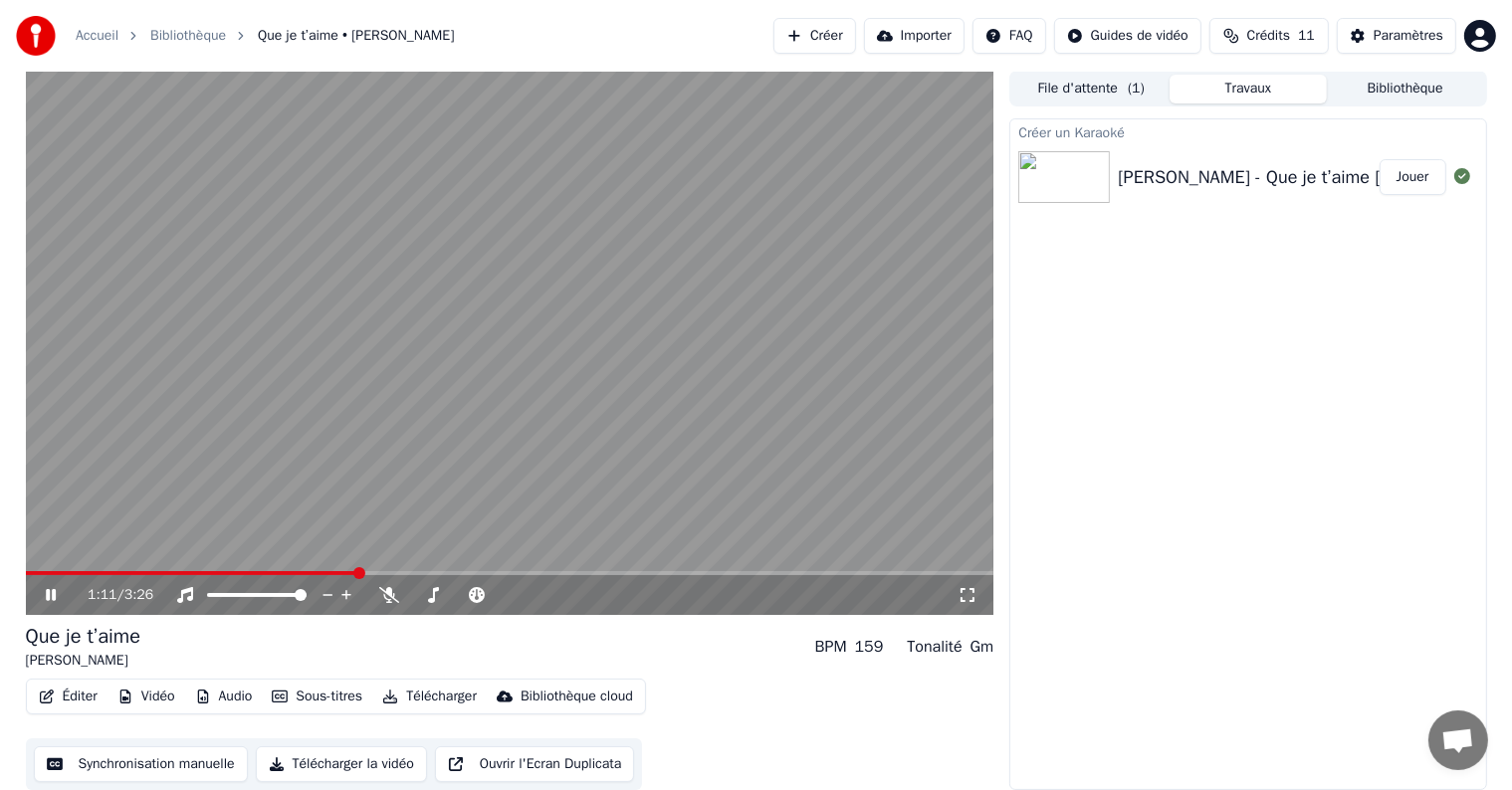 click at bounding box center [510, 573] 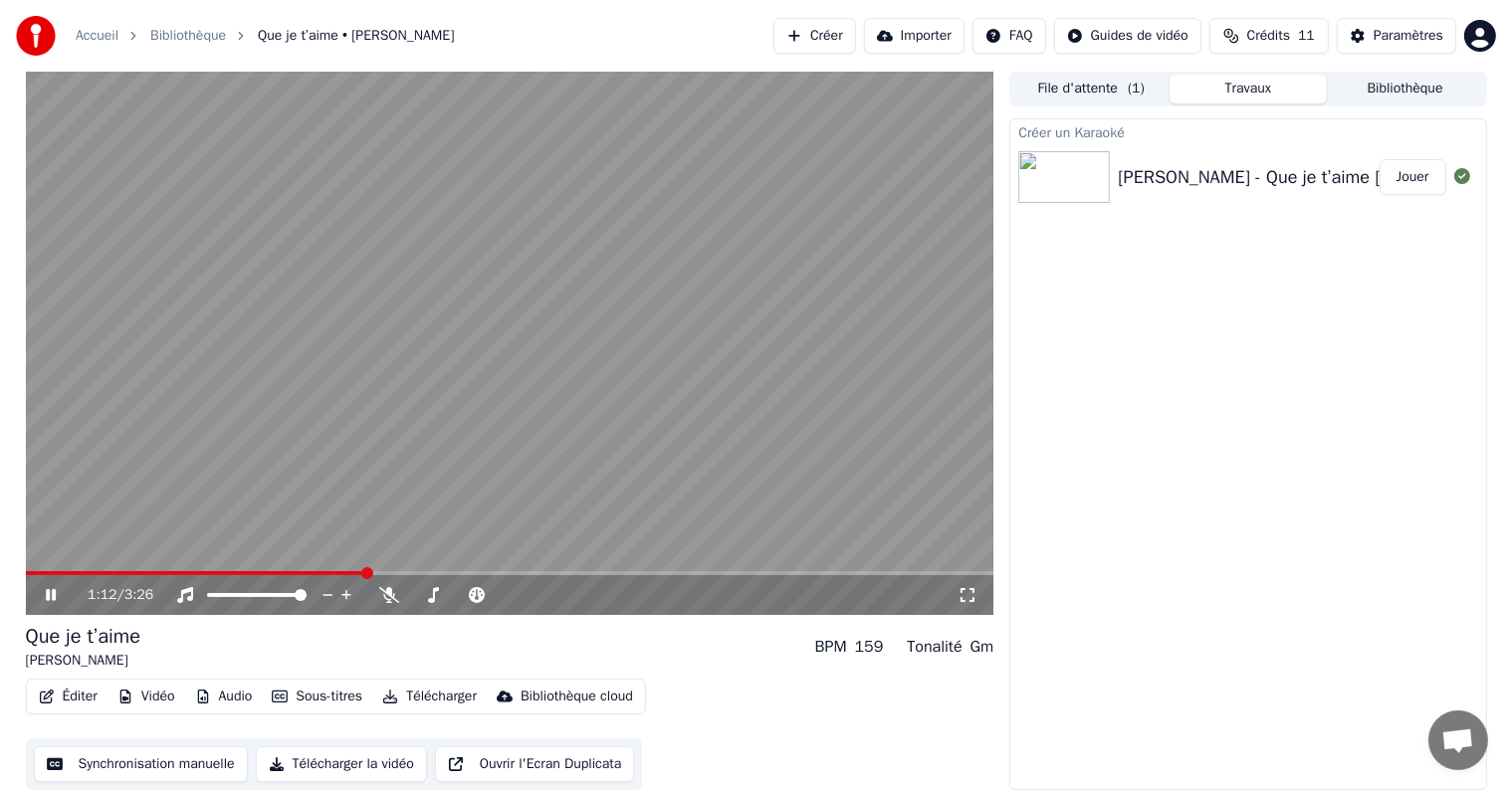 click at bounding box center [510, 573] 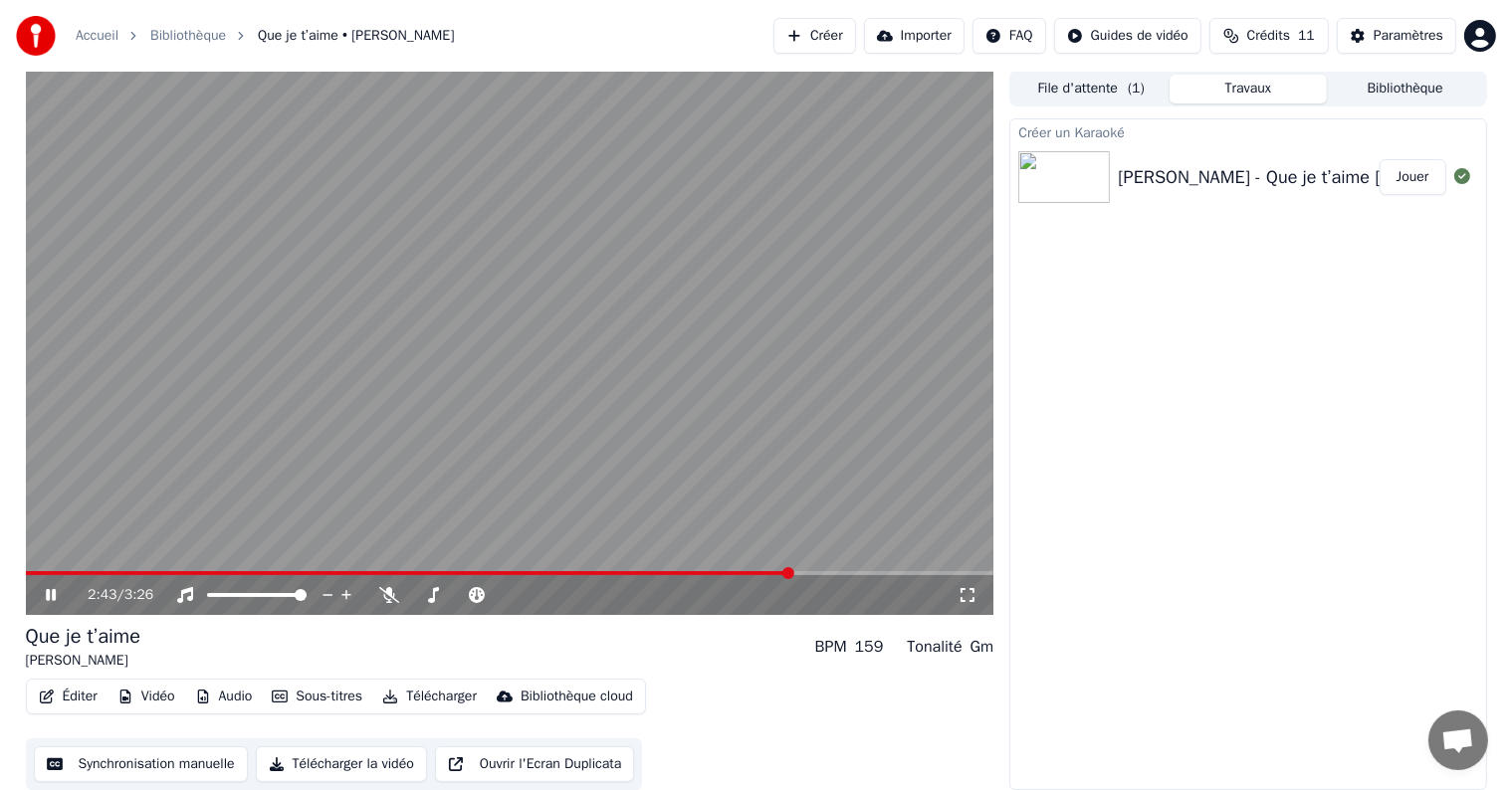 click at bounding box center (510, 342) 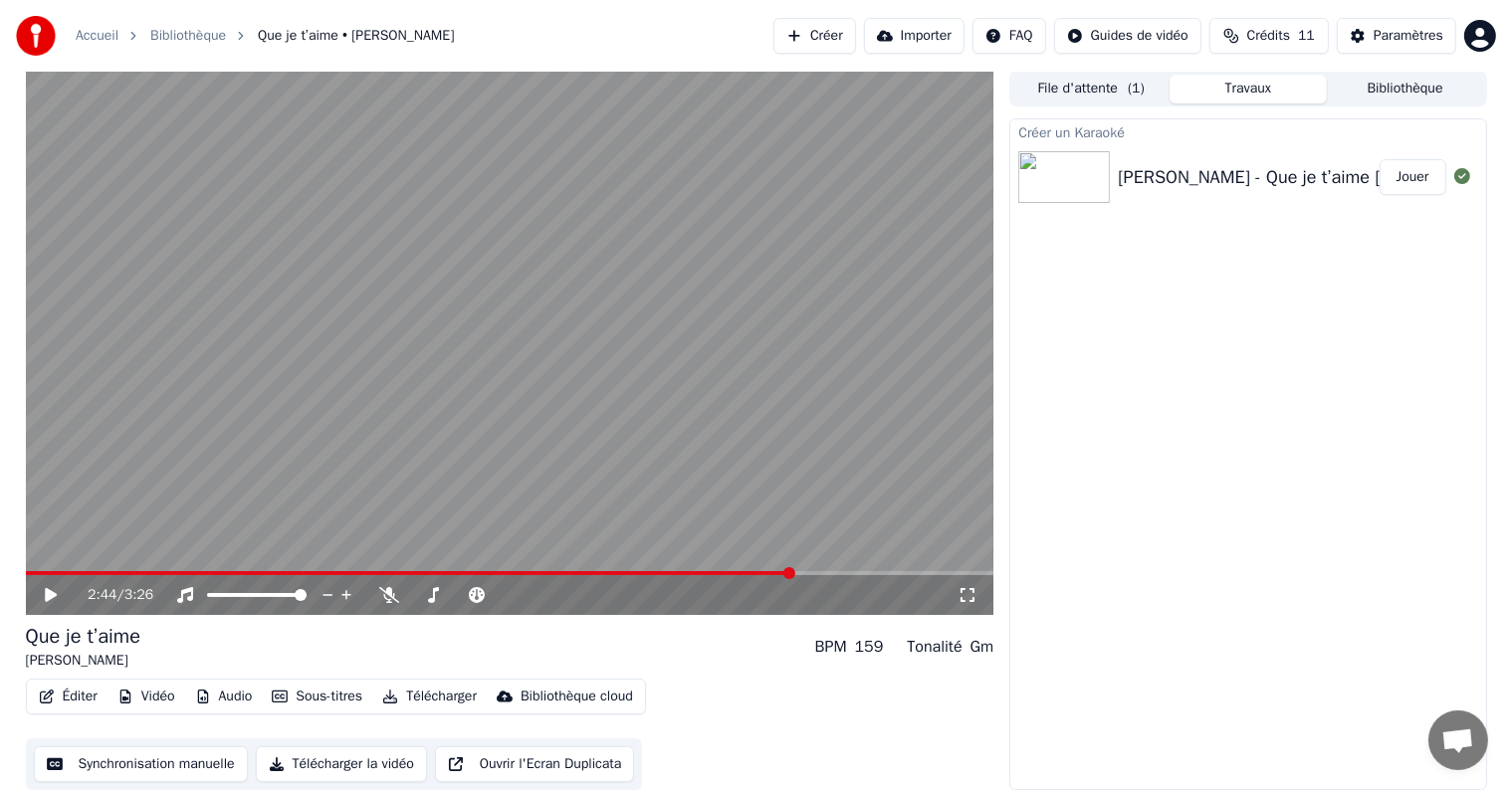 click at bounding box center (510, 573) 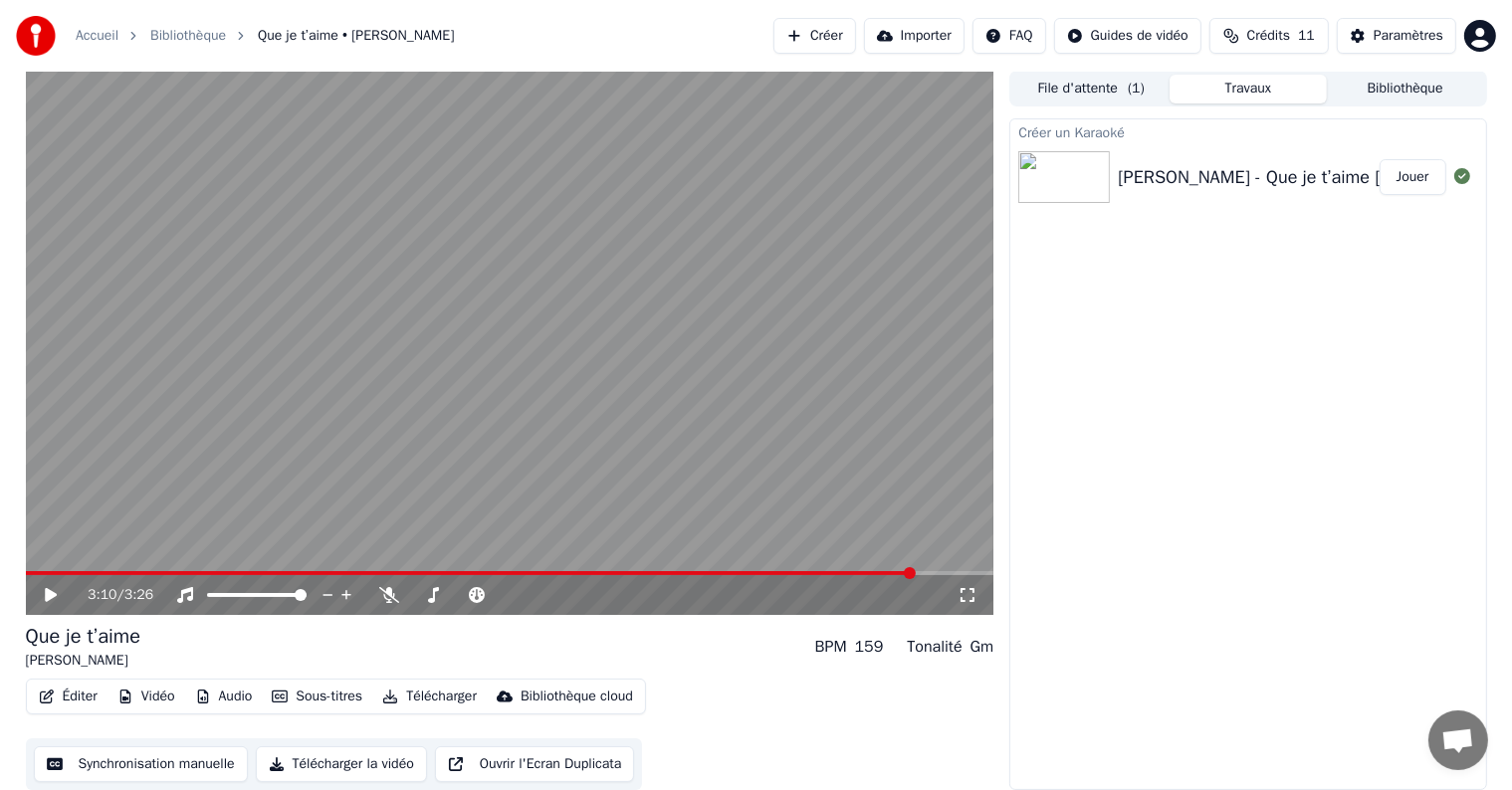 click 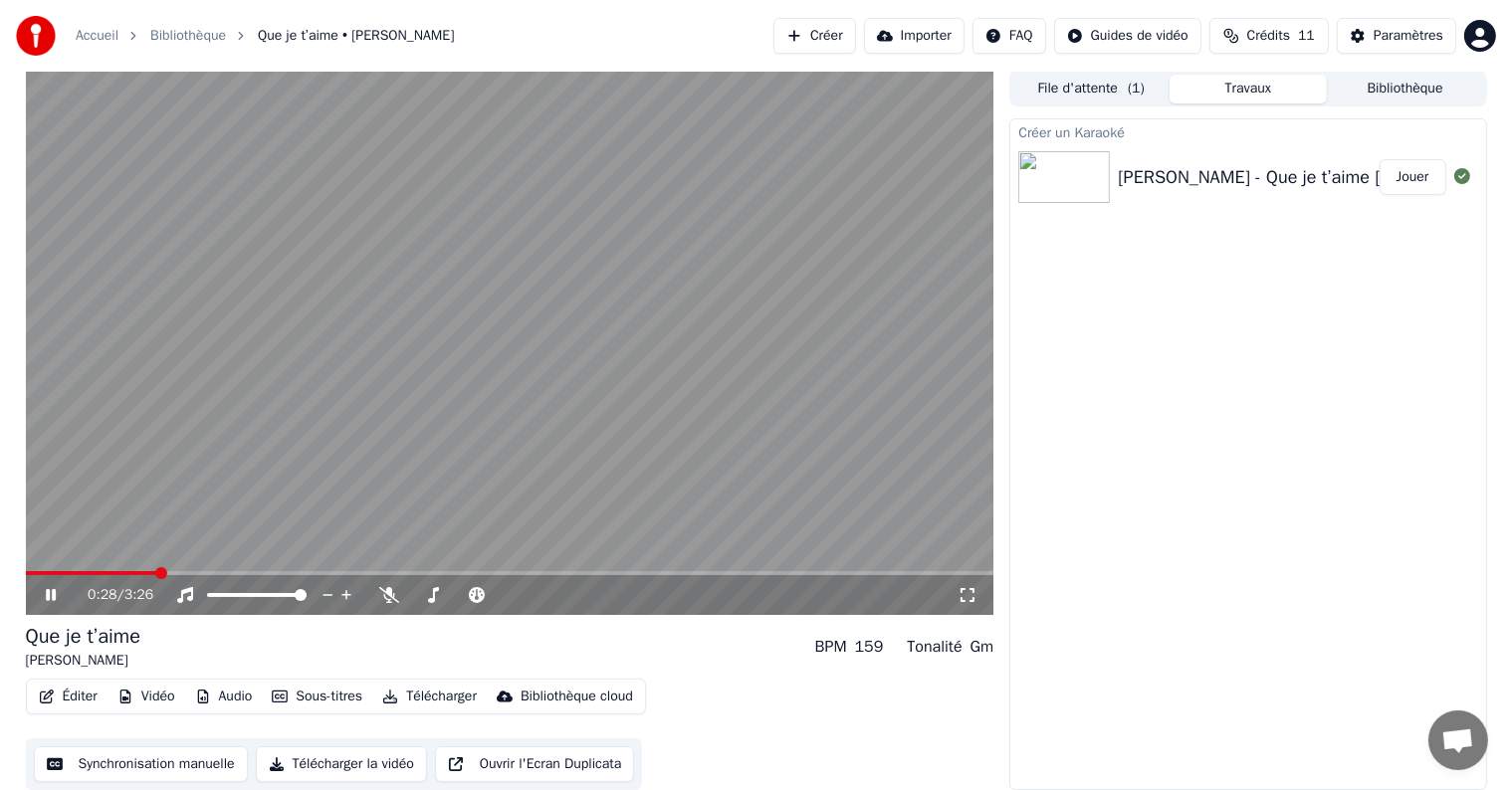 click at bounding box center (92, 573) 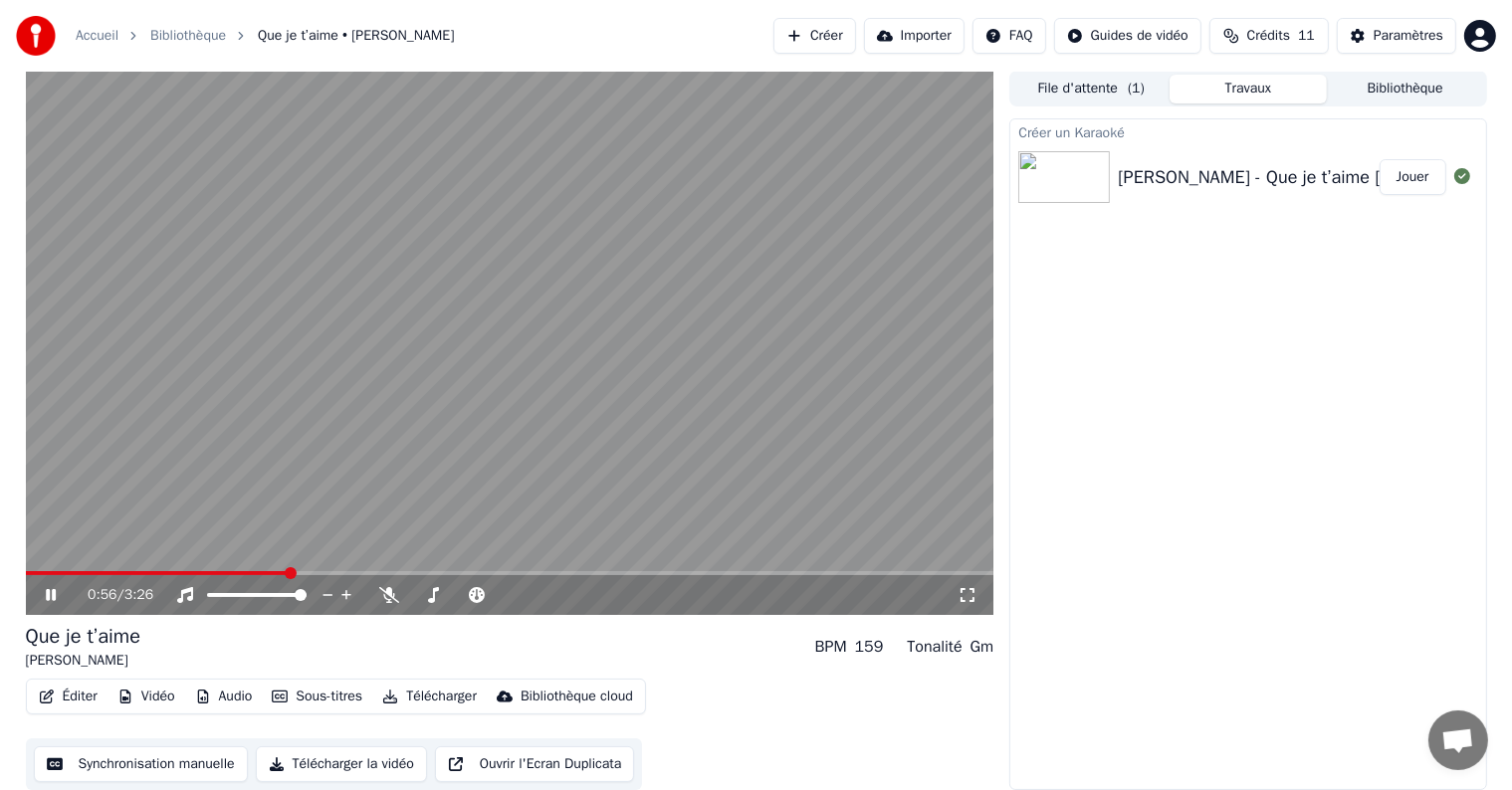 click at bounding box center [510, 342] 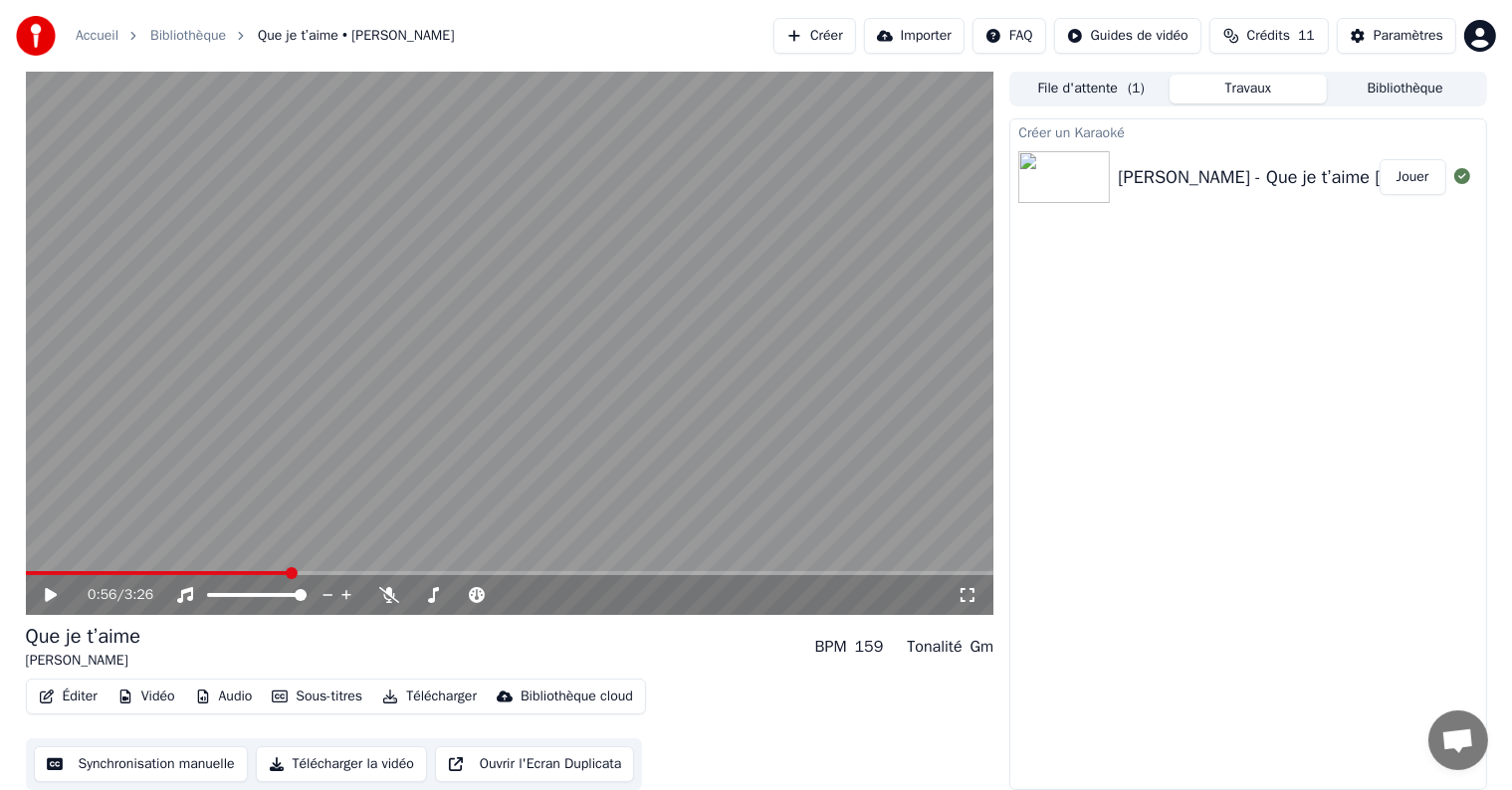 click on "Synchronisation manuelle" at bounding box center [140, 764] 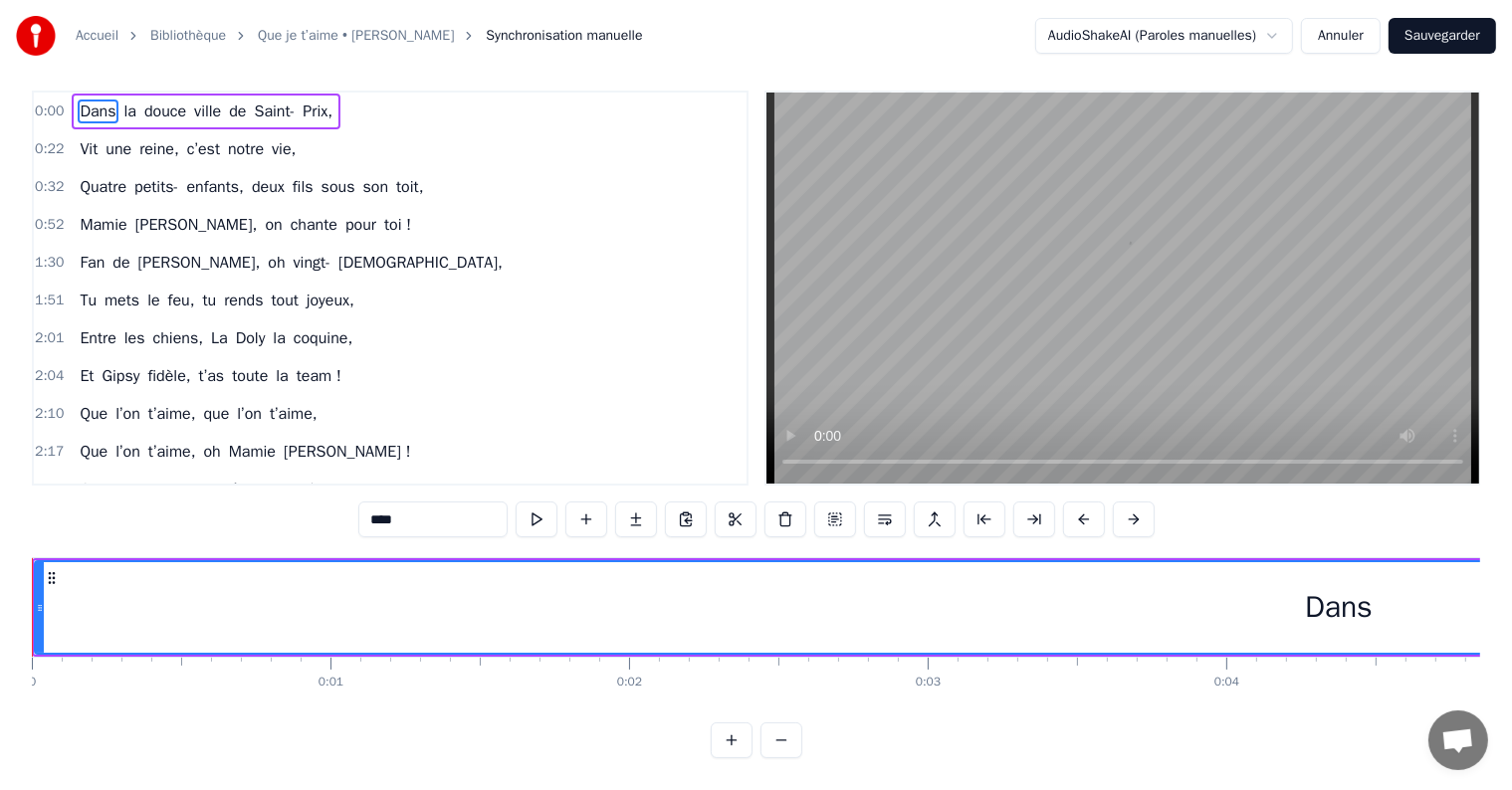 scroll, scrollTop: 30, scrollLeft: 0, axis: vertical 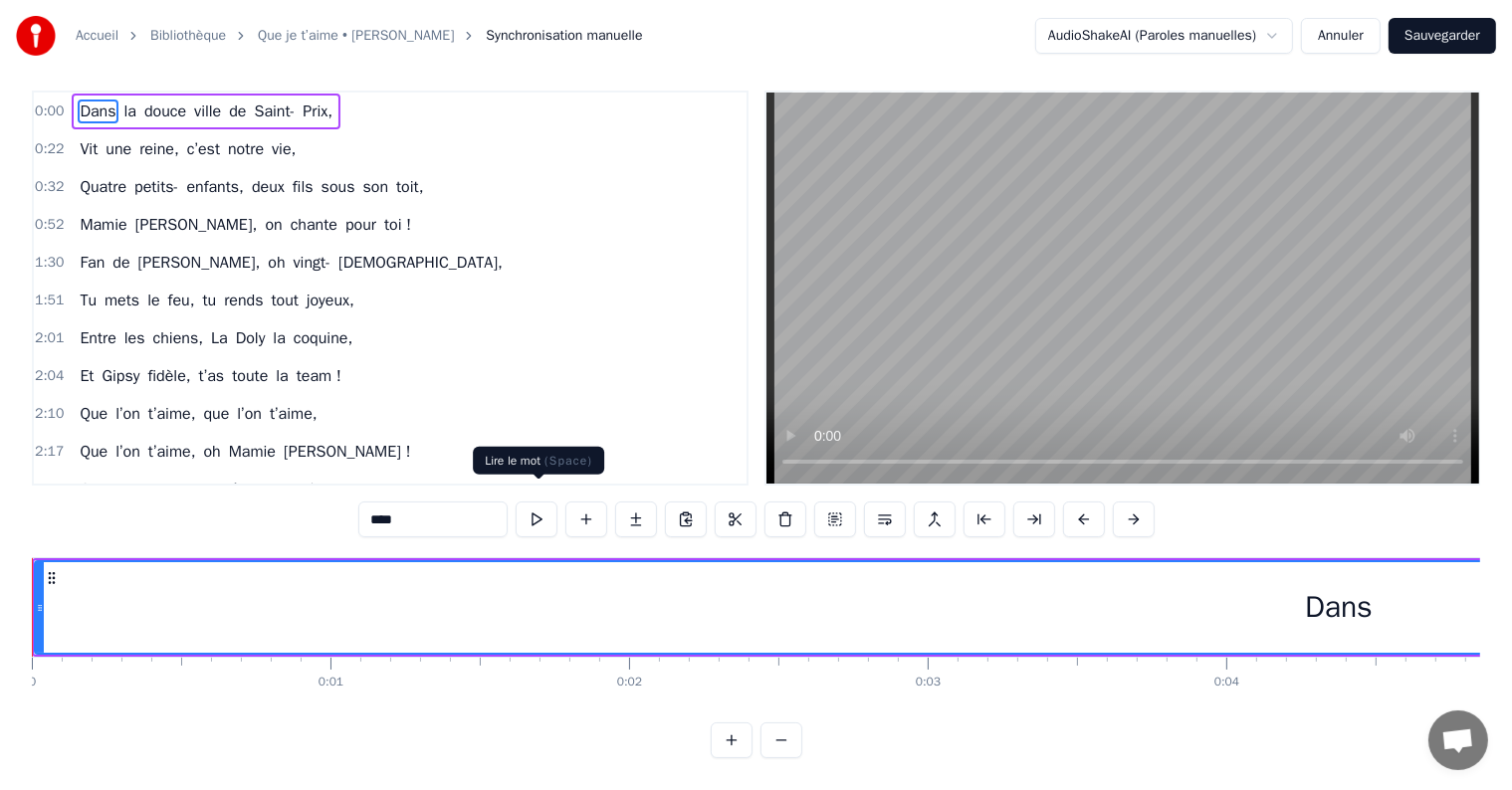 click at bounding box center (537, 519) 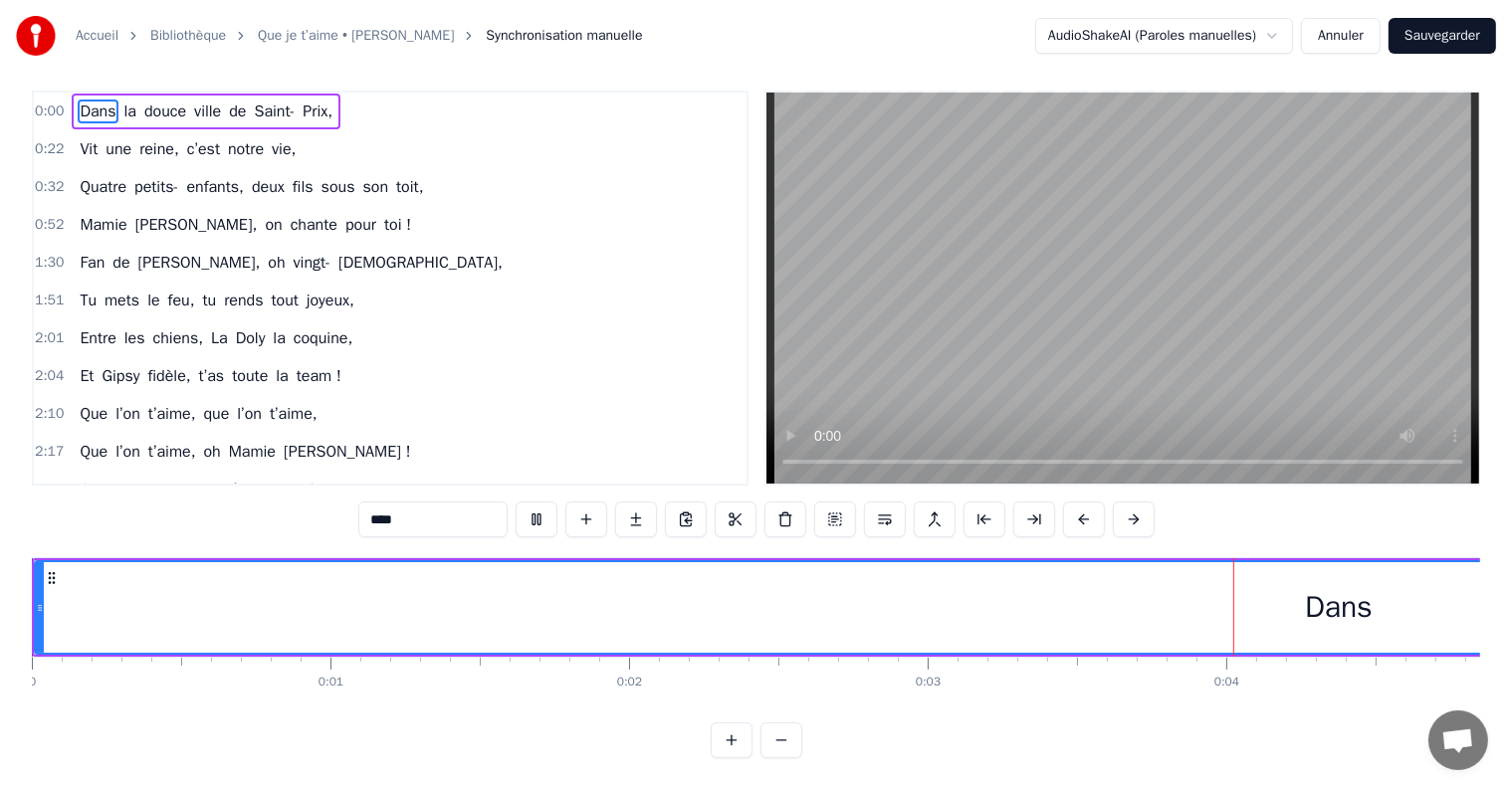 click at bounding box center (537, 519) 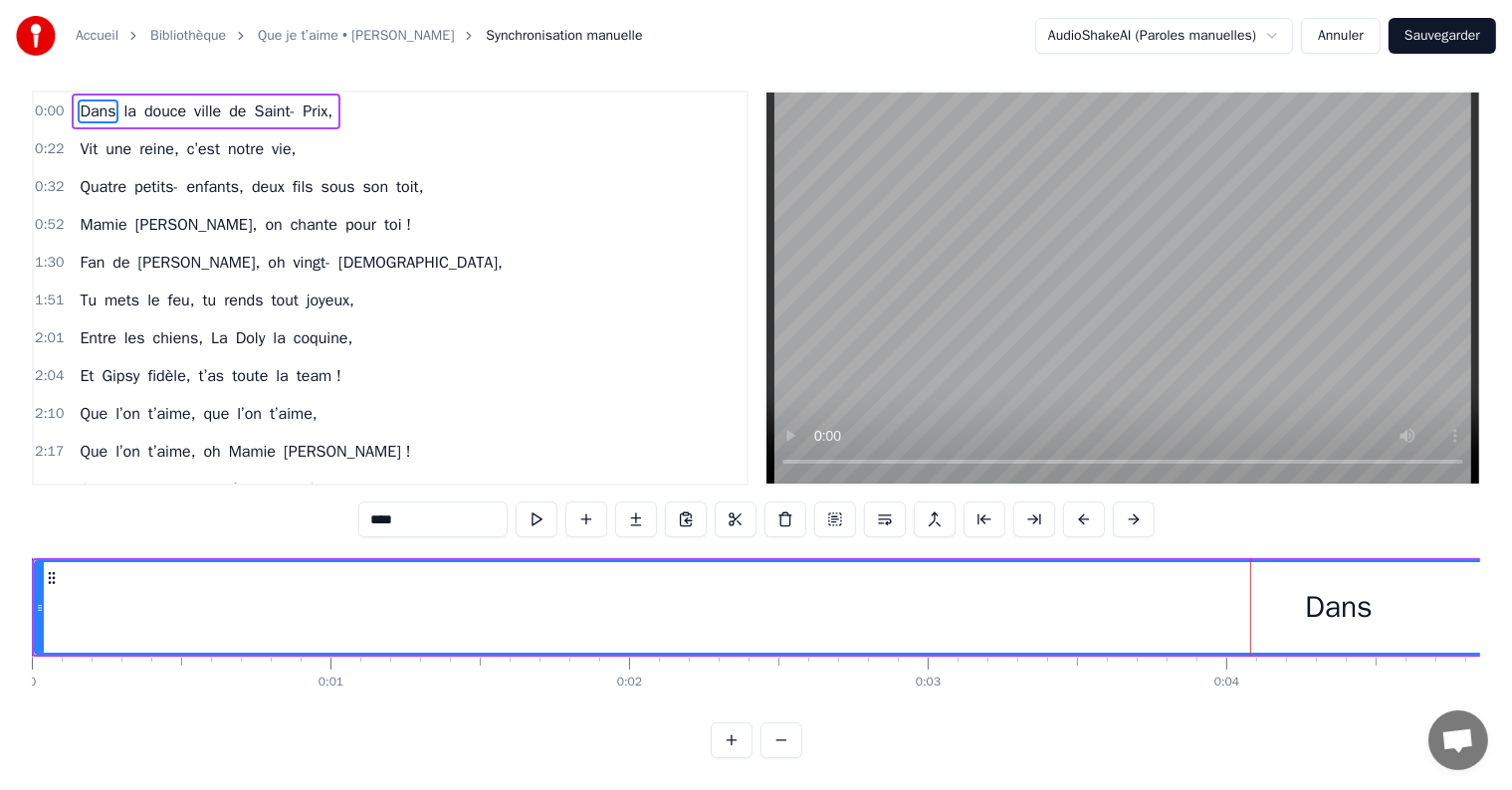 click on "Dans" at bounding box center (1339, 607) 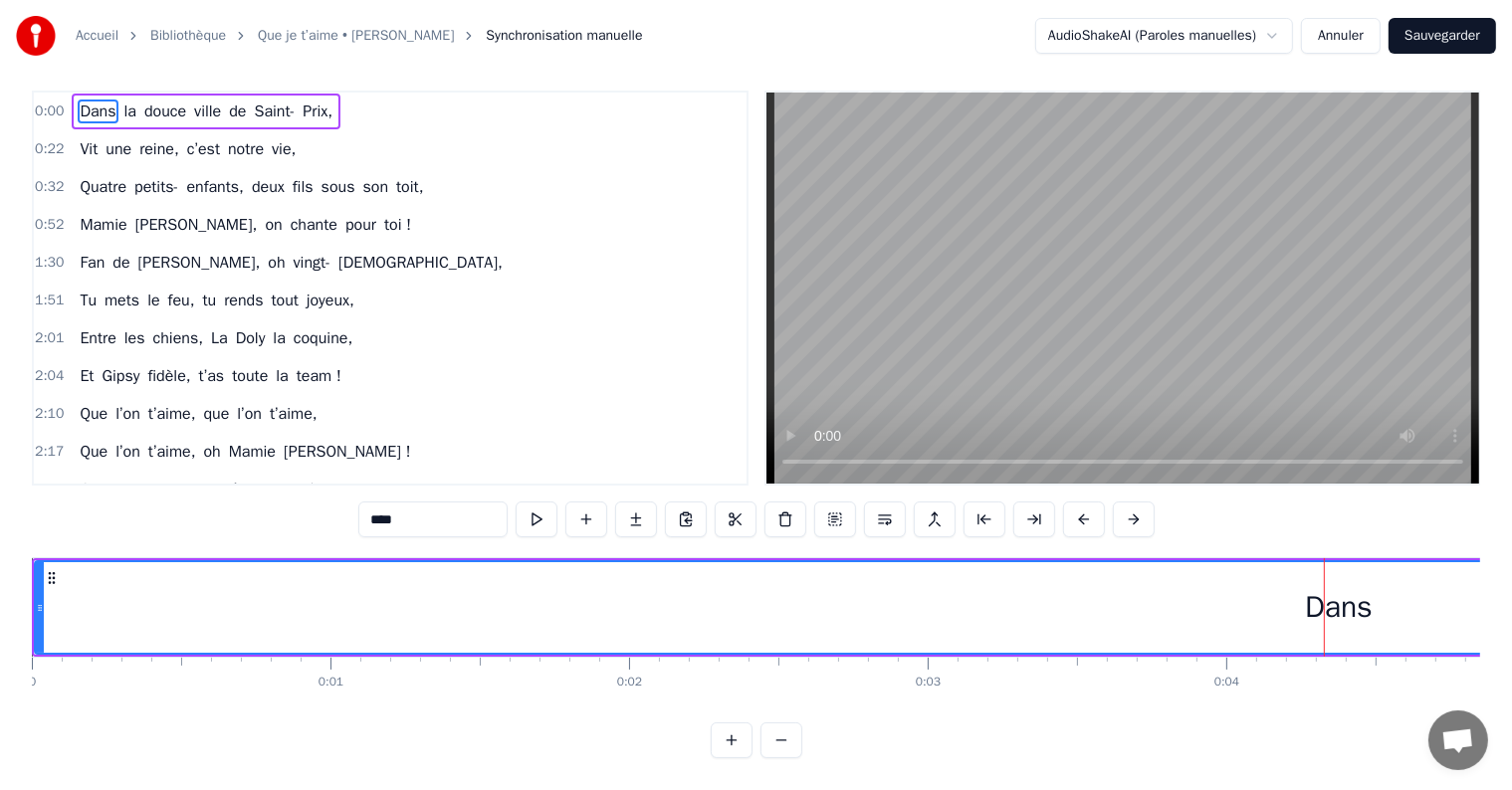scroll, scrollTop: 0, scrollLeft: 0, axis: both 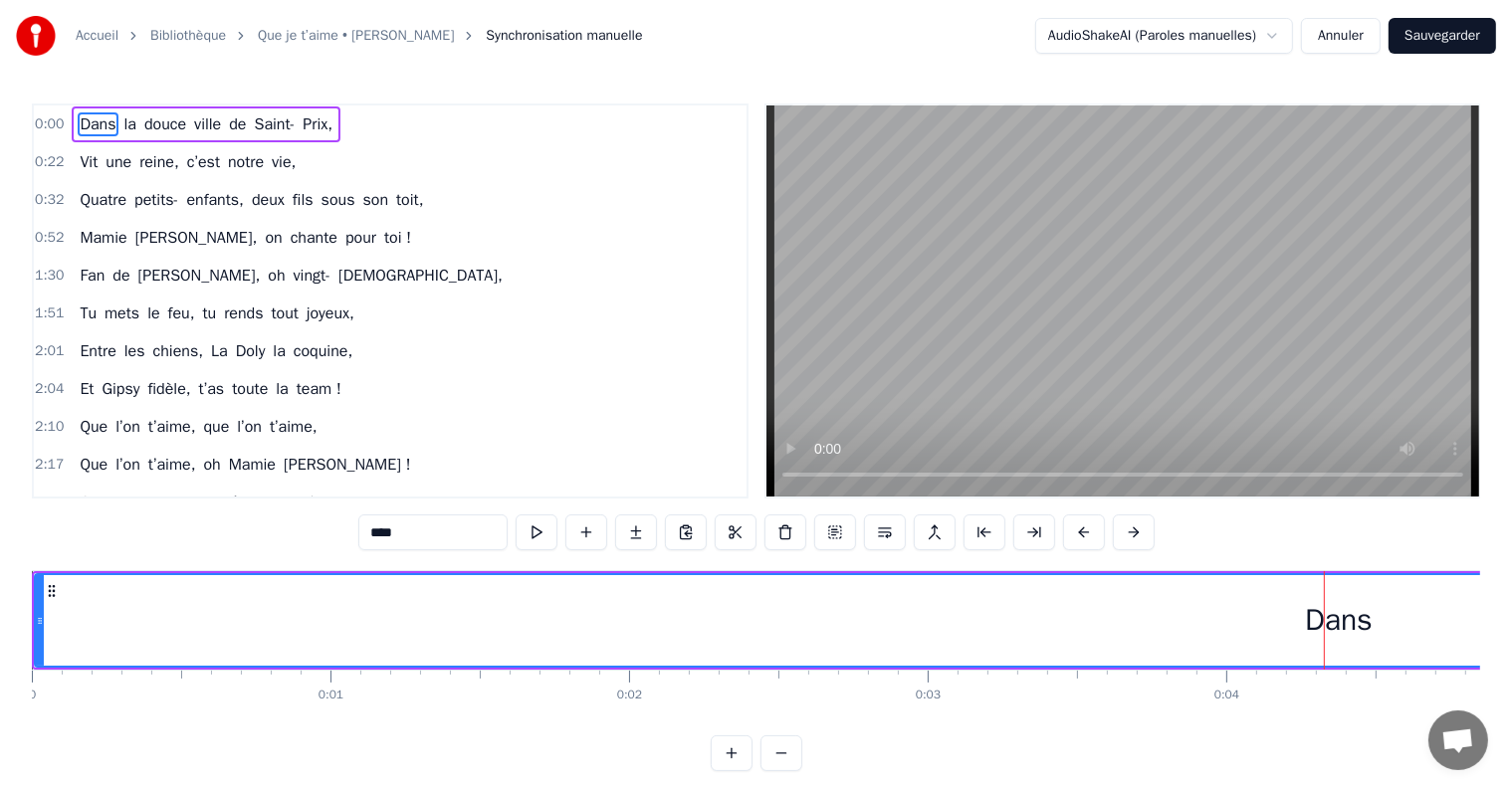 click on "Dans" at bounding box center [1339, 620] 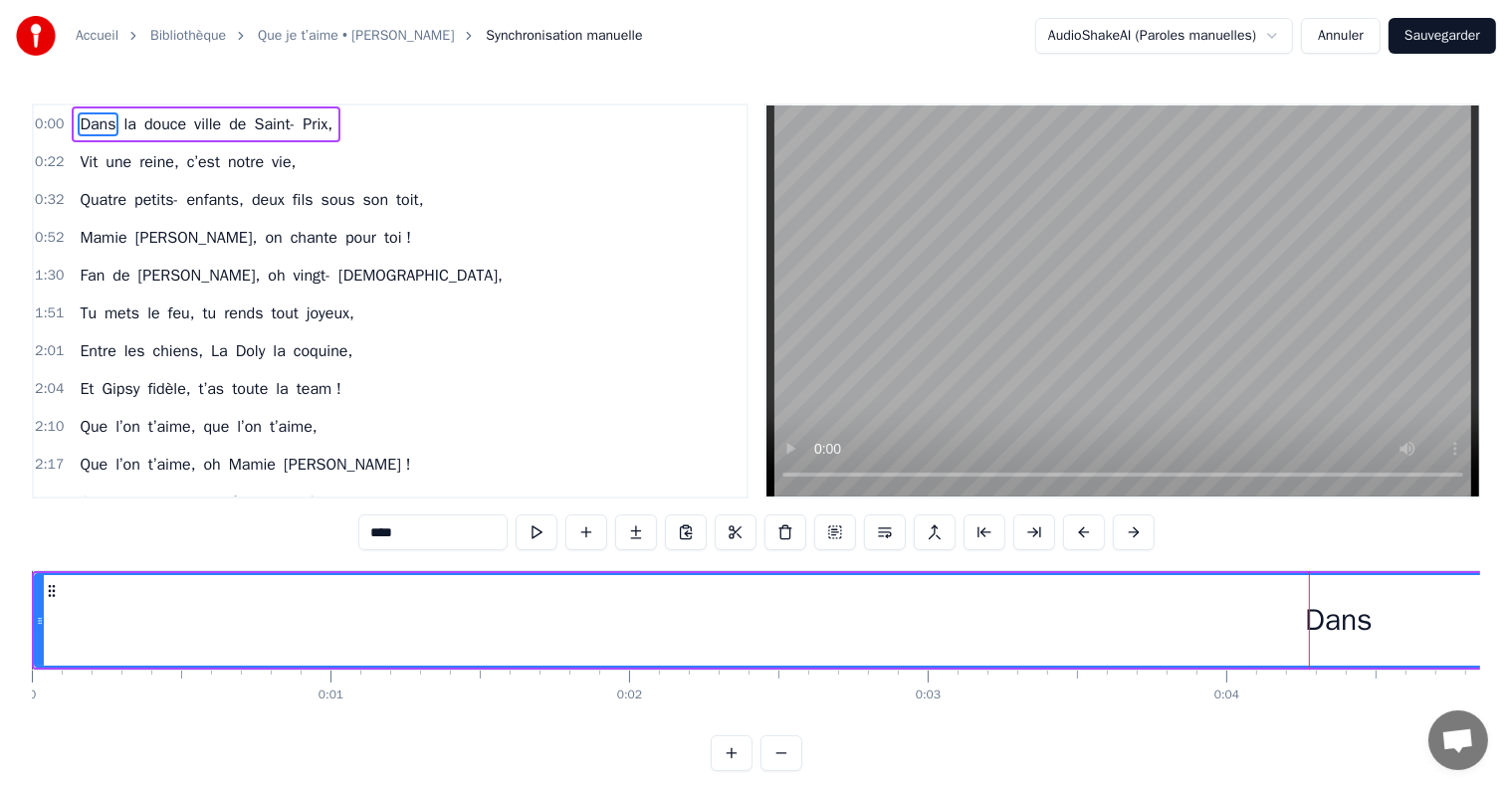 click on "Dans" at bounding box center [1339, 620] 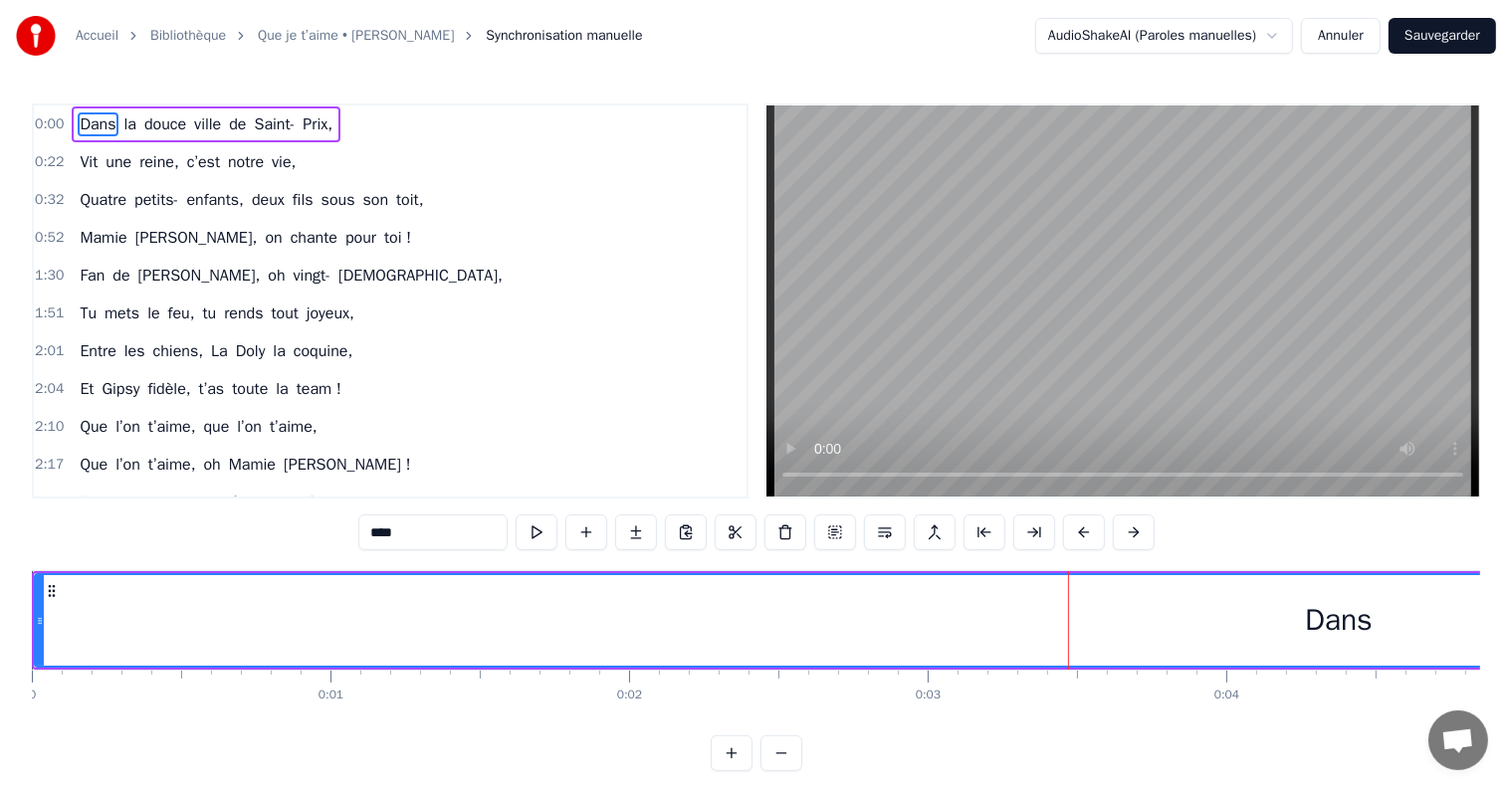 click on "Dans" at bounding box center (1339, 620) 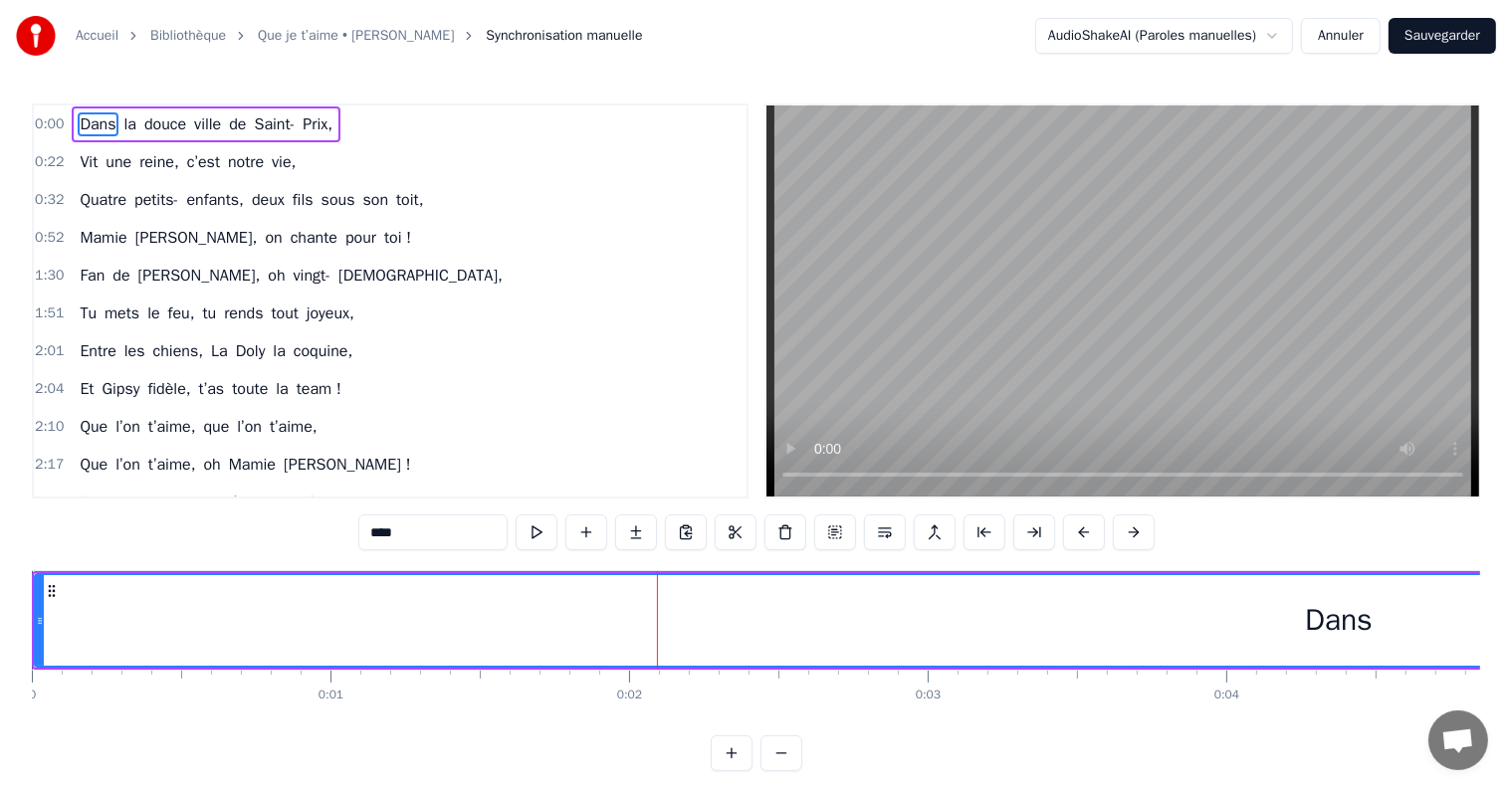 scroll, scrollTop: 30, scrollLeft: 0, axis: vertical 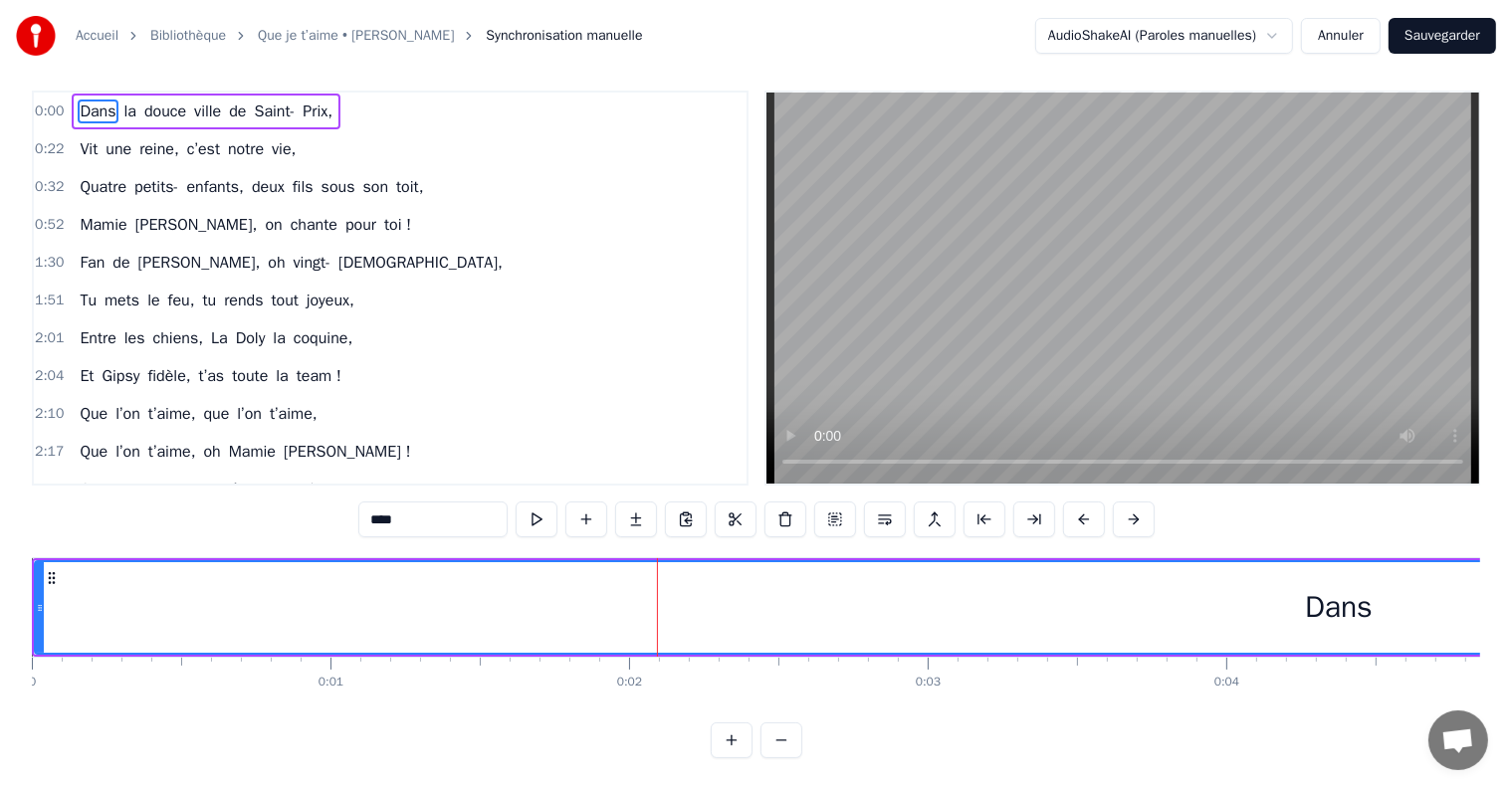 click on "la" at bounding box center (130, 111) 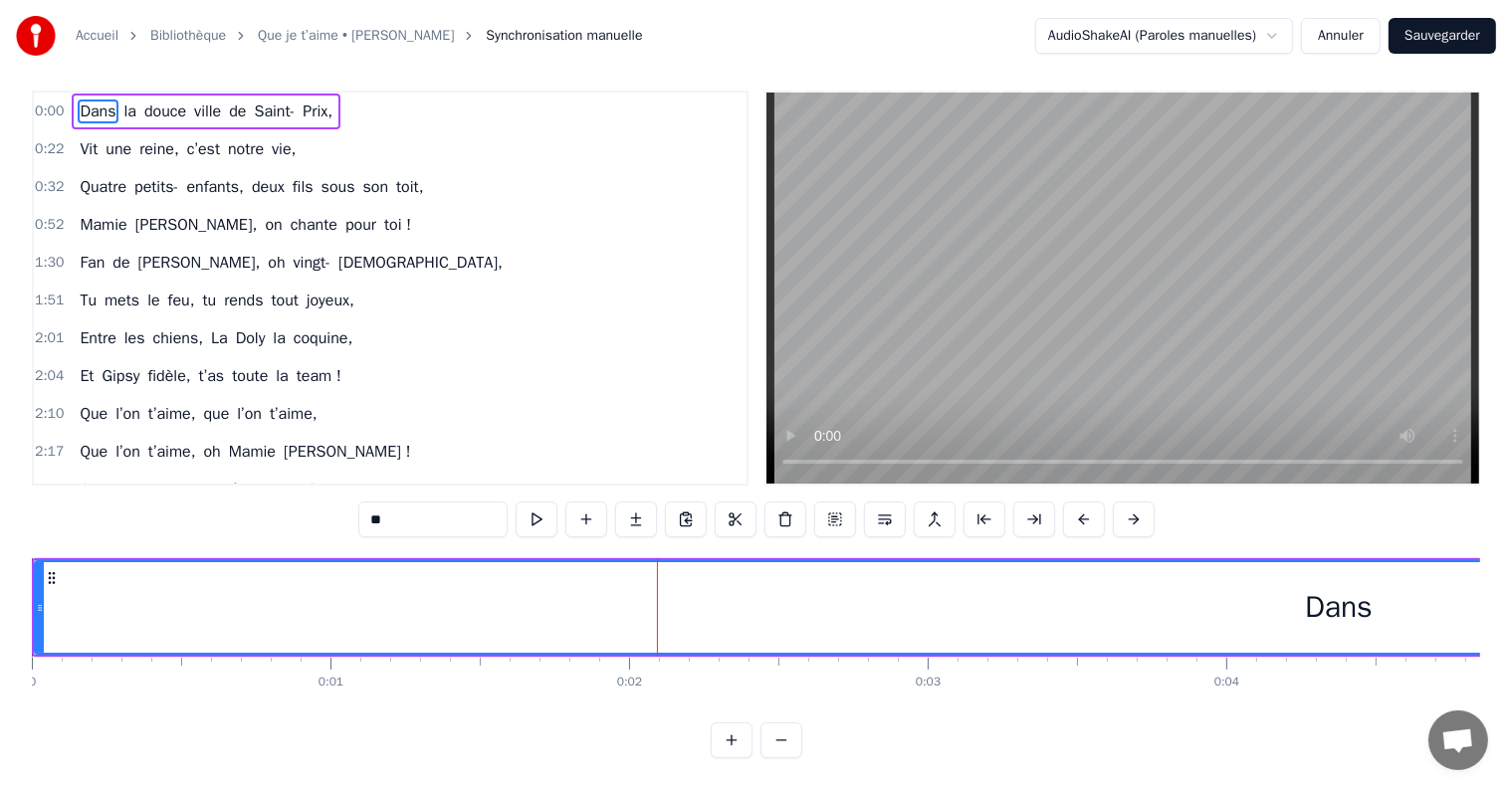 scroll, scrollTop: 0, scrollLeft: 0, axis: both 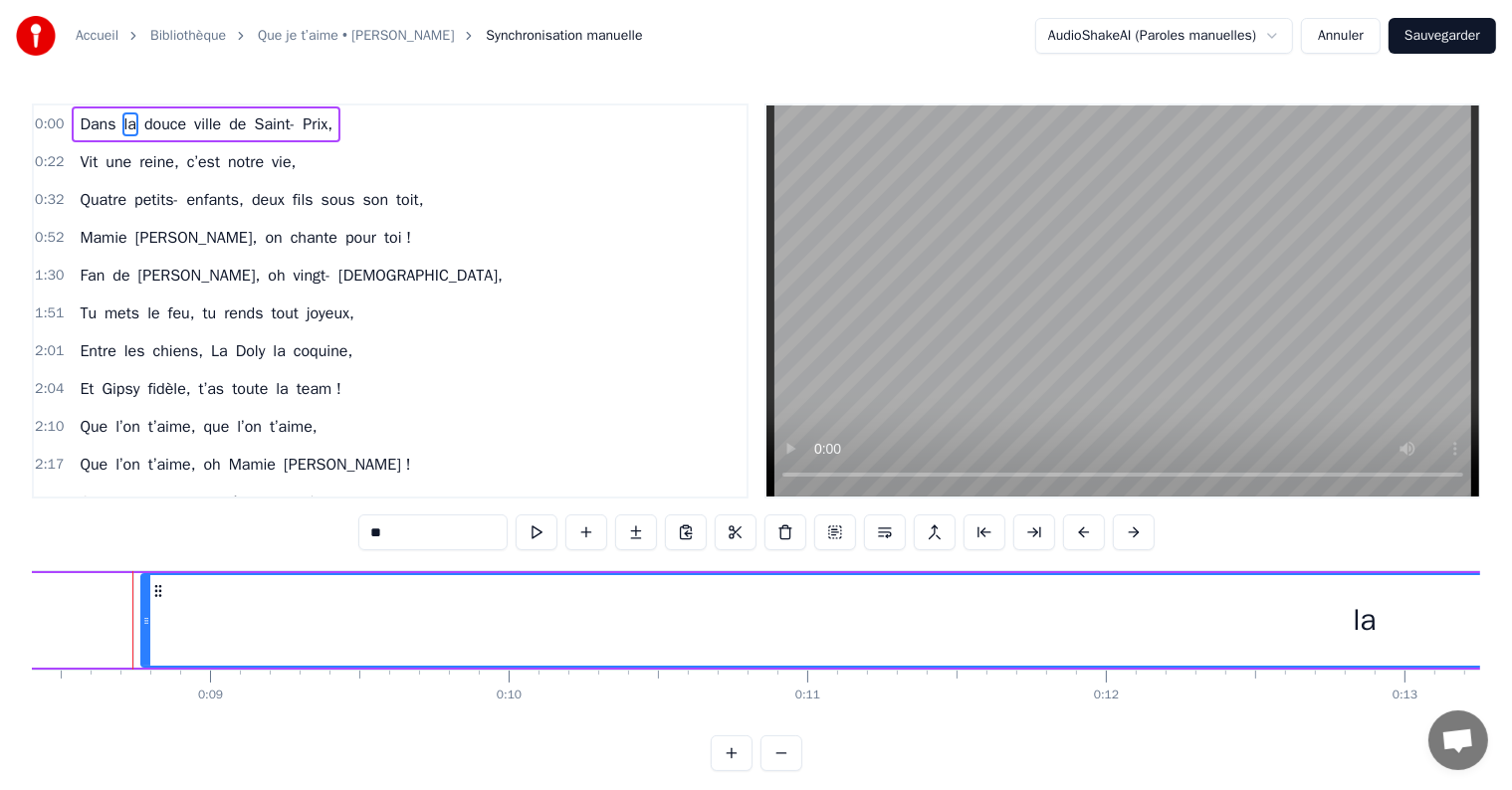 click on "Dans" at bounding box center [98, 124] 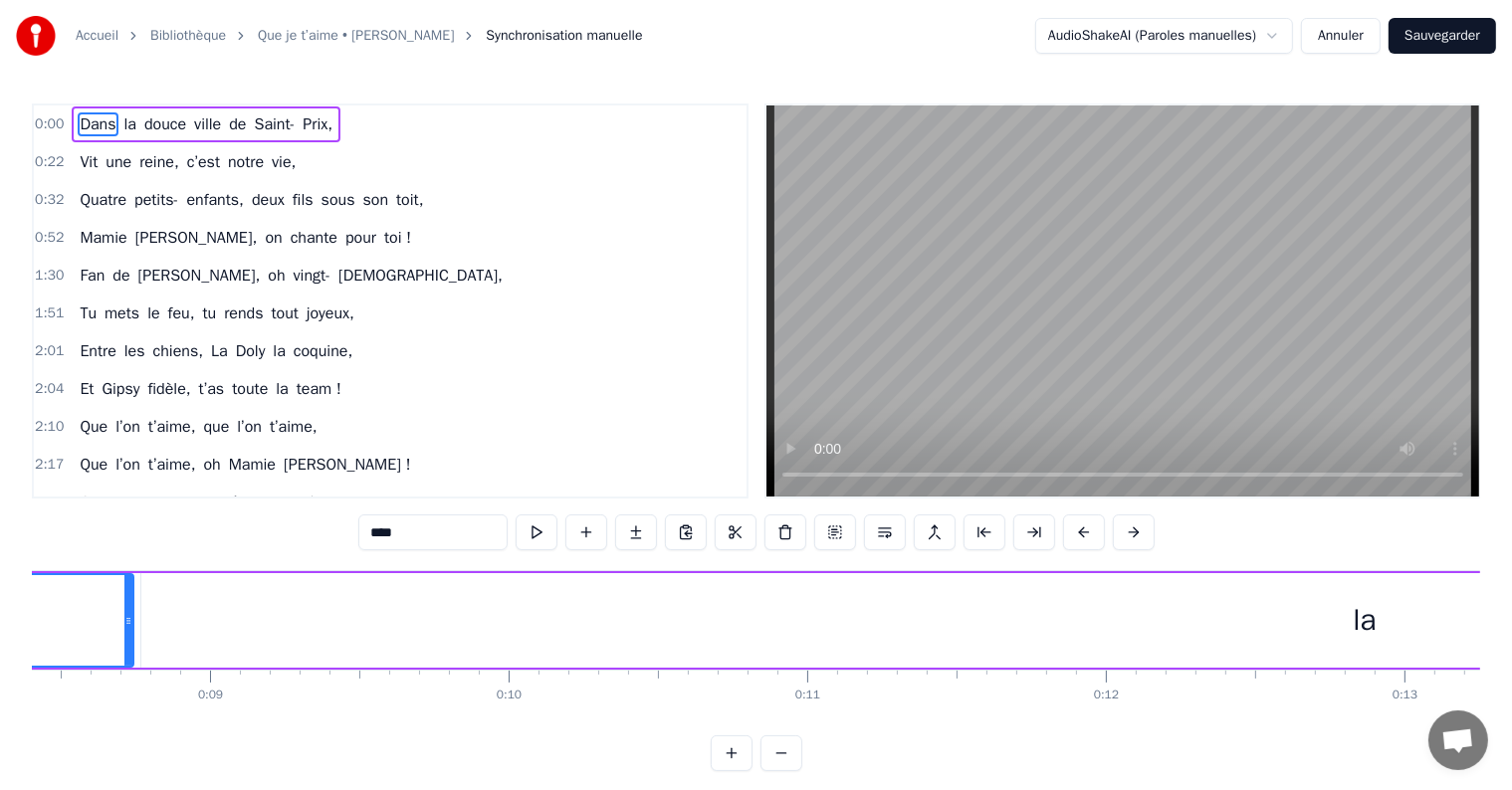 click on "douce" at bounding box center [165, 124] 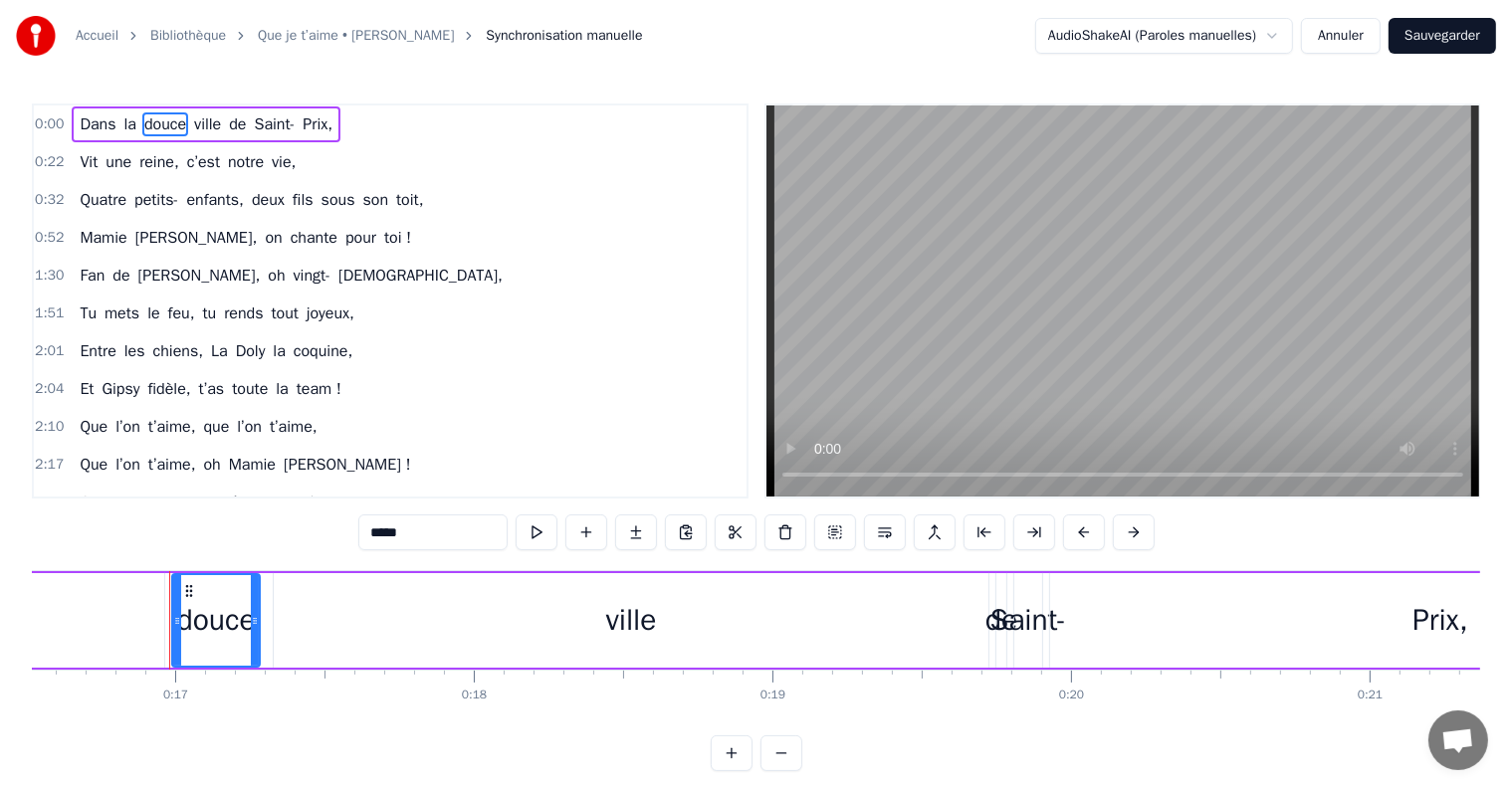 scroll, scrollTop: 0, scrollLeft: 4970, axis: horizontal 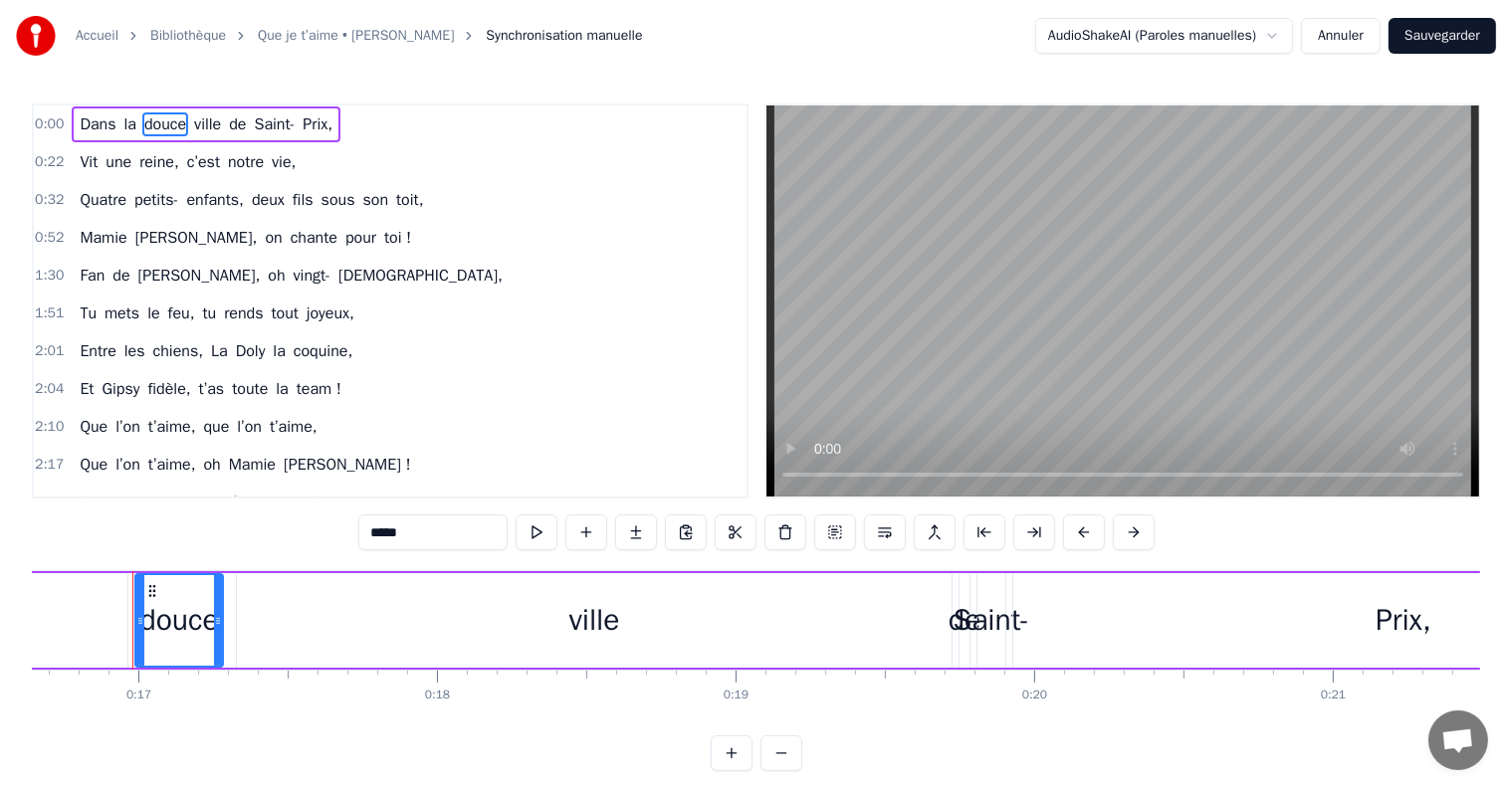 click on "Dans" at bounding box center [98, 124] 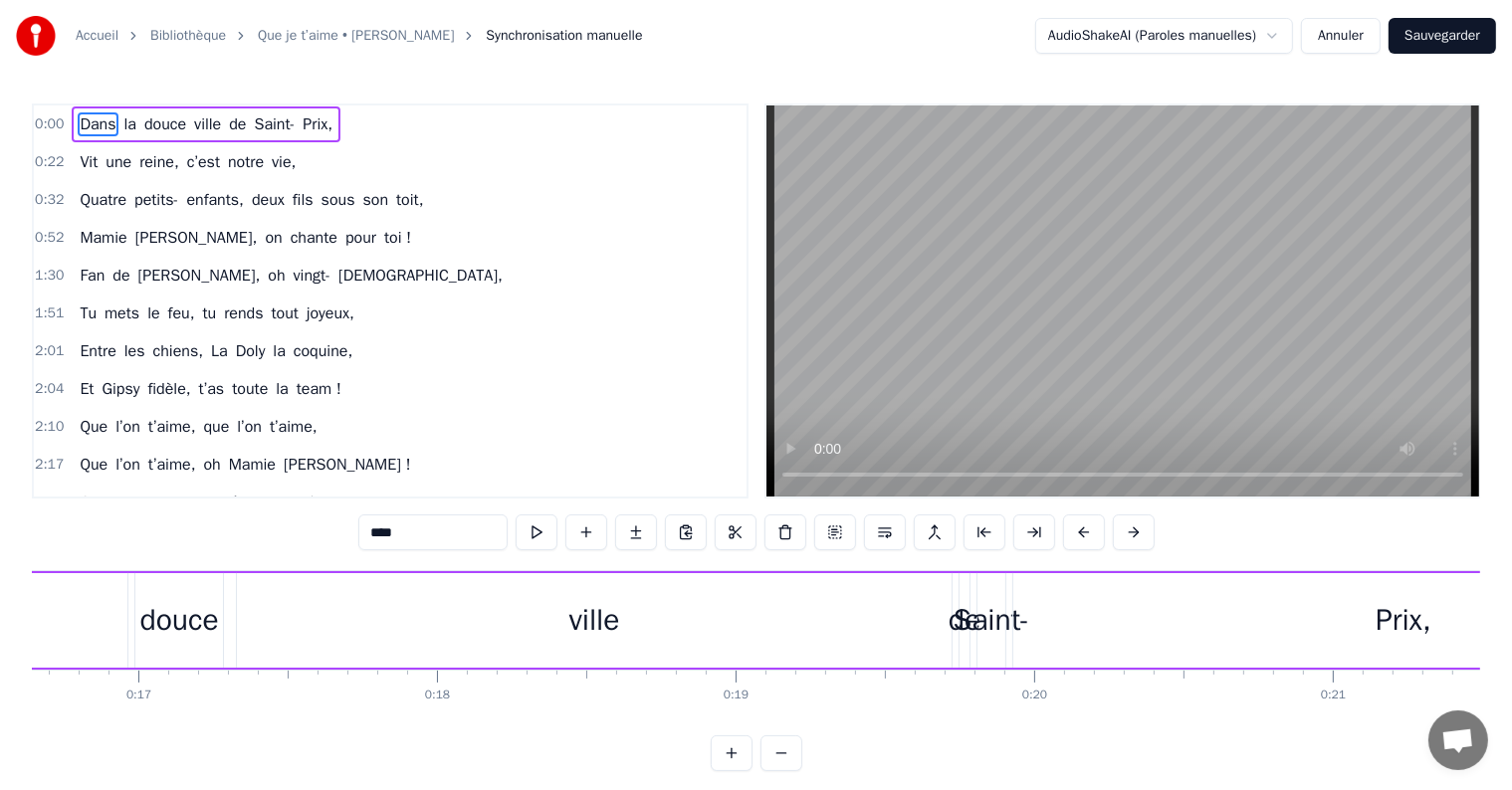 drag, startPoint x: 213, startPoint y: 596, endPoint x: 85, endPoint y: 594, distance: 128.0156 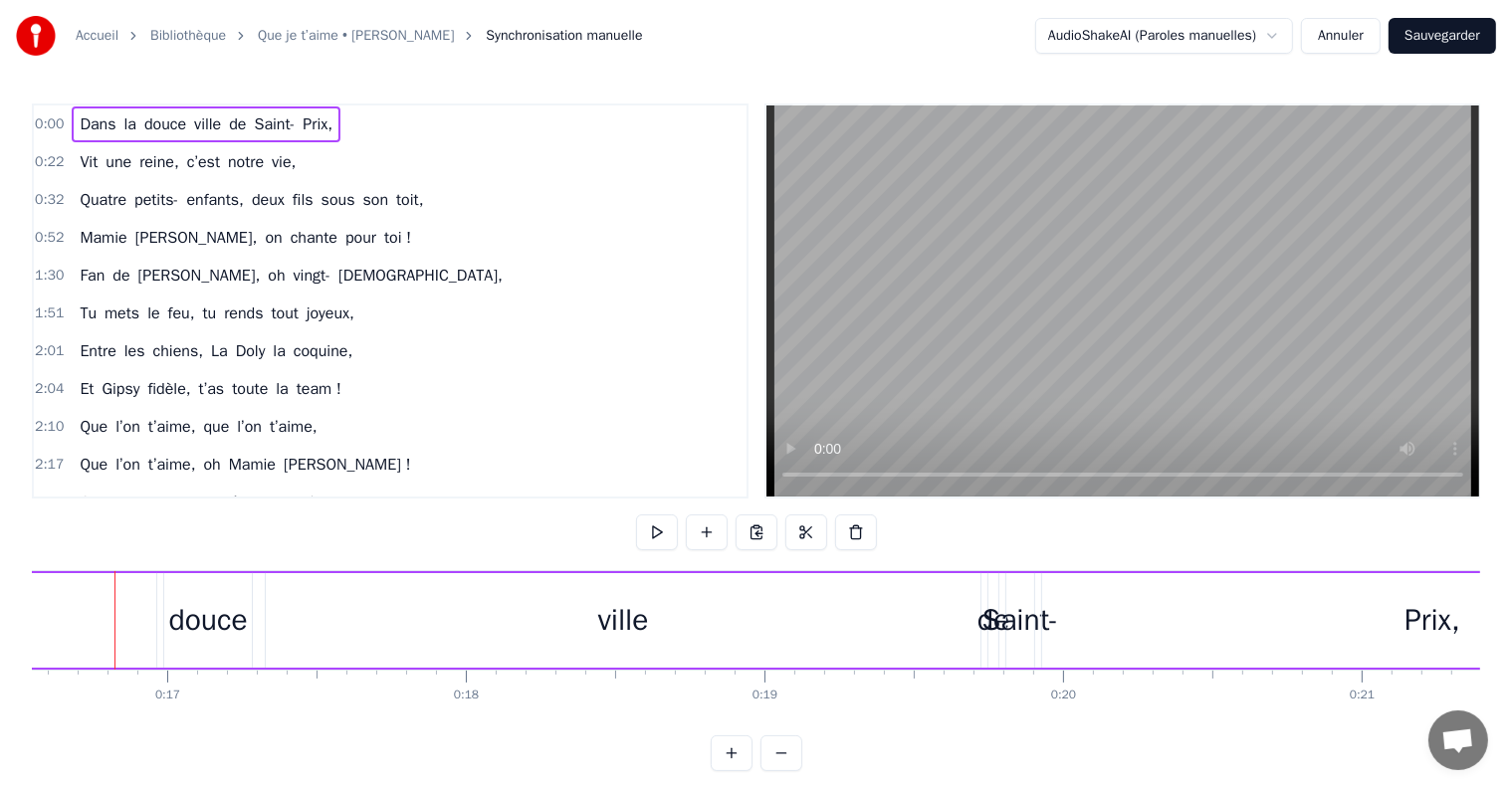 scroll, scrollTop: 0, scrollLeft: 4923, axis: horizontal 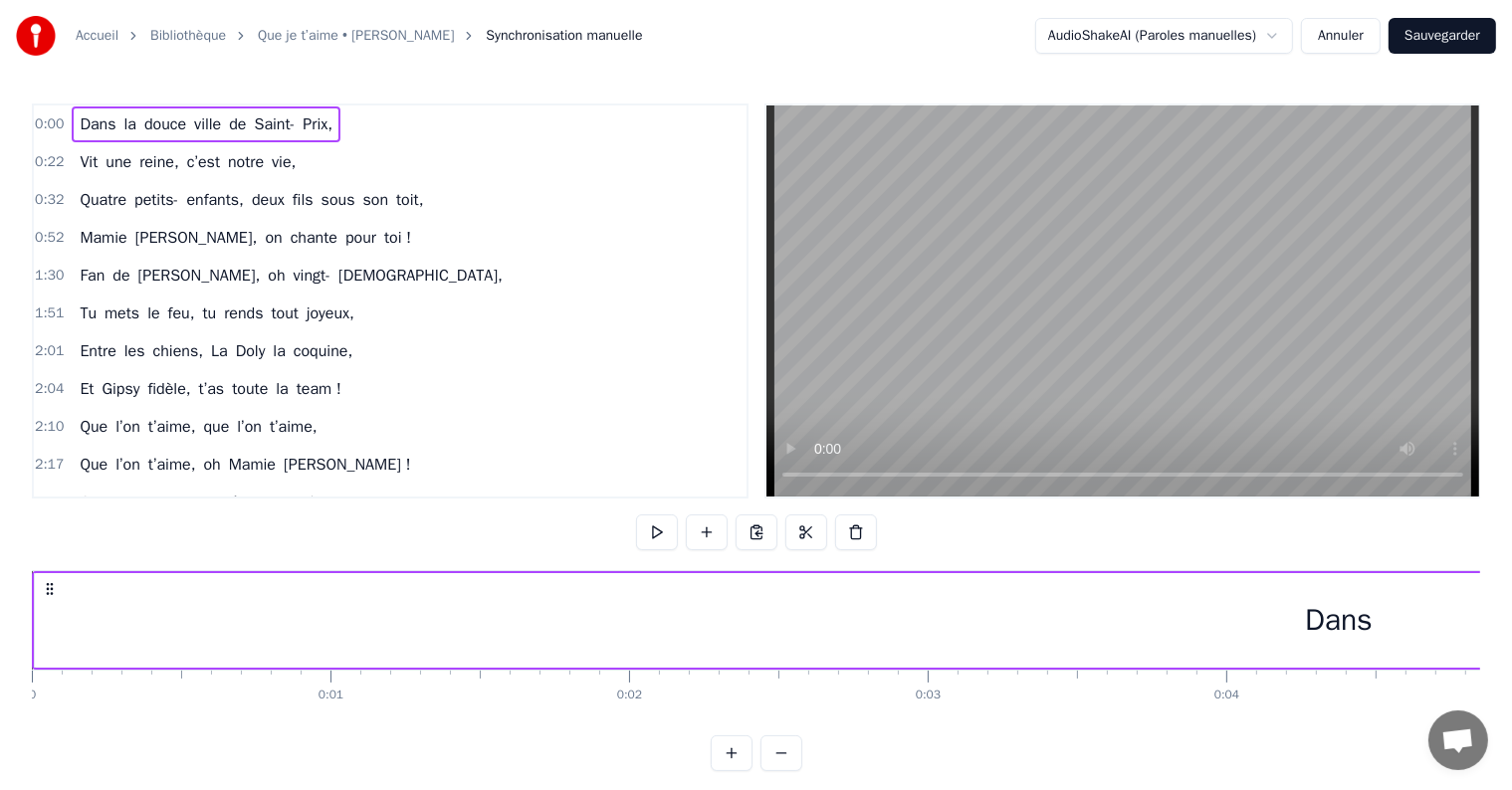 click on "Annuler" at bounding box center [1341, 36] 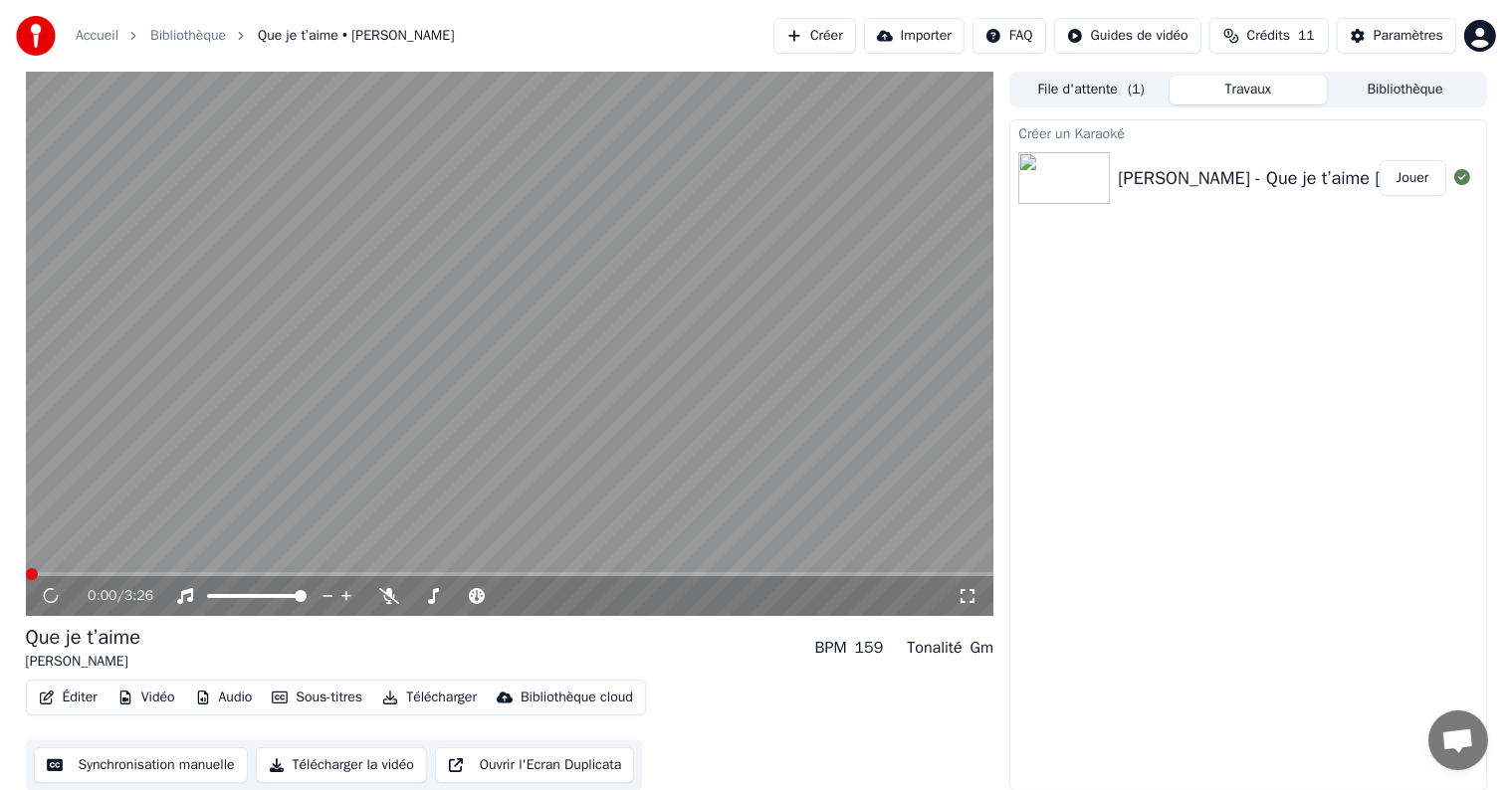 click on "Synchronisation manuelle" at bounding box center (140, 765) 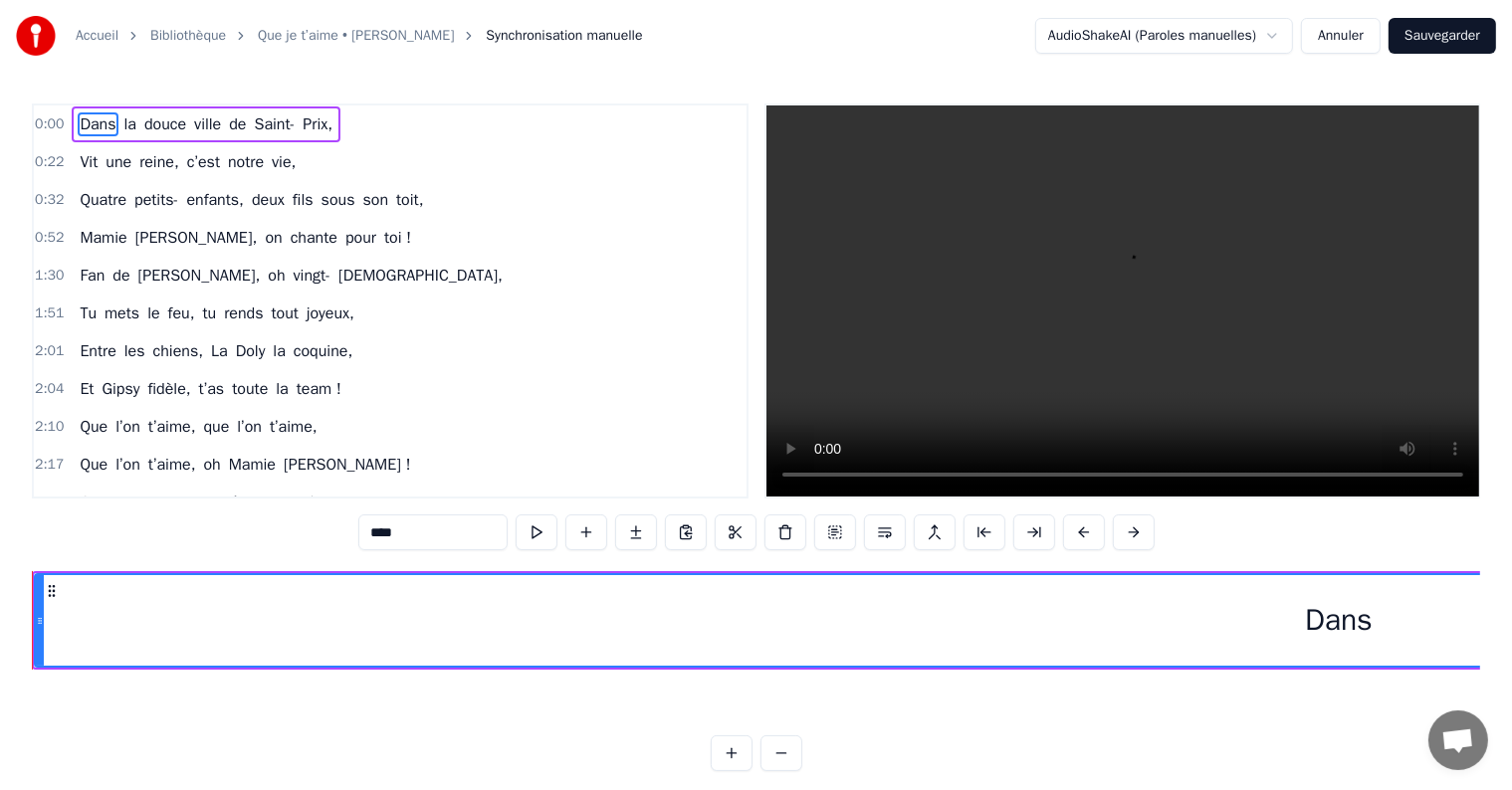 scroll, scrollTop: 0, scrollLeft: 0, axis: both 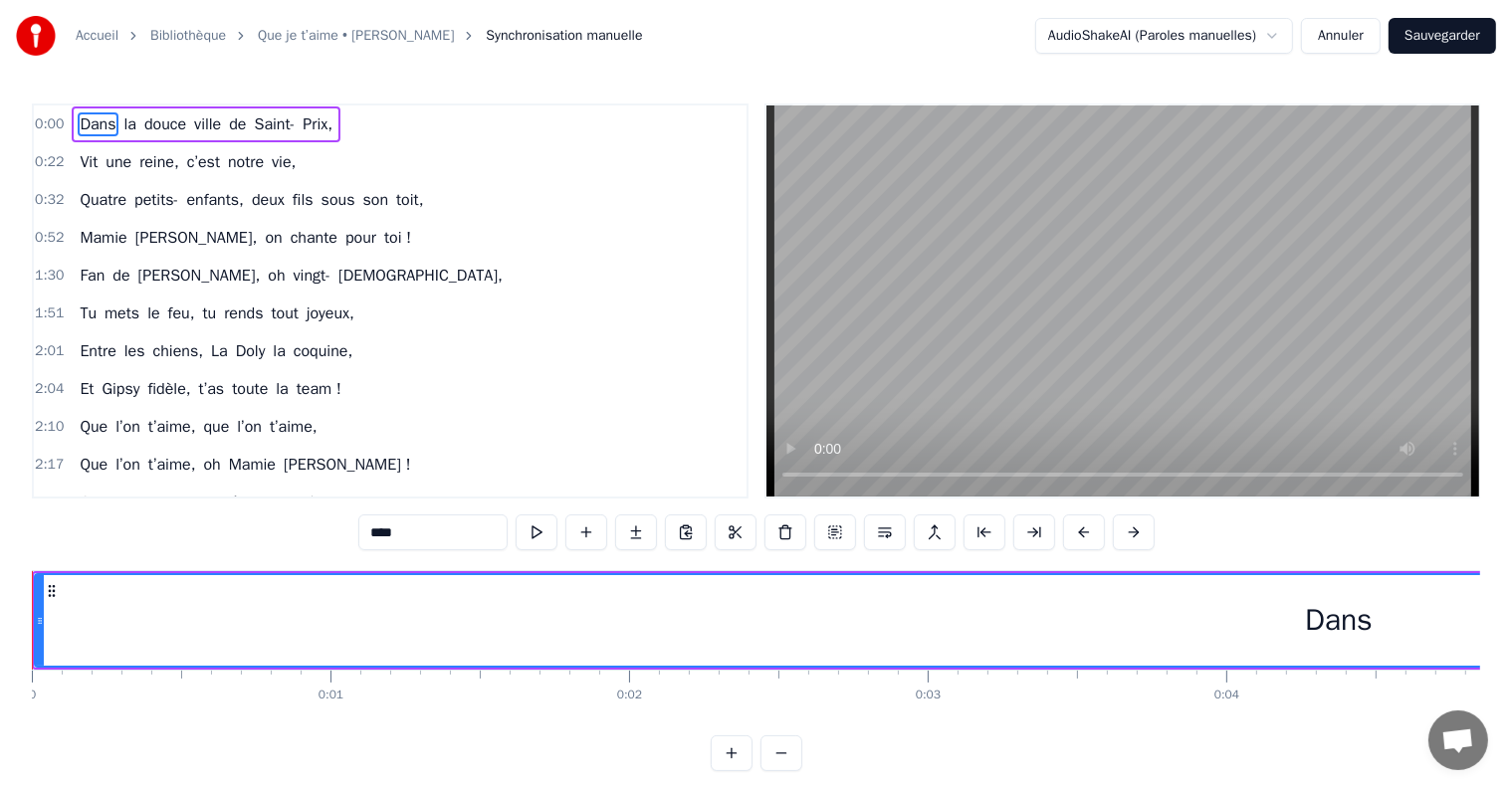 drag, startPoint x: 427, startPoint y: 531, endPoint x: 338, endPoint y: 514, distance: 90.60905 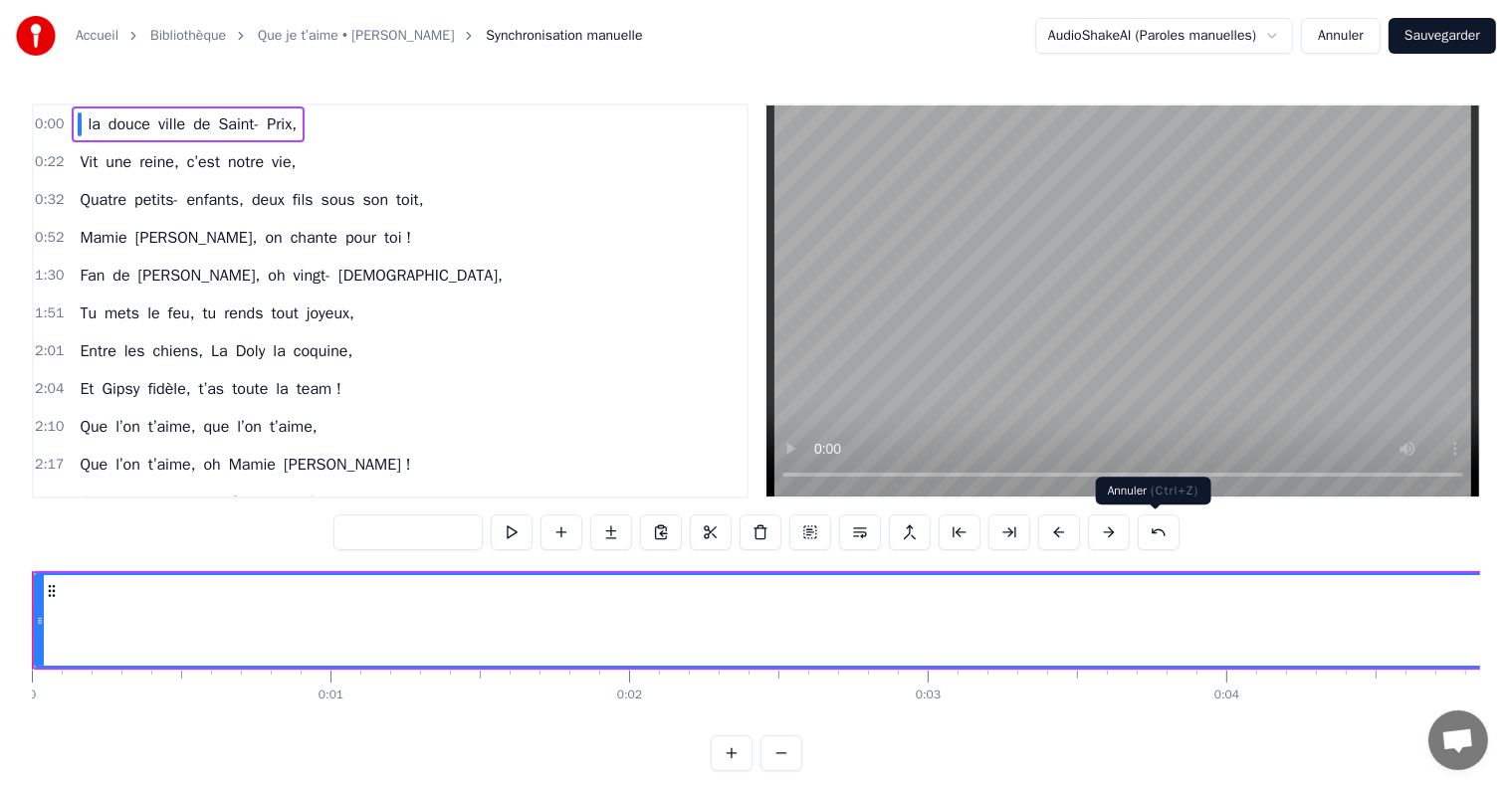 click at bounding box center (1159, 532) 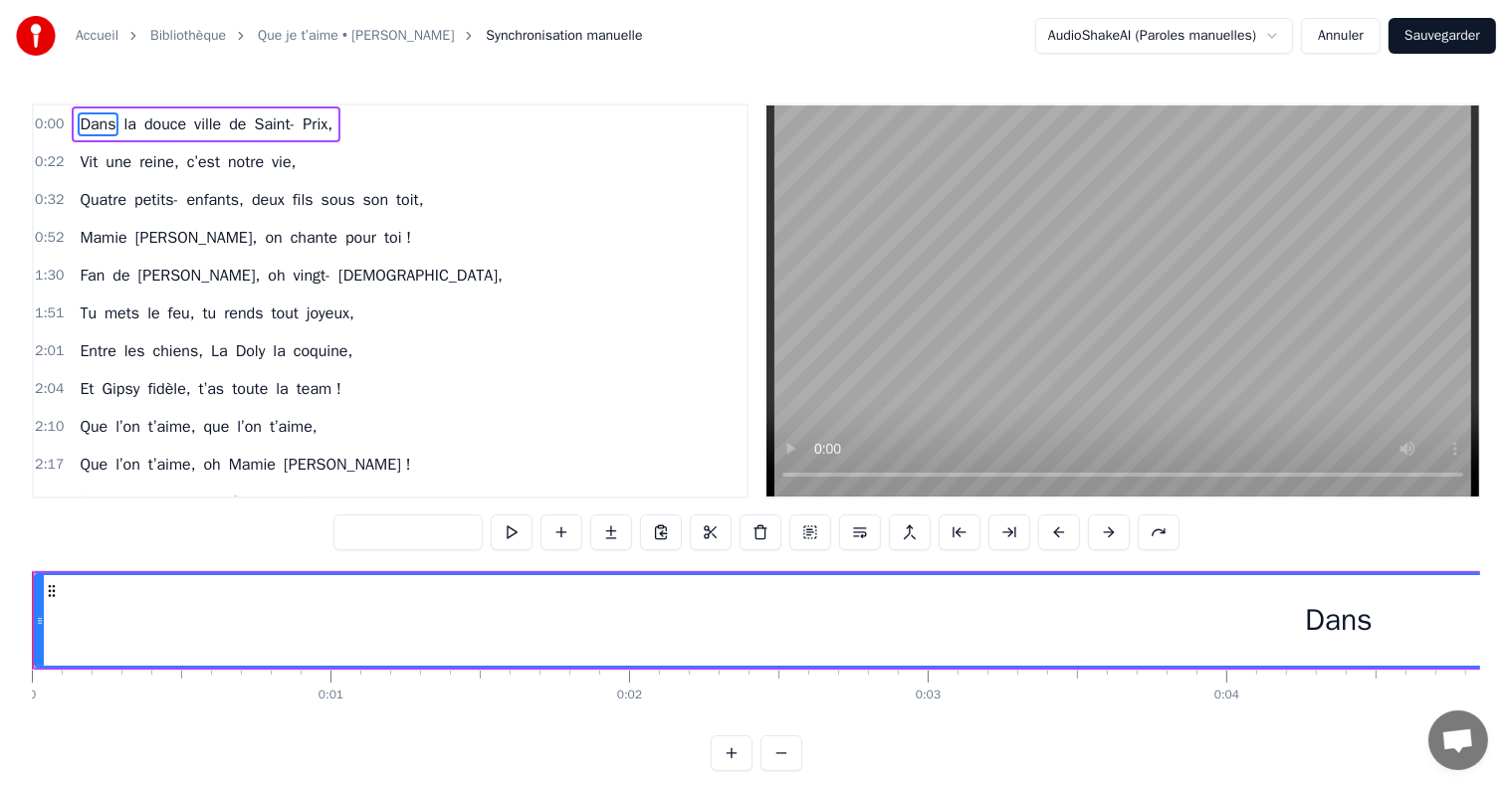 type on "****" 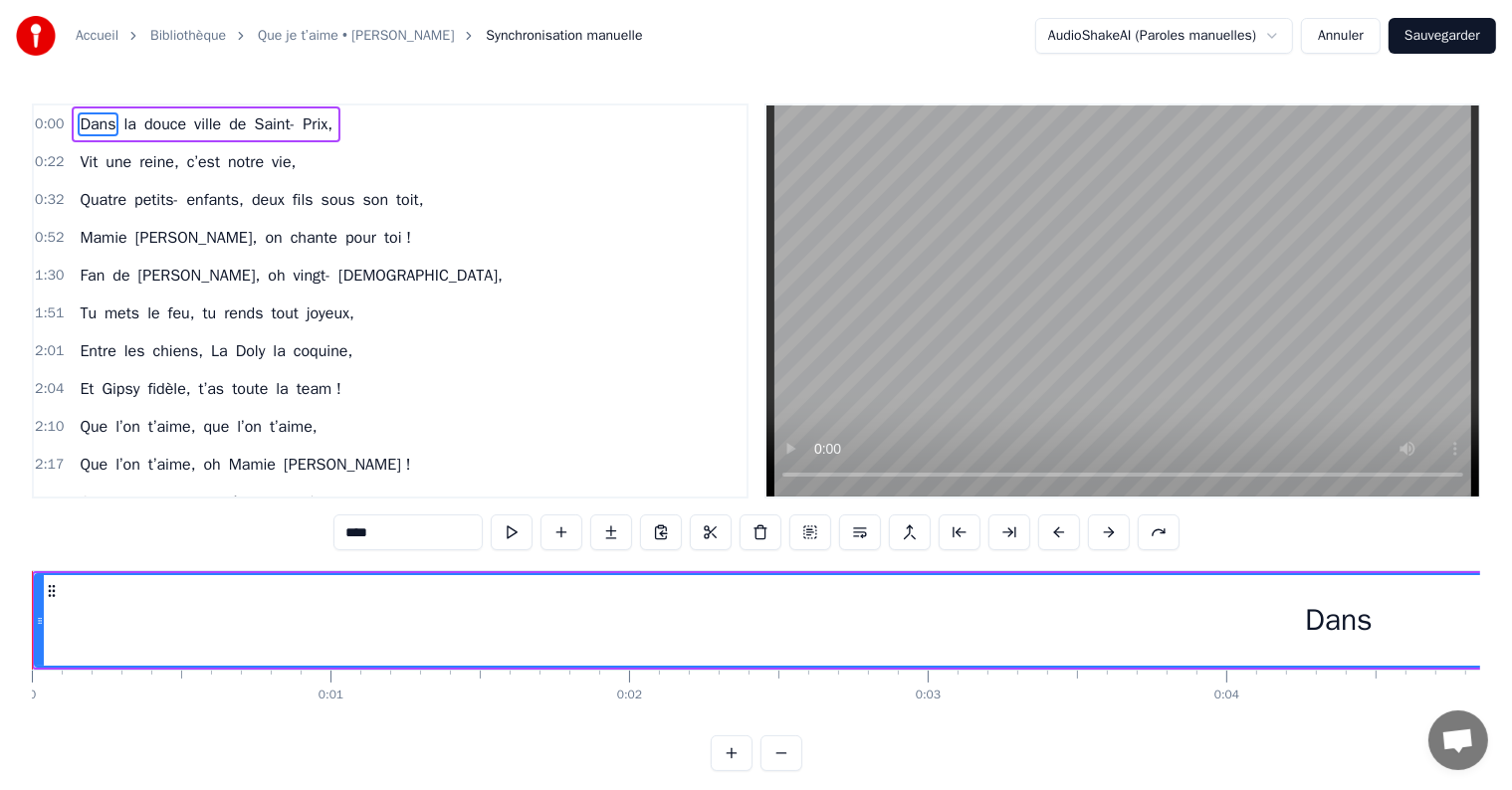 click on "Dans" at bounding box center (1339, 620) 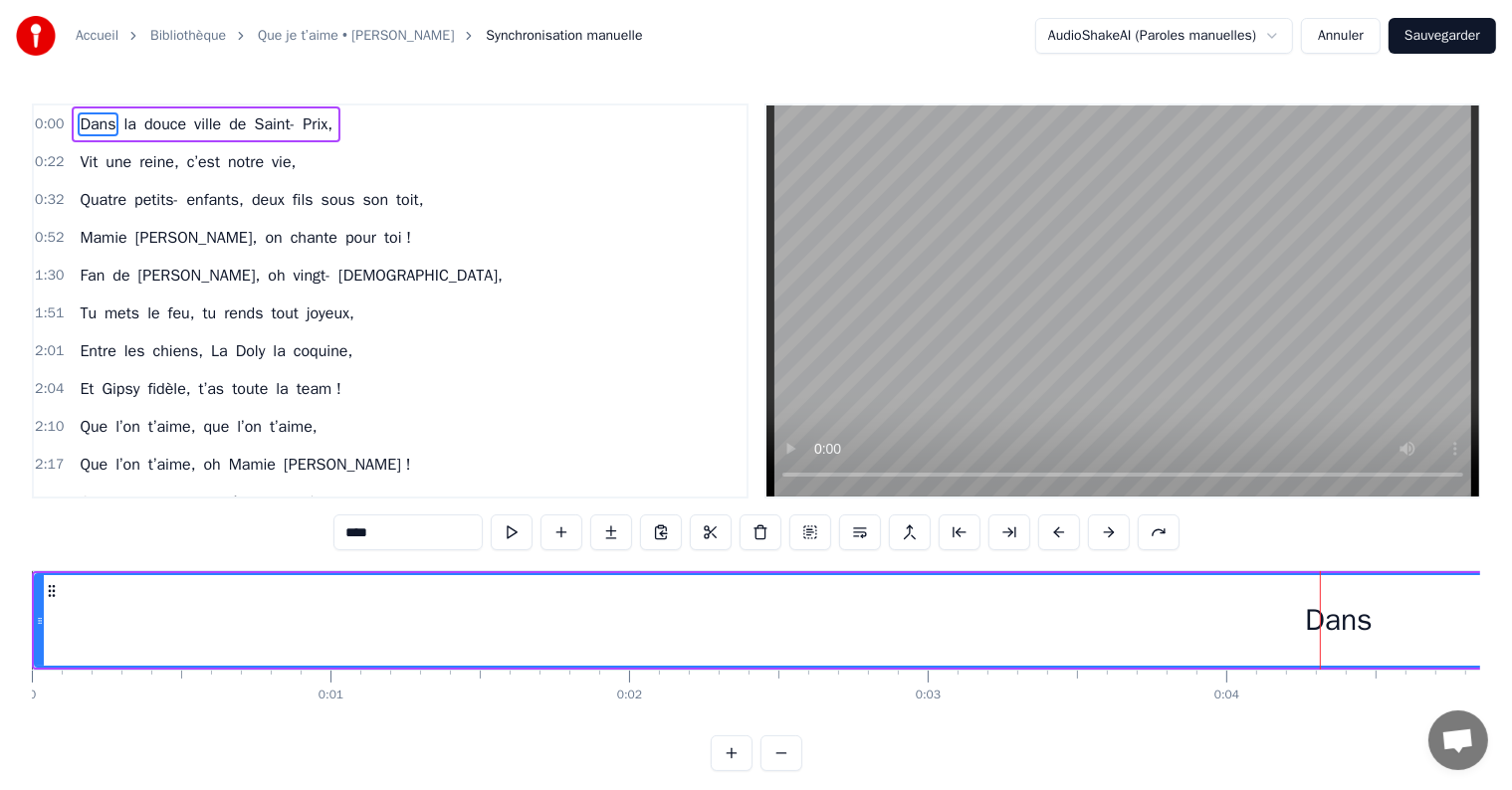 click on "Dans" at bounding box center (1339, 620) 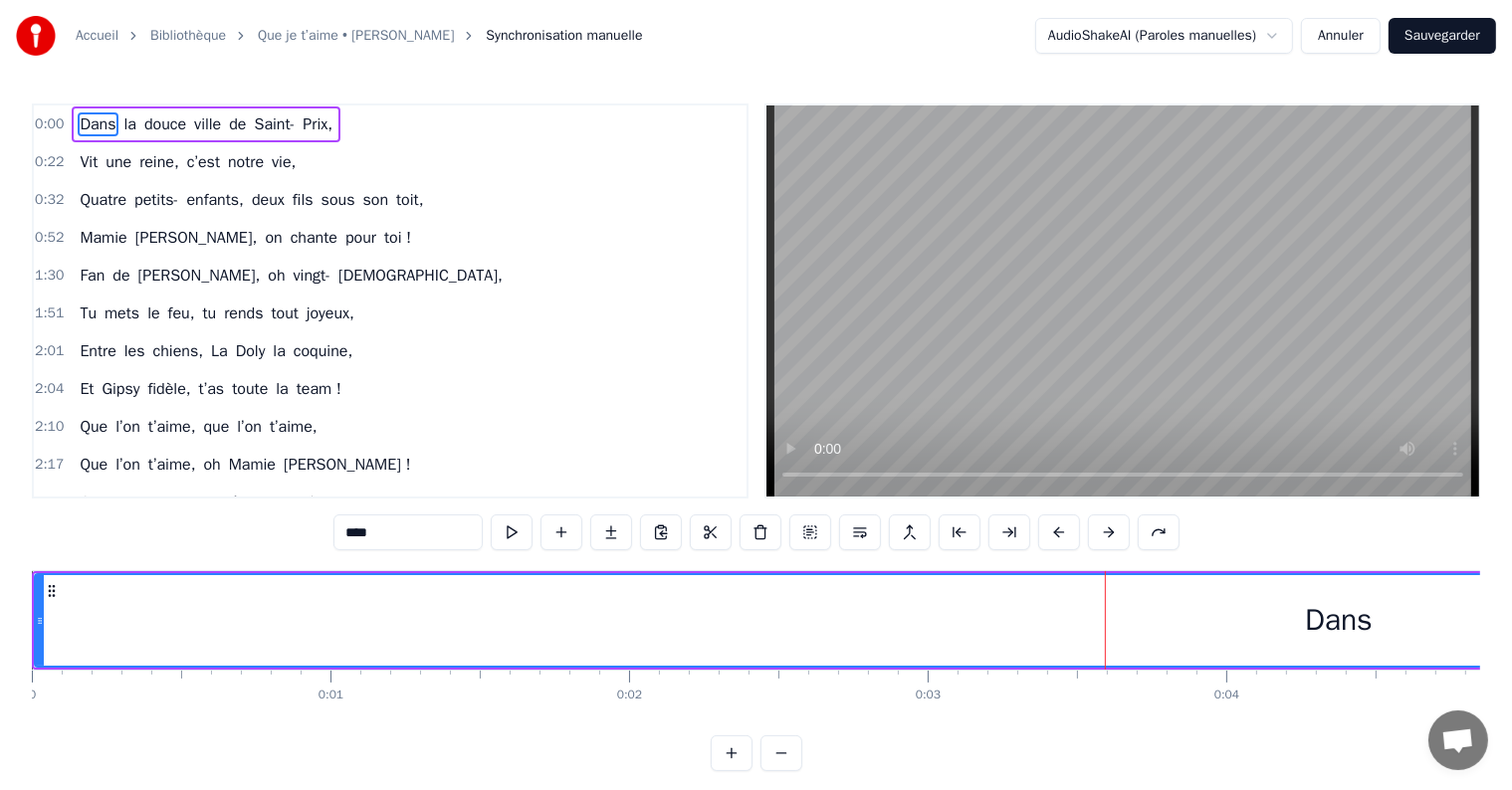 click on "Dans" at bounding box center (1339, 620) 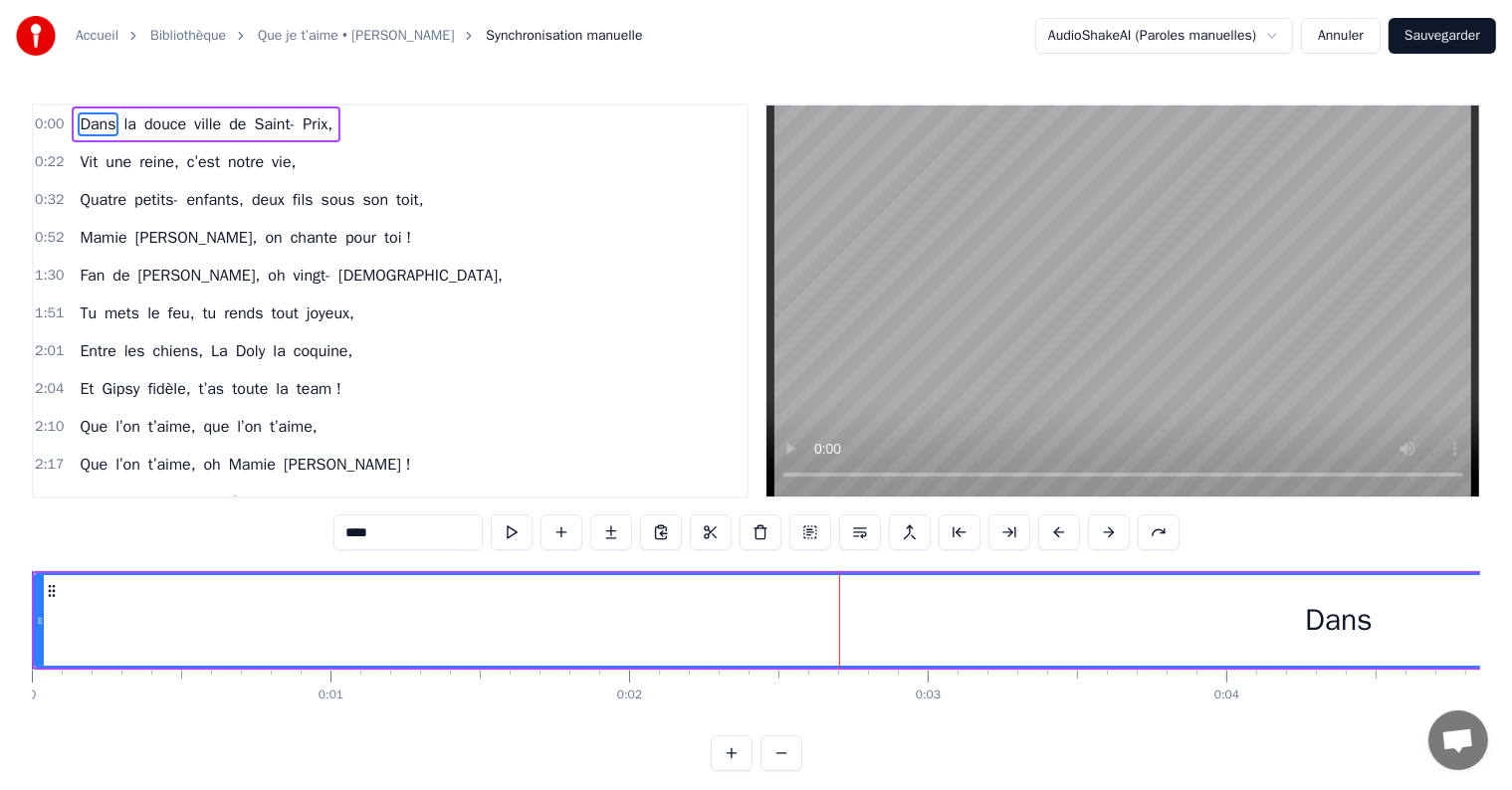 click on "Dans" at bounding box center [1339, 620] 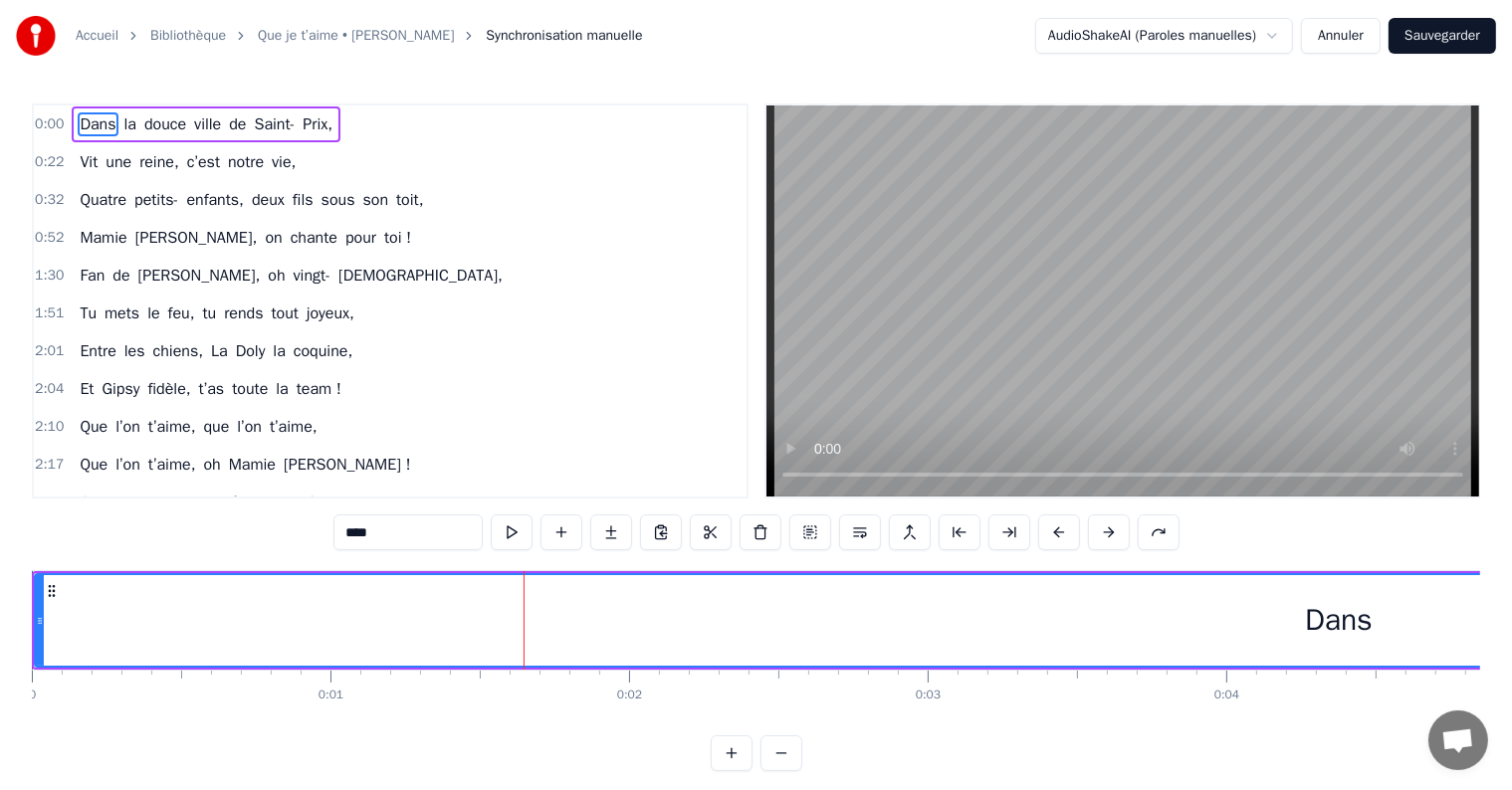 click on "Dans" at bounding box center (1339, 620) 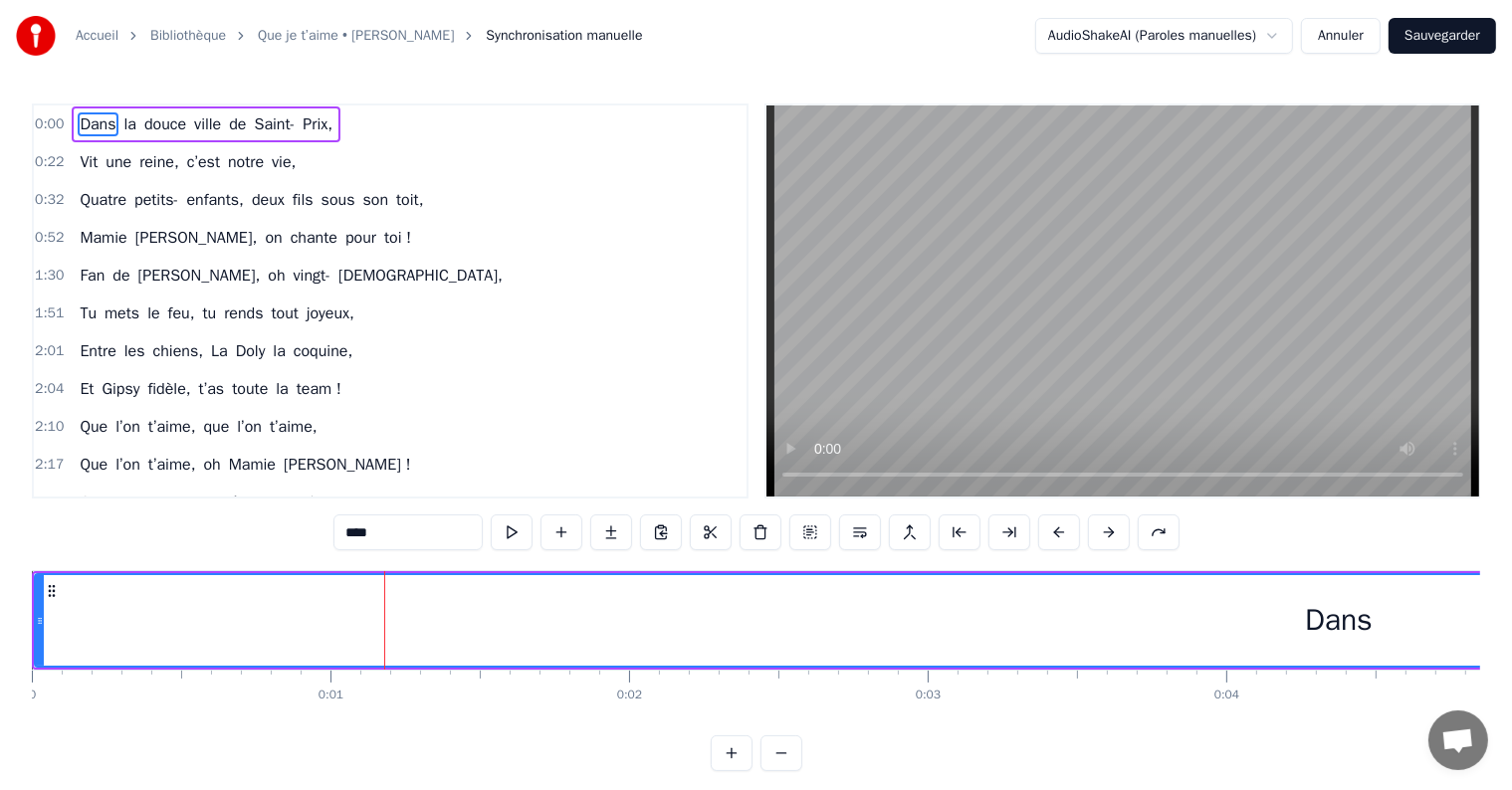 click on "Dans" at bounding box center [1339, 620] 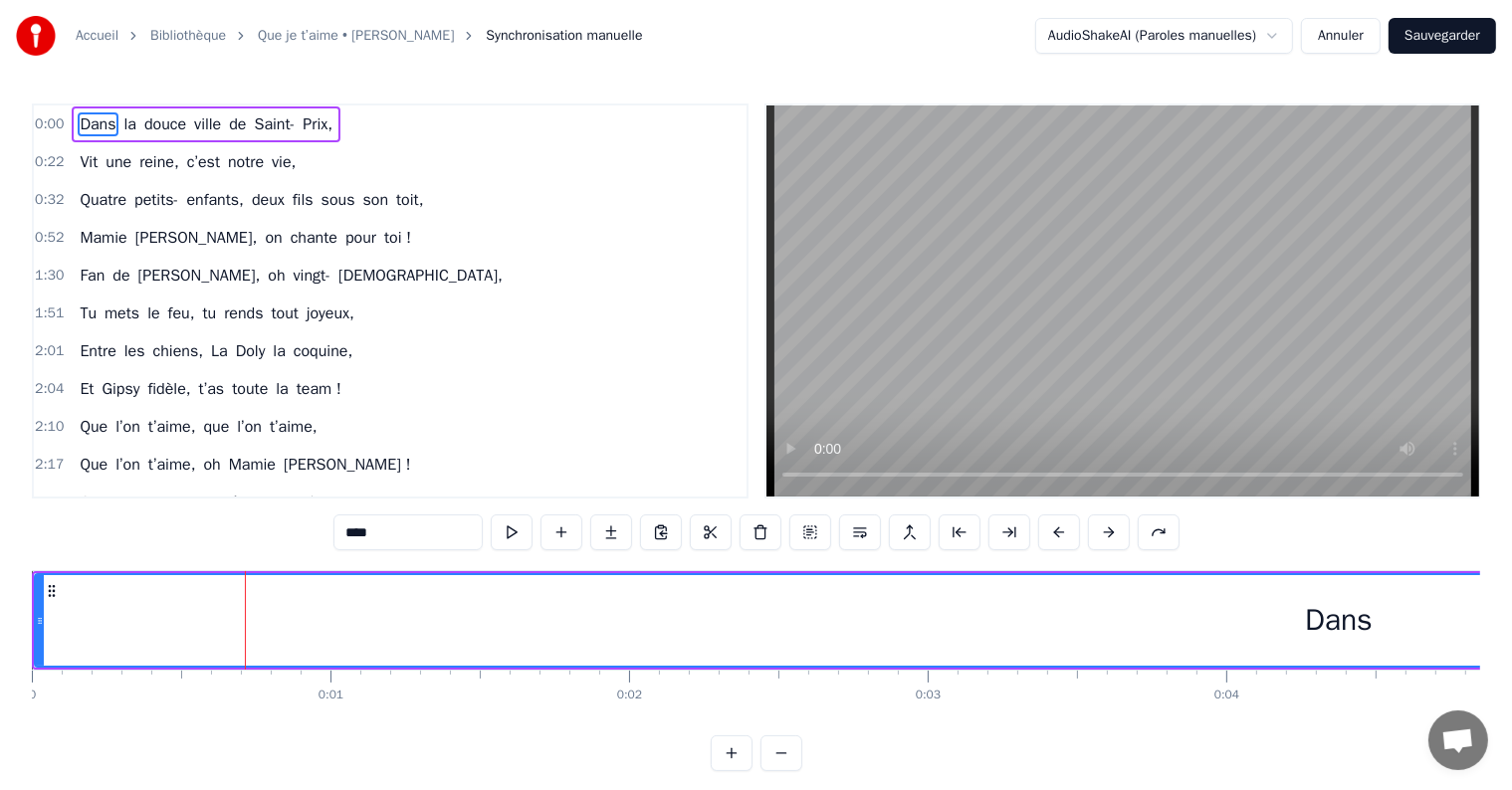 click on "Dans" at bounding box center (1339, 620) 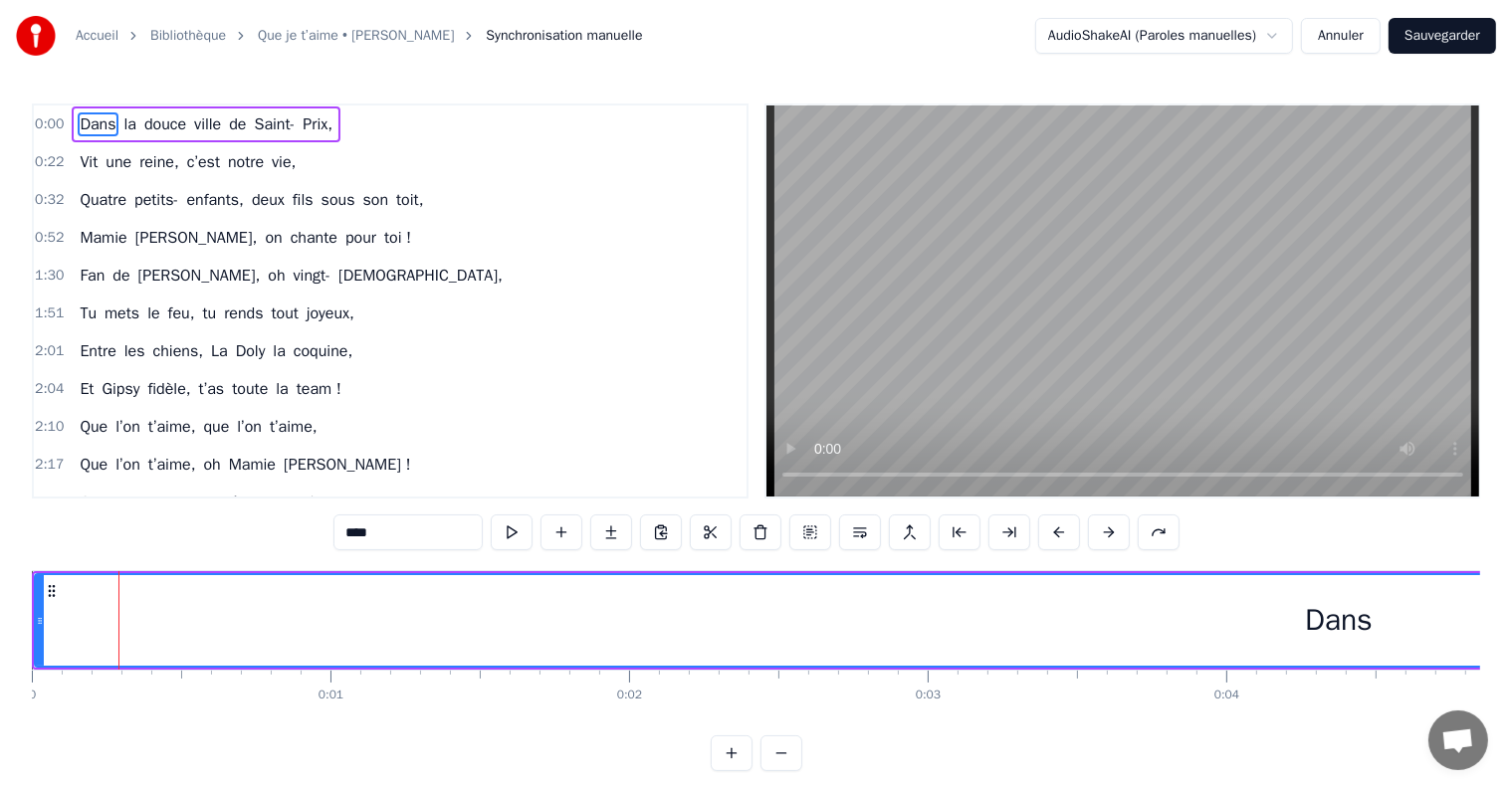 click on "Dans" at bounding box center (1339, 620) 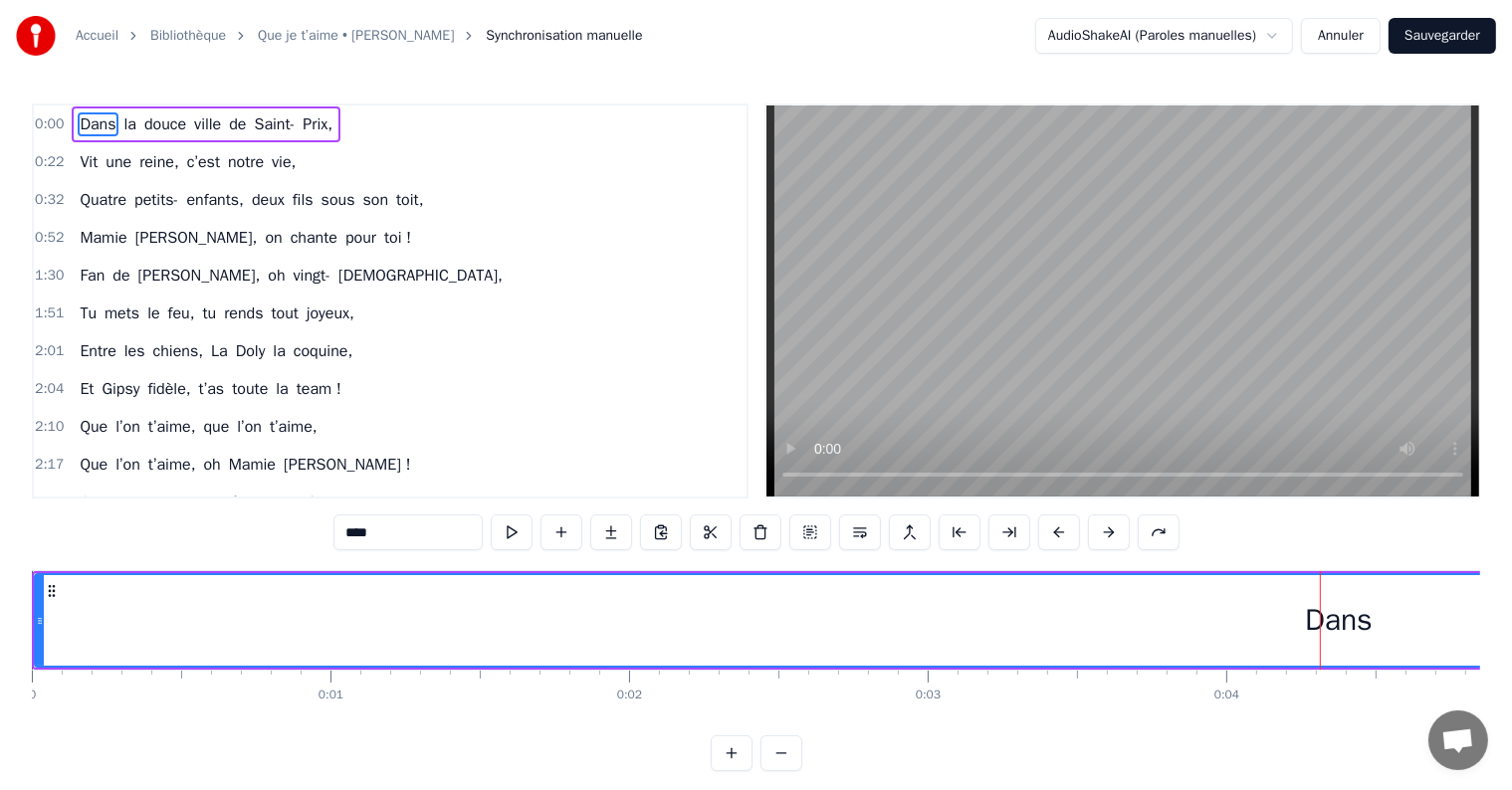 click on "Dans" at bounding box center [1339, 620] 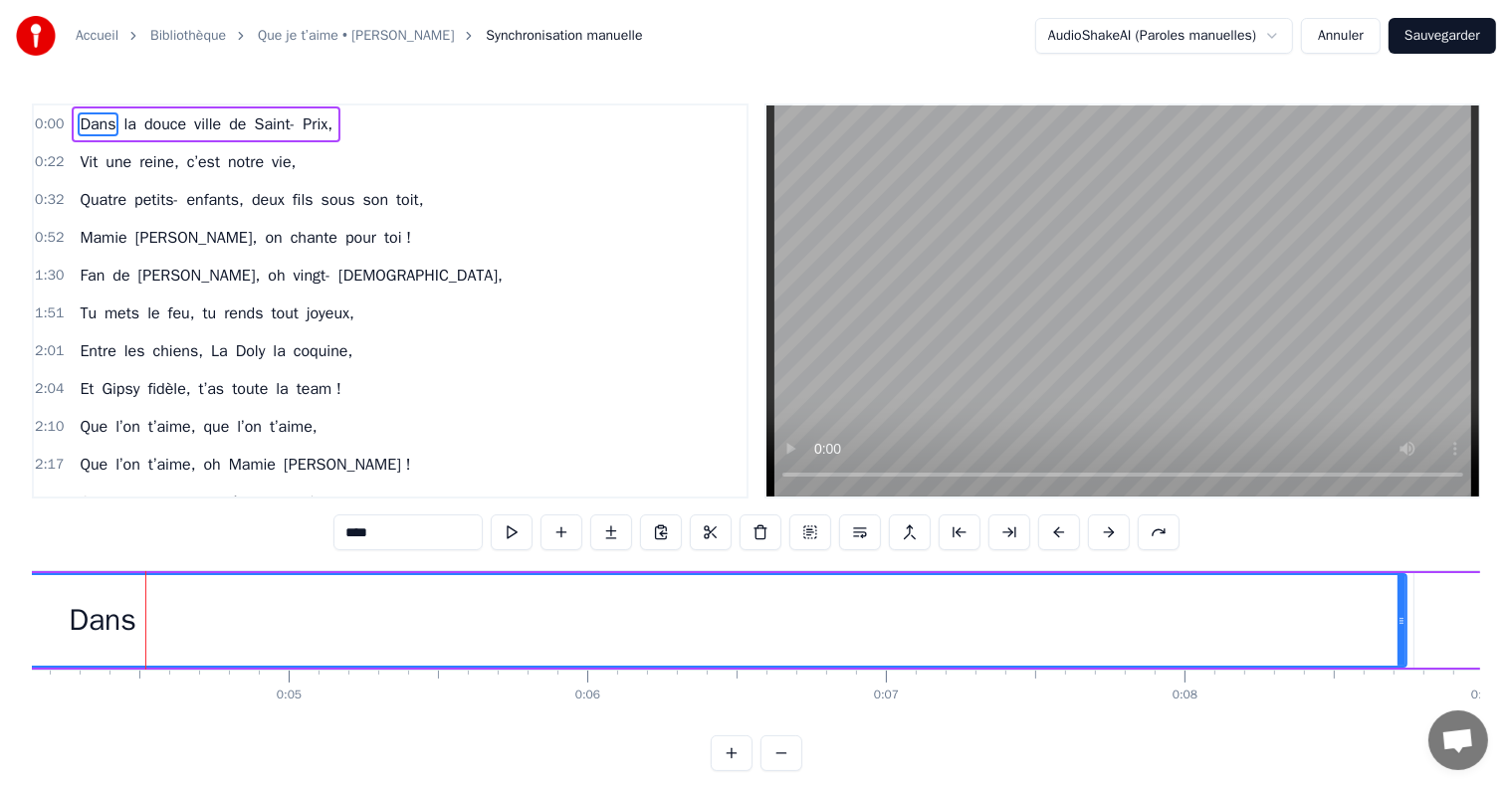 scroll, scrollTop: 0, scrollLeft: 1250, axis: horizontal 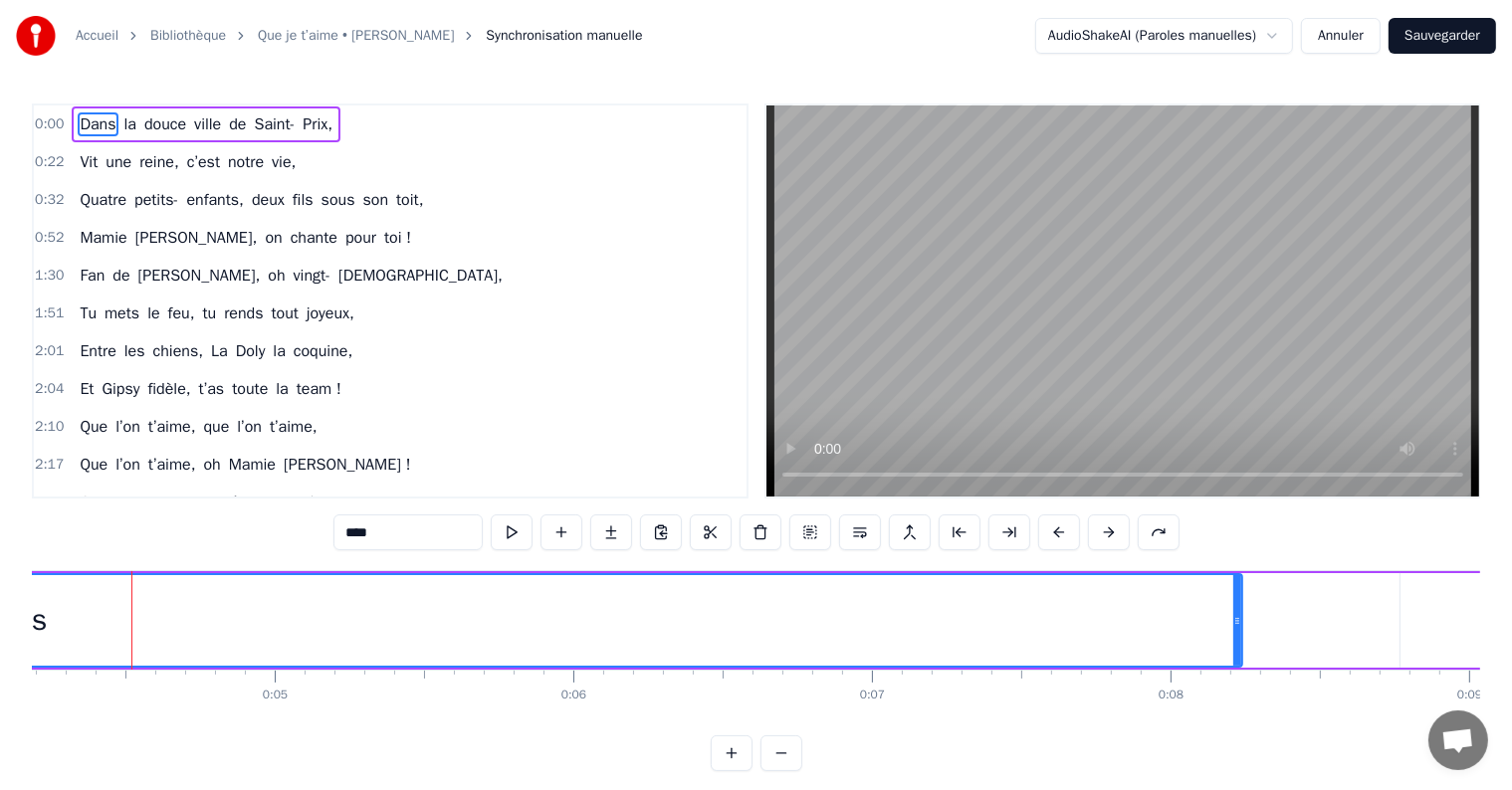 drag, startPoint x: 1389, startPoint y: 618, endPoint x: 1267, endPoint y: 617, distance: 122.0041 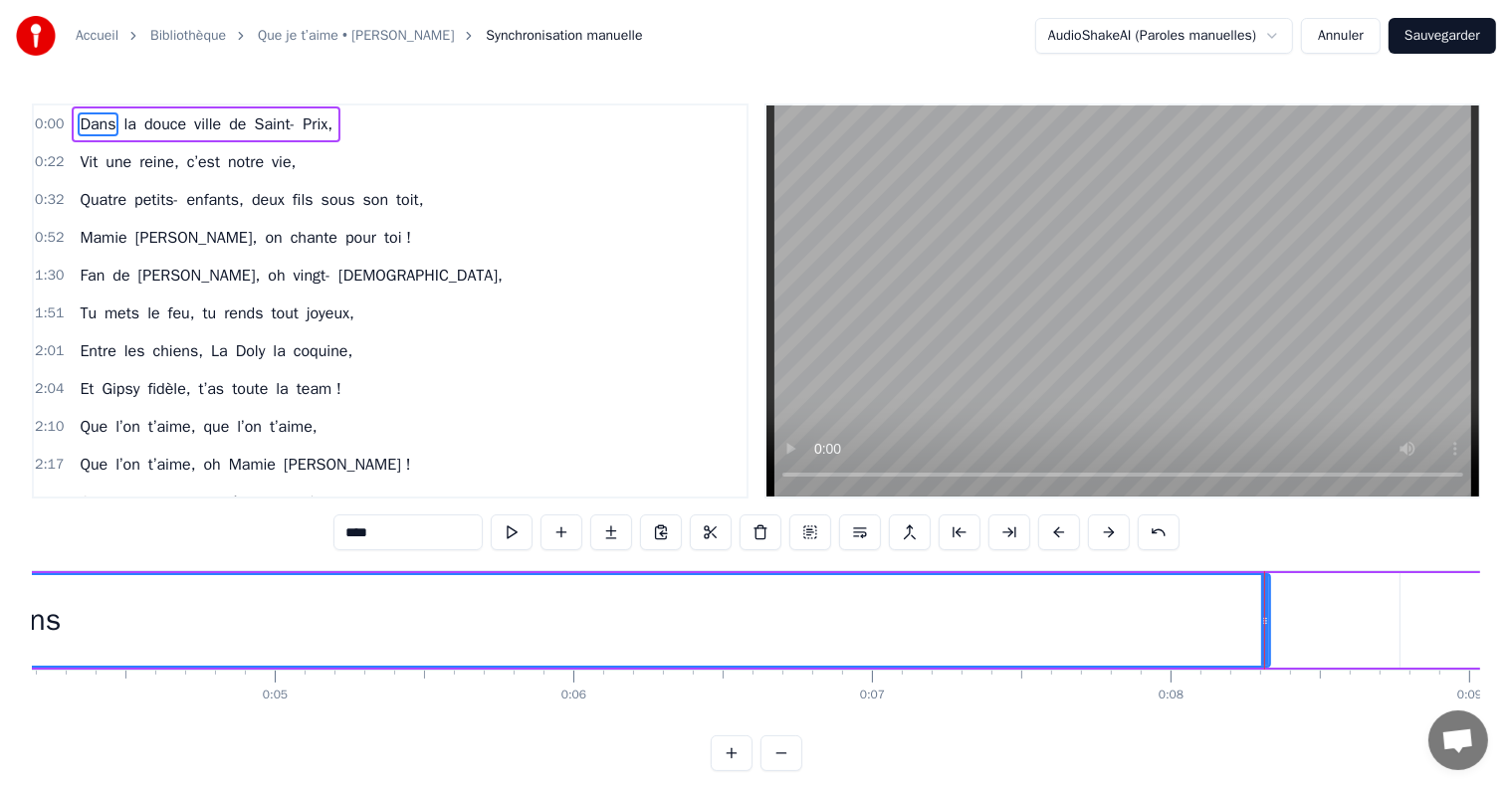 scroll, scrollTop: 0, scrollLeft: 0, axis: both 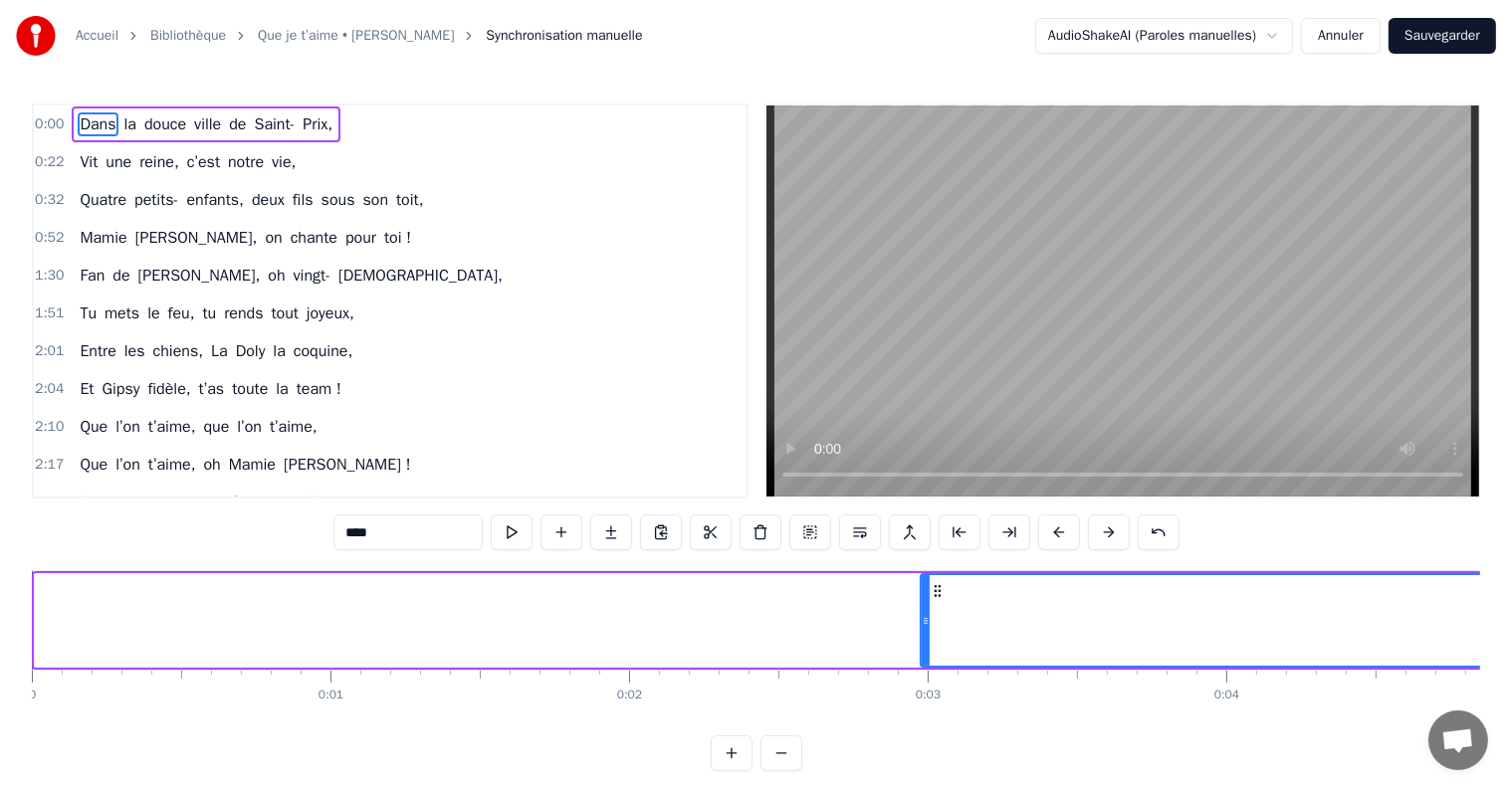 drag, startPoint x: 42, startPoint y: 616, endPoint x: 928, endPoint y: 601, distance: 886.127 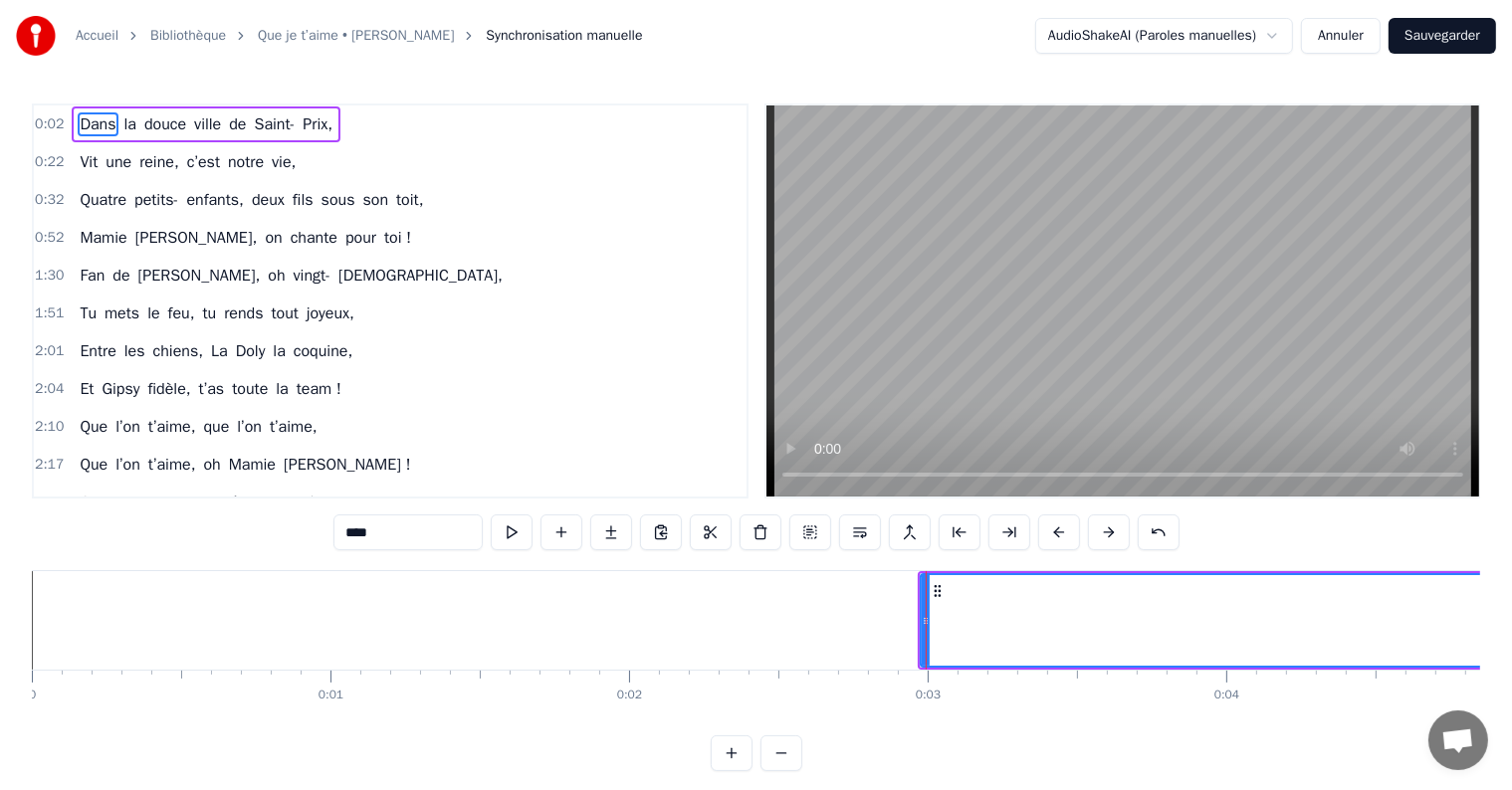 click on "Dans la douce ville de Saint- Prix, Vit une reine, c’est notre vie, Quatre petits- enfants, deux fils sous son toit, [PERSON_NAME], on chante pour toi ! Fan de [PERSON_NAME], oh vingt- dieux, Tu mets le feu, tu rends tout joyeux, Entre les chiens, La Doly la coquine, Et Gipsy fidèle, t’as toute la team ! Que l’on t’aime, que l’on t’aime, Que l’on t’aime, oh [PERSON_NAME] ! Quatre- vingts ans, c’est un poème, On te le chante, à pleine voix ! Que l’on t’aime, que l’on t’aime, Que l’on t’aime, oh [PERSON_NAME] ! On te le dit, on te le crie, Tu es la star de notre vie. Toujours connectée, Insta, Snap et Facebook, Pour les jeux télé, tu connais tous les trucs, "Slam" et "Les Douze Coups de Midi", Bientôt à la télé, on sera tous ravis ! En camping- car ou sur les flots, Tu as vu le monde, tu fais des cadeaux, En cuisine, c’est la fête, Quiche lorraine, tarte aux pommes, quelle recette ! Et quand tu dis "oh vingt- [DEMOGRAPHIC_DATA]", On sait qu’il va pleuvoir du feu, [PERSON_NAME] qui as vécu Ce" at bounding box center (30919, 620) 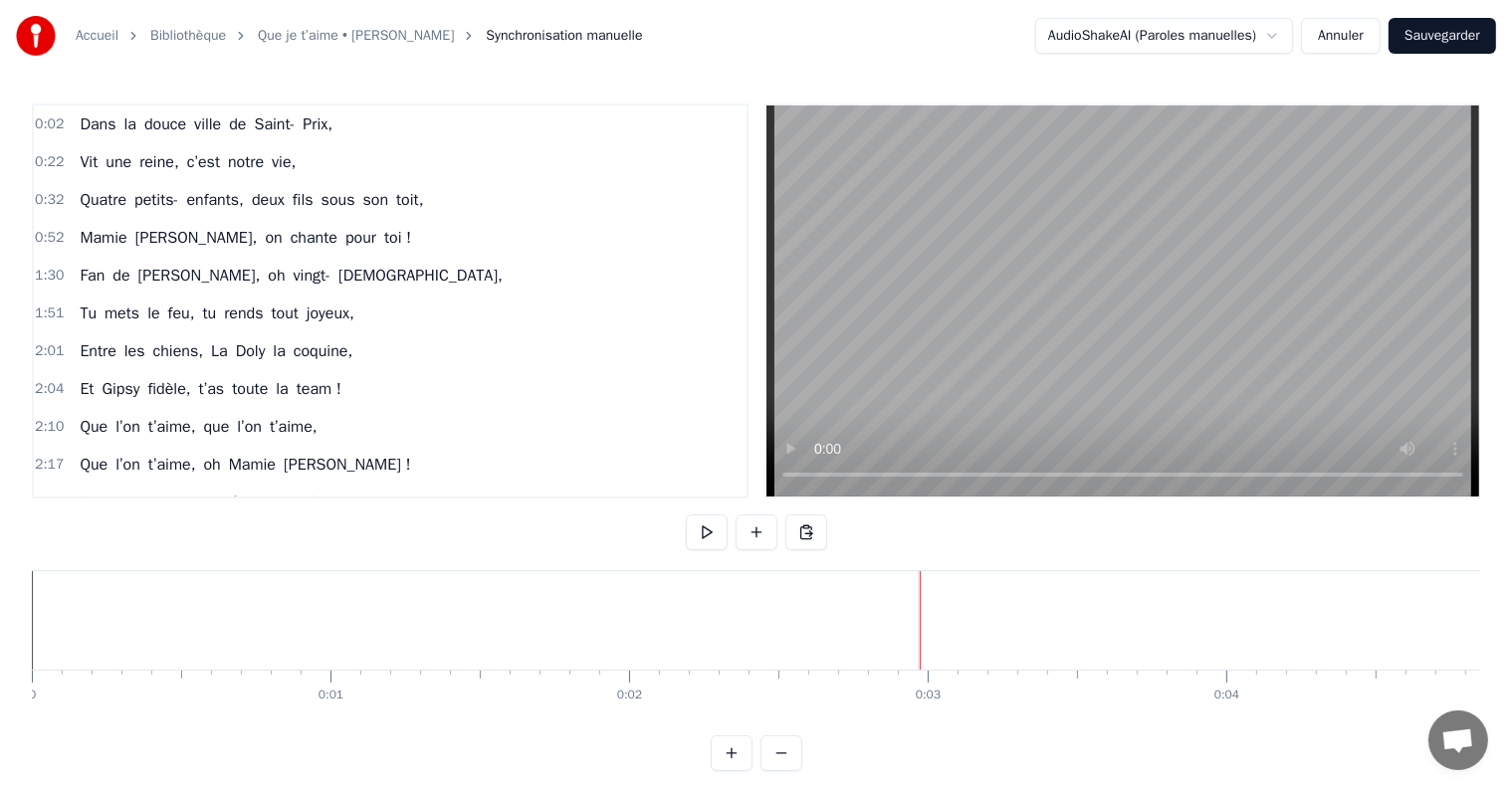 click on "Annuler" at bounding box center (1341, 36) 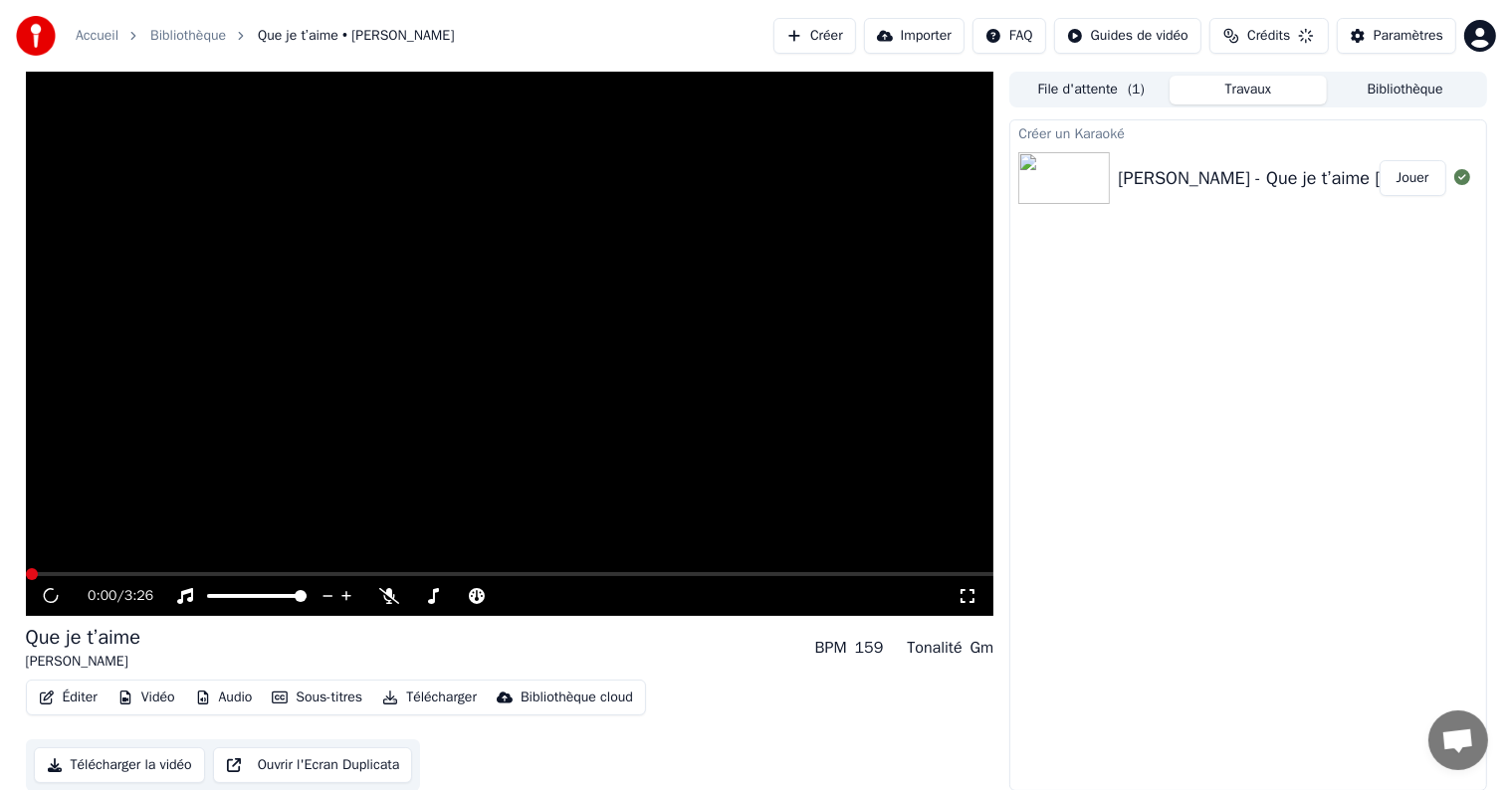 scroll, scrollTop: 0, scrollLeft: 0, axis: both 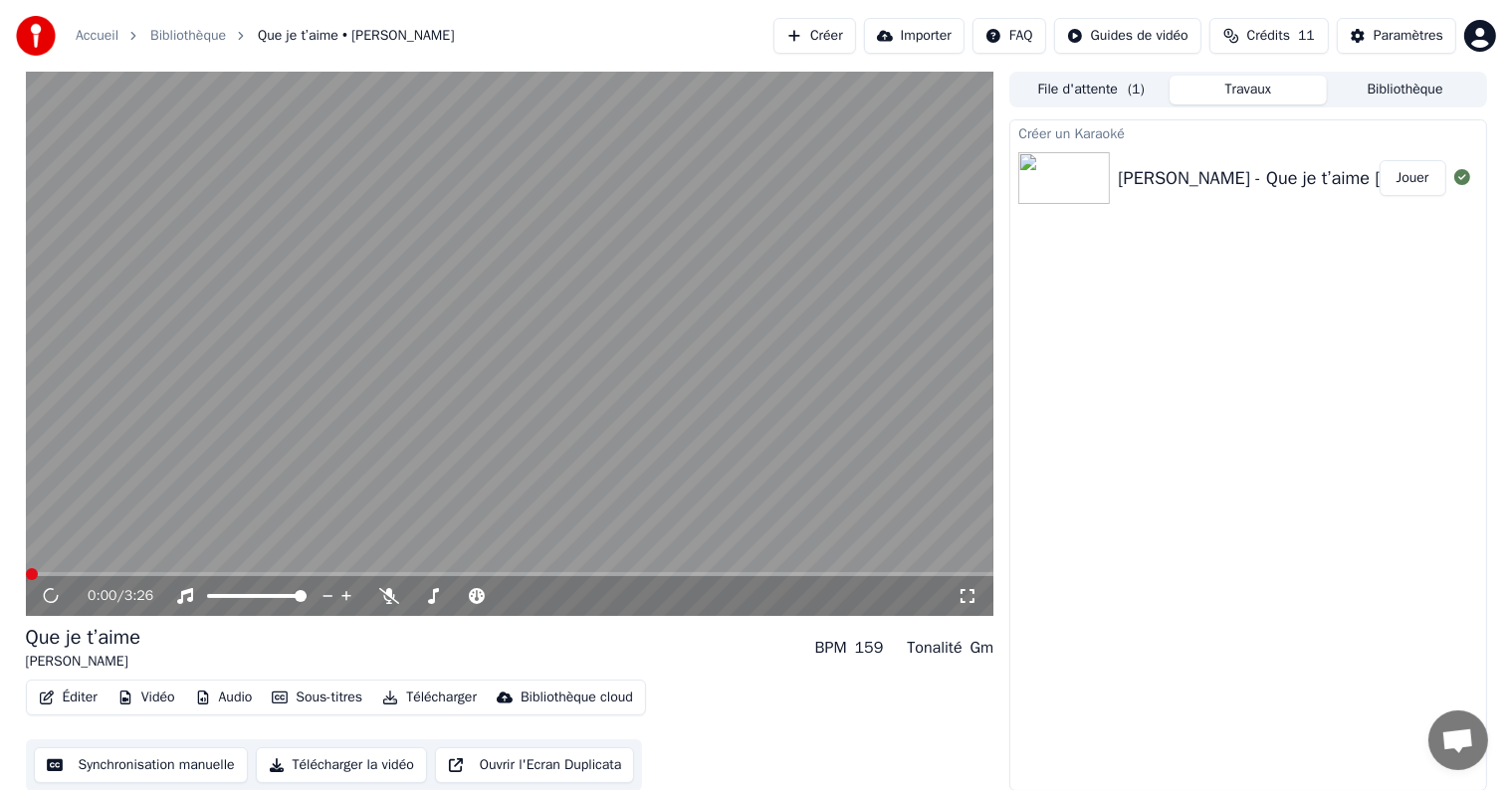 click on "Synchronisation manuelle" at bounding box center [140, 765] 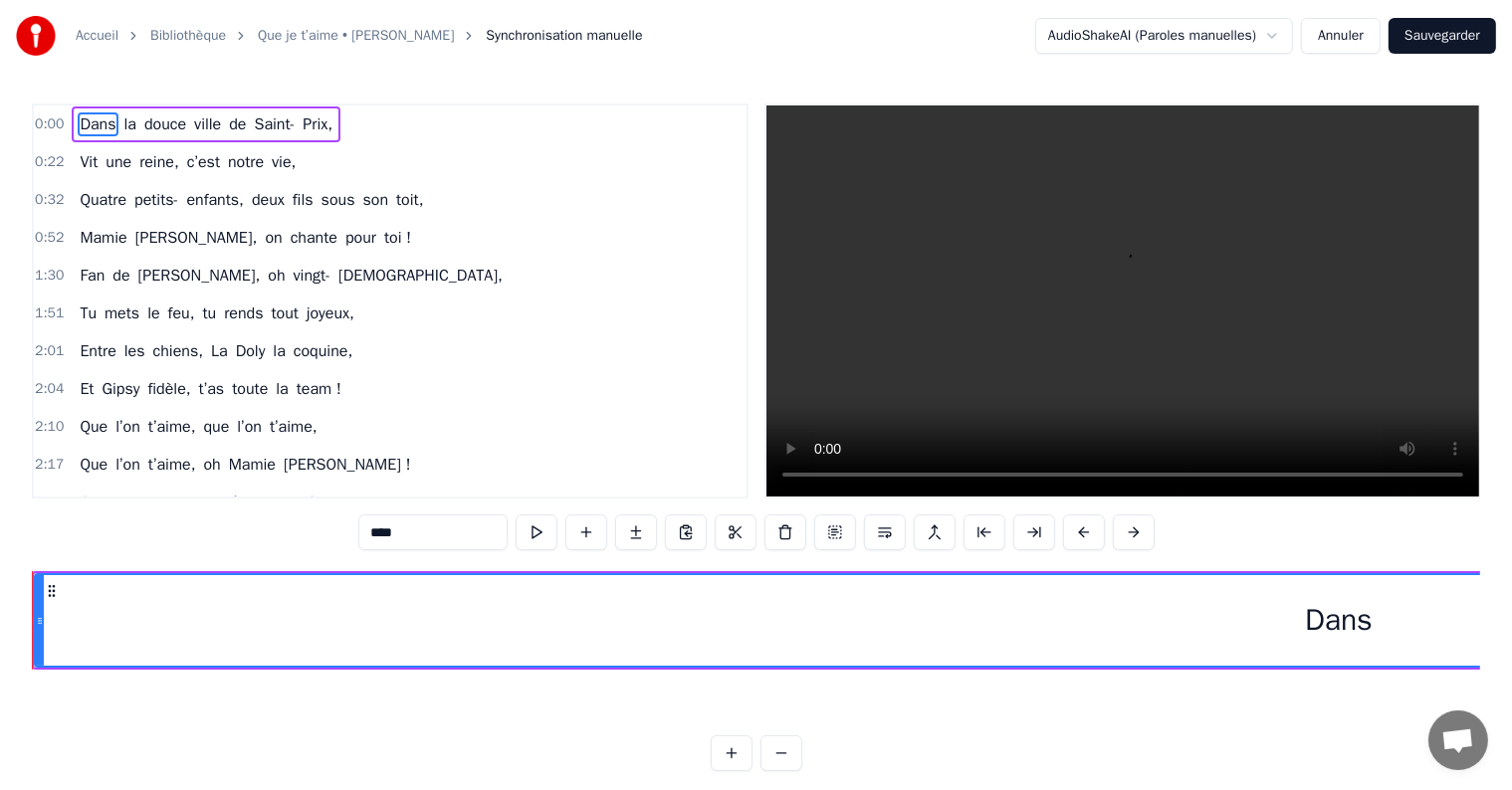 scroll, scrollTop: 0, scrollLeft: 0, axis: both 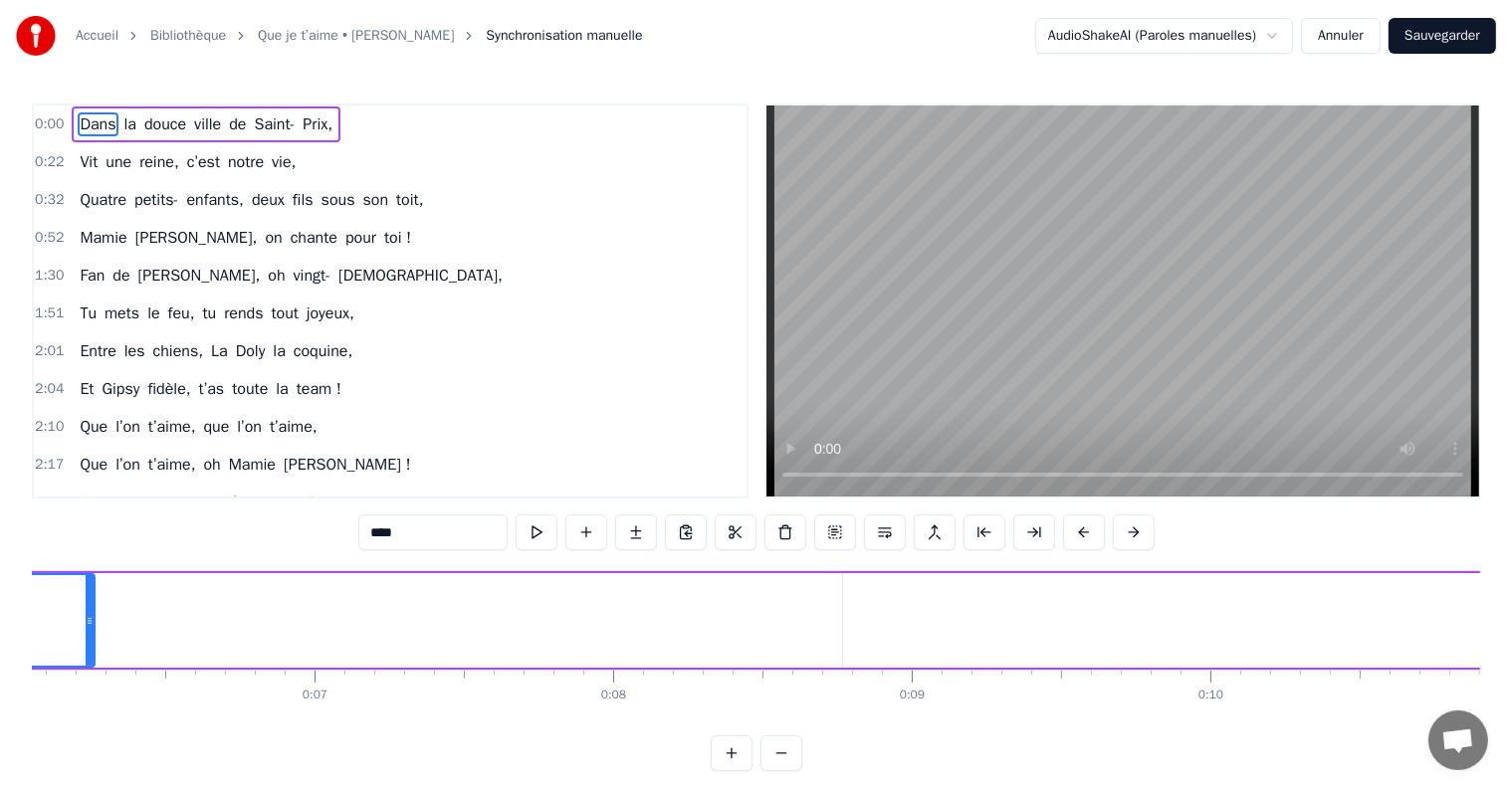 drag, startPoint x: 832, startPoint y: 599, endPoint x: 92, endPoint y: 582, distance: 740.1952 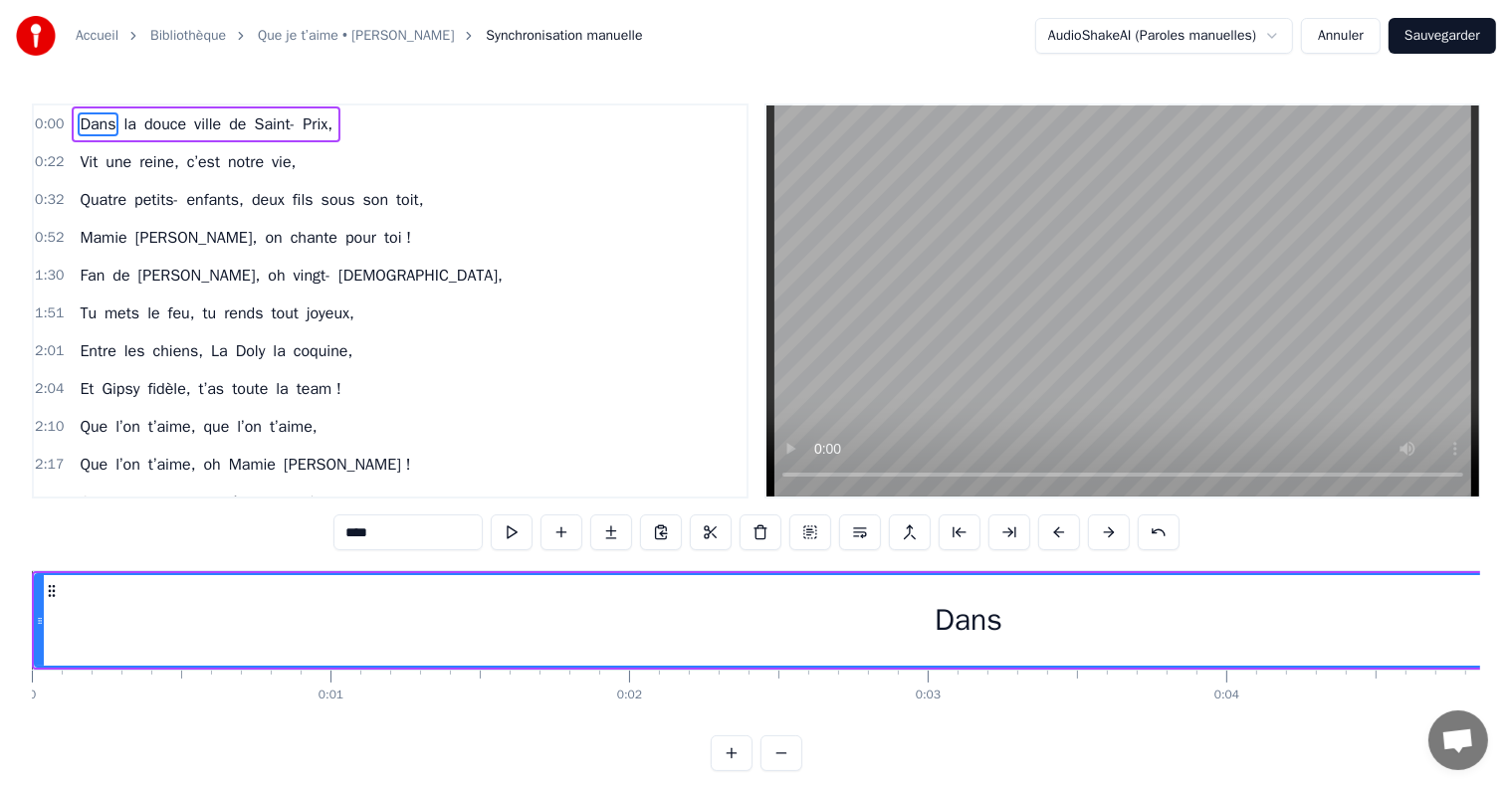 scroll, scrollTop: 0, scrollLeft: 939, axis: horizontal 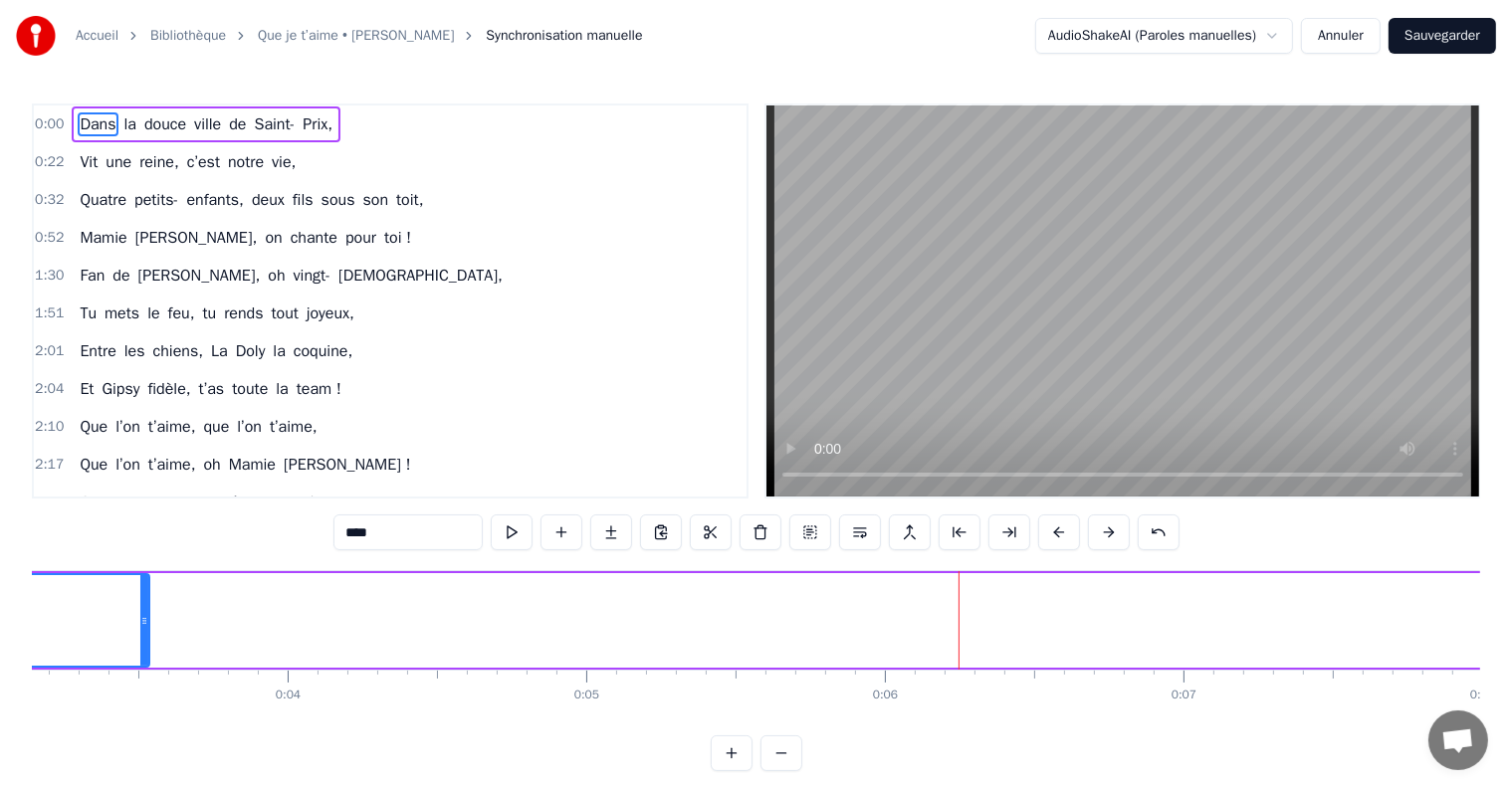 drag, startPoint x: 954, startPoint y: 586, endPoint x: 105, endPoint y: 568, distance: 849.1908 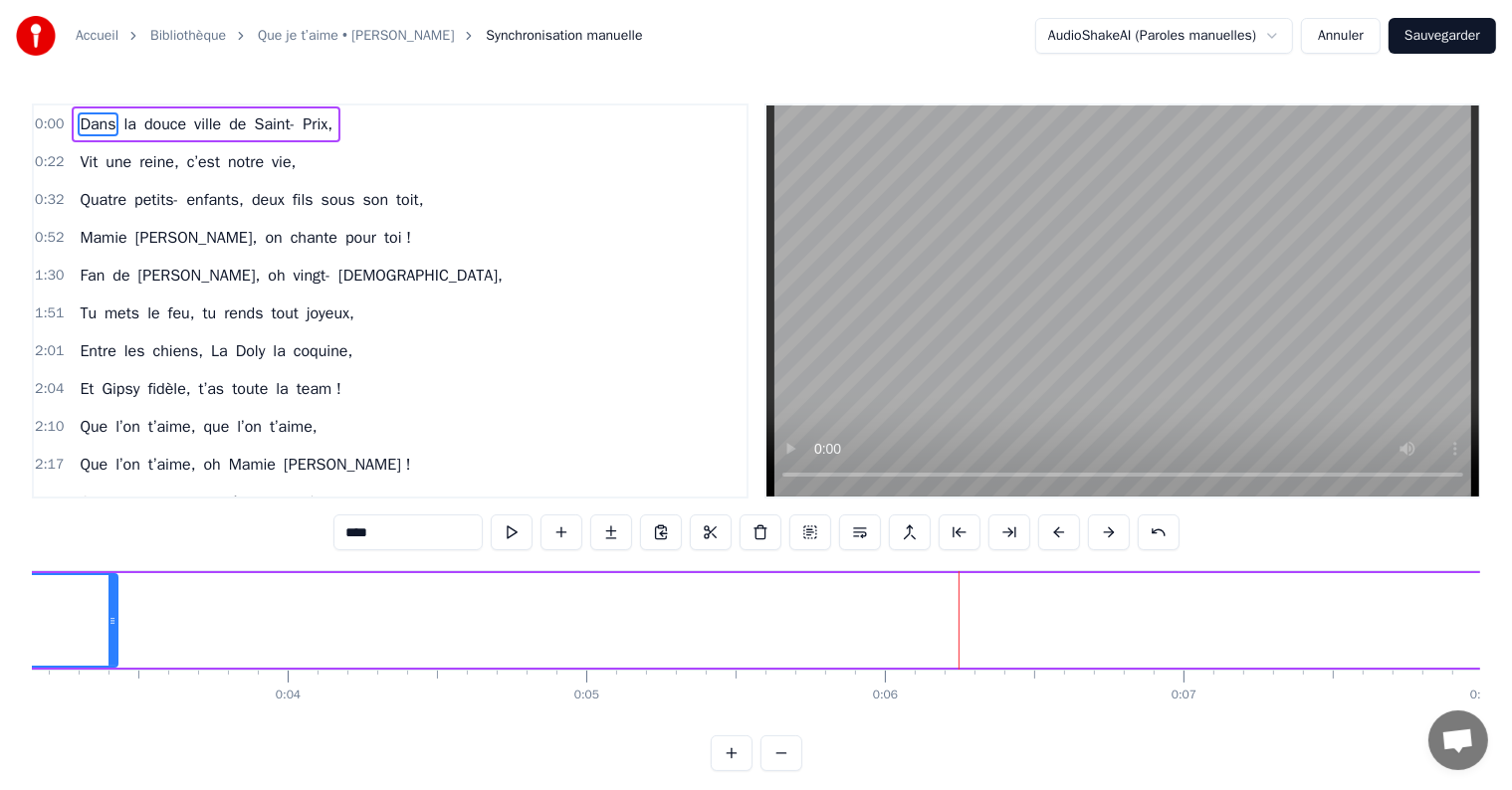 scroll, scrollTop: 0, scrollLeft: 0, axis: both 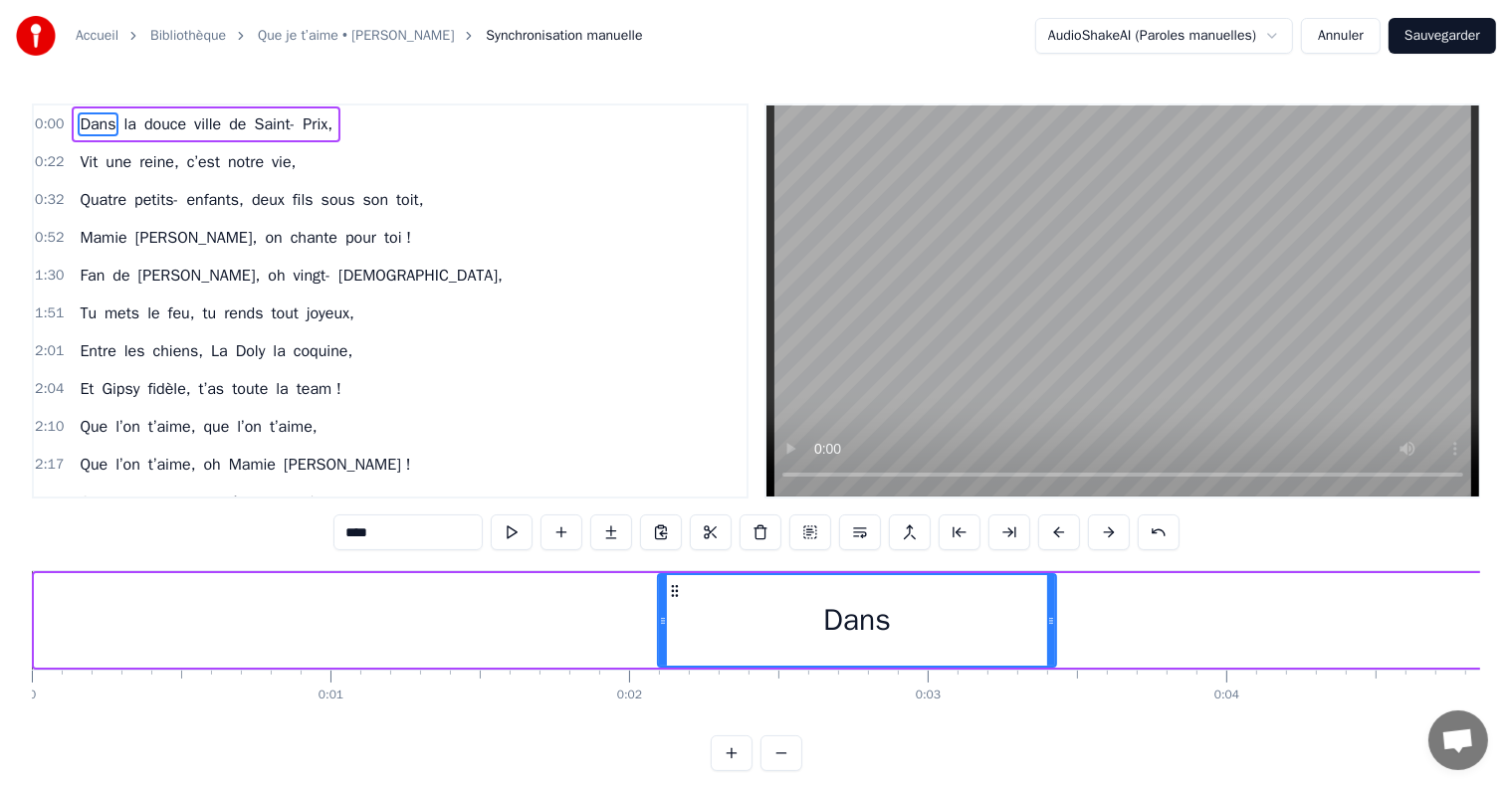 drag, startPoint x: 40, startPoint y: 613, endPoint x: 663, endPoint y: 632, distance: 623.28966 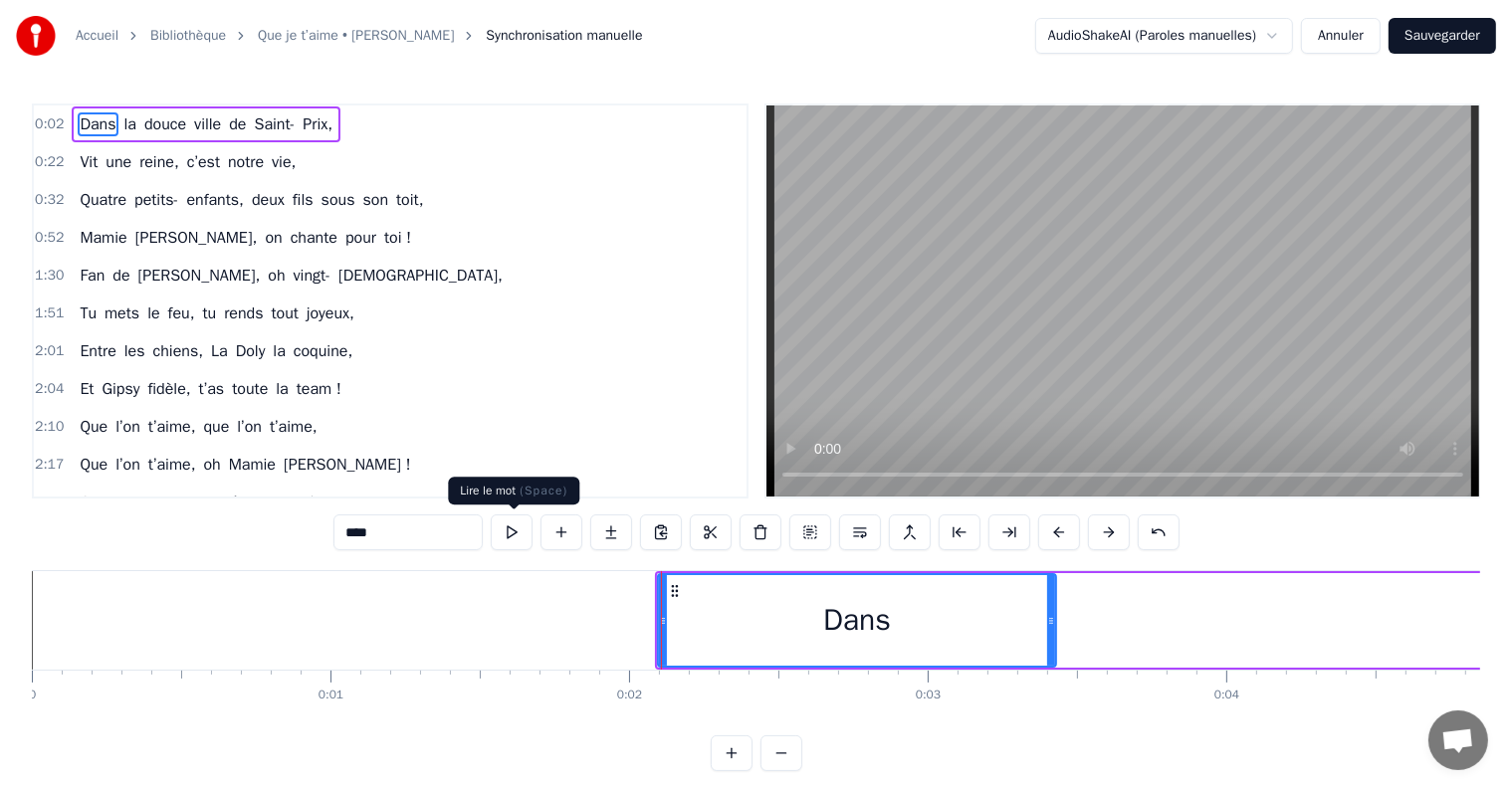 click at bounding box center [512, 532] 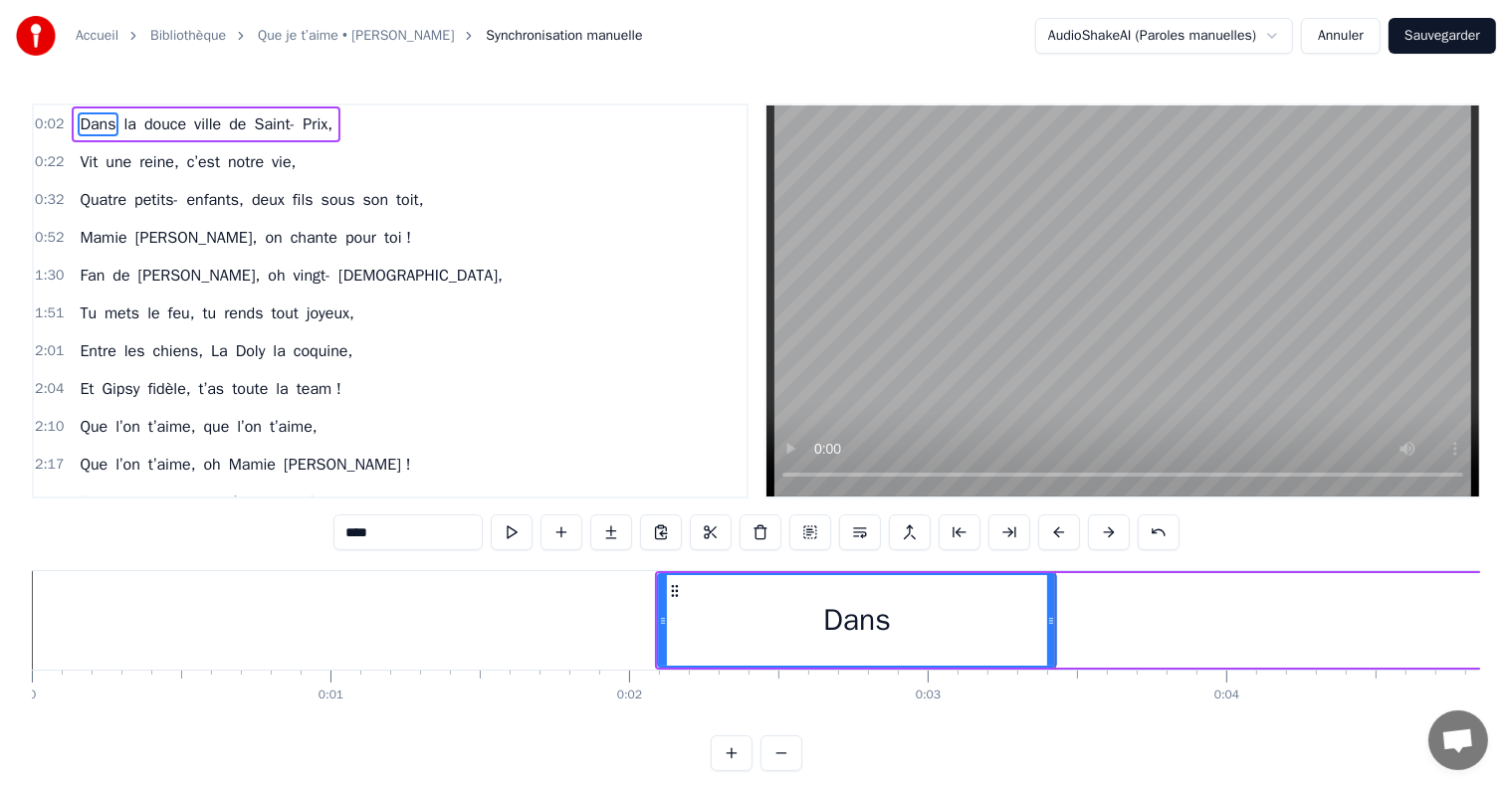 drag, startPoint x: 952, startPoint y: 573, endPoint x: 1135, endPoint y: 576, distance: 183.02459 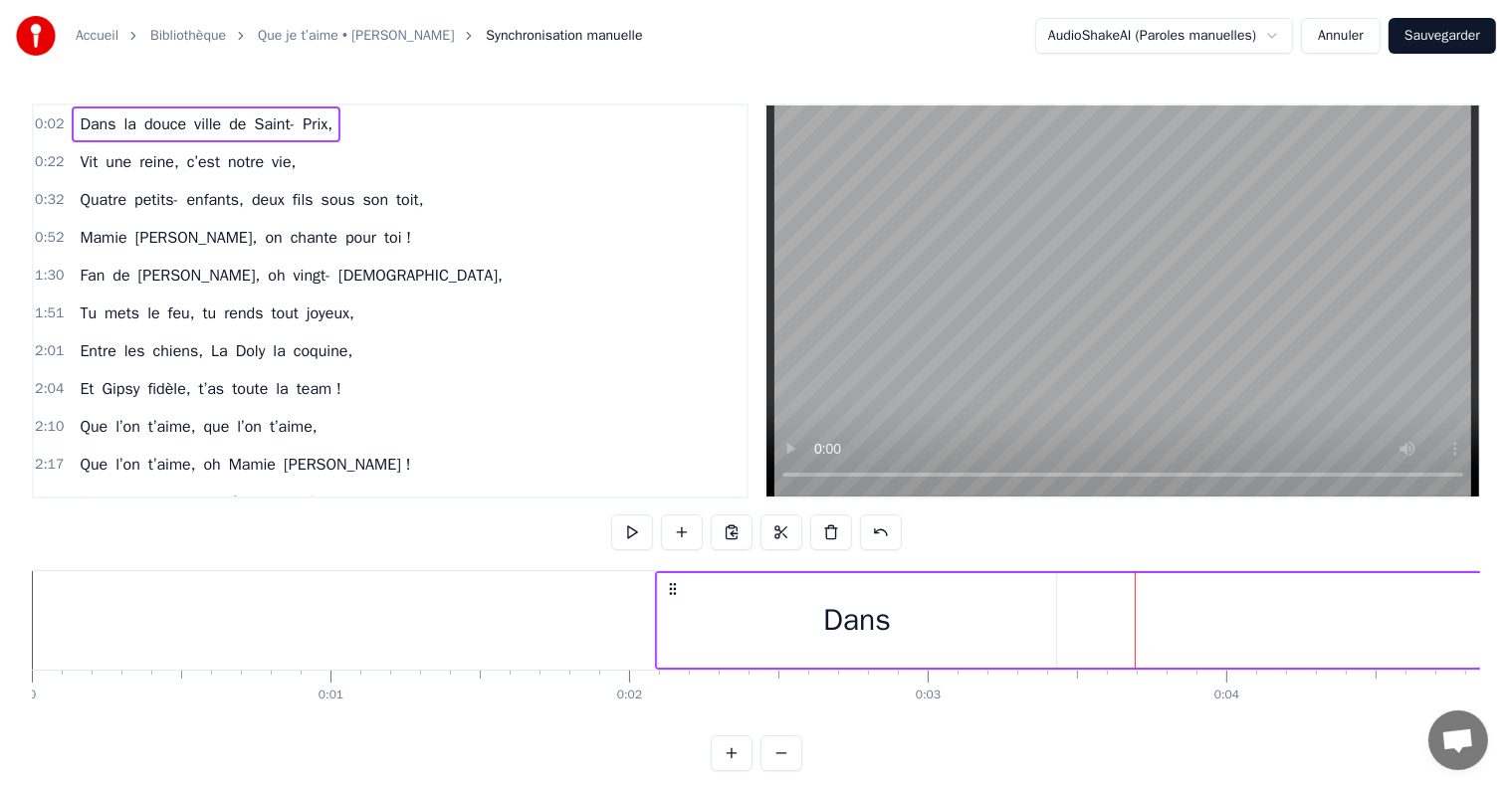 click on "Dans" at bounding box center (857, 620) 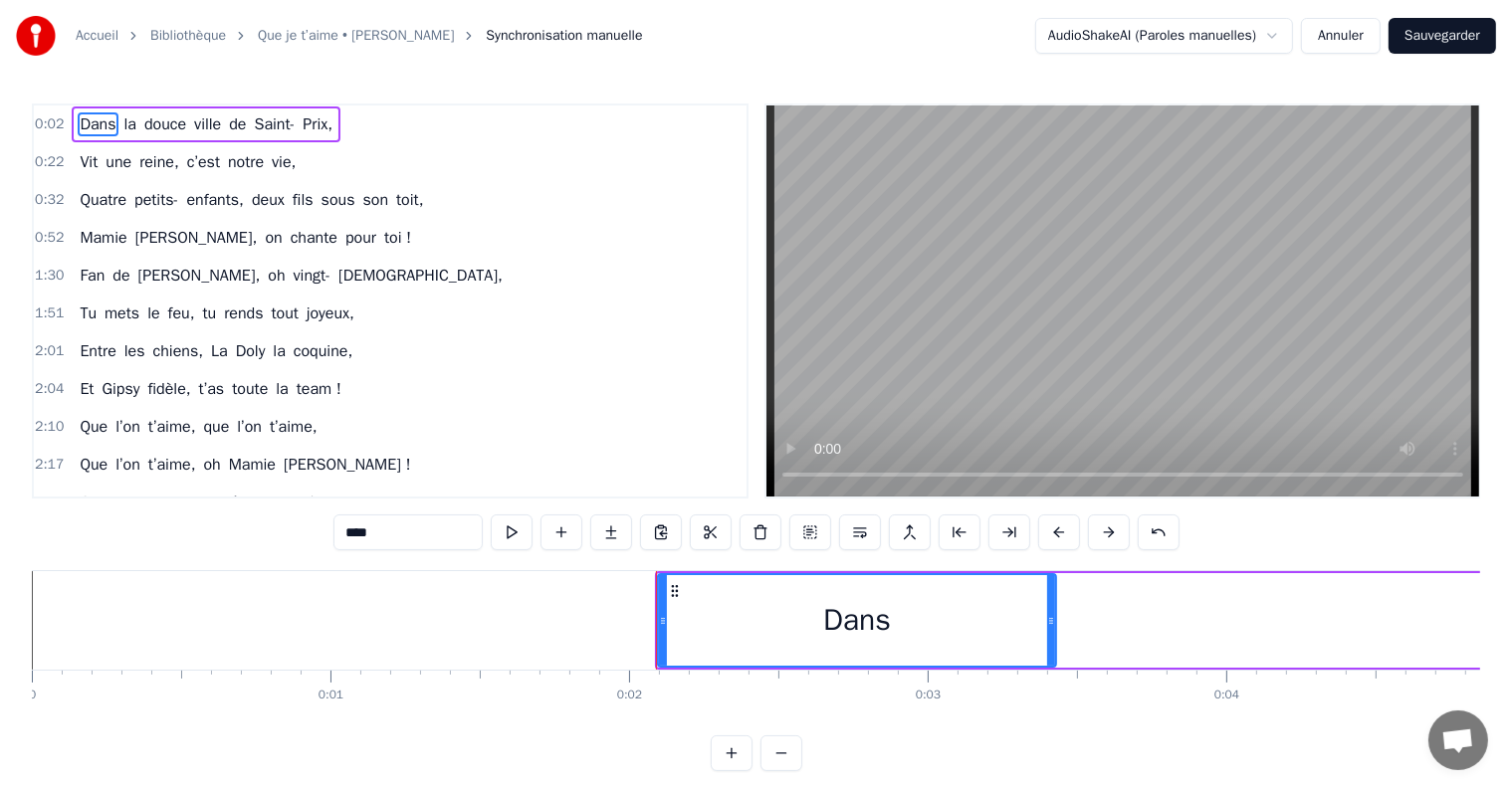 click on "Dans la douce ville de [GEOGRAPHIC_DATA]," at bounding box center [3711, 620] 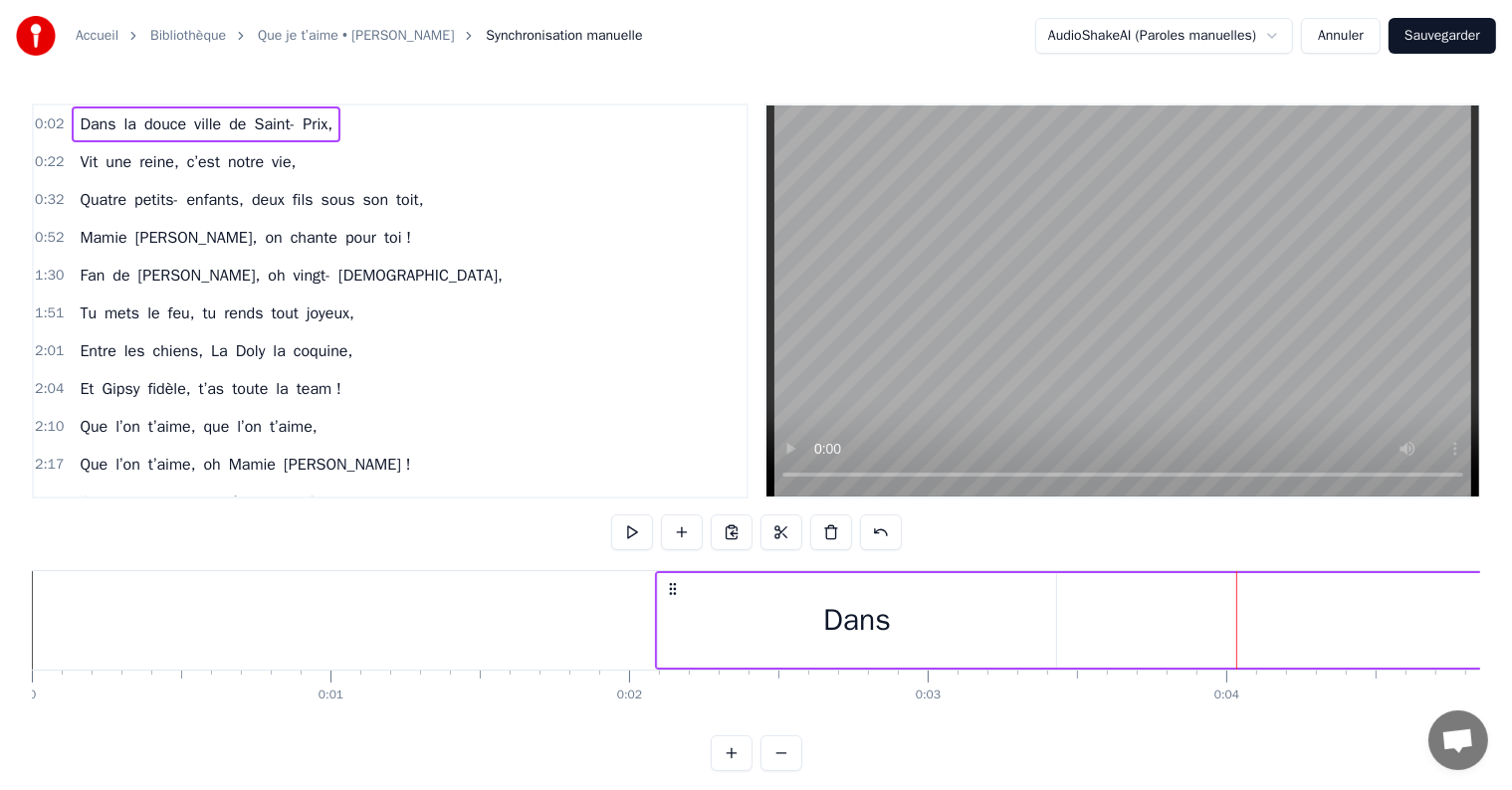 click on "Dans la douce ville de [GEOGRAPHIC_DATA]," at bounding box center [3711, 620] 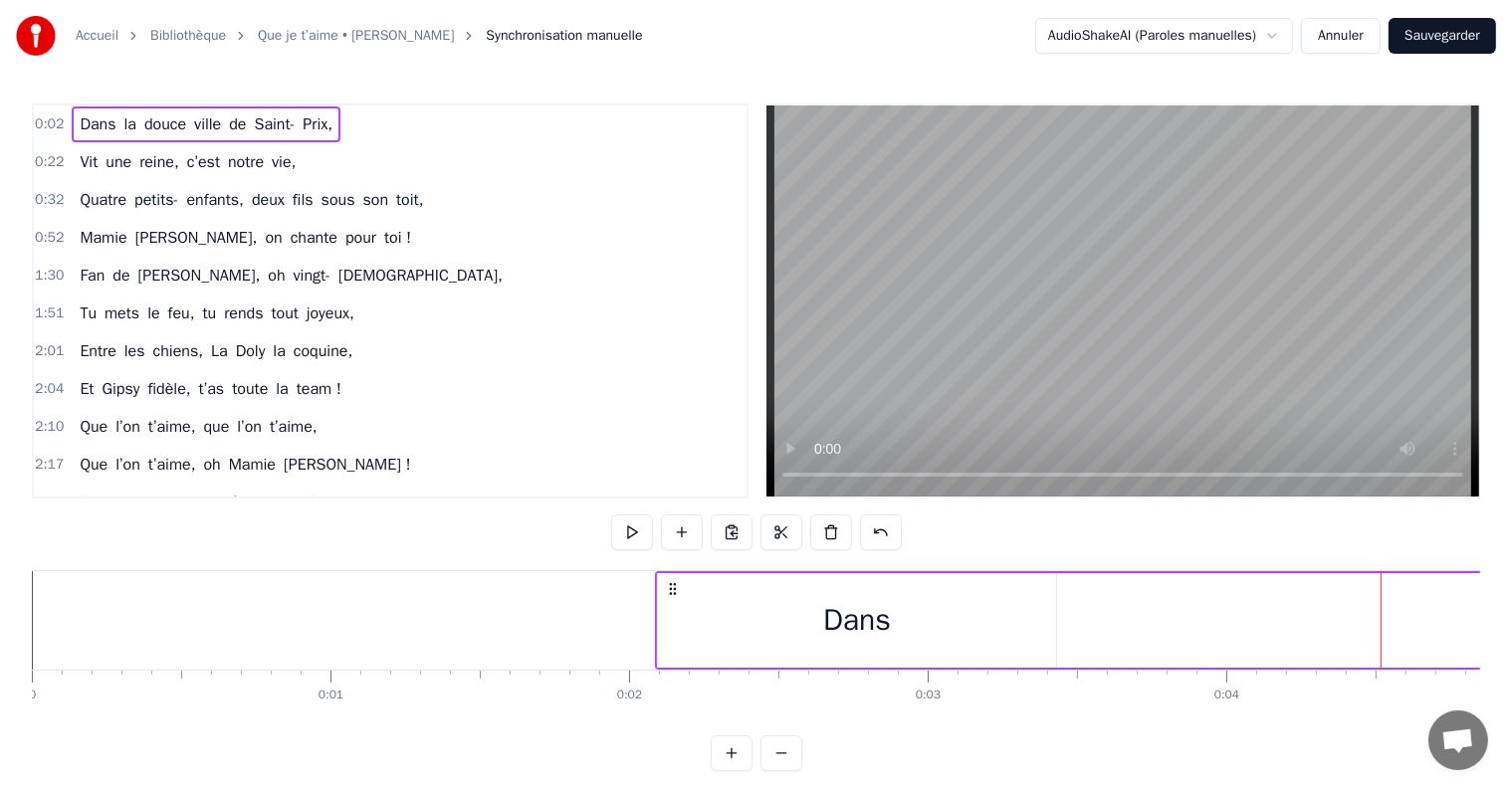 click on "Dans" at bounding box center (857, 620) 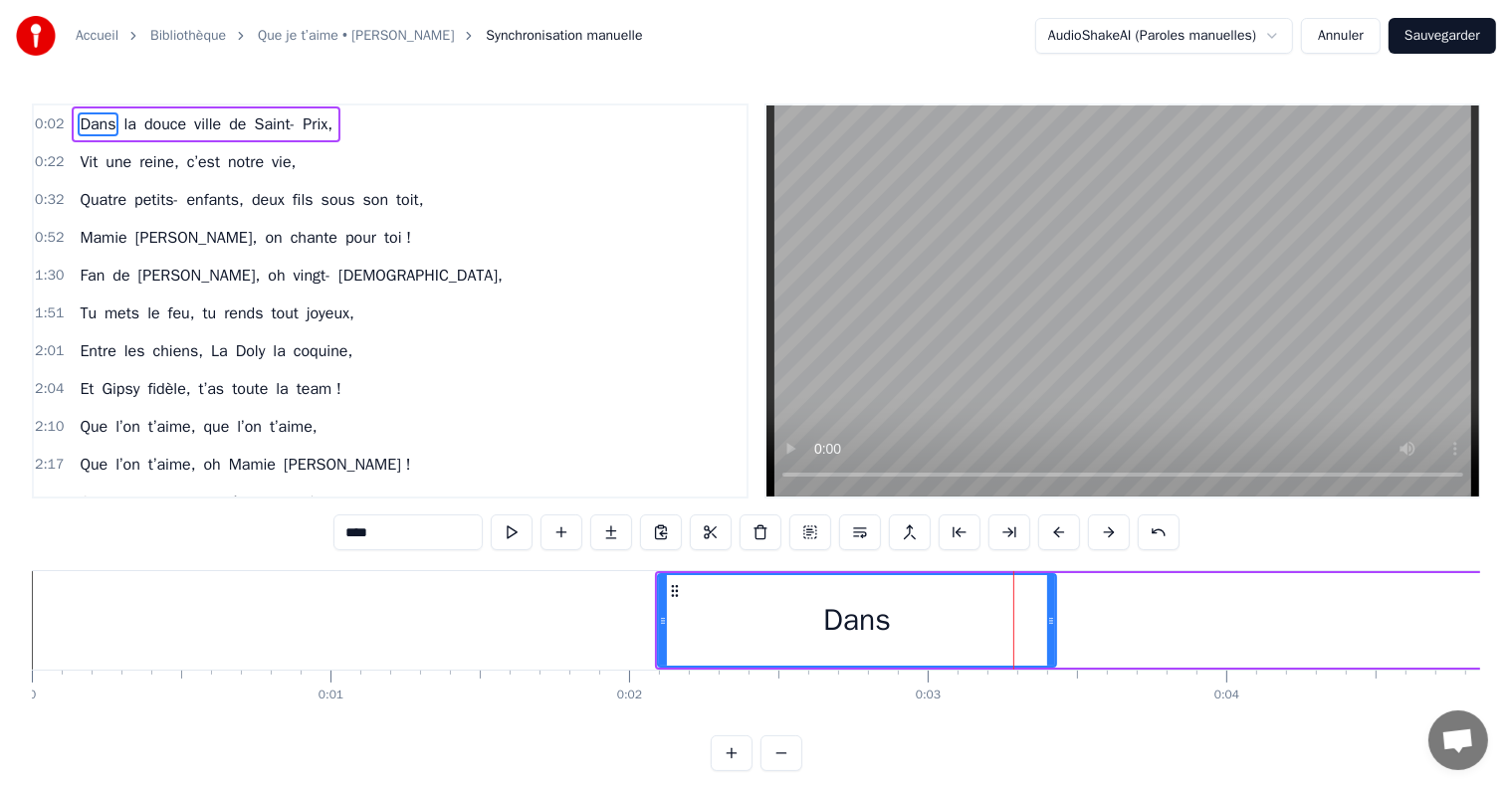 click on "Dans la douce ville de [GEOGRAPHIC_DATA]," at bounding box center [3711, 620] 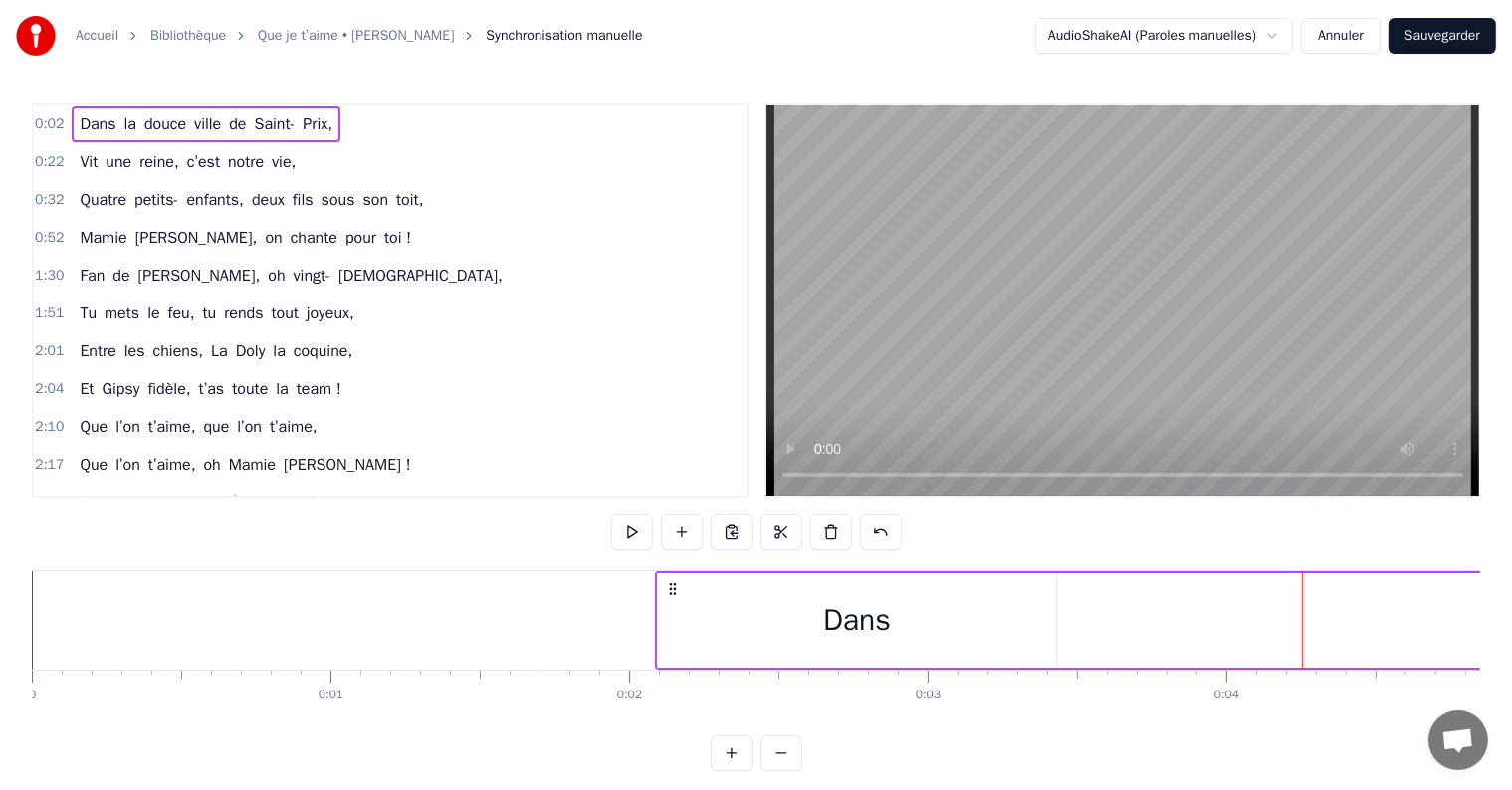 click on "Dans la douce ville de [GEOGRAPHIC_DATA]," at bounding box center (3711, 620) 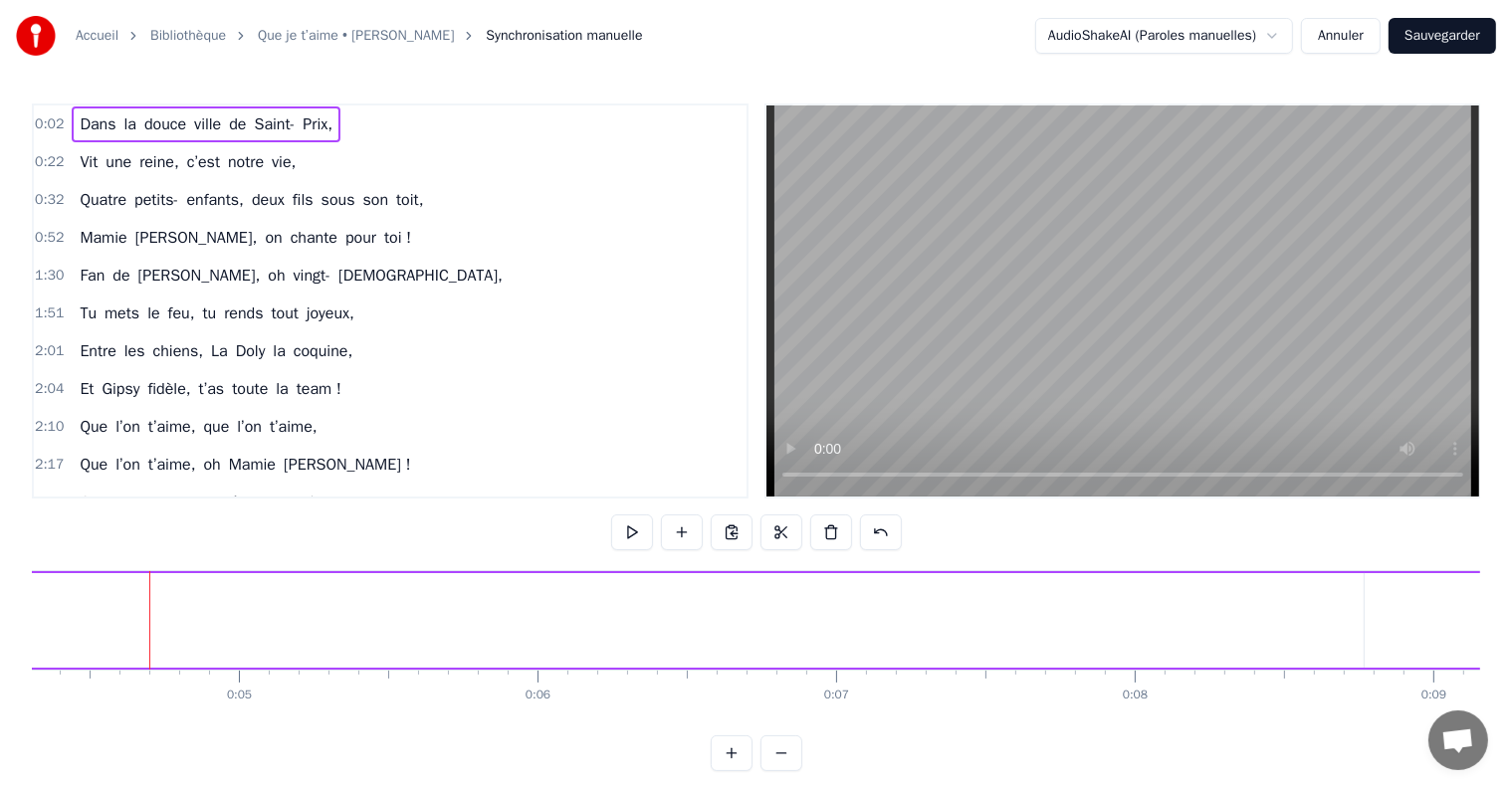 scroll, scrollTop: 0, scrollLeft: 1303, axis: horizontal 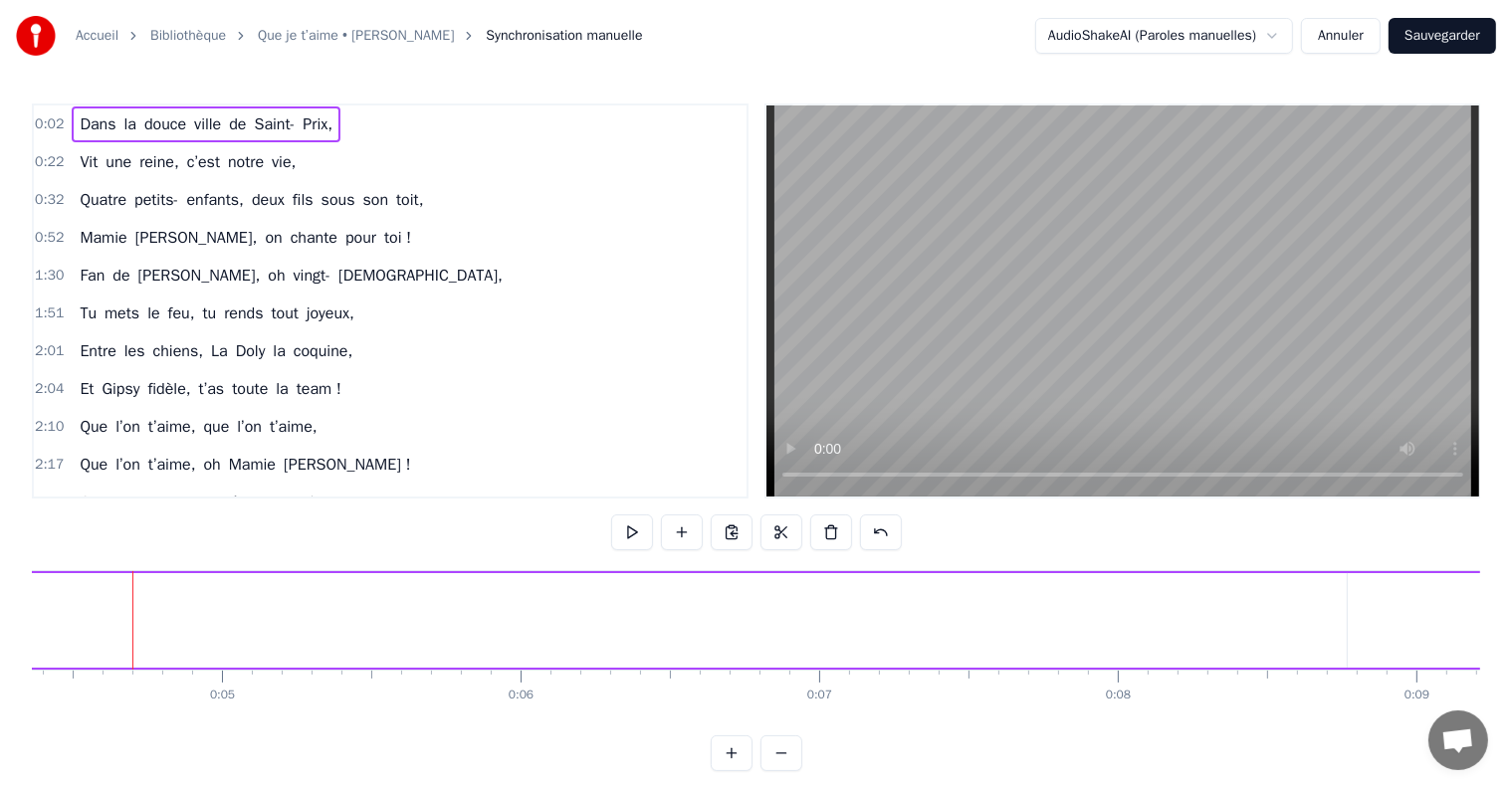 click on "Dans la douce ville de [GEOGRAPHIC_DATA]," at bounding box center (2408, 620) 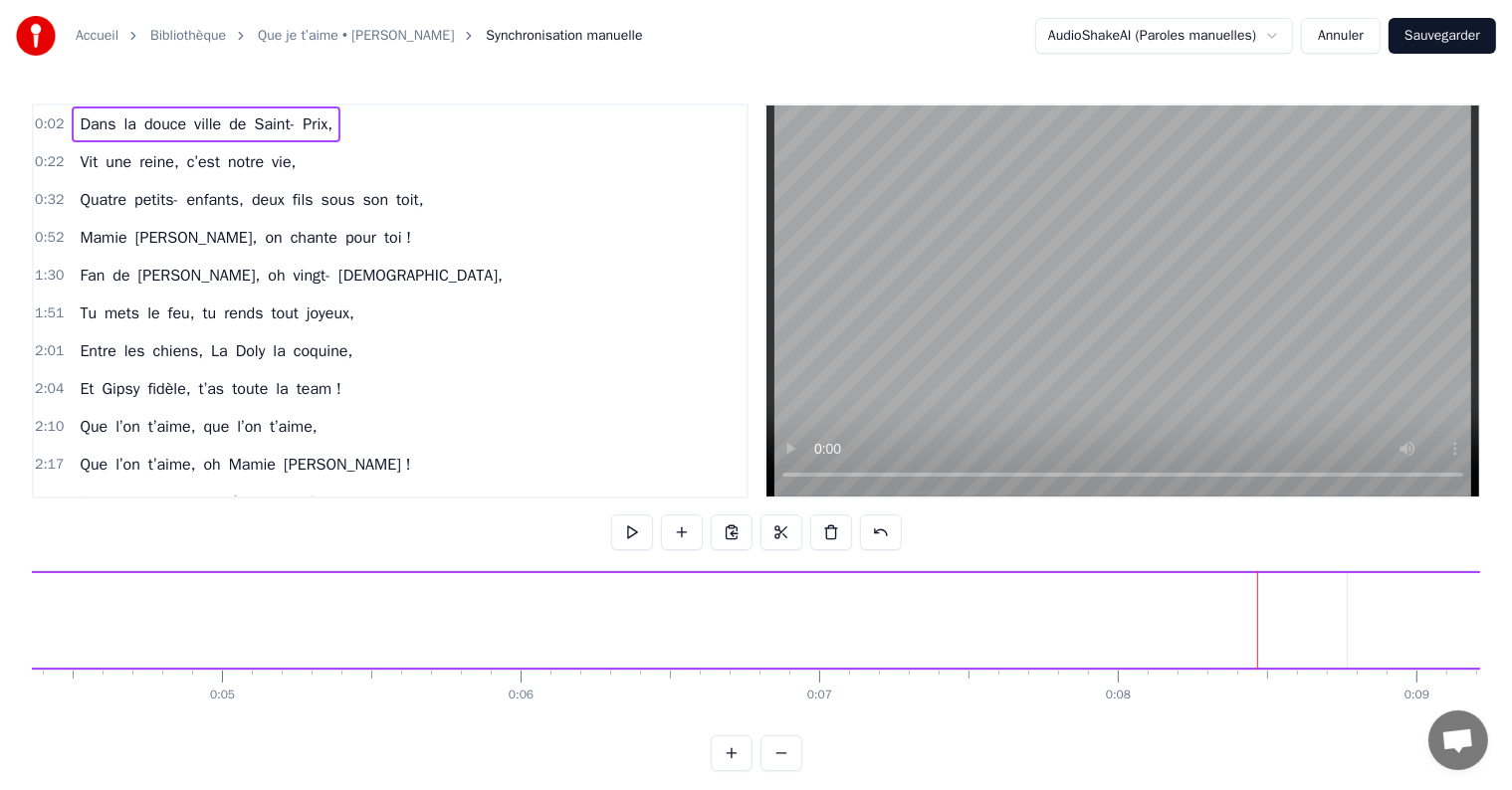 click on "Dans la douce ville de [GEOGRAPHIC_DATA]," at bounding box center [2408, 620] 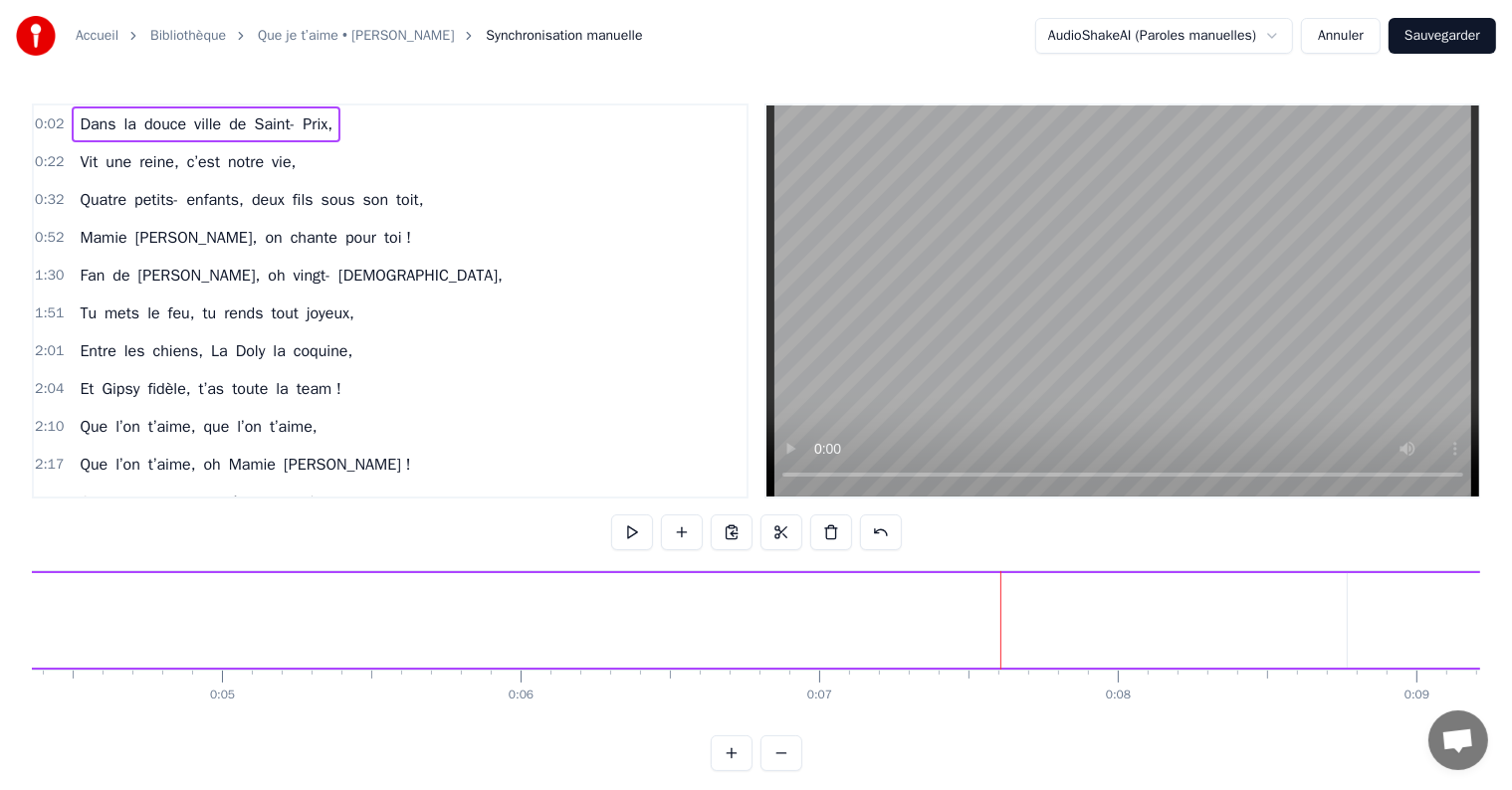 click on "Dans la douce ville de [GEOGRAPHIC_DATA]," at bounding box center (2408, 620) 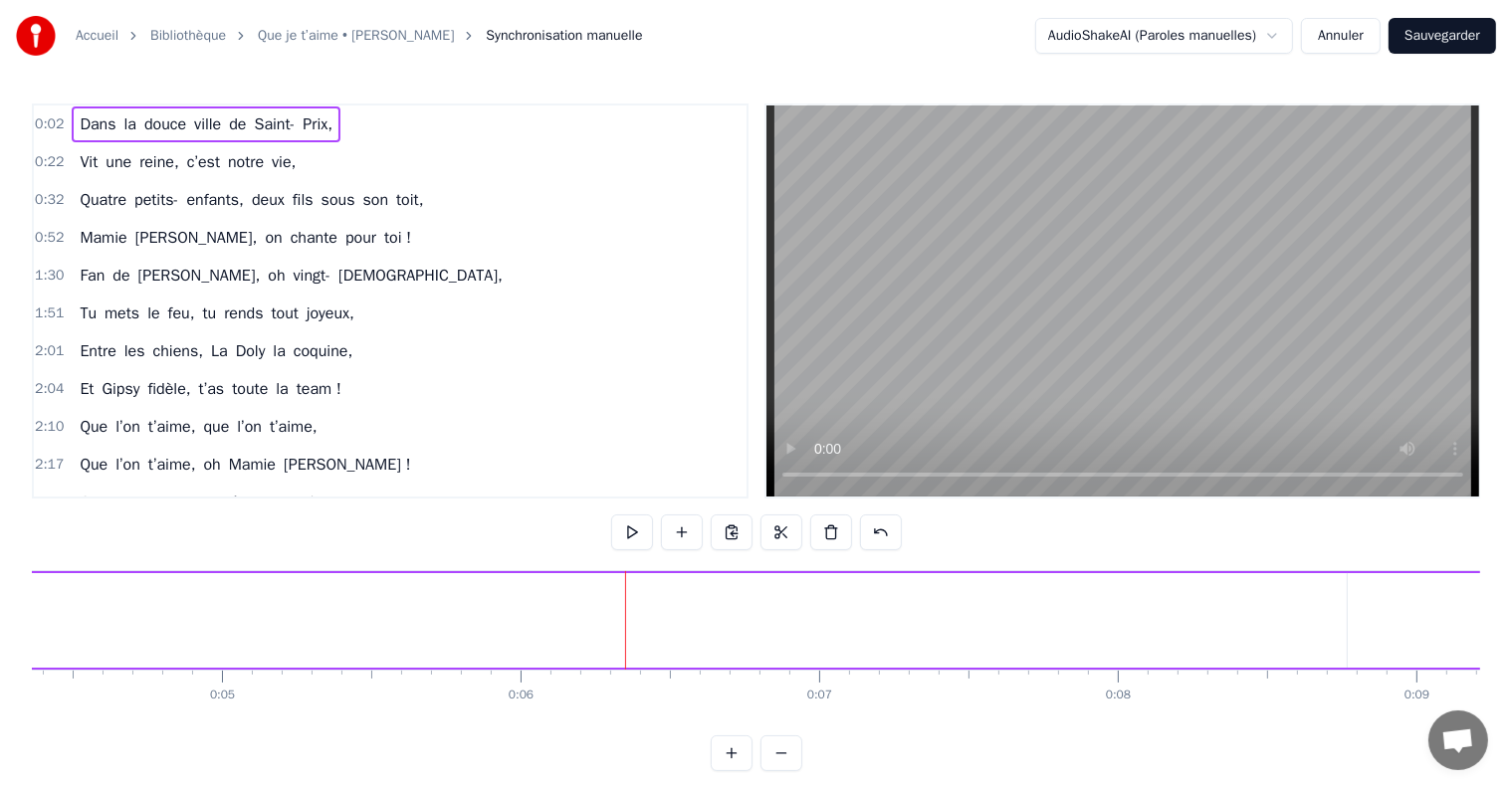 click on "Dans la douce ville de [GEOGRAPHIC_DATA]," at bounding box center (2408, 620) 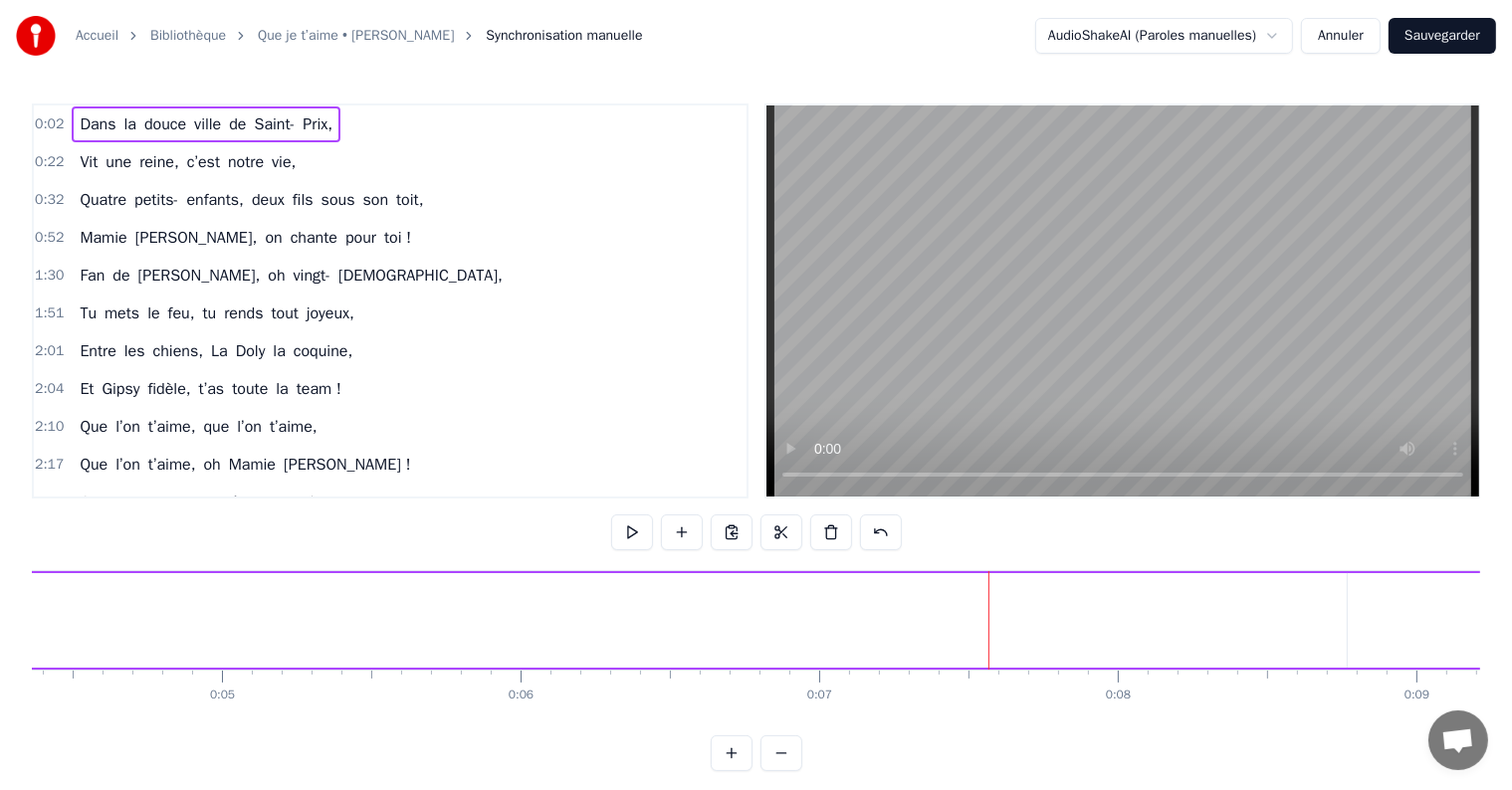 click on "Dans la douce ville de [GEOGRAPHIC_DATA]," at bounding box center (2408, 620) 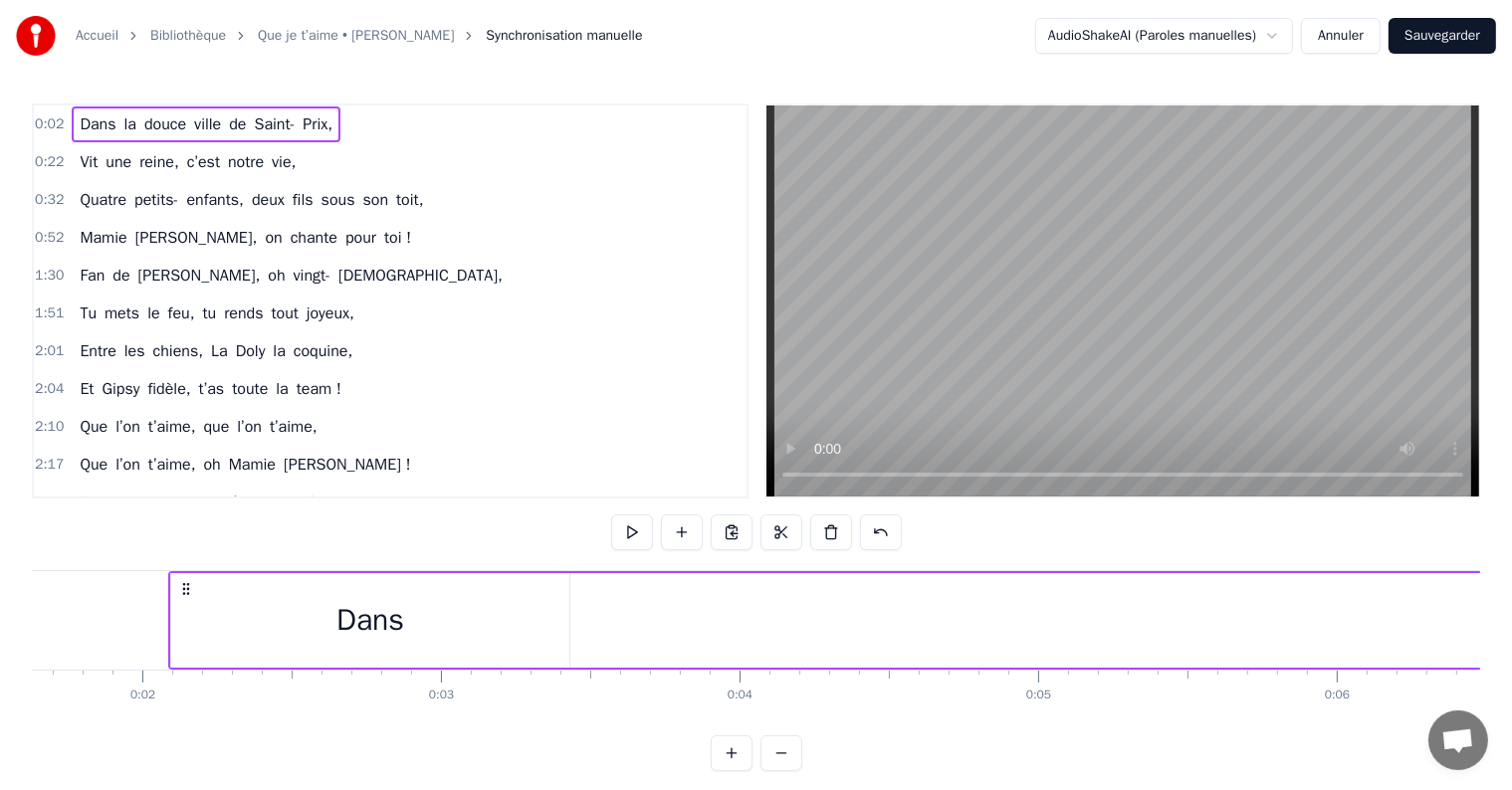 scroll, scrollTop: 0, scrollLeft: 451, axis: horizontal 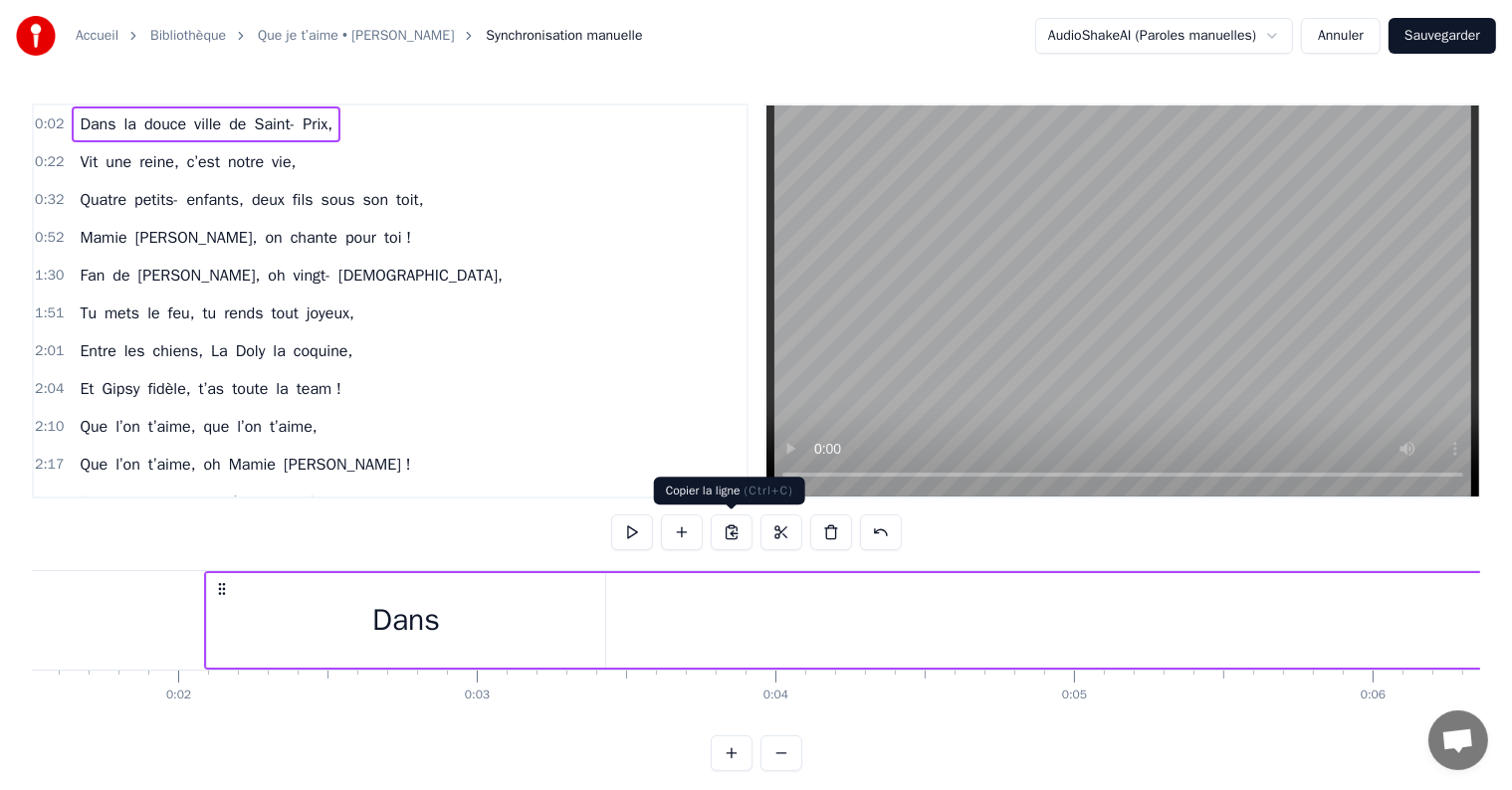 click at bounding box center [732, 532] 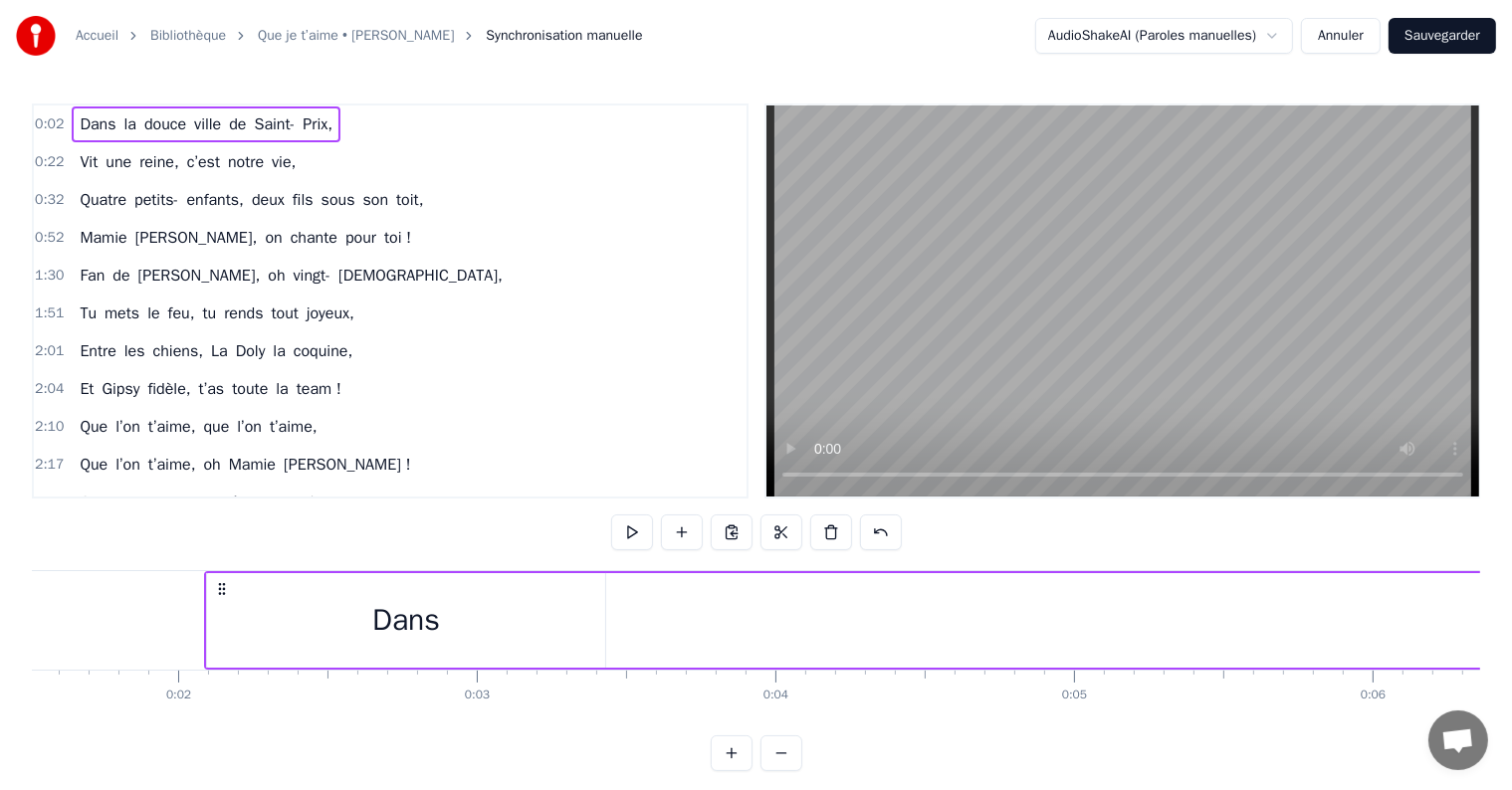 click on "Dans la douce ville de [GEOGRAPHIC_DATA]," at bounding box center (3260, 620) 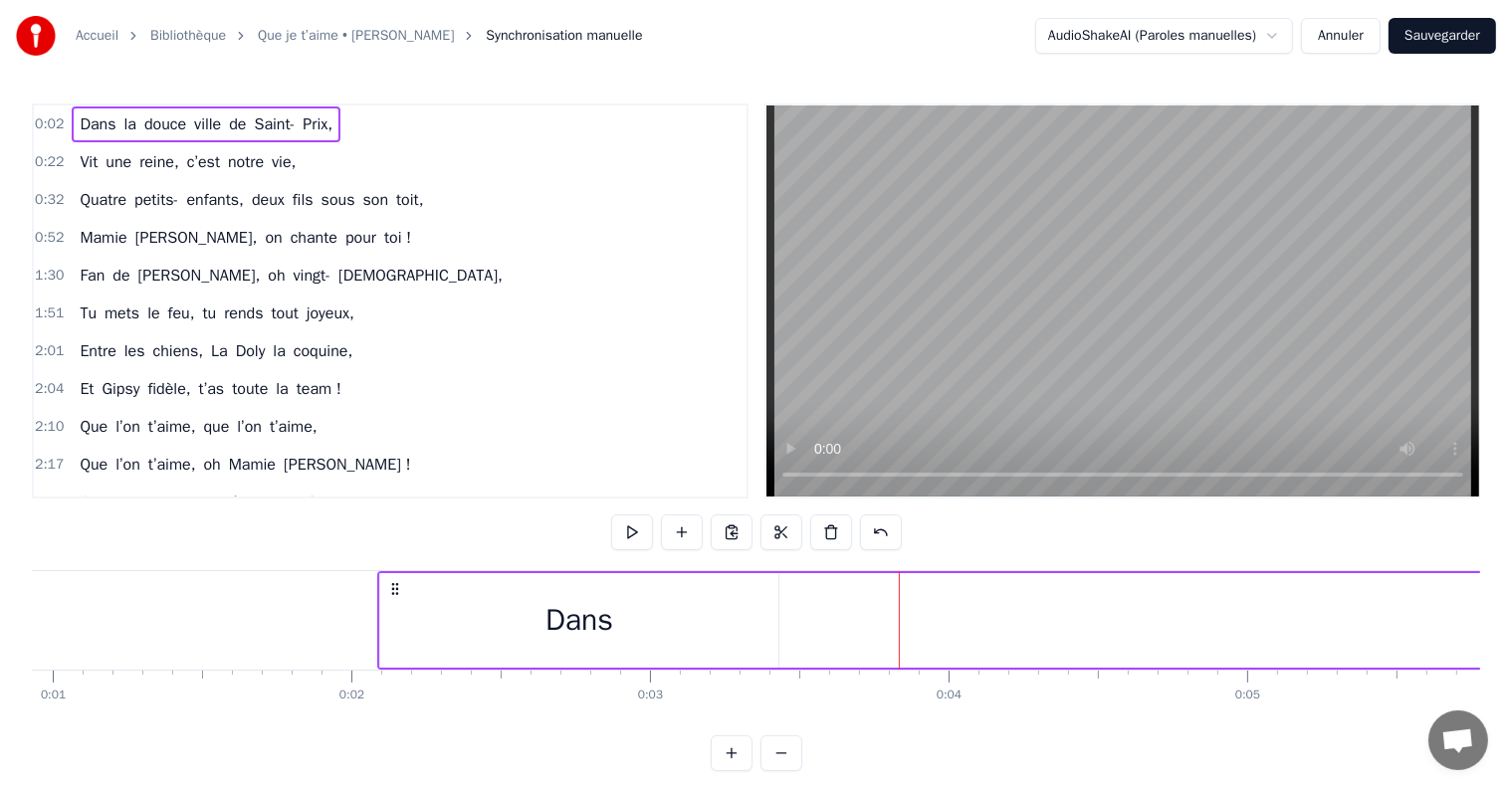 scroll, scrollTop: 0, scrollLeft: 0, axis: both 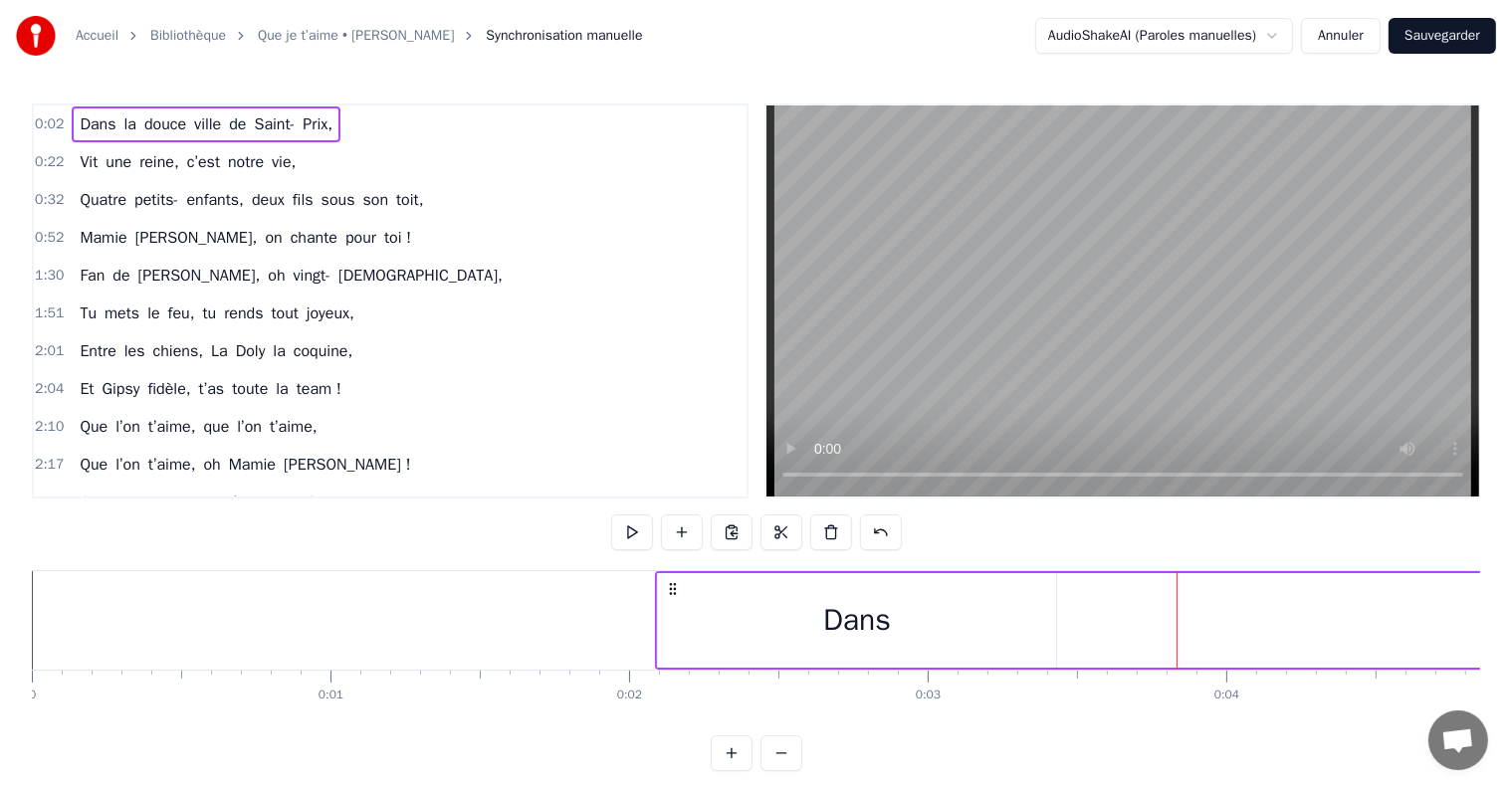 click on "Dans" at bounding box center [857, 620] 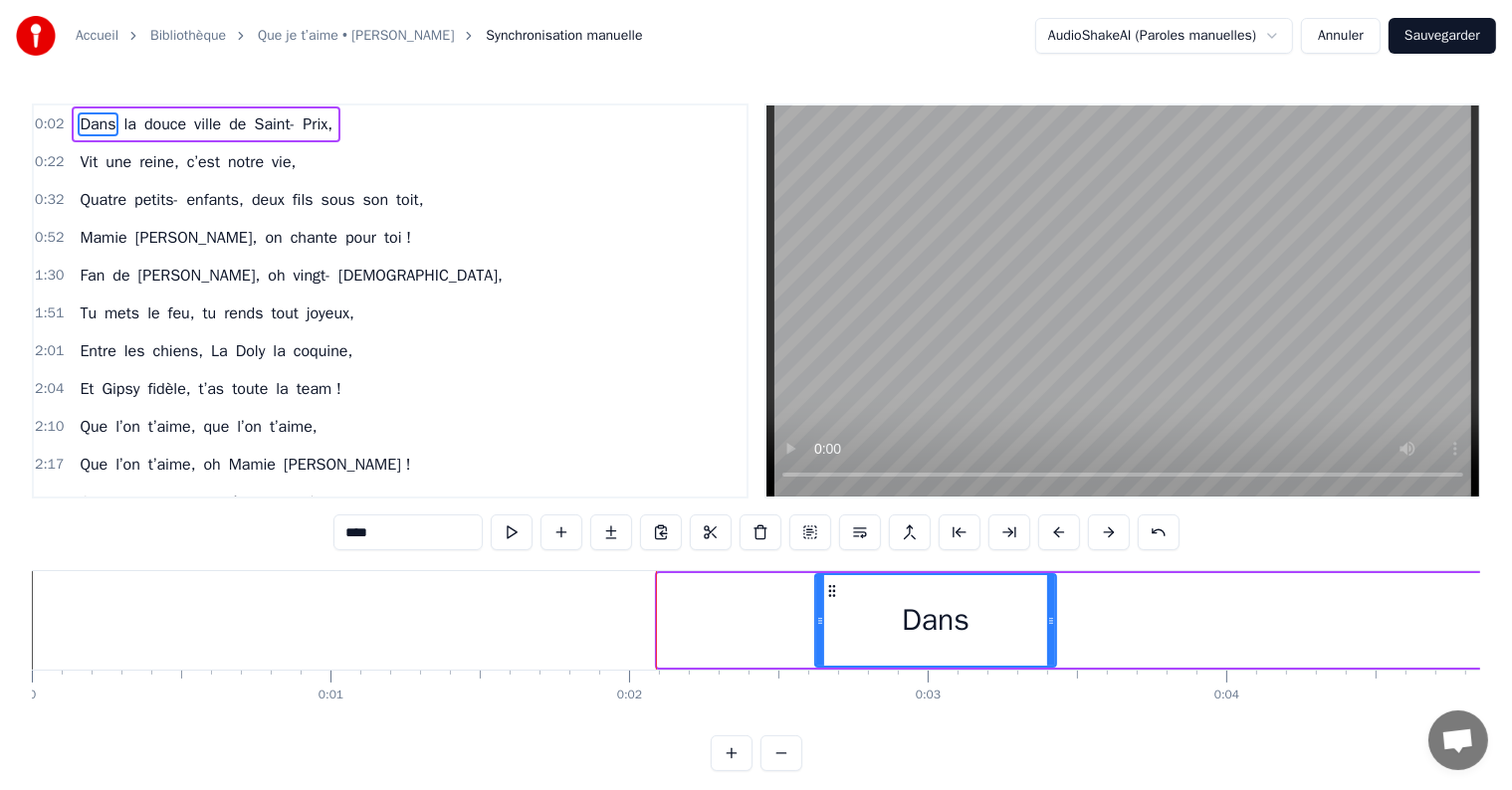 drag, startPoint x: 658, startPoint y: 616, endPoint x: 815, endPoint y: 618, distance: 157.01274 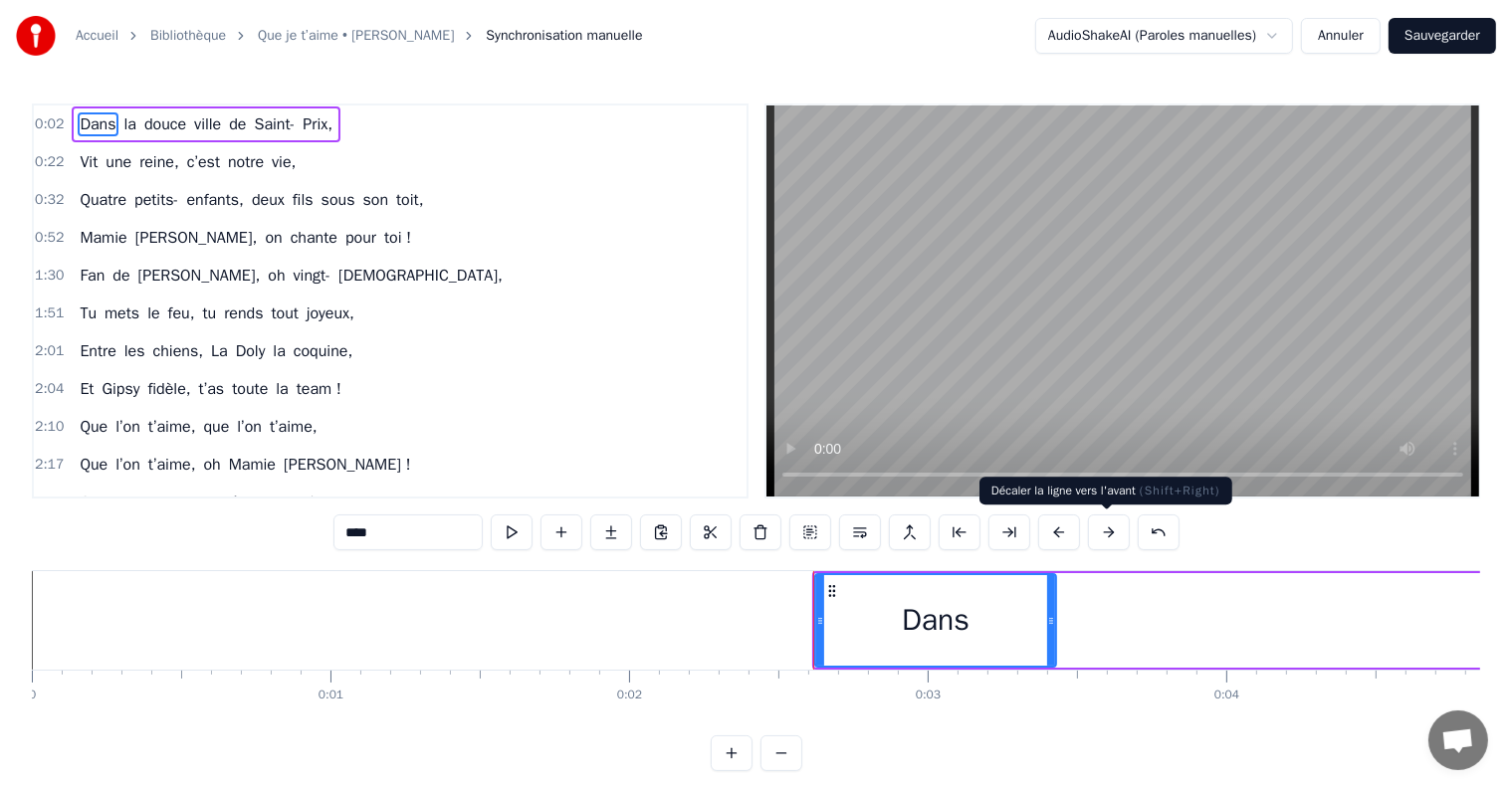 click at bounding box center (1109, 532) 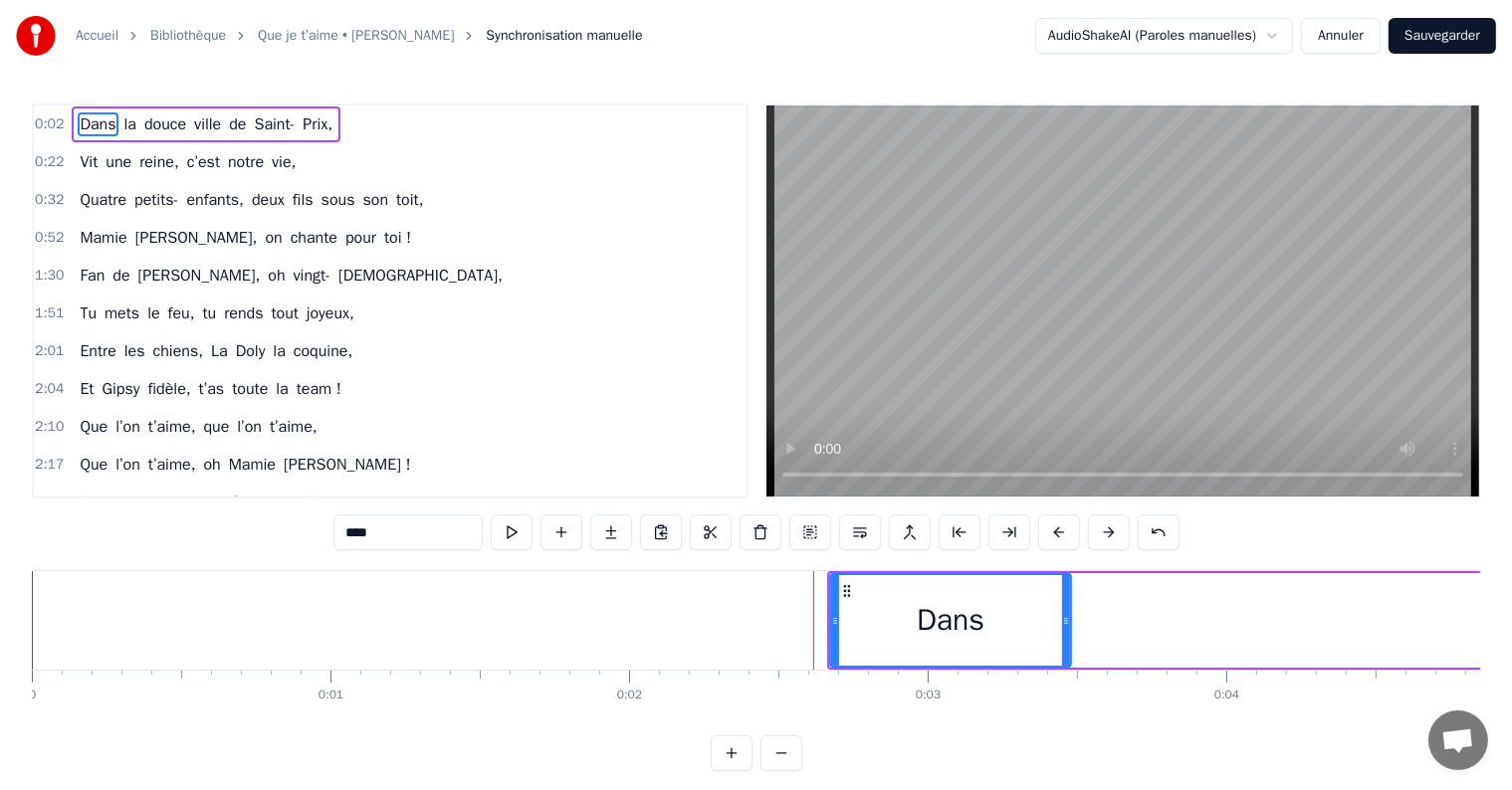 click at bounding box center (1109, 532) 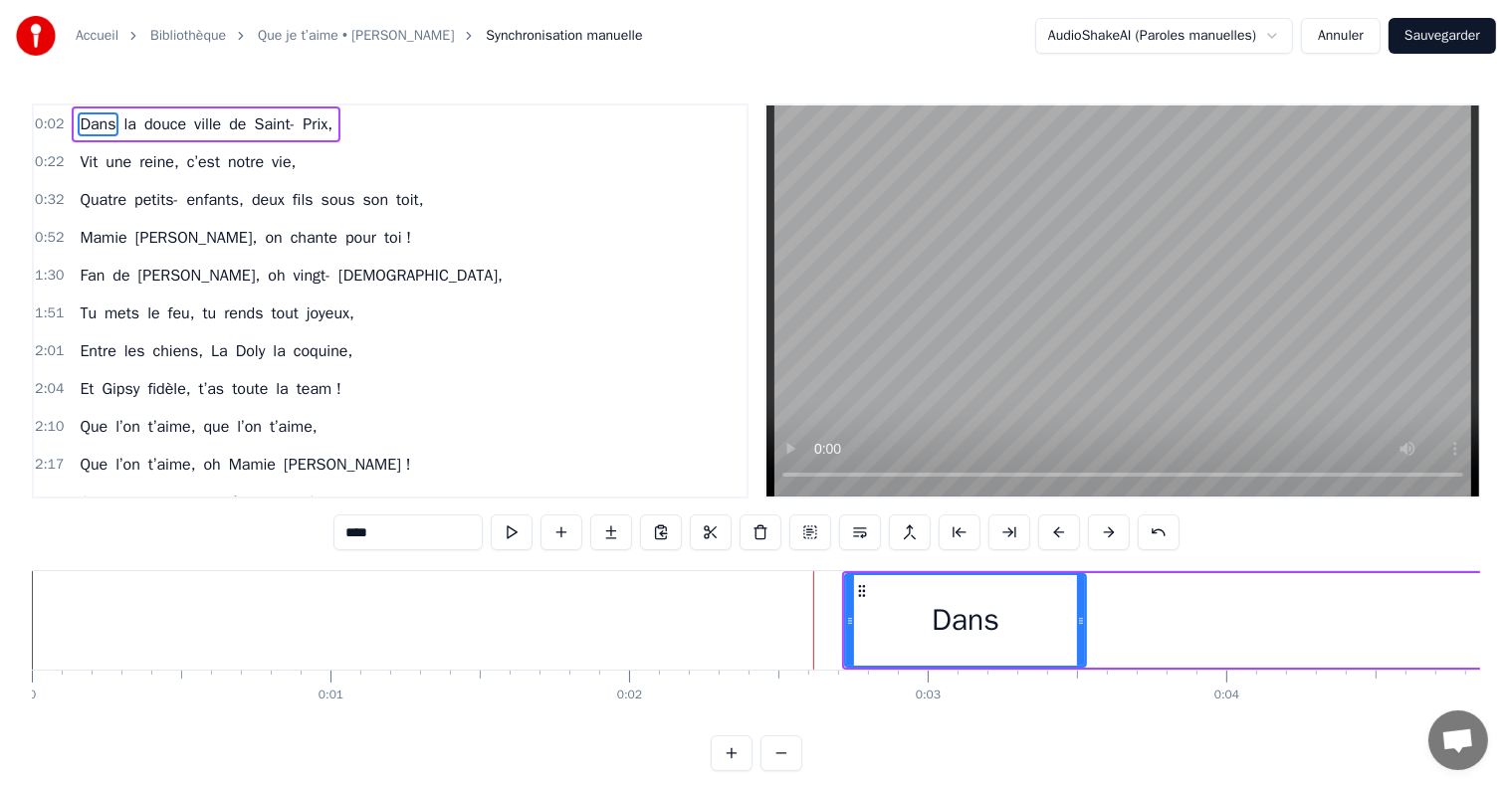 click at bounding box center (1109, 532) 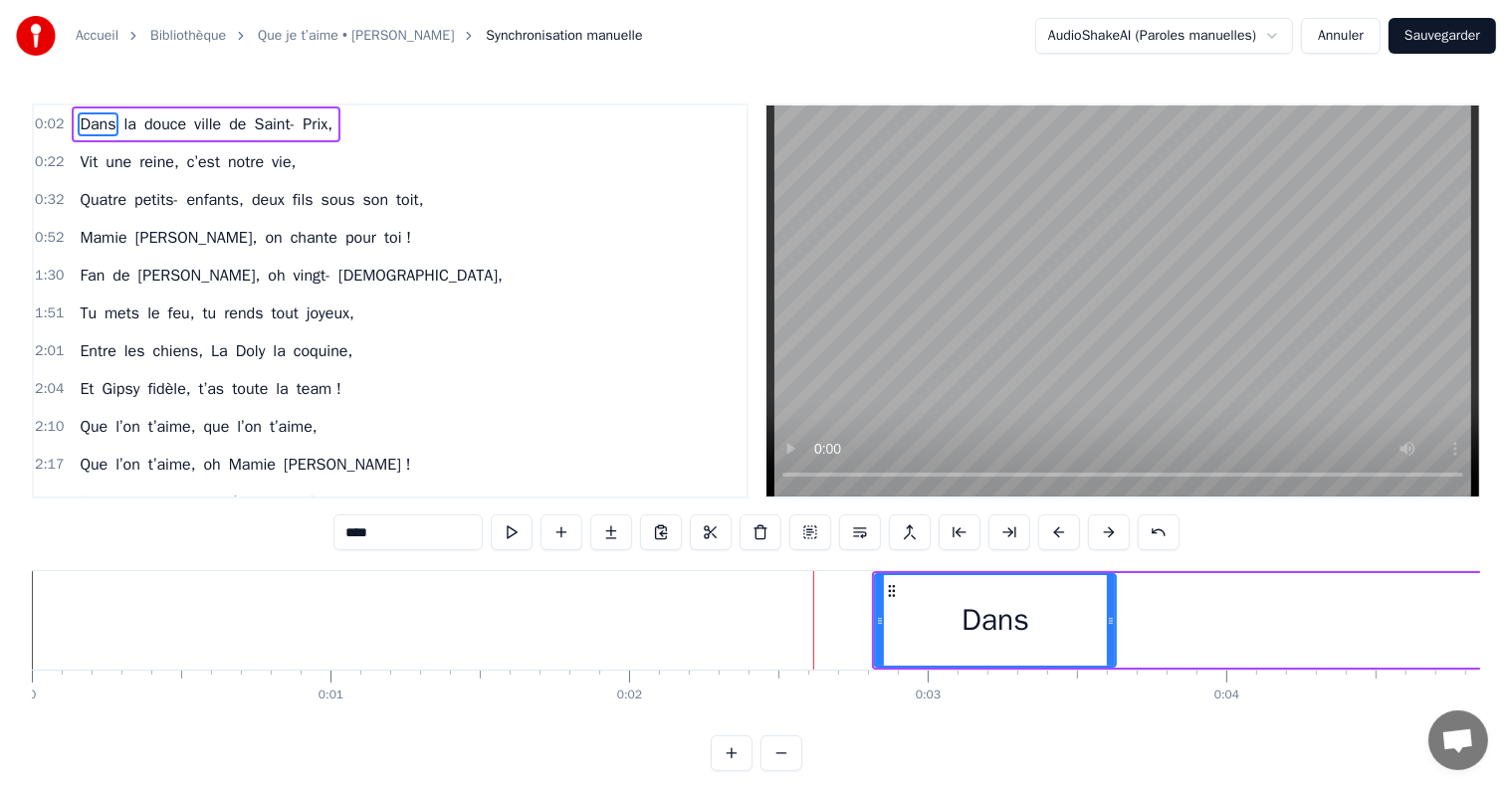 click at bounding box center [1109, 532] 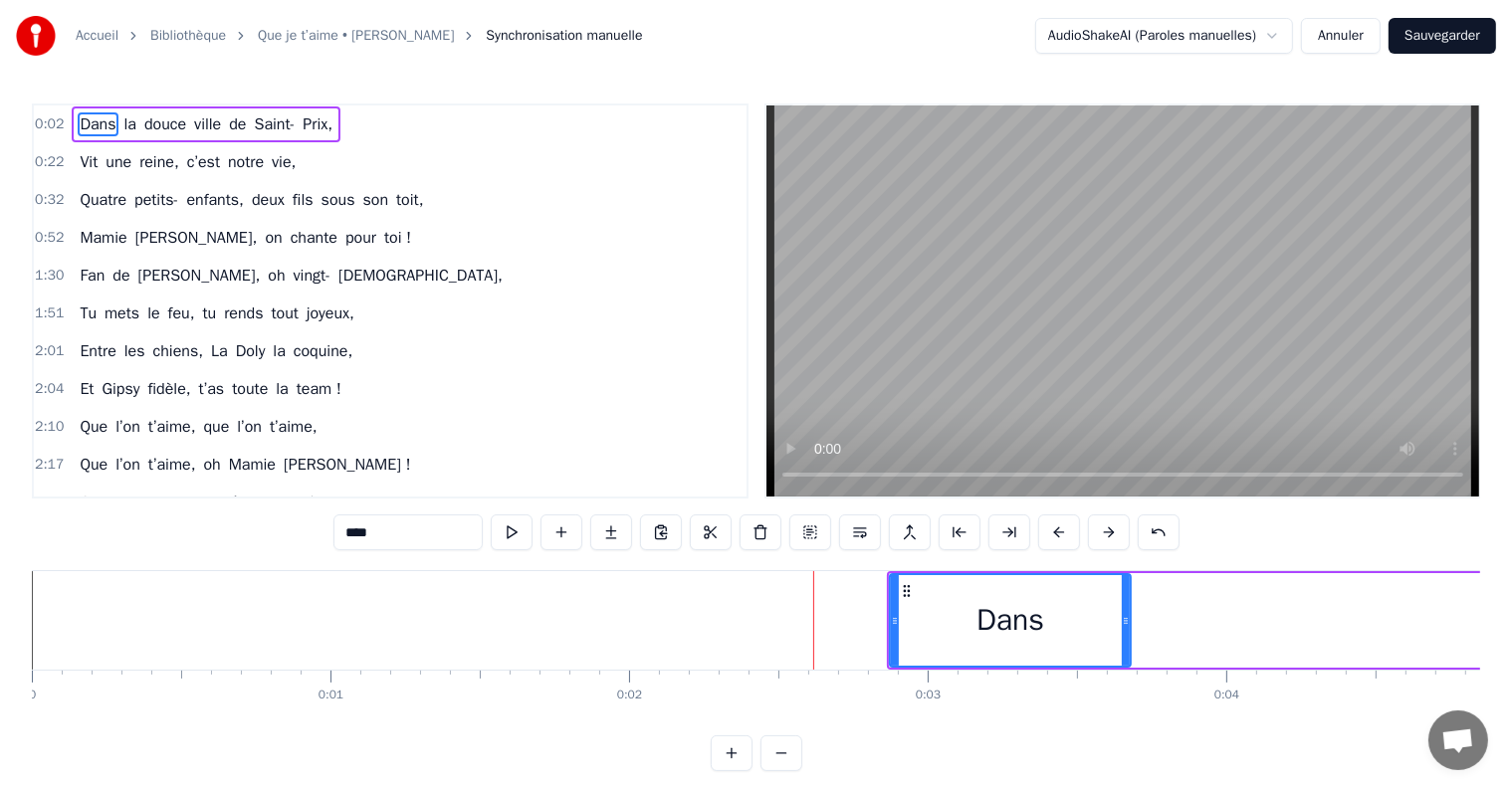 click at bounding box center (1109, 532) 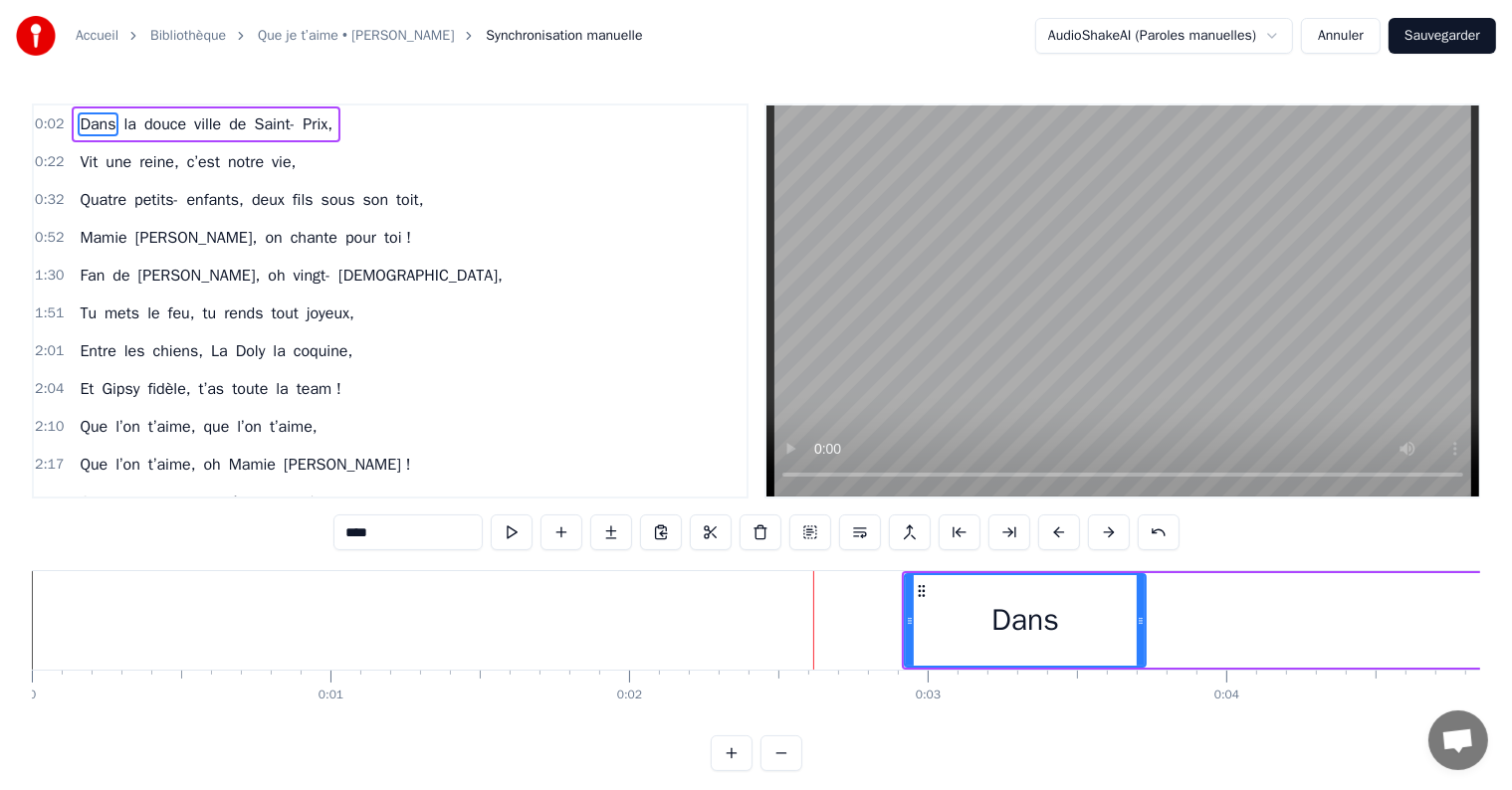 click at bounding box center (1109, 532) 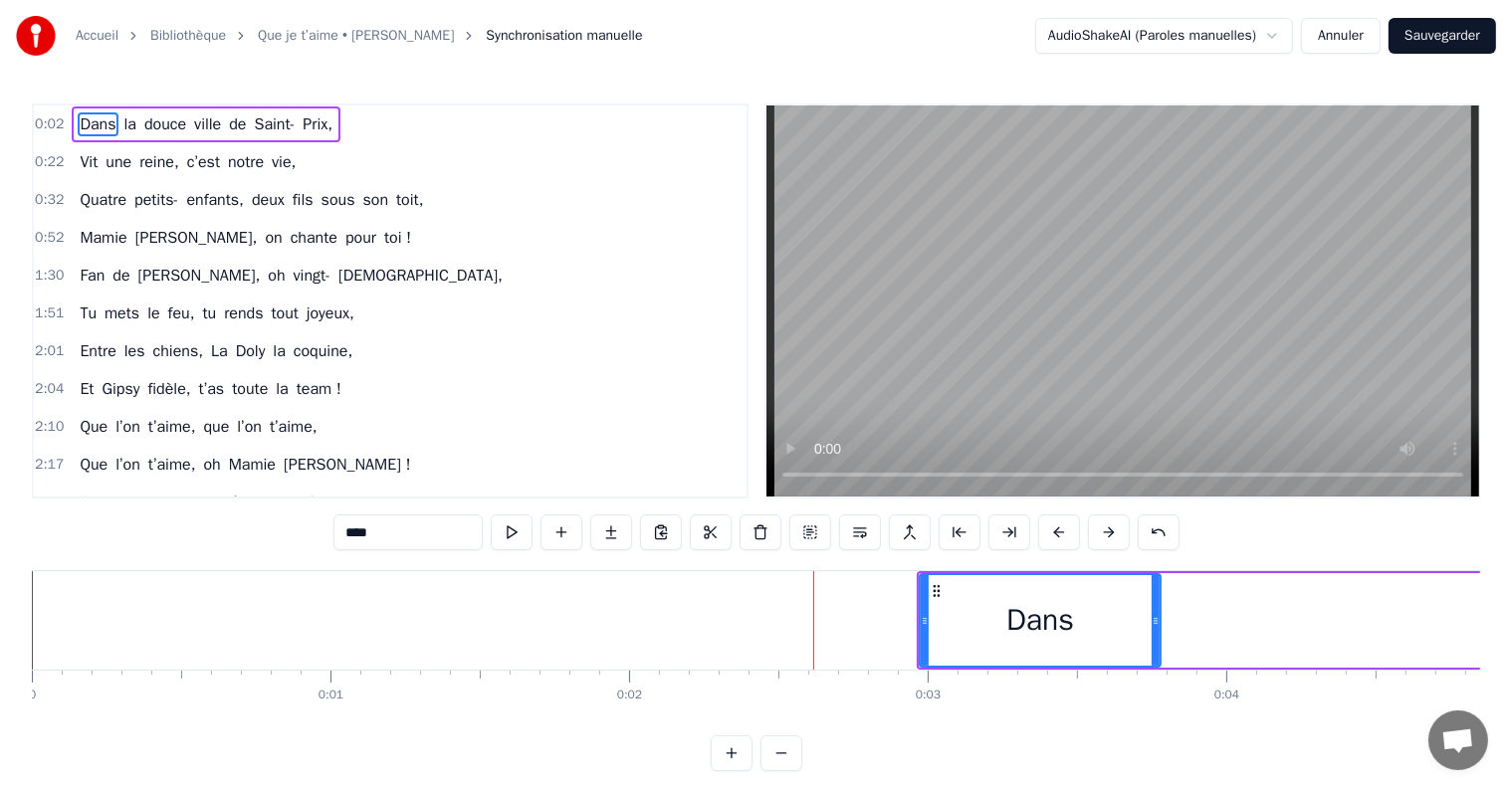 click at bounding box center (1109, 532) 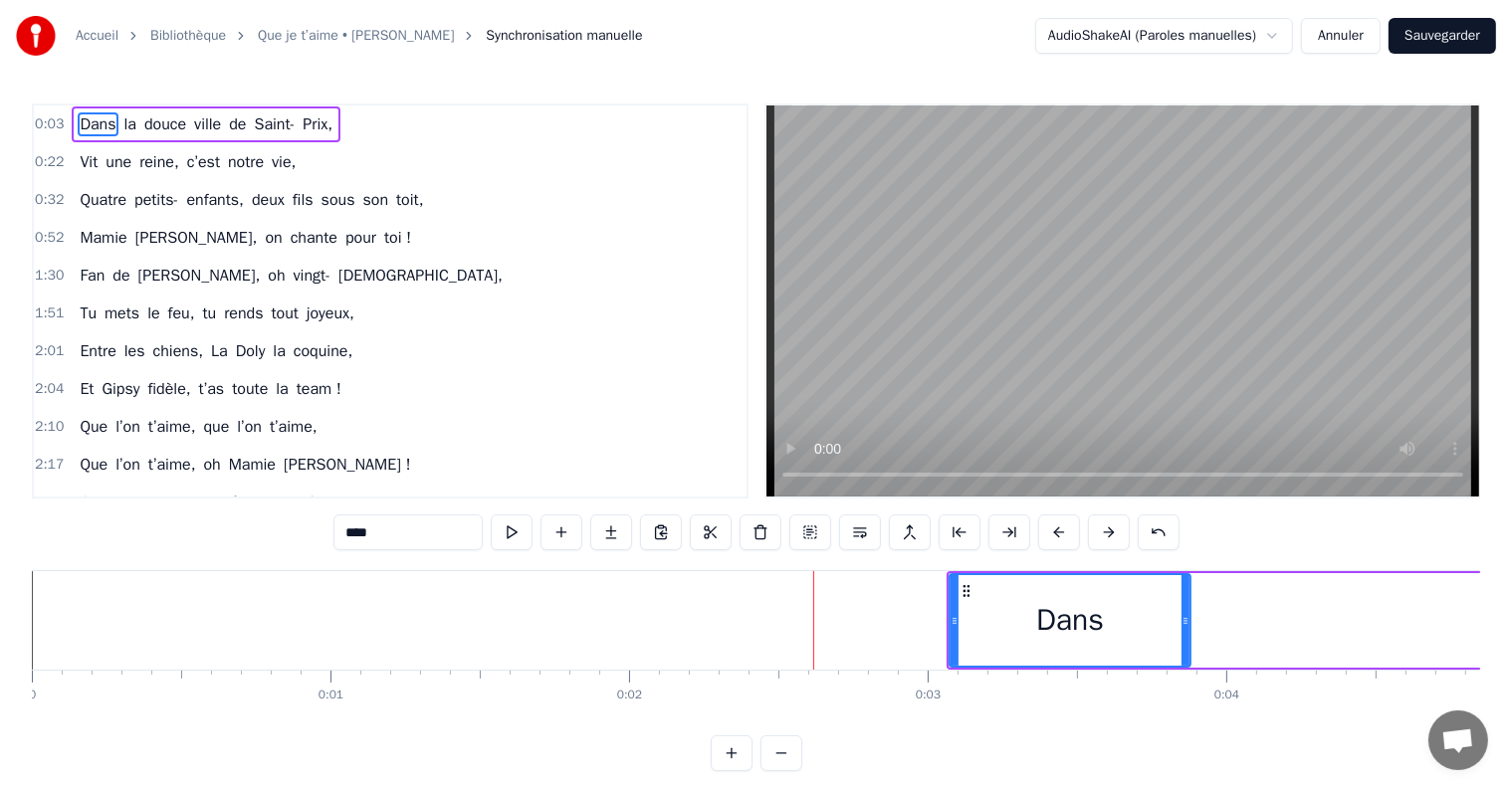 click at bounding box center (1109, 532) 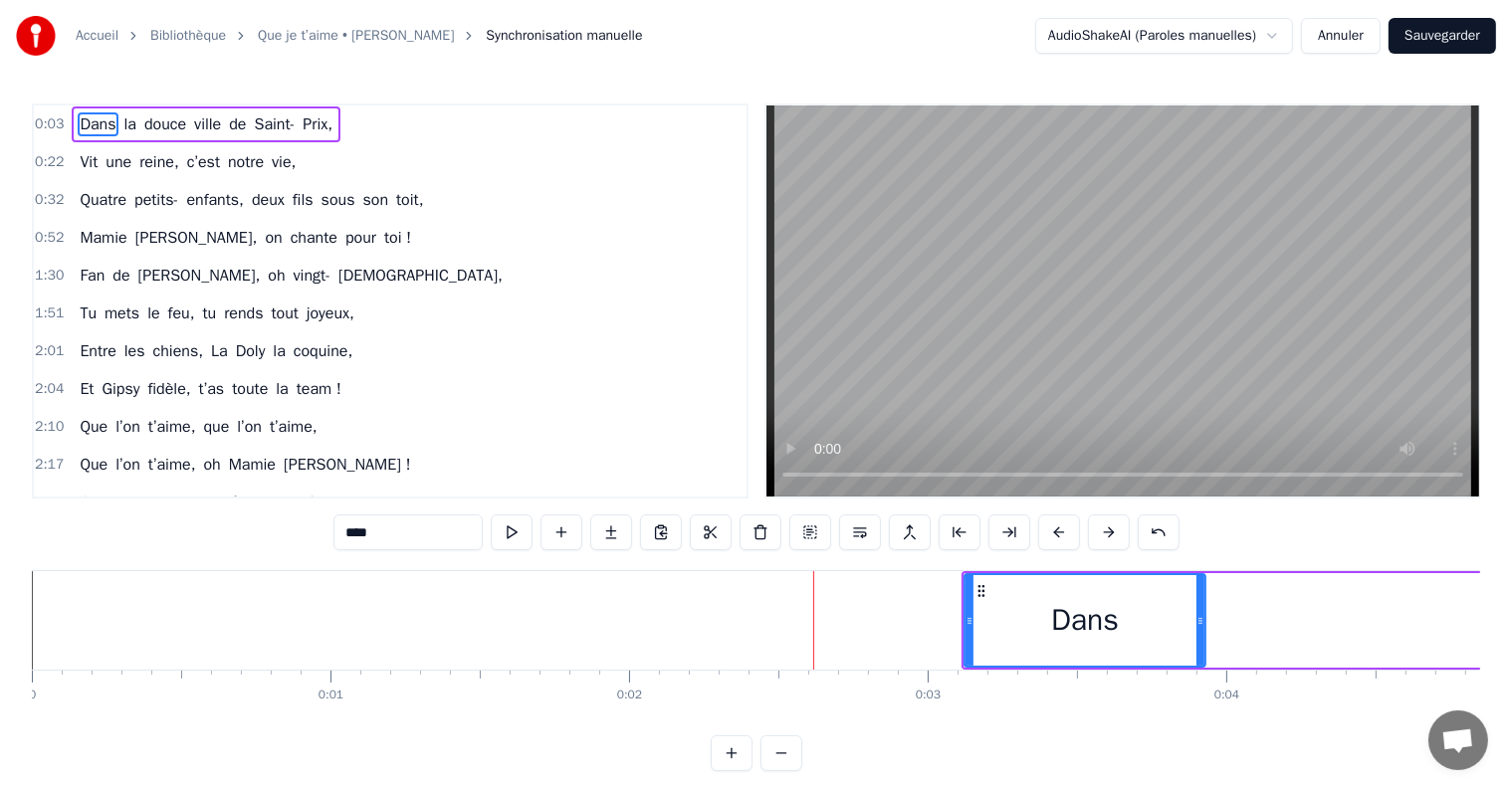click at bounding box center (1109, 532) 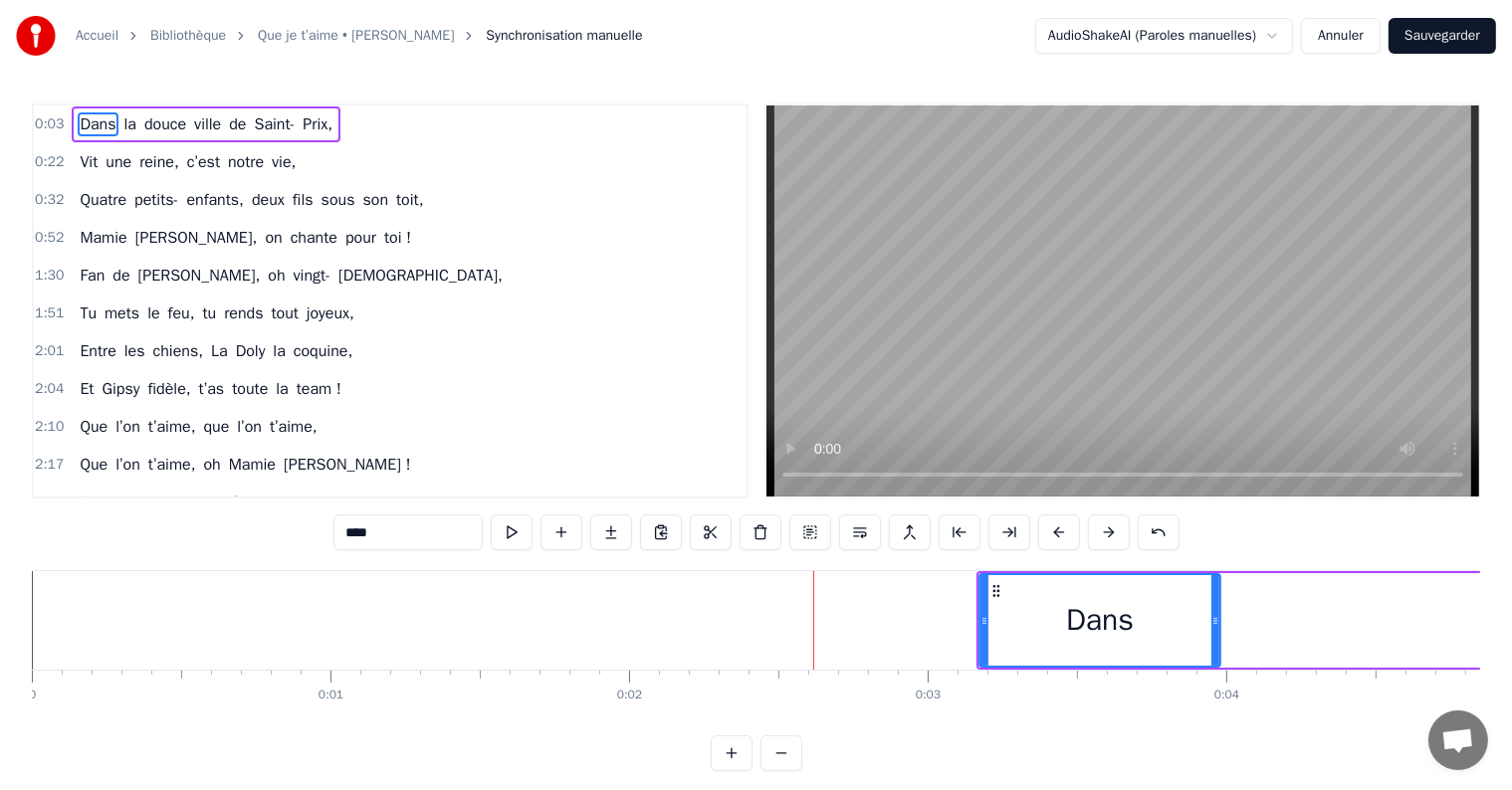 click at bounding box center (1109, 532) 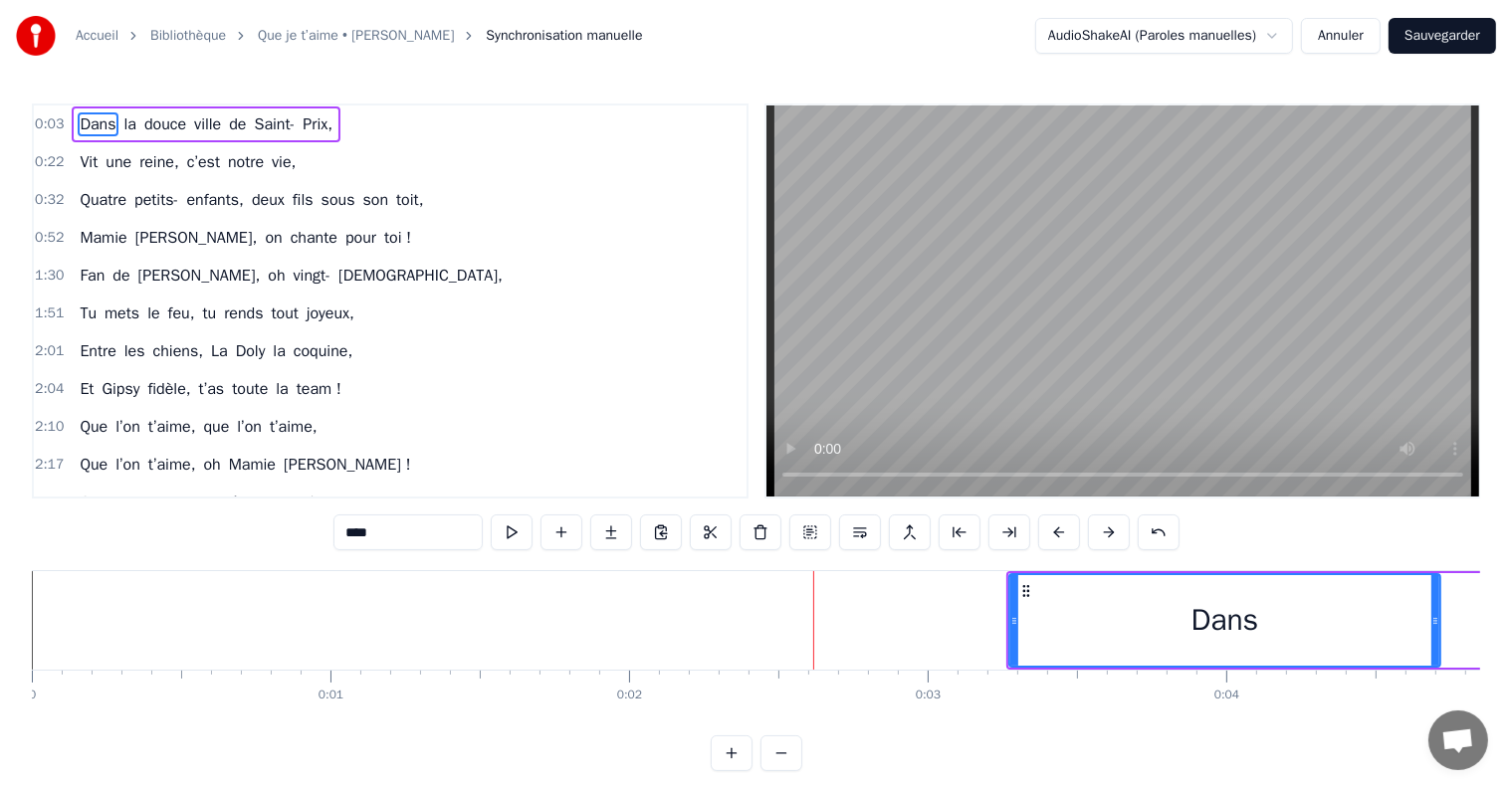 drag, startPoint x: 1248, startPoint y: 604, endPoint x: 1425, endPoint y: 613, distance: 177.22867 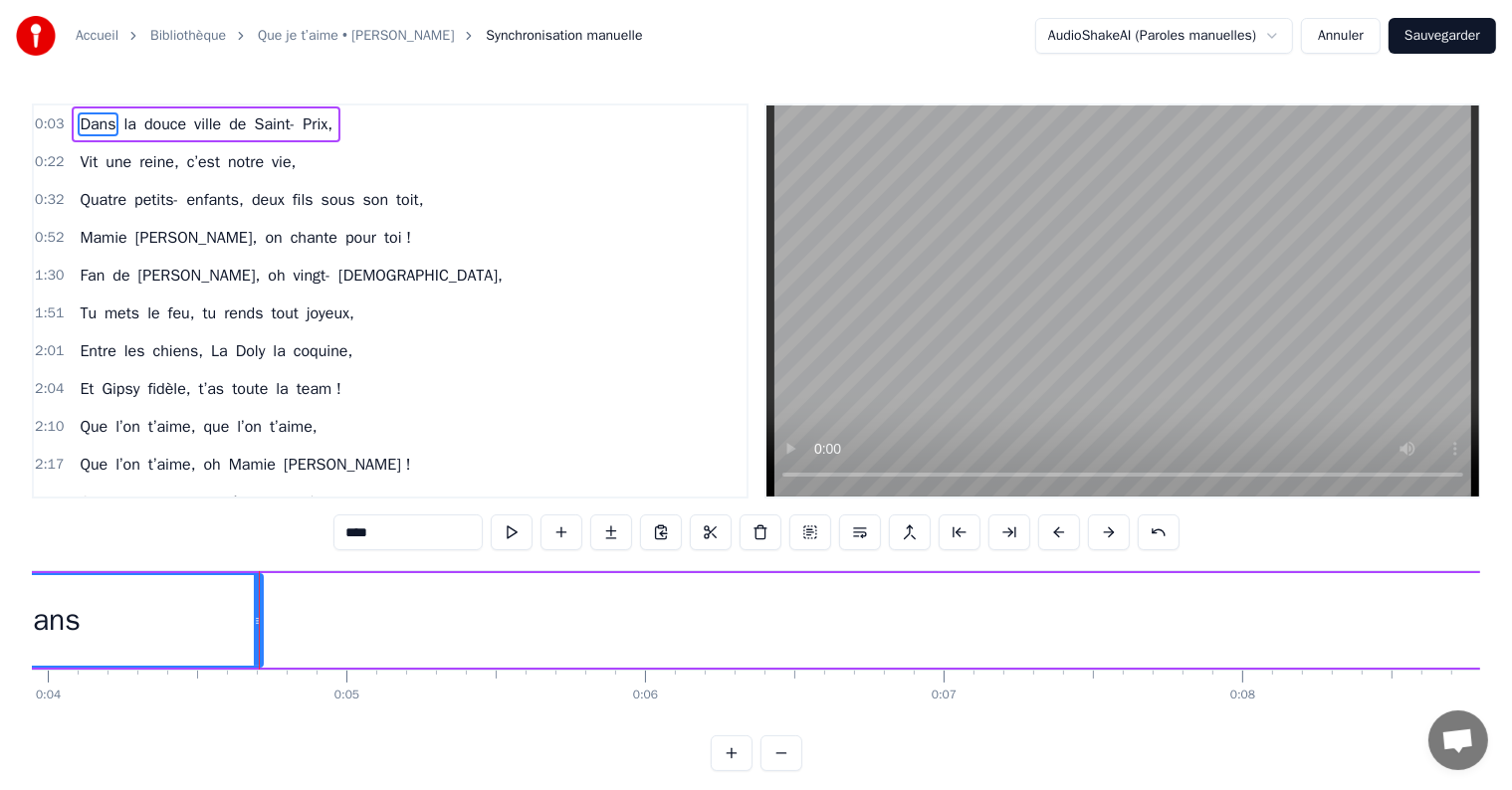 scroll, scrollTop: 0, scrollLeft: 1306, axis: horizontal 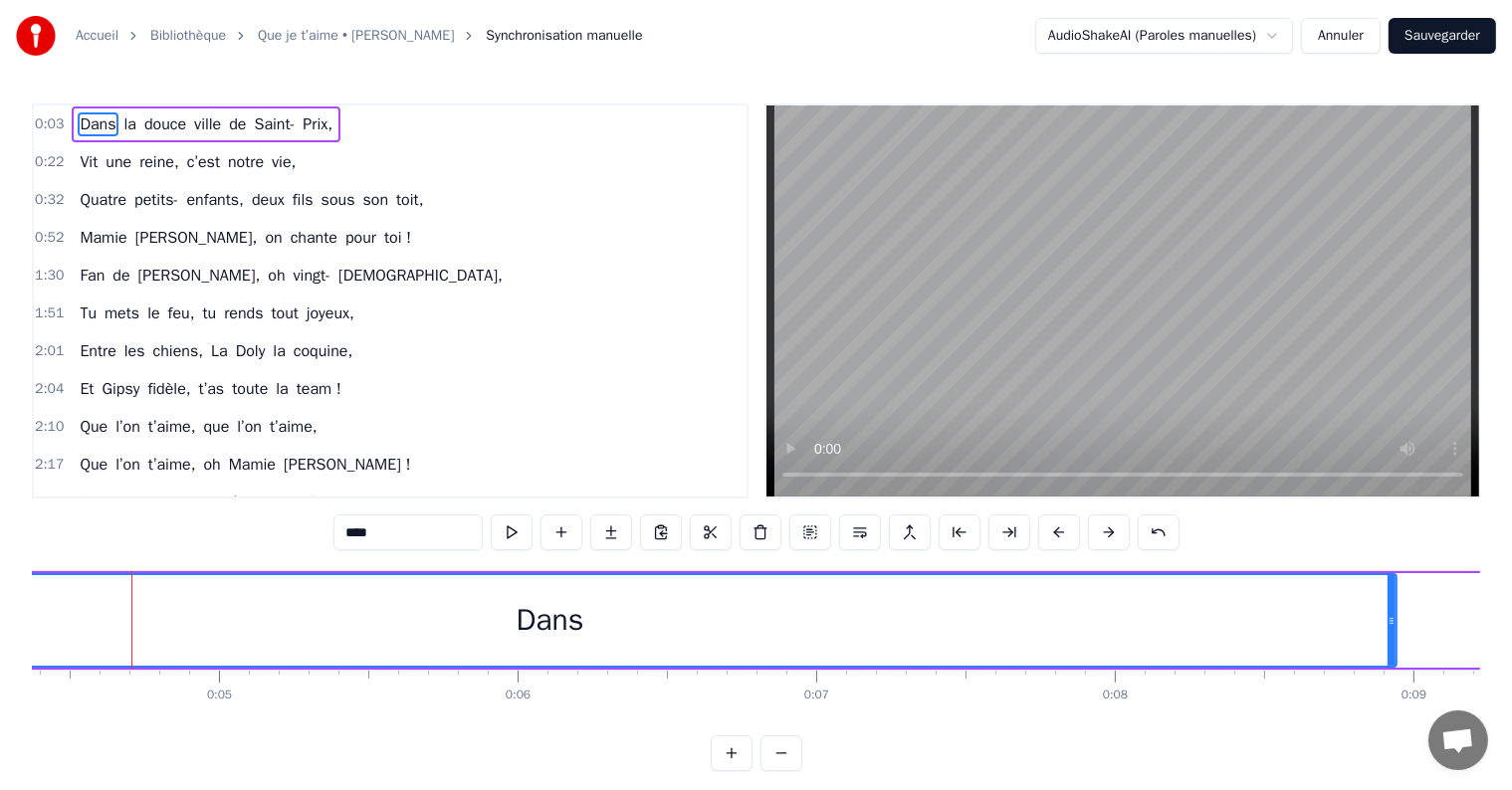 drag, startPoint x: 128, startPoint y: 602, endPoint x: 1390, endPoint y: 612, distance: 1262.0396 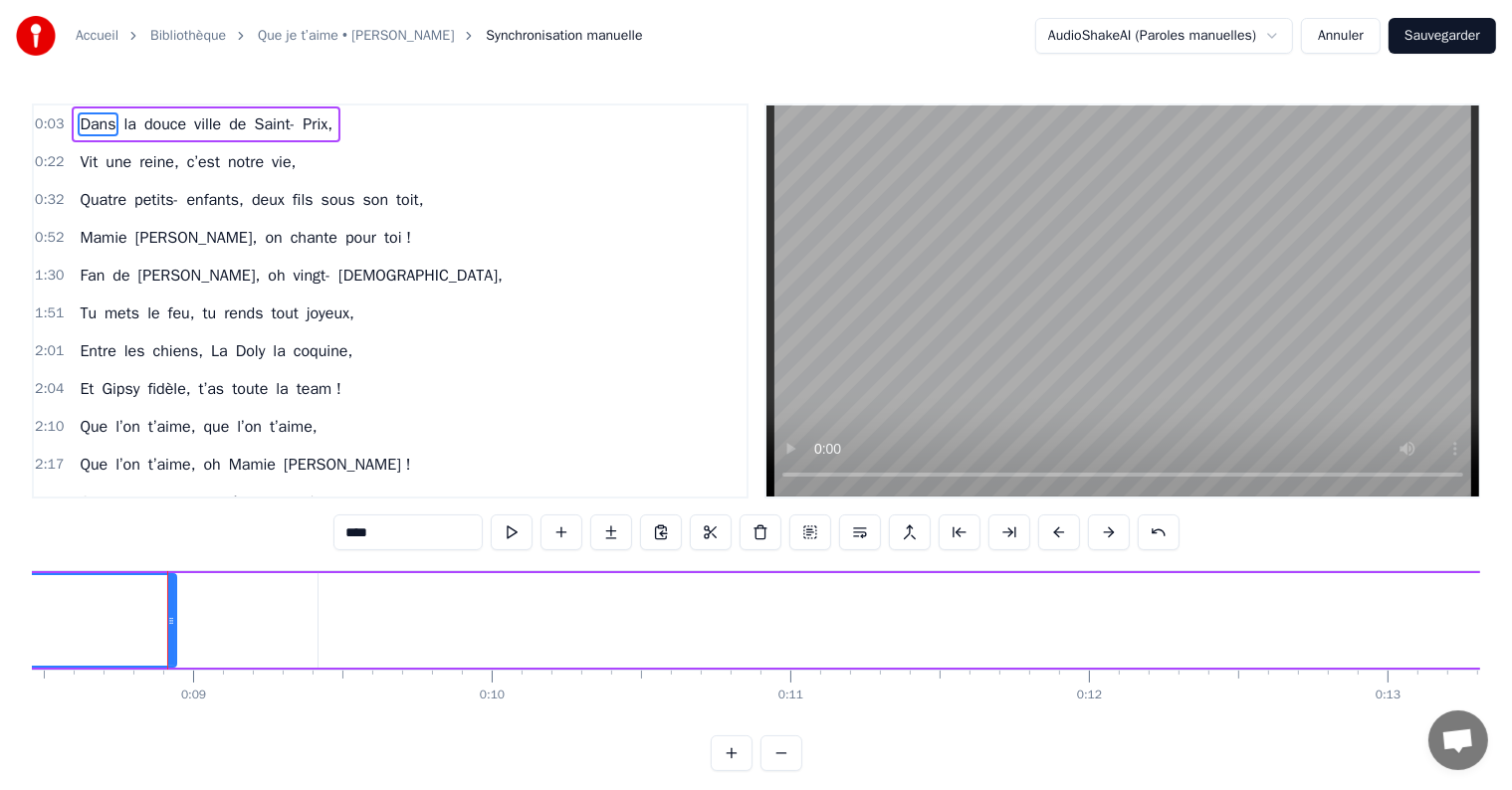 scroll, scrollTop: 0, scrollLeft: 2562, axis: horizontal 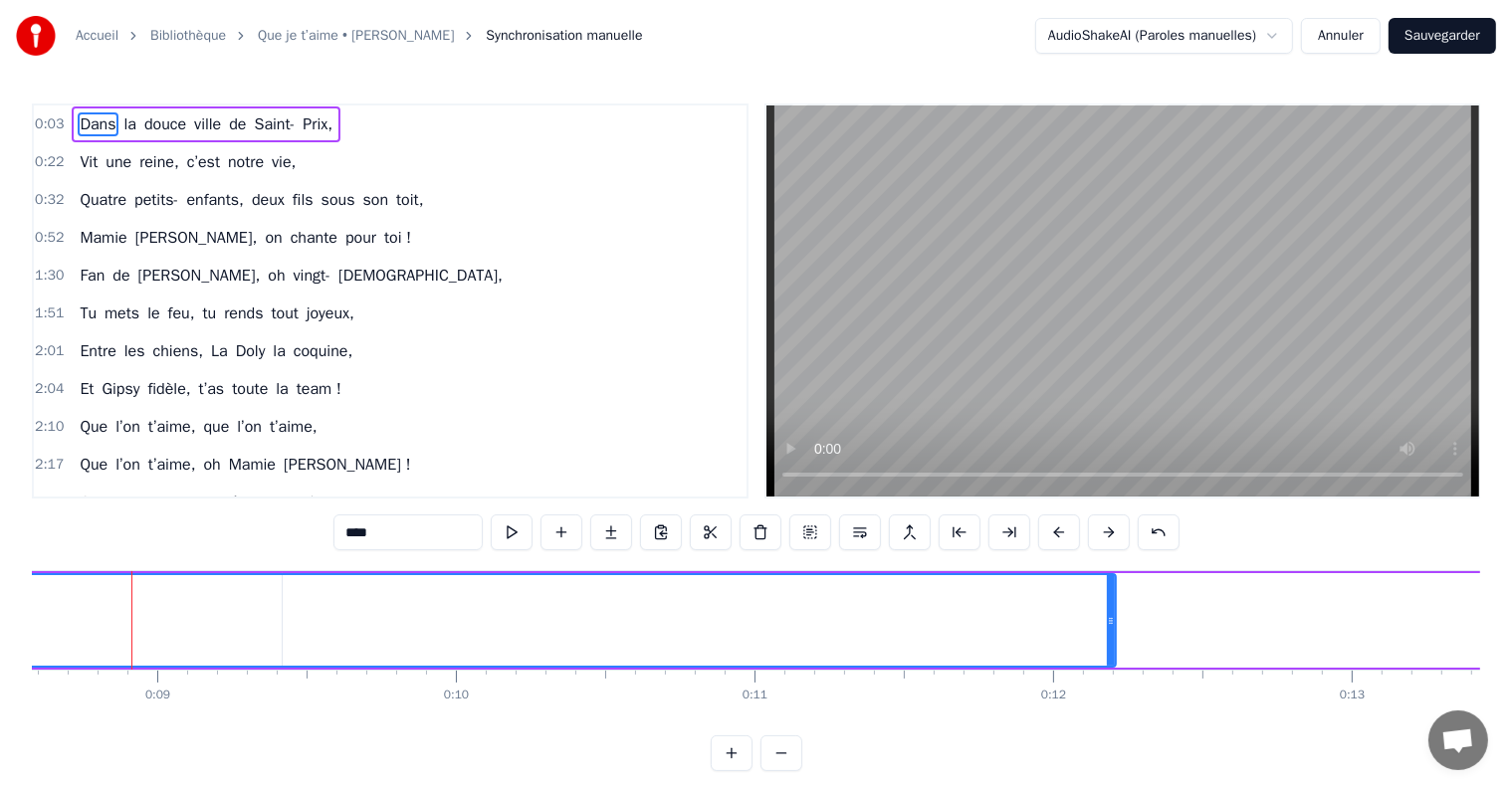 drag, startPoint x: 132, startPoint y: 610, endPoint x: 1108, endPoint y: 609, distance: 976.0005 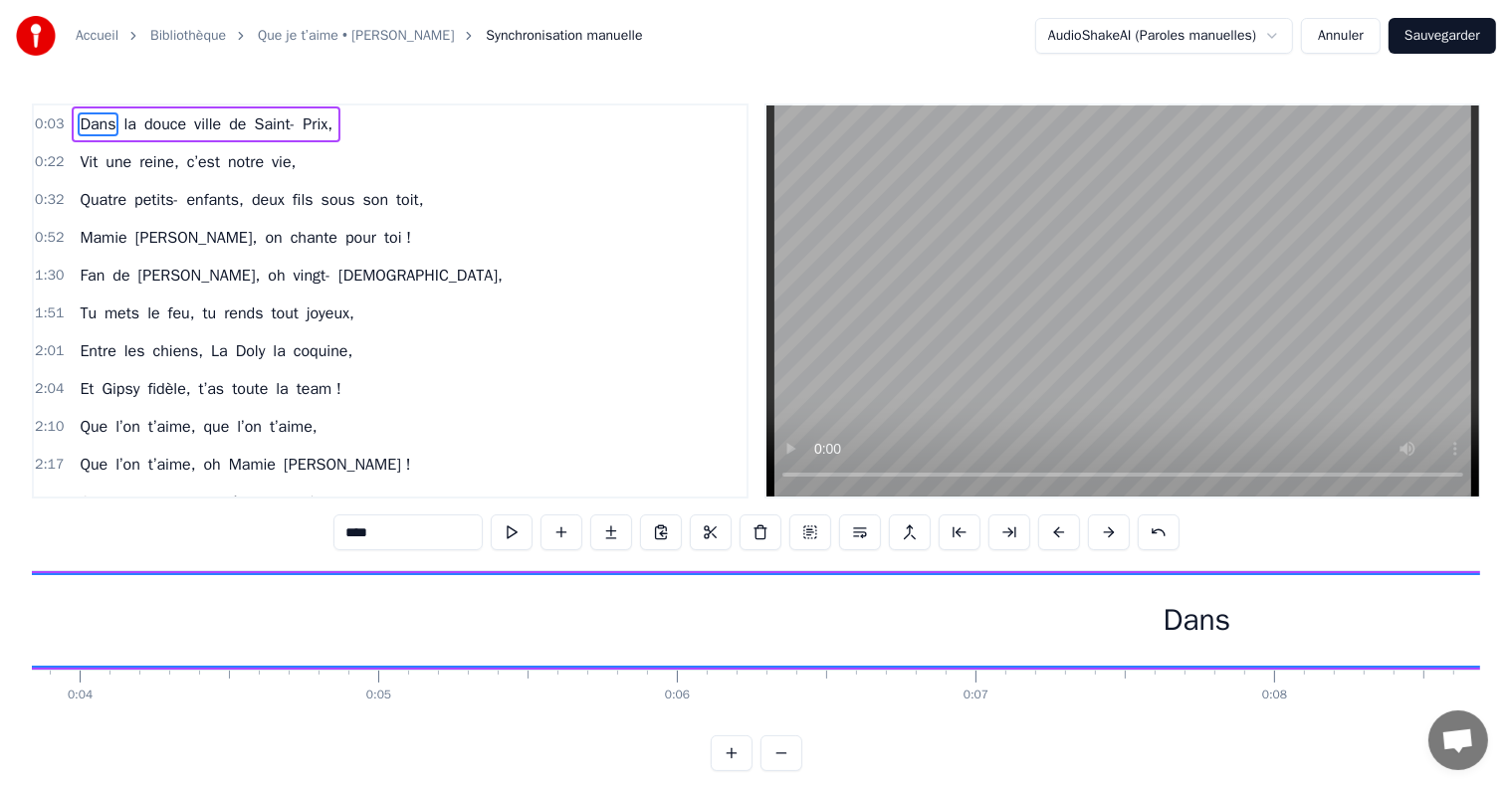 scroll, scrollTop: 0, scrollLeft: 0, axis: both 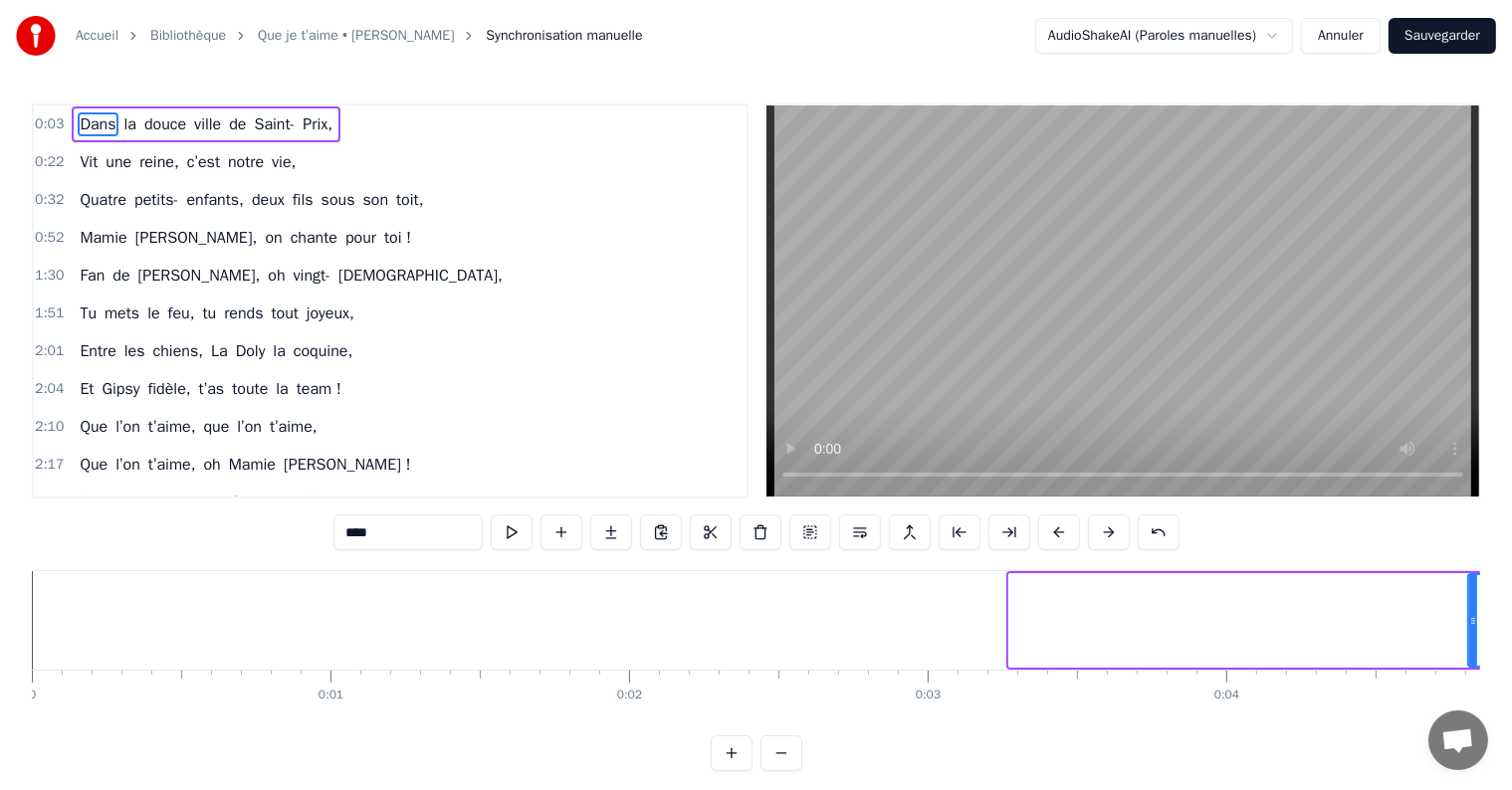 drag, startPoint x: 1014, startPoint y: 597, endPoint x: 1473, endPoint y: 593, distance: 459.01743 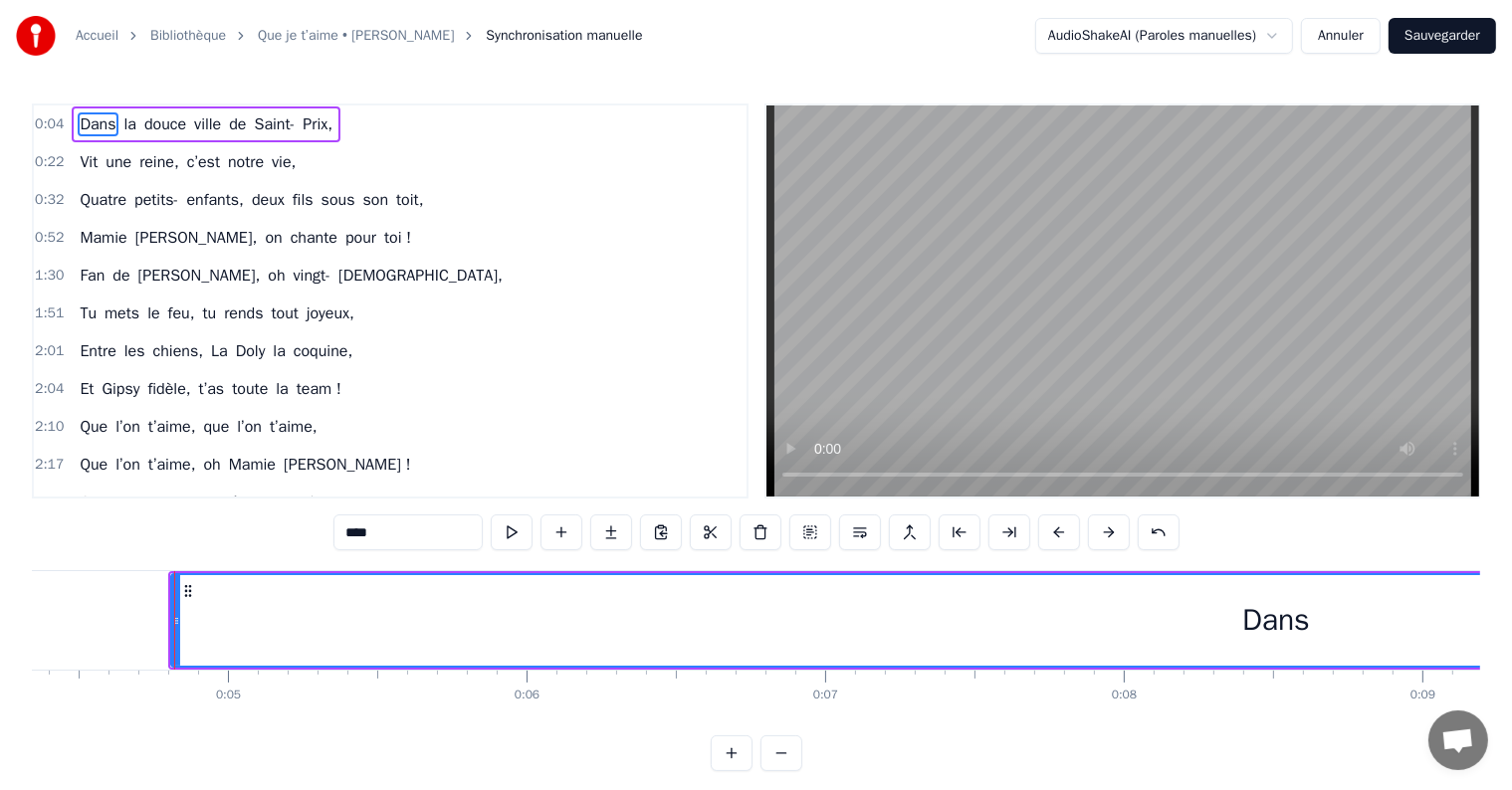 scroll, scrollTop: 0, scrollLeft: 1339, axis: horizontal 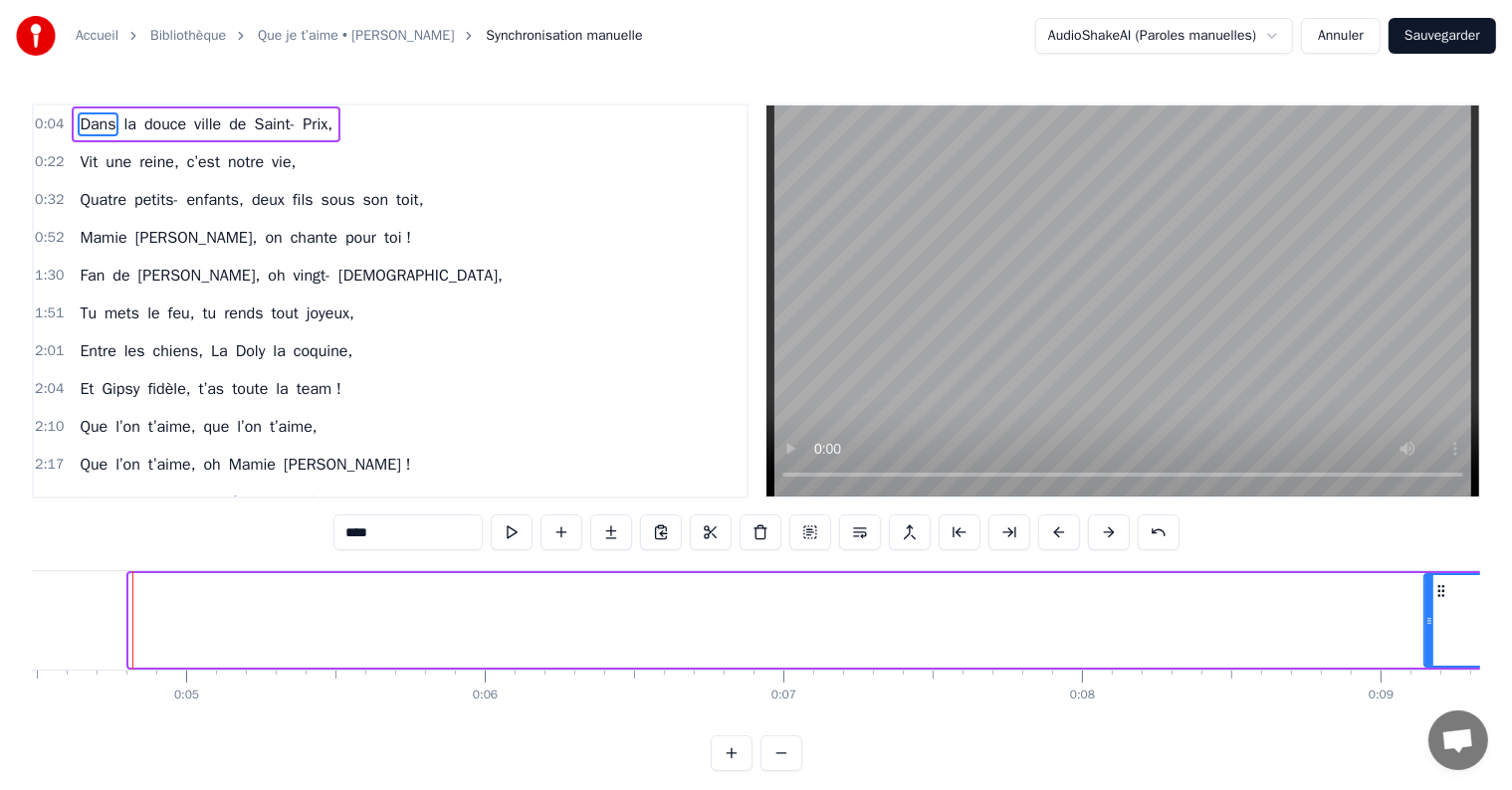 drag, startPoint x: 129, startPoint y: 601, endPoint x: 1486, endPoint y: 610, distance: 1357.0298 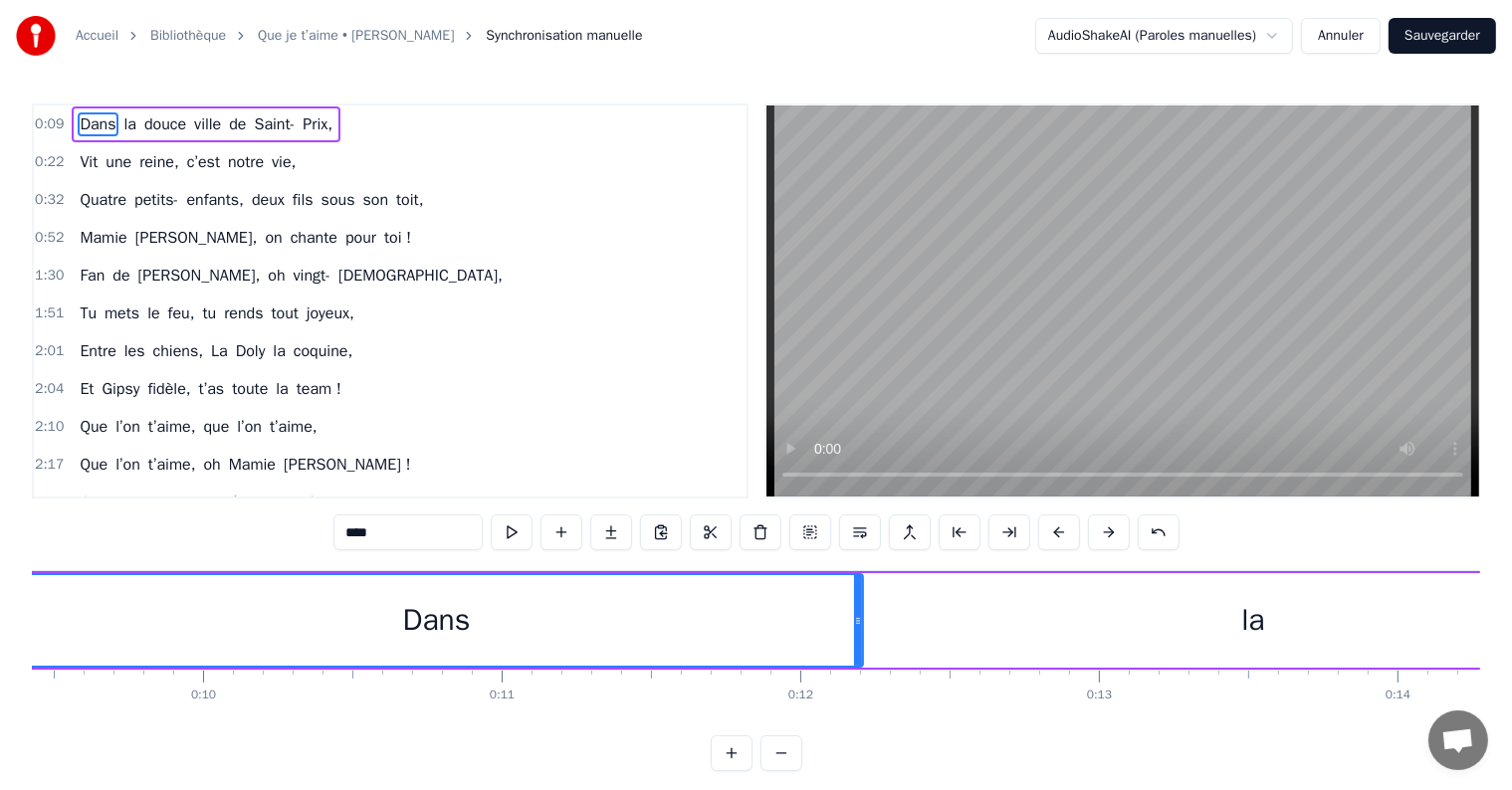 scroll, scrollTop: 0, scrollLeft: 2711, axis: horizontal 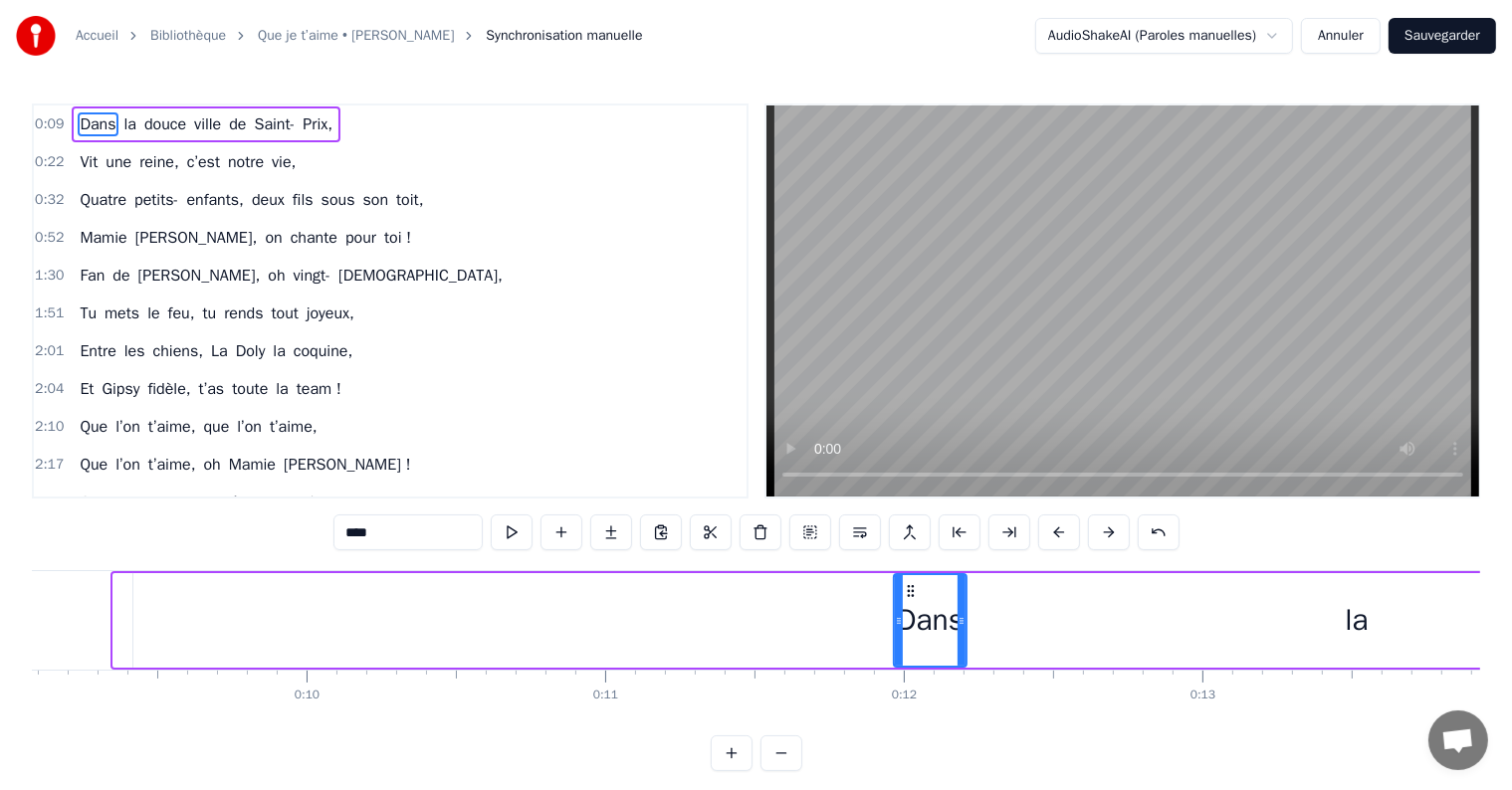 drag, startPoint x: 113, startPoint y: 603, endPoint x: 895, endPoint y: 613, distance: 782.0639 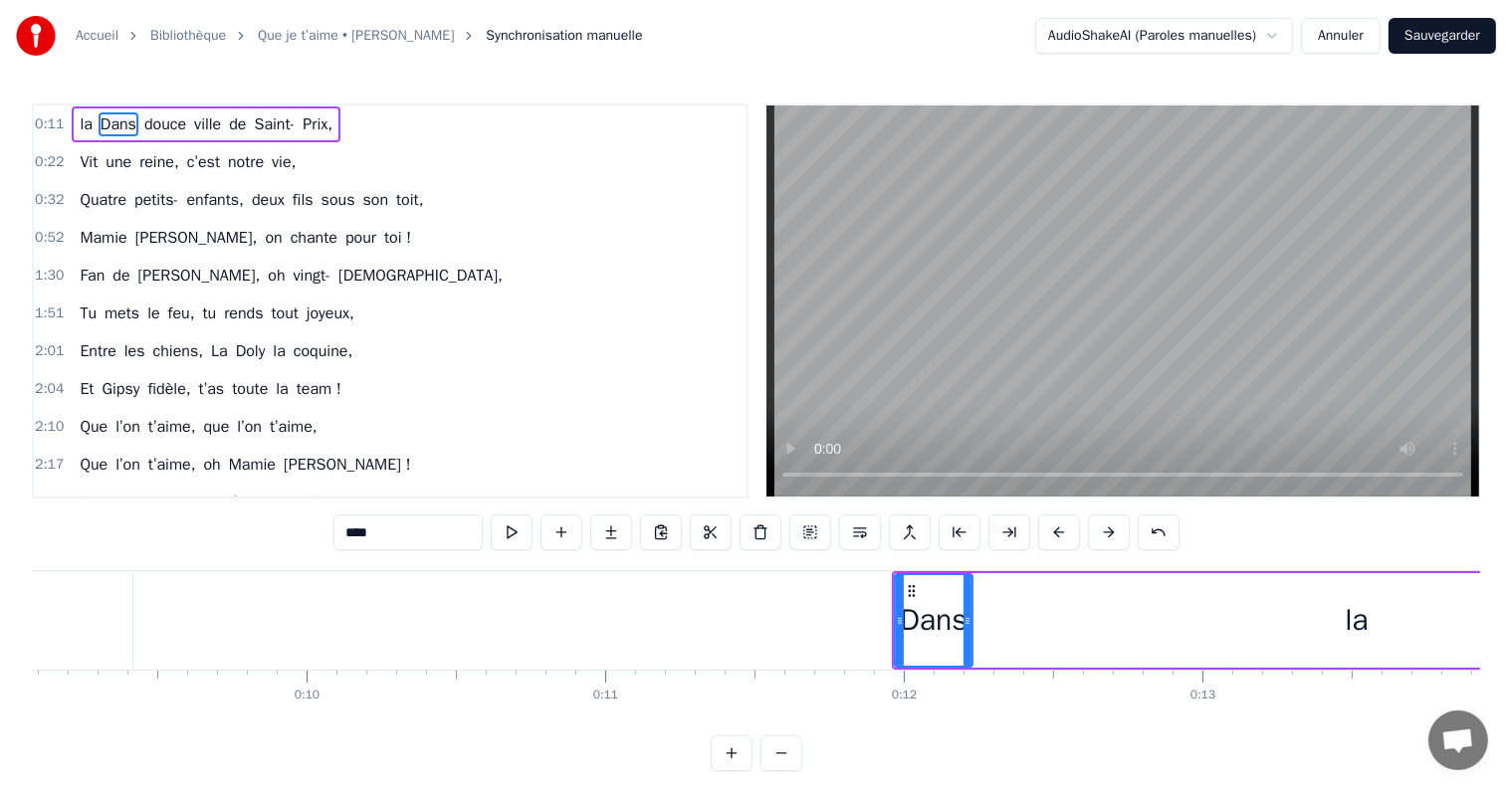 click at bounding box center (968, 620) 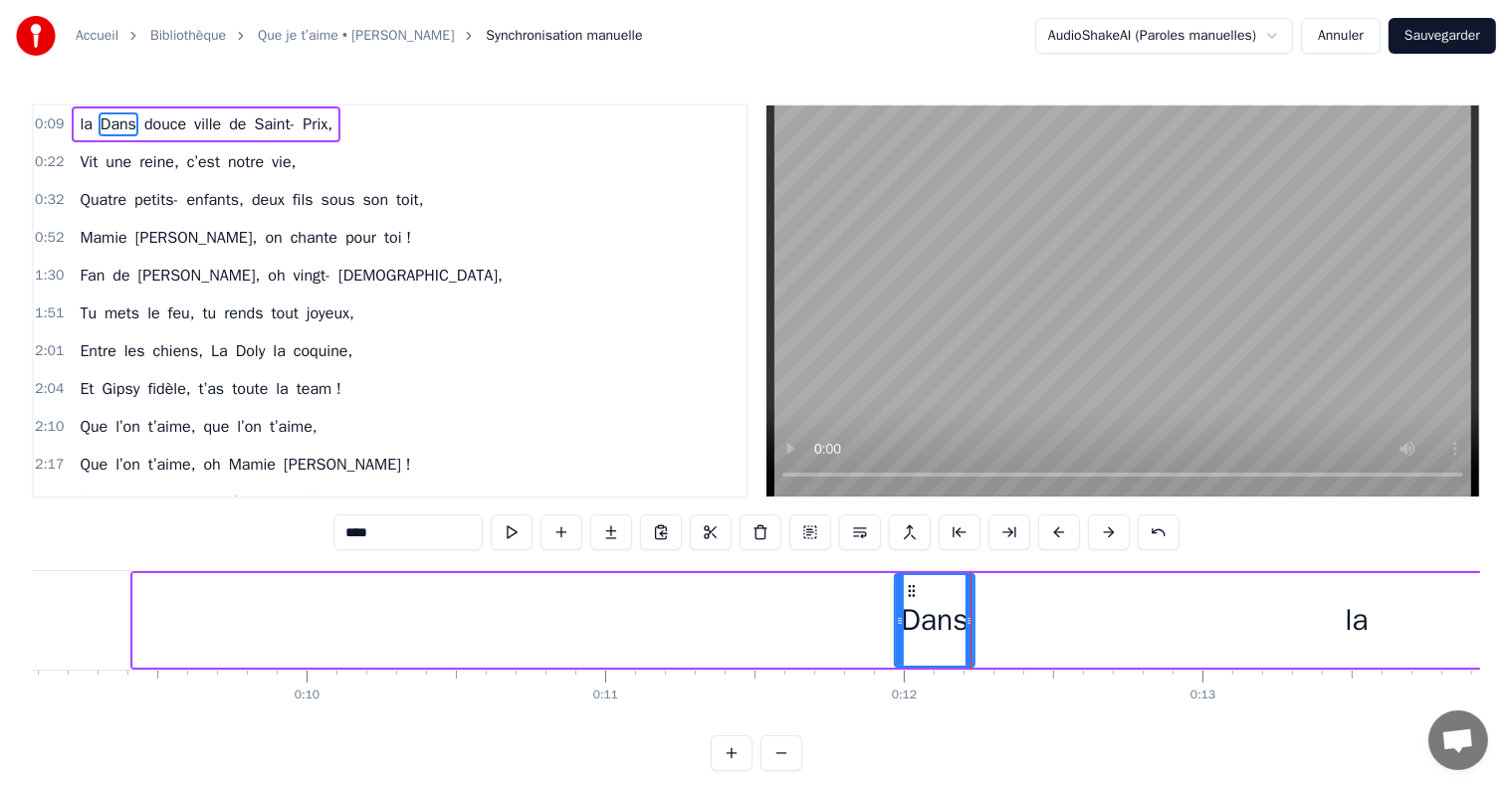 click on "la" at bounding box center [1356, 620] 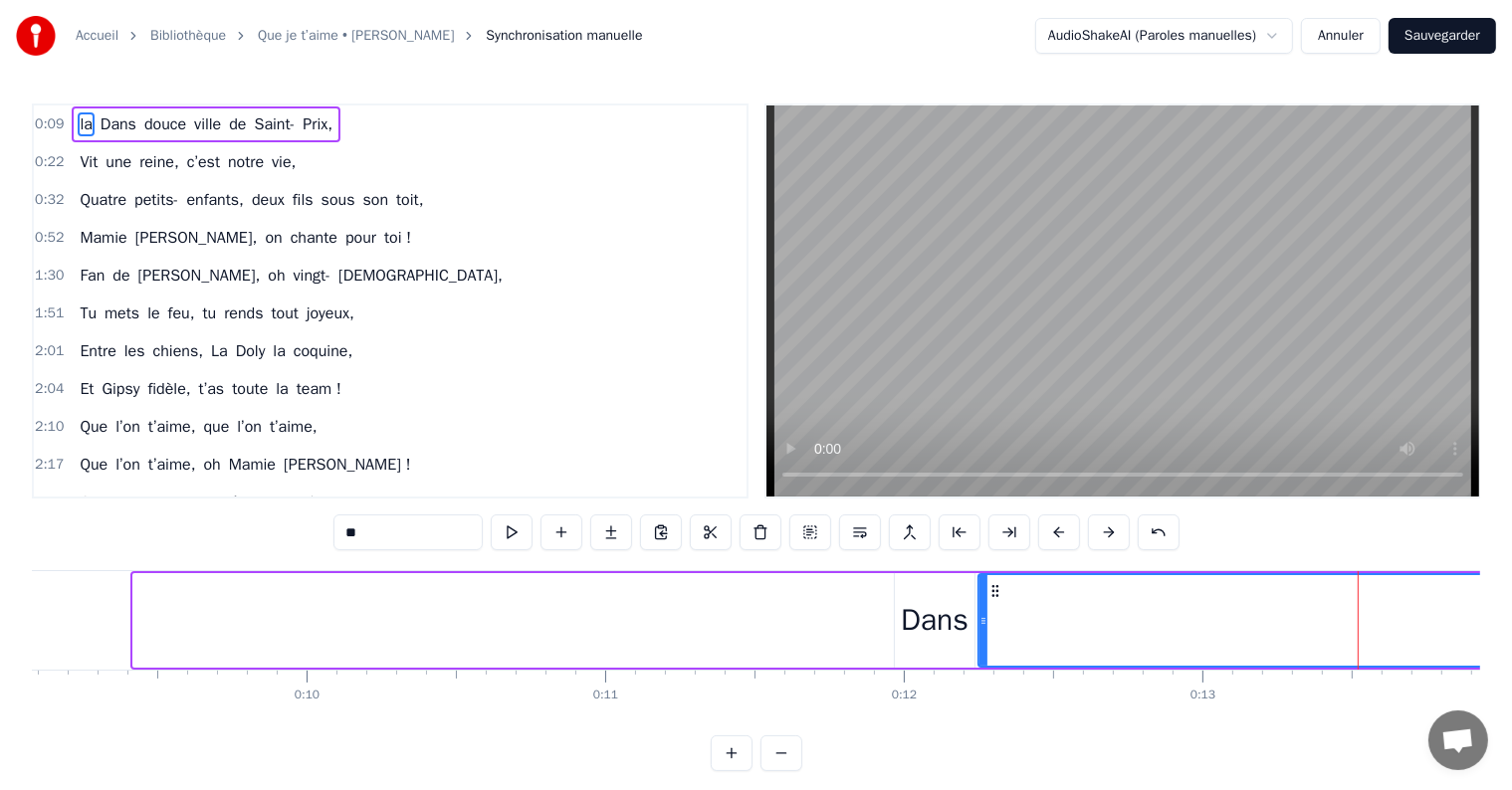 drag, startPoint x: 136, startPoint y: 600, endPoint x: 987, endPoint y: 602, distance: 851.0024 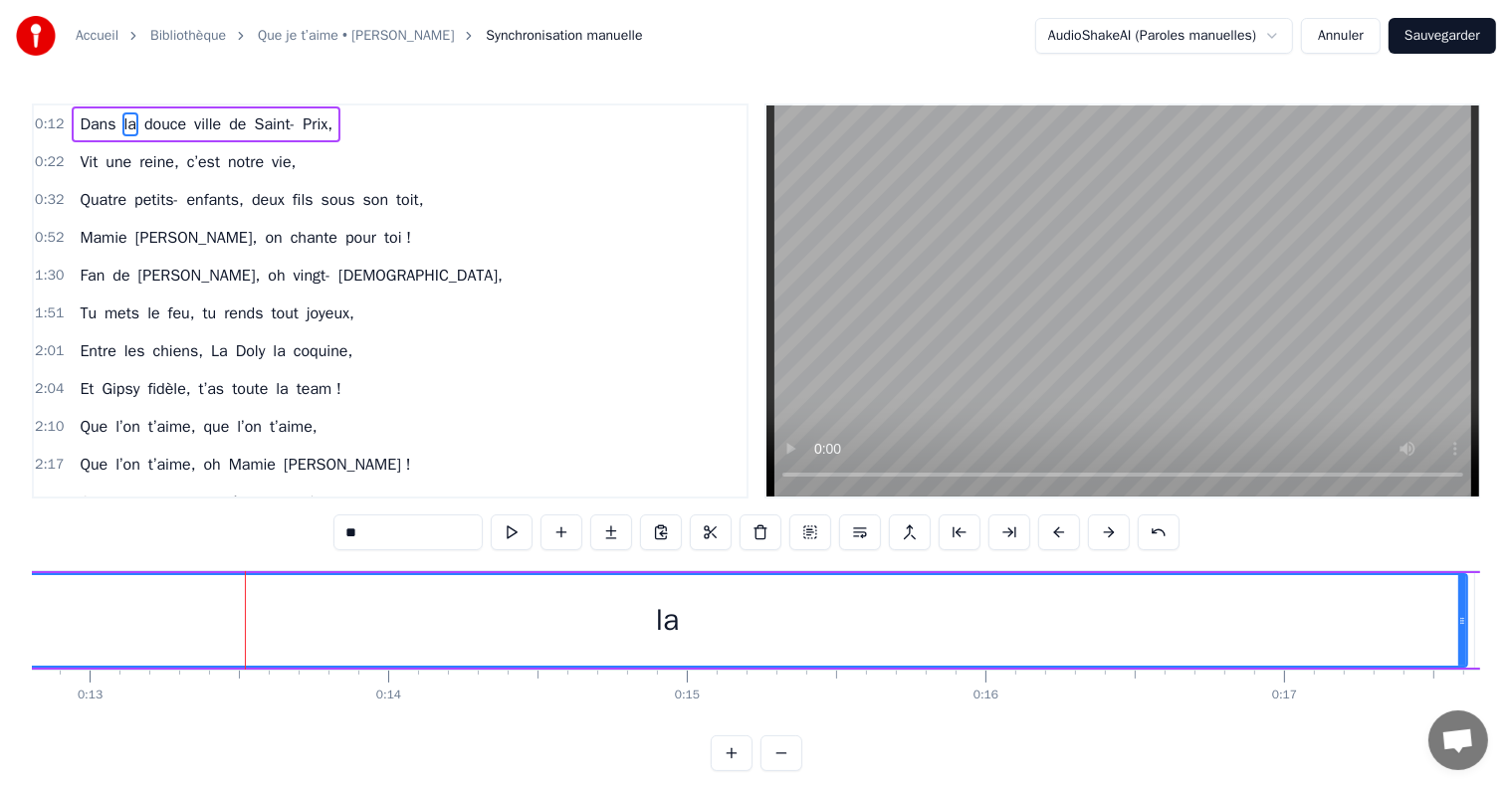 scroll, scrollTop: 0, scrollLeft: 3894, axis: horizontal 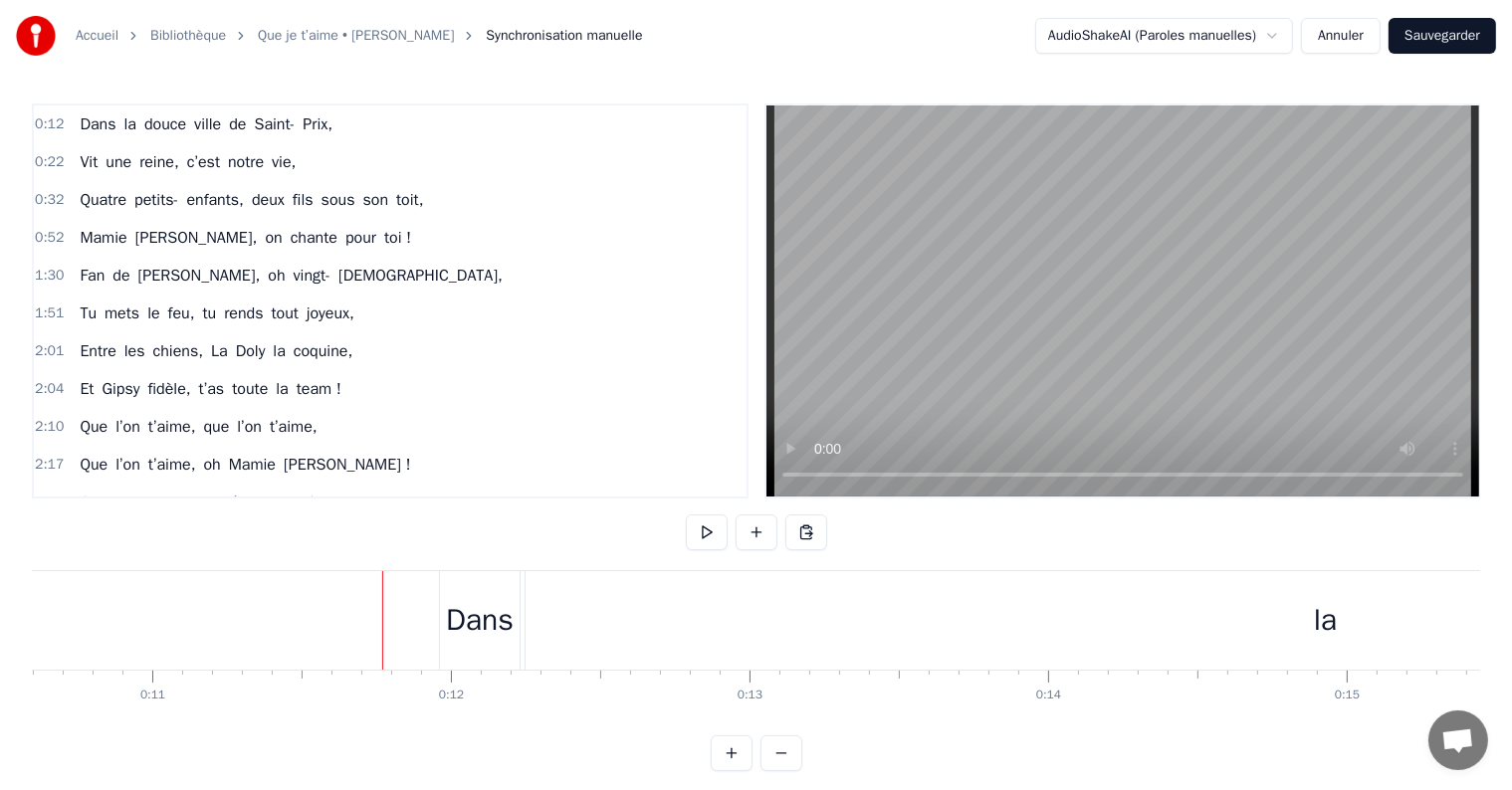 click at bounding box center [707, 532] 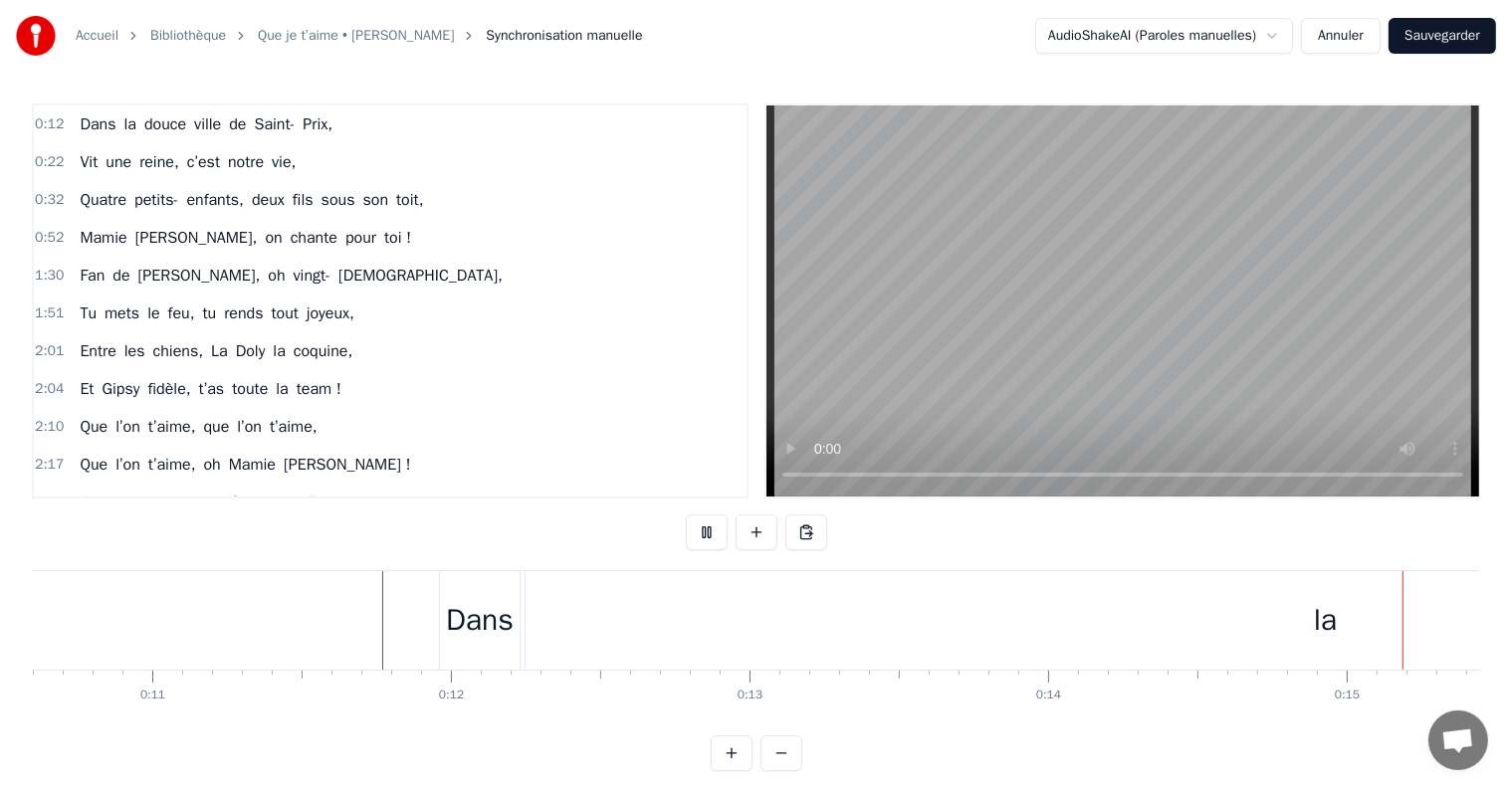 click at bounding box center (707, 532) 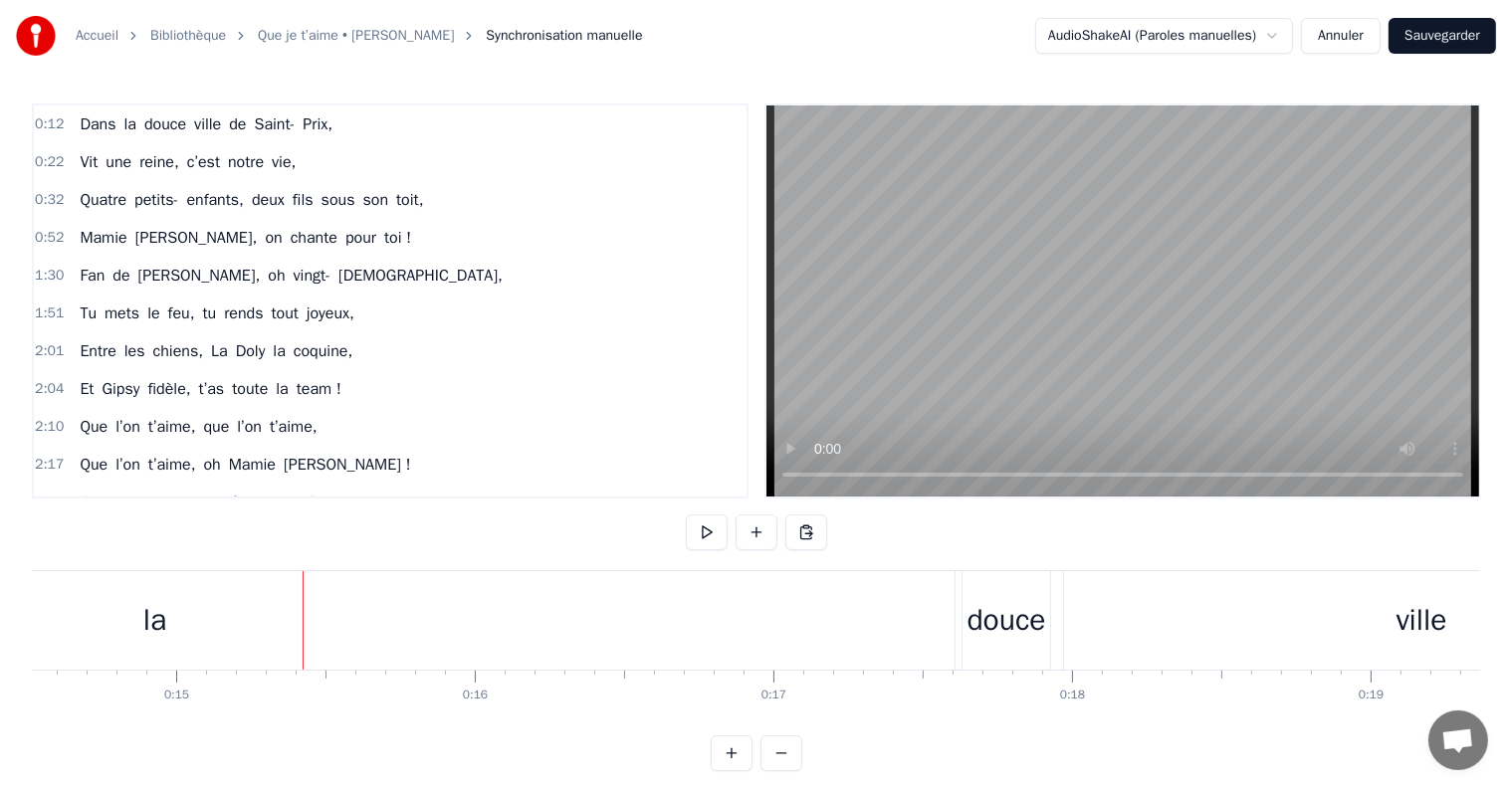 scroll, scrollTop: 0, scrollLeft: 4506, axis: horizontal 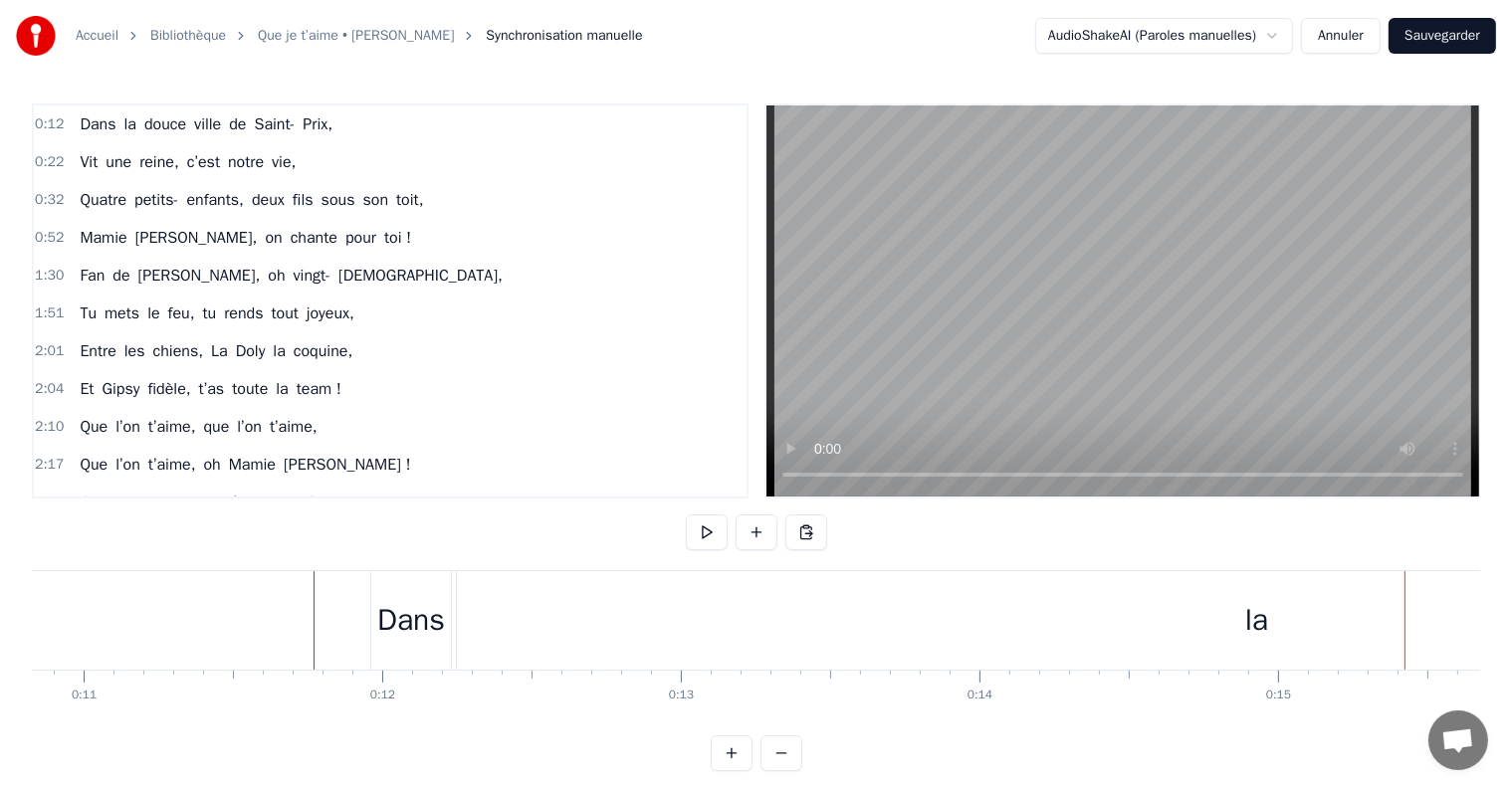 click on "la" at bounding box center (1256, 620) 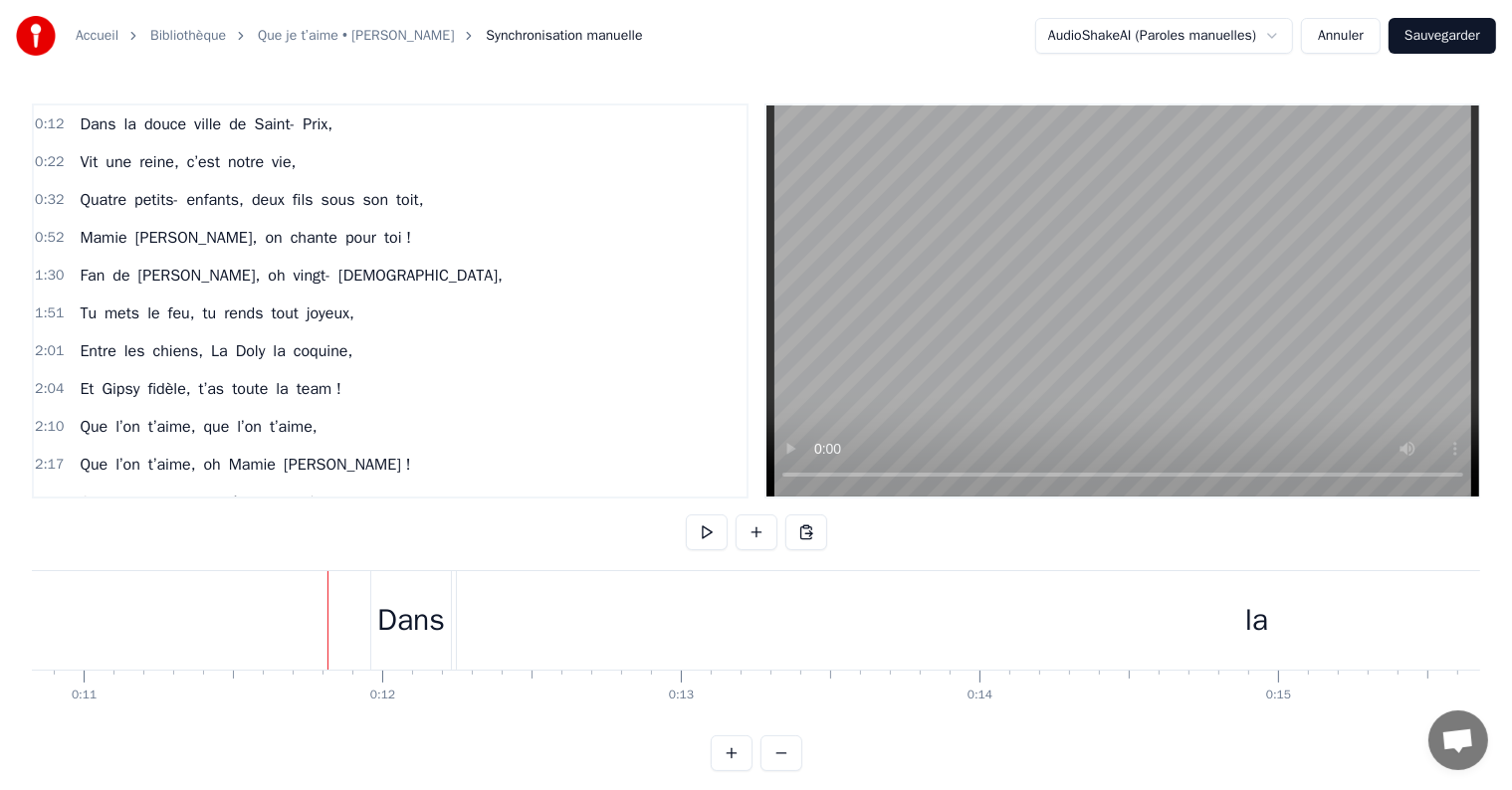 click on "Dans" at bounding box center [411, 620] 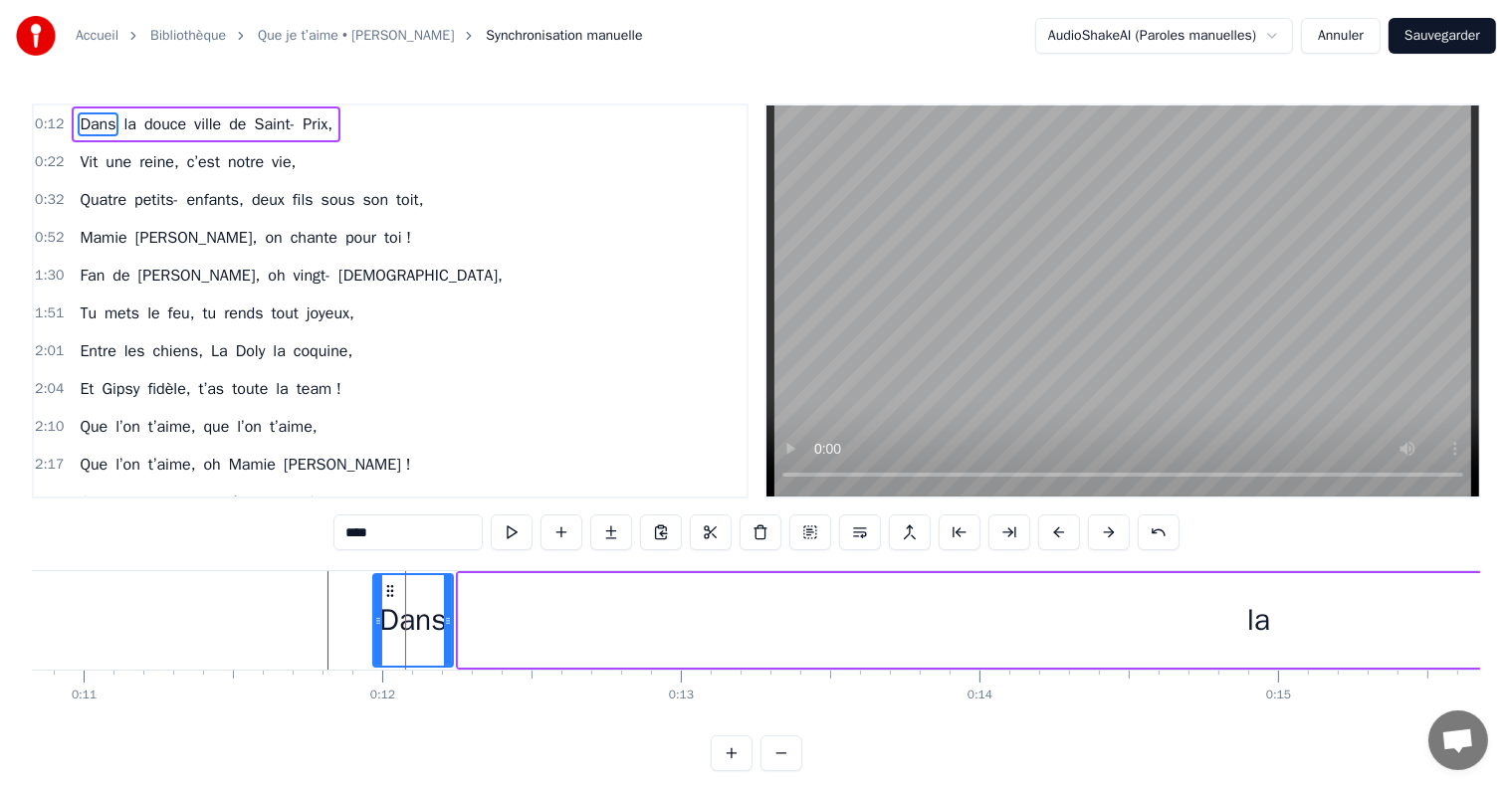 click on "la" at bounding box center [1258, 620] 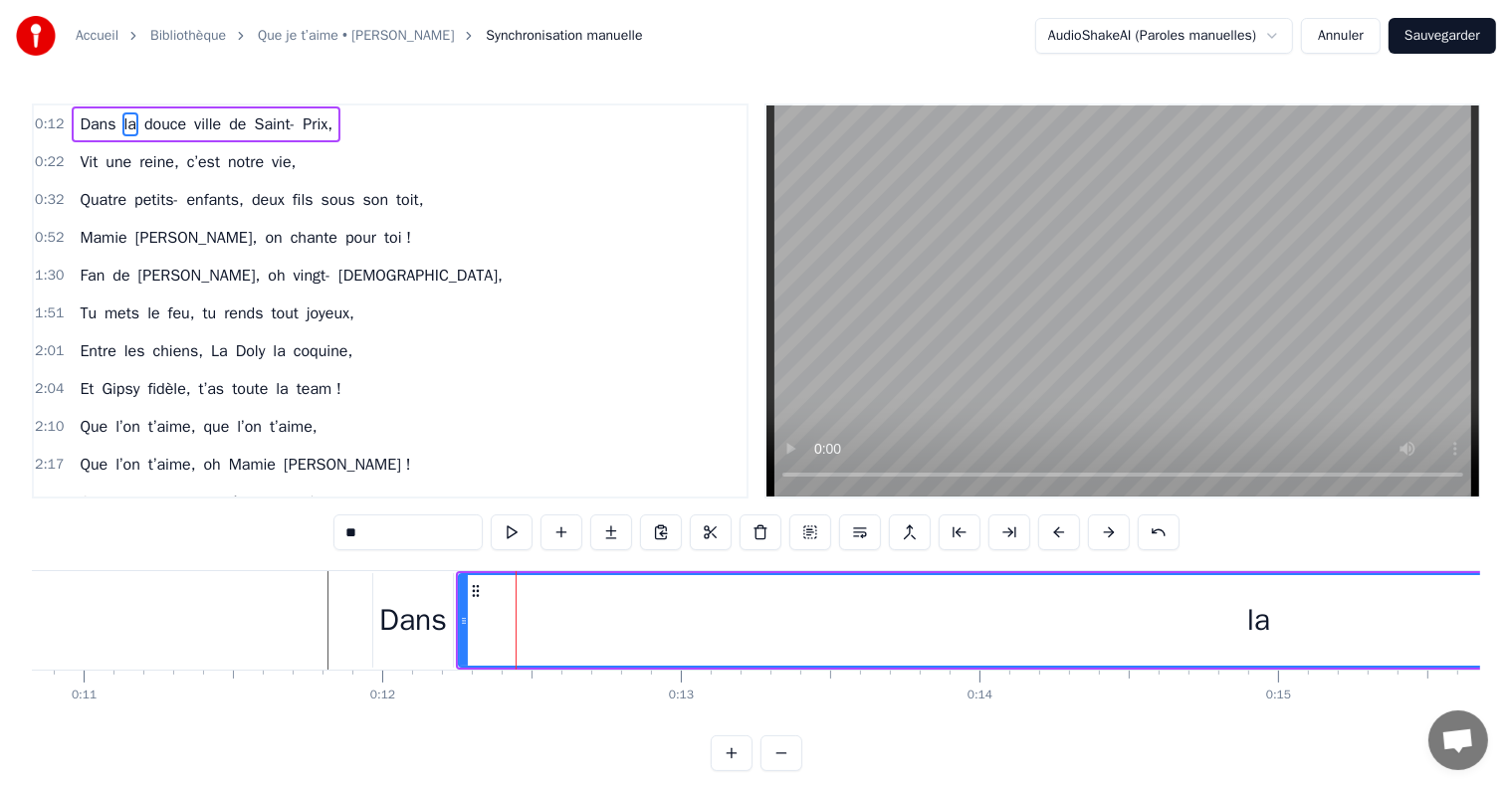 click on "Dans" at bounding box center (413, 620) 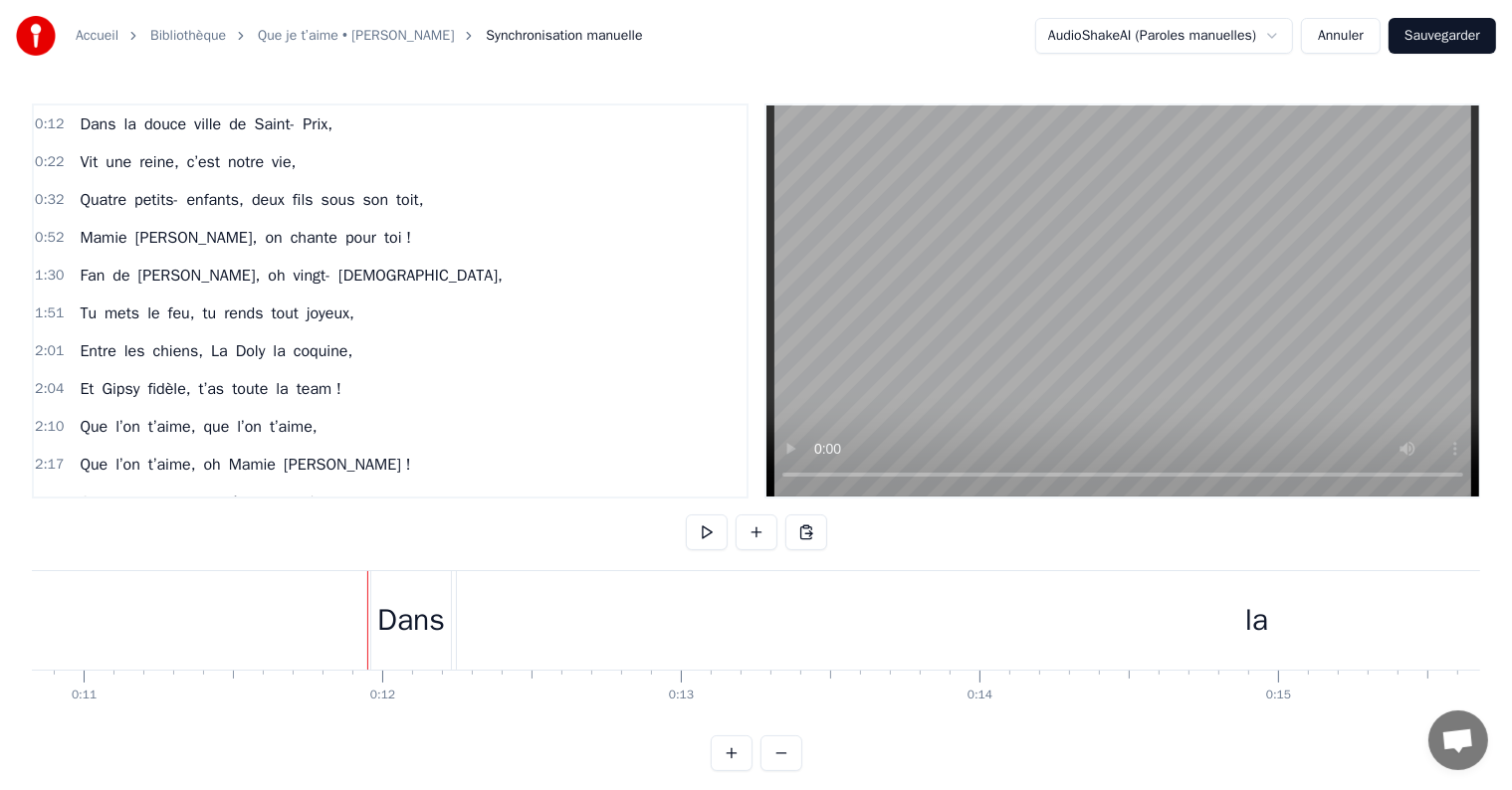click on "Dans la douce ville de [GEOGRAPHIC_DATA]," at bounding box center (206, 124) 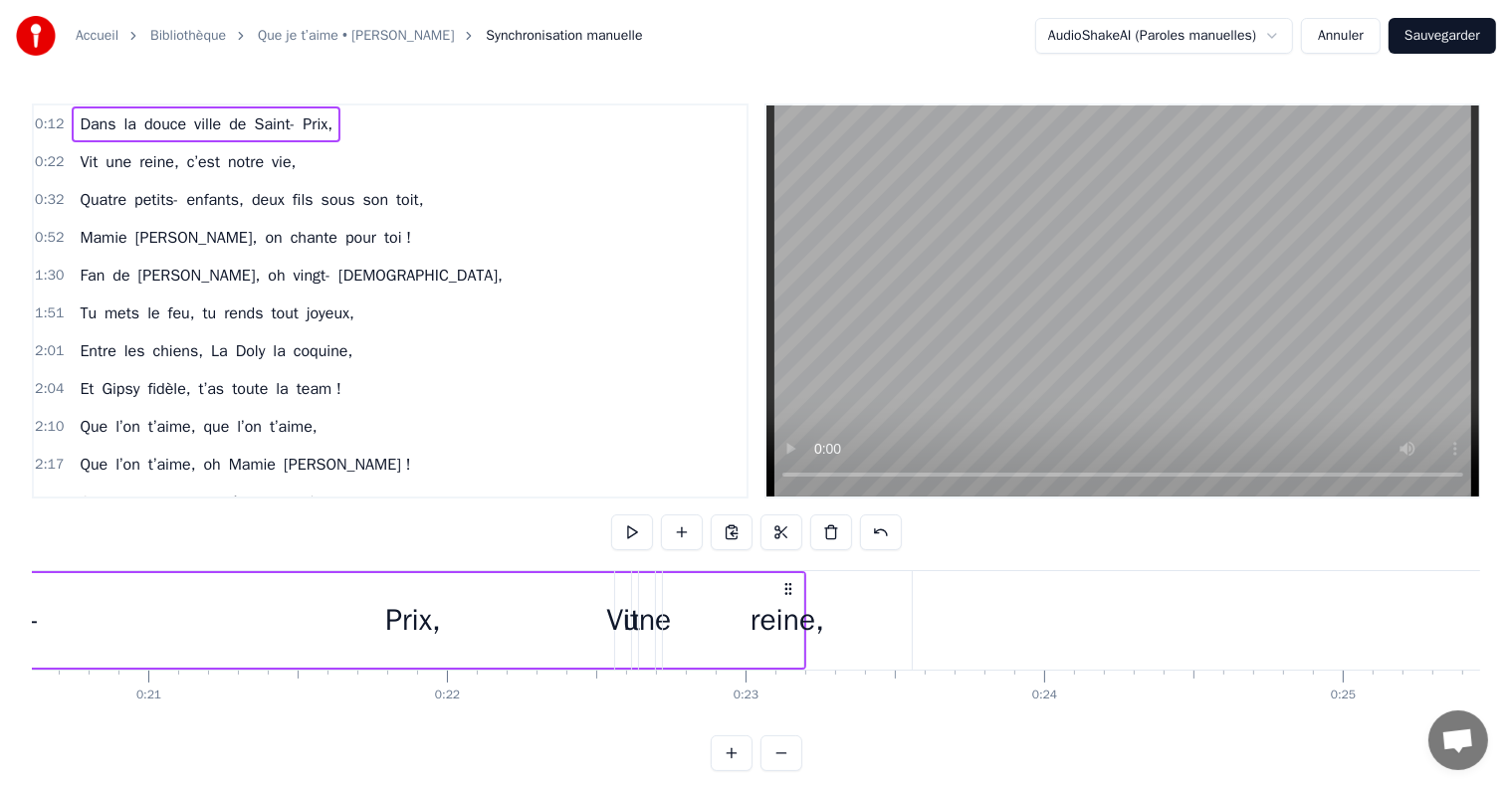 scroll, scrollTop: 0, scrollLeft: 5945, axis: horizontal 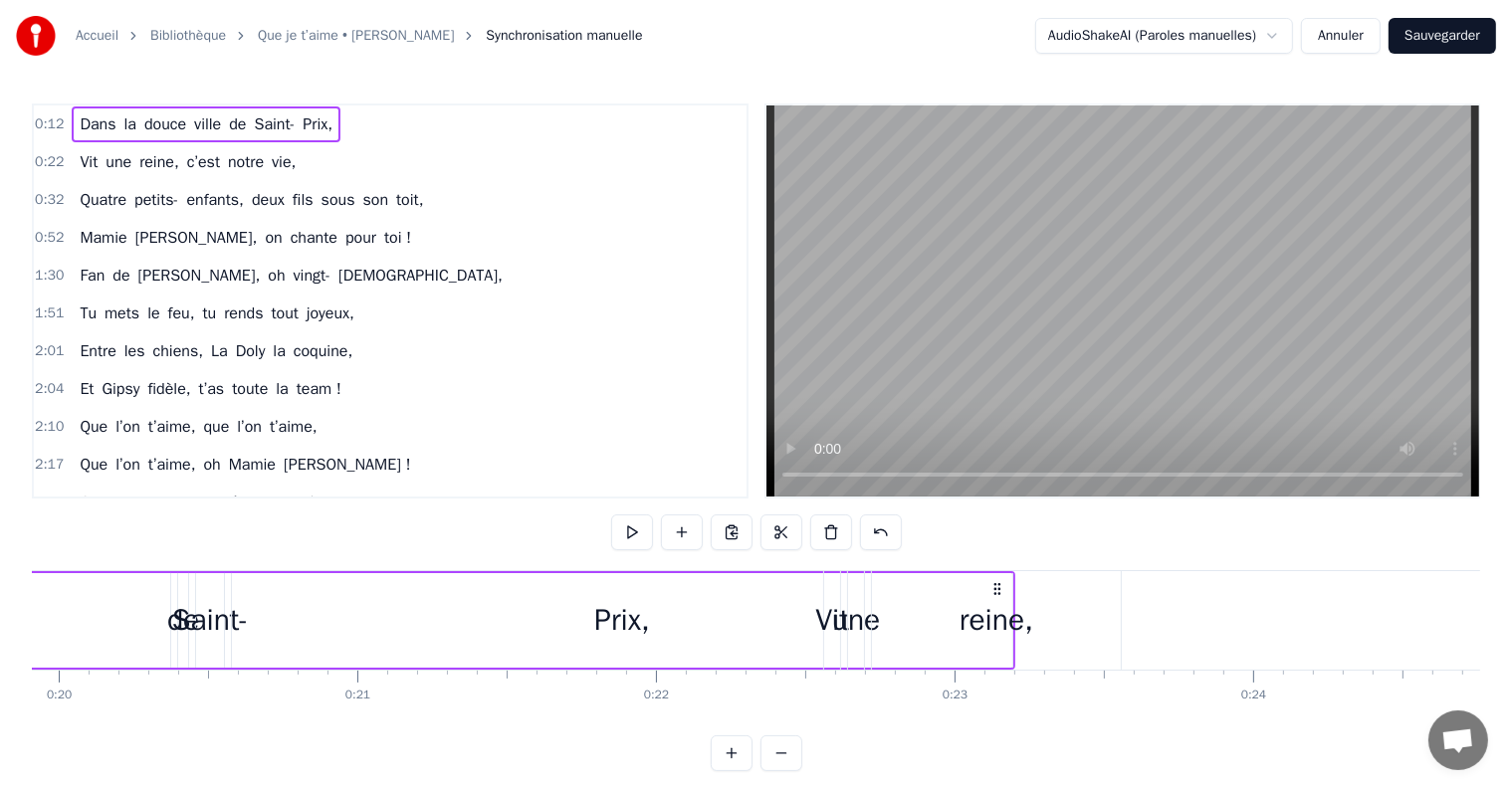 click on "Prix," at bounding box center (622, 620) 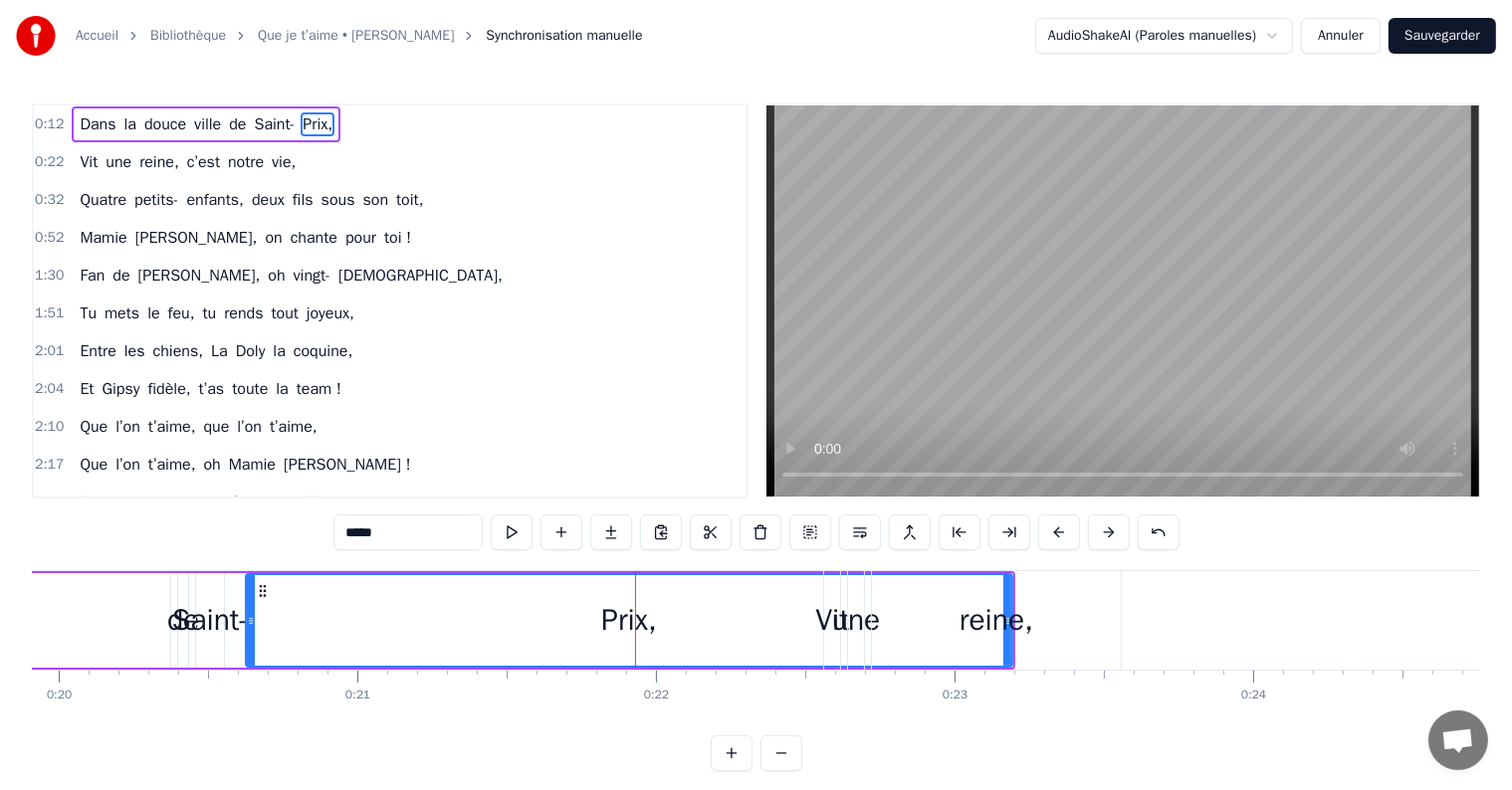 drag, startPoint x: 237, startPoint y: 617, endPoint x: 251, endPoint y: 627, distance: 17.20465 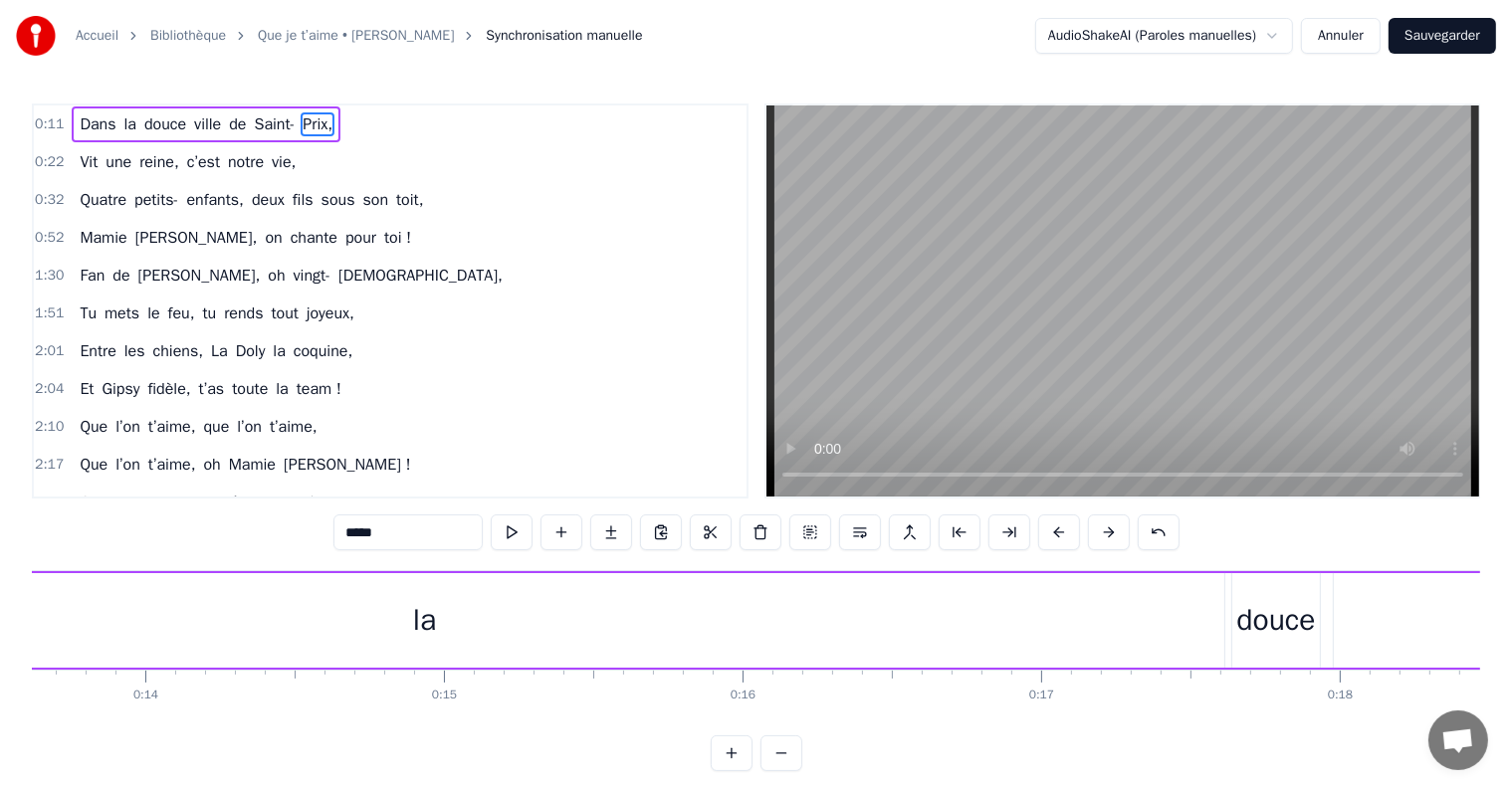 scroll, scrollTop: 0, scrollLeft: 4068, axis: horizontal 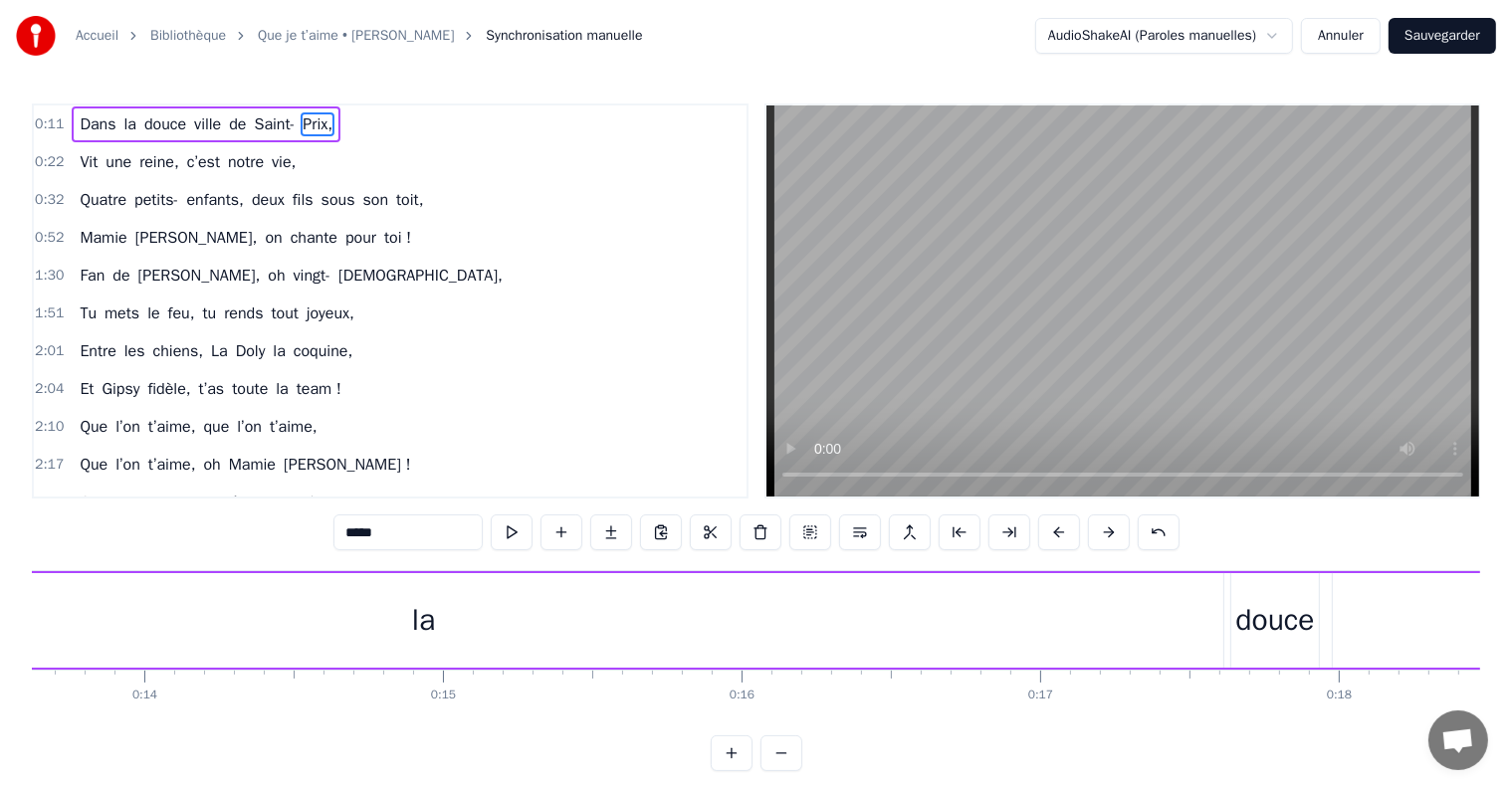 click on "la" at bounding box center [423, 620] 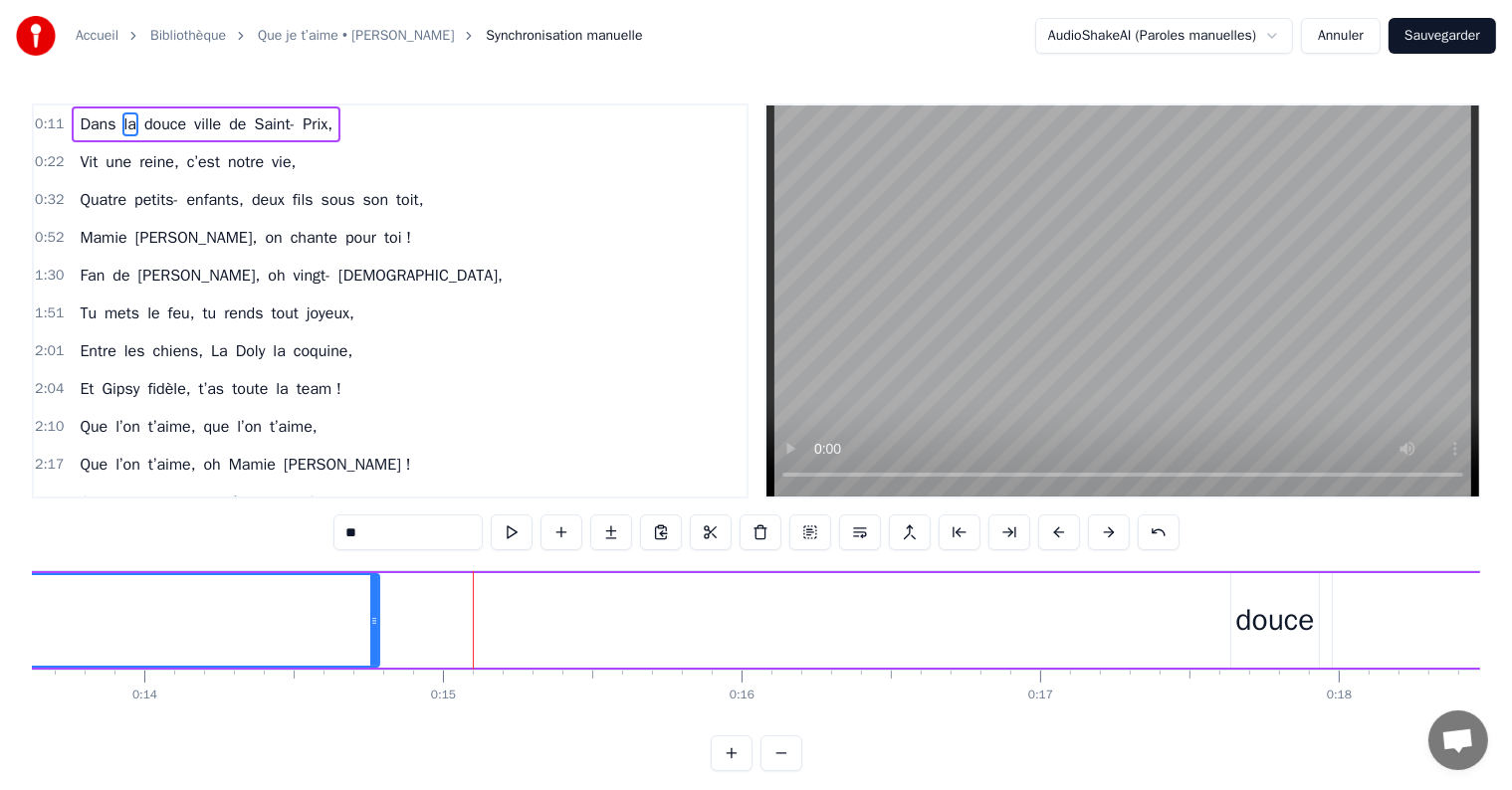 drag, startPoint x: 1218, startPoint y: 602, endPoint x: 326, endPoint y: 569, distance: 892.6102 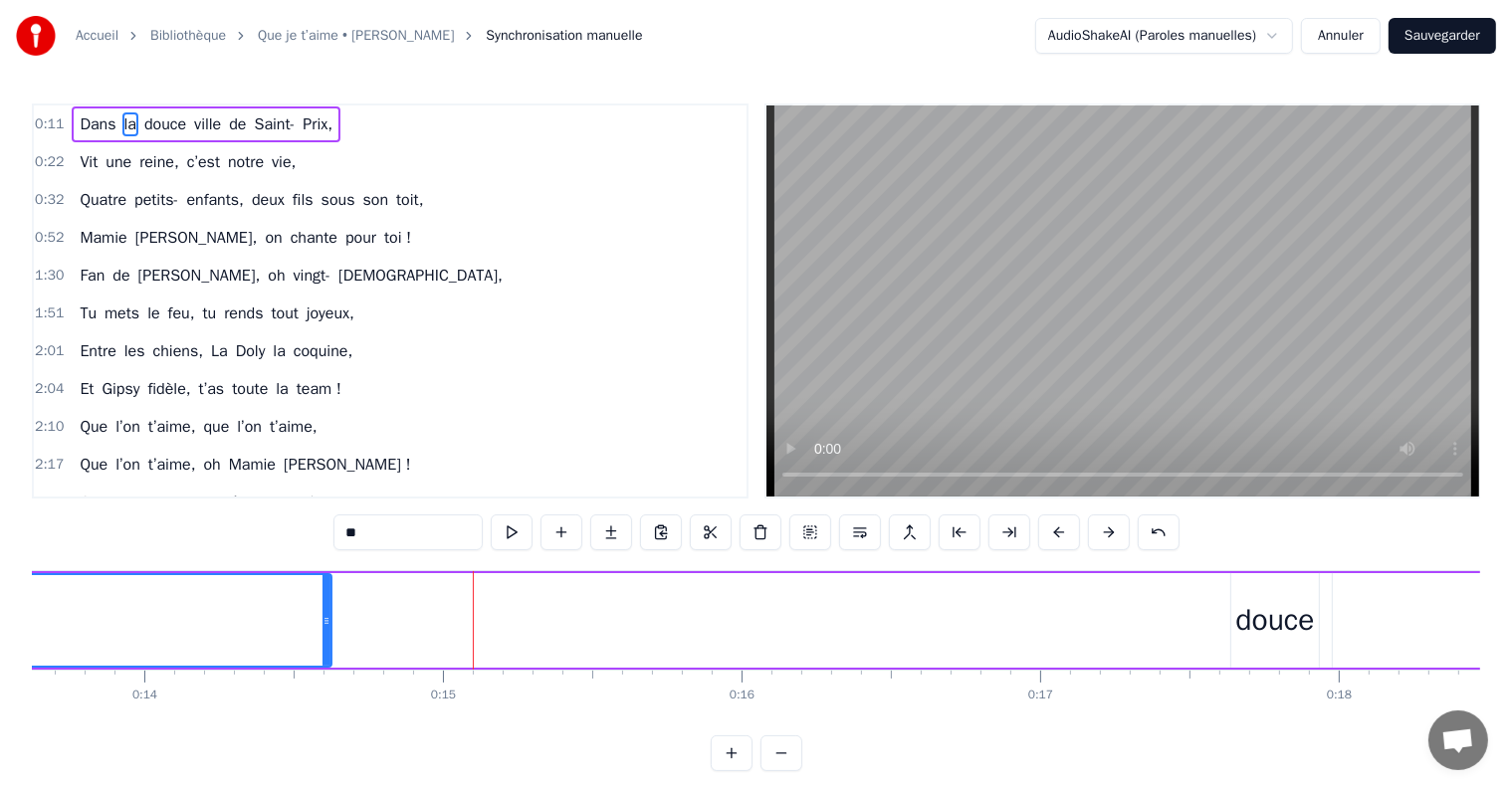 click on "Dans la douce ville de [GEOGRAPHIC_DATA]," at bounding box center (1213, 620) 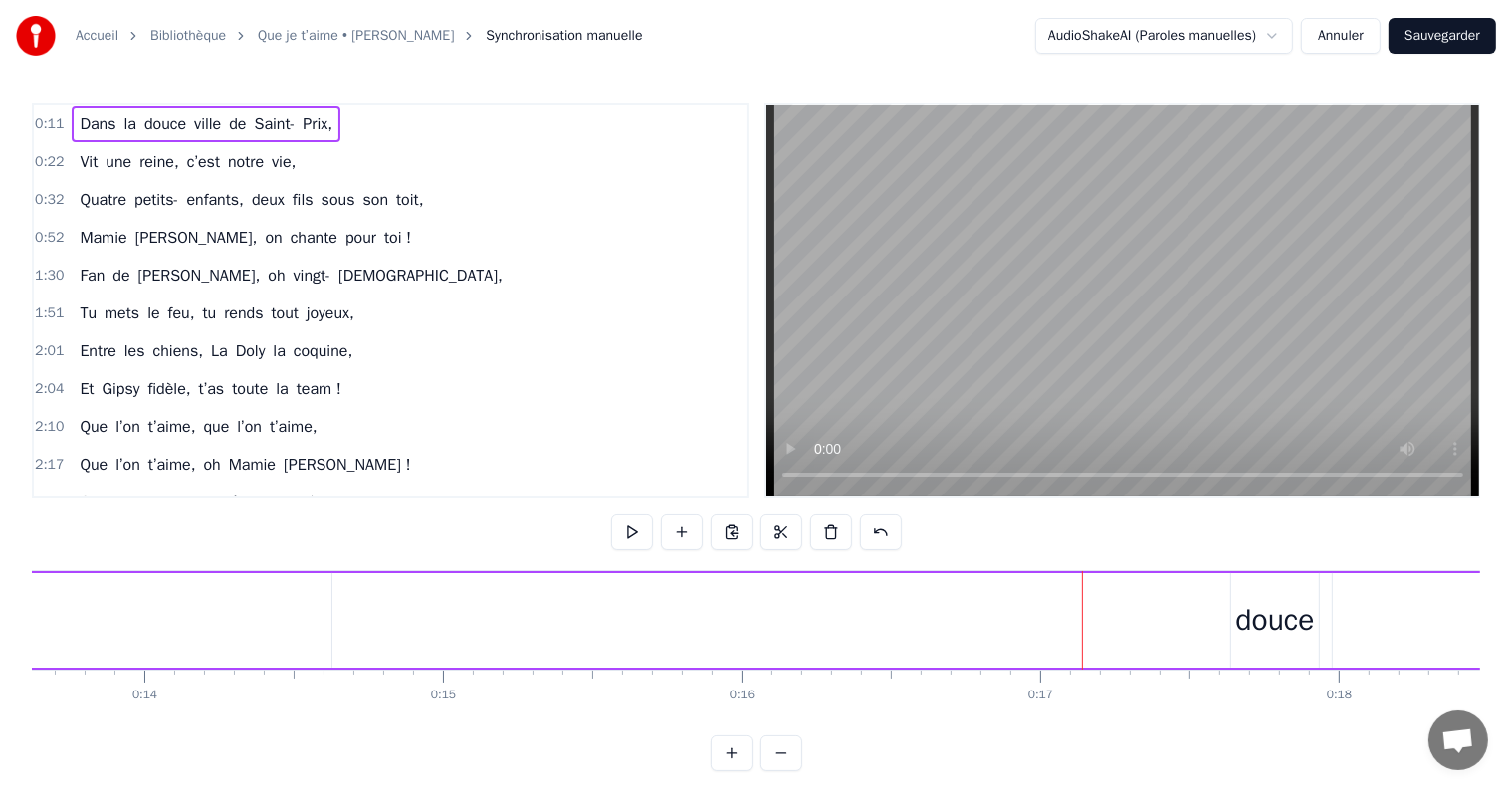 click on "douce" at bounding box center [1275, 620] 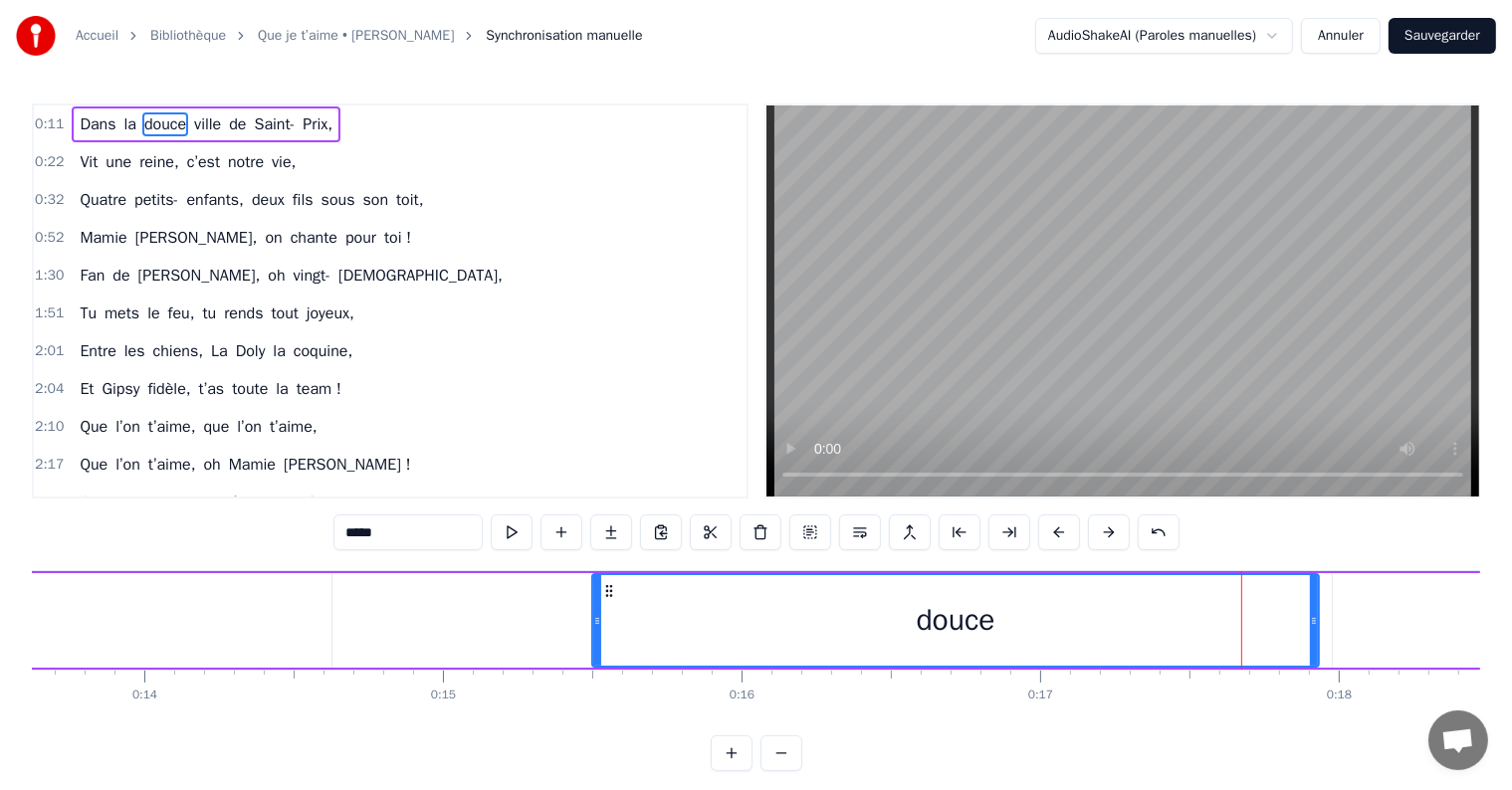 drag, startPoint x: 1235, startPoint y: 608, endPoint x: 587, endPoint y: 601, distance: 648.03781 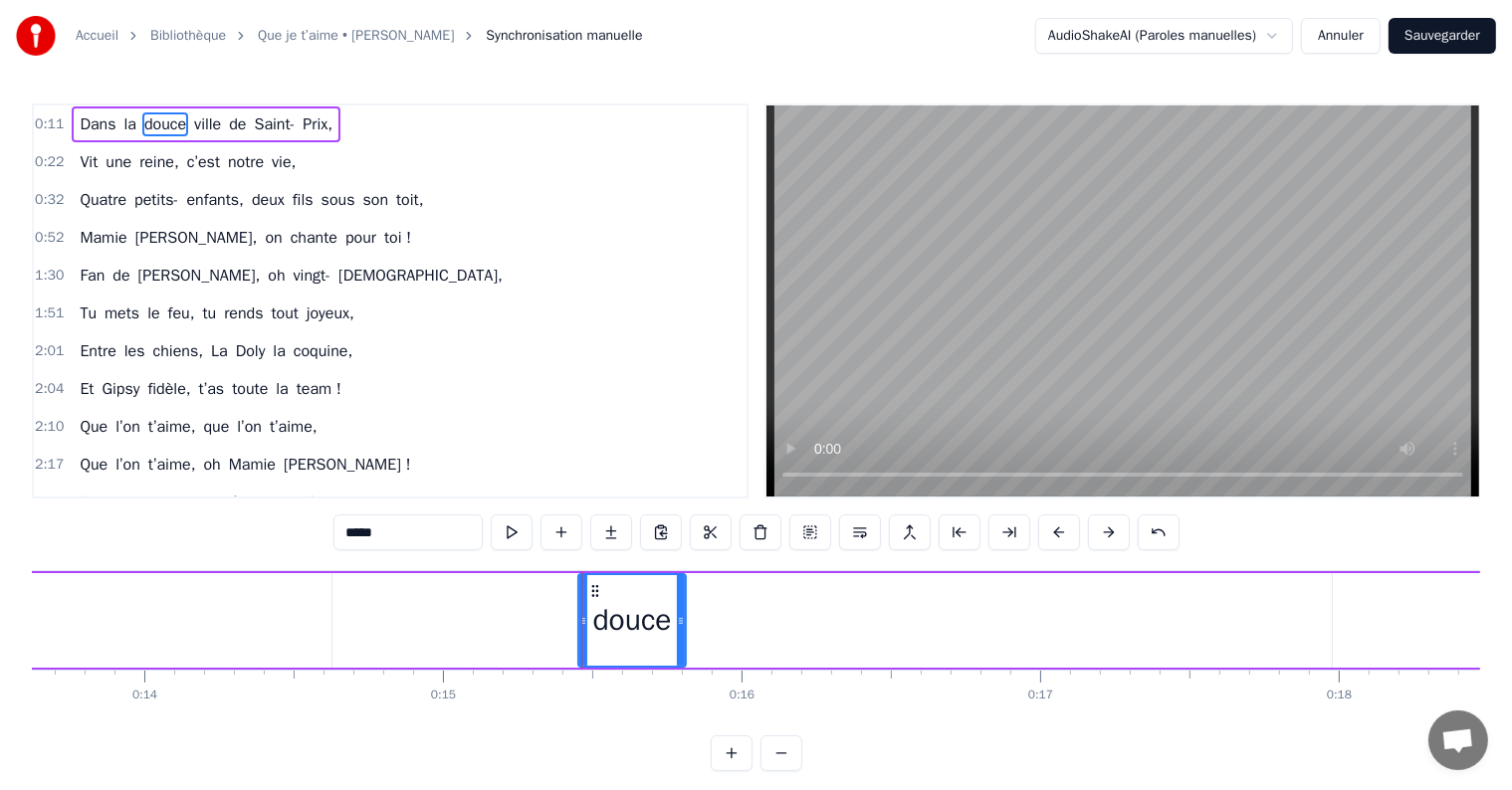 drag, startPoint x: 1314, startPoint y: 609, endPoint x: 662, endPoint y: 606, distance: 652.0069 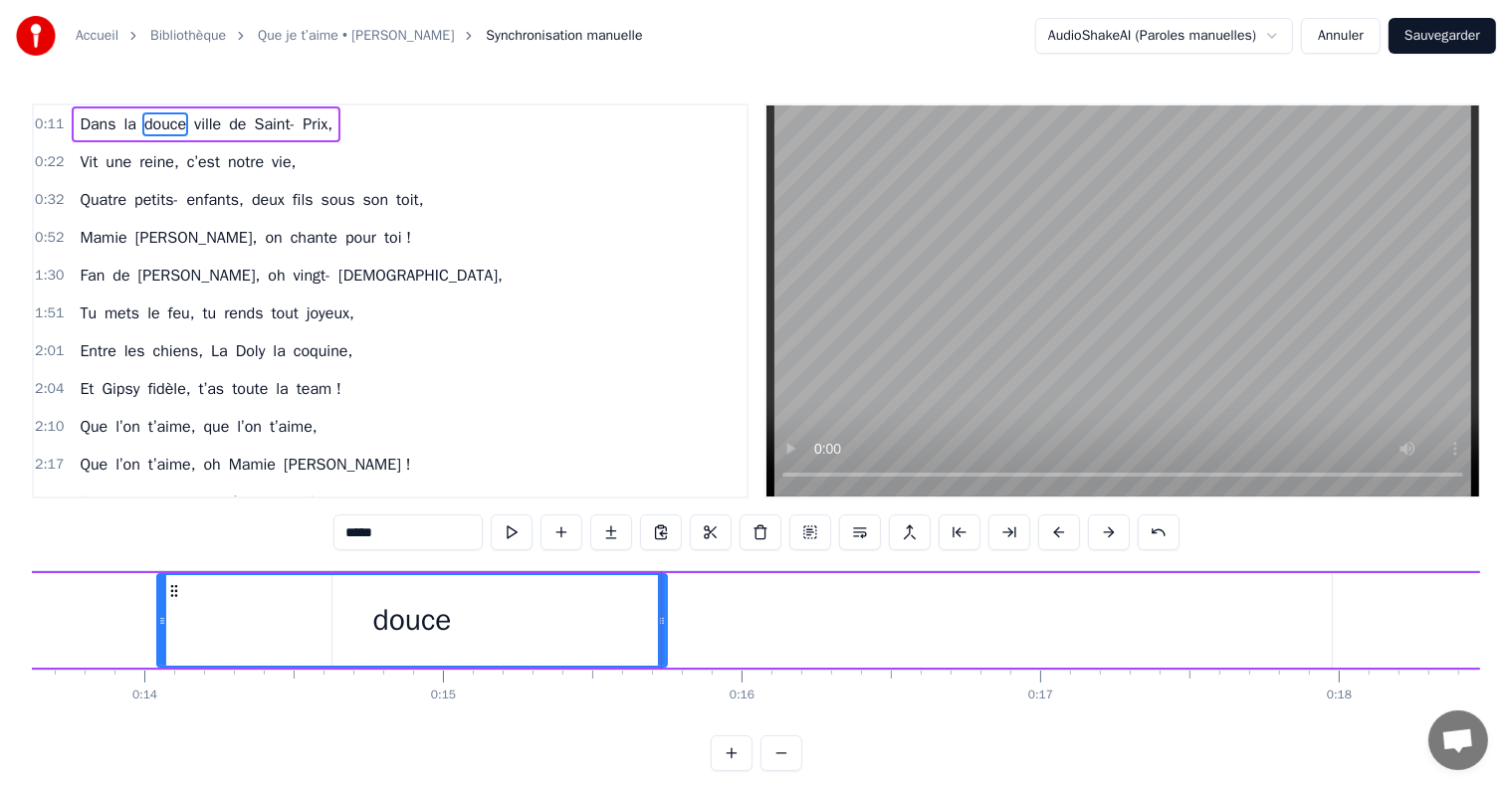 drag, startPoint x: 582, startPoint y: 591, endPoint x: 161, endPoint y: 591, distance: 421 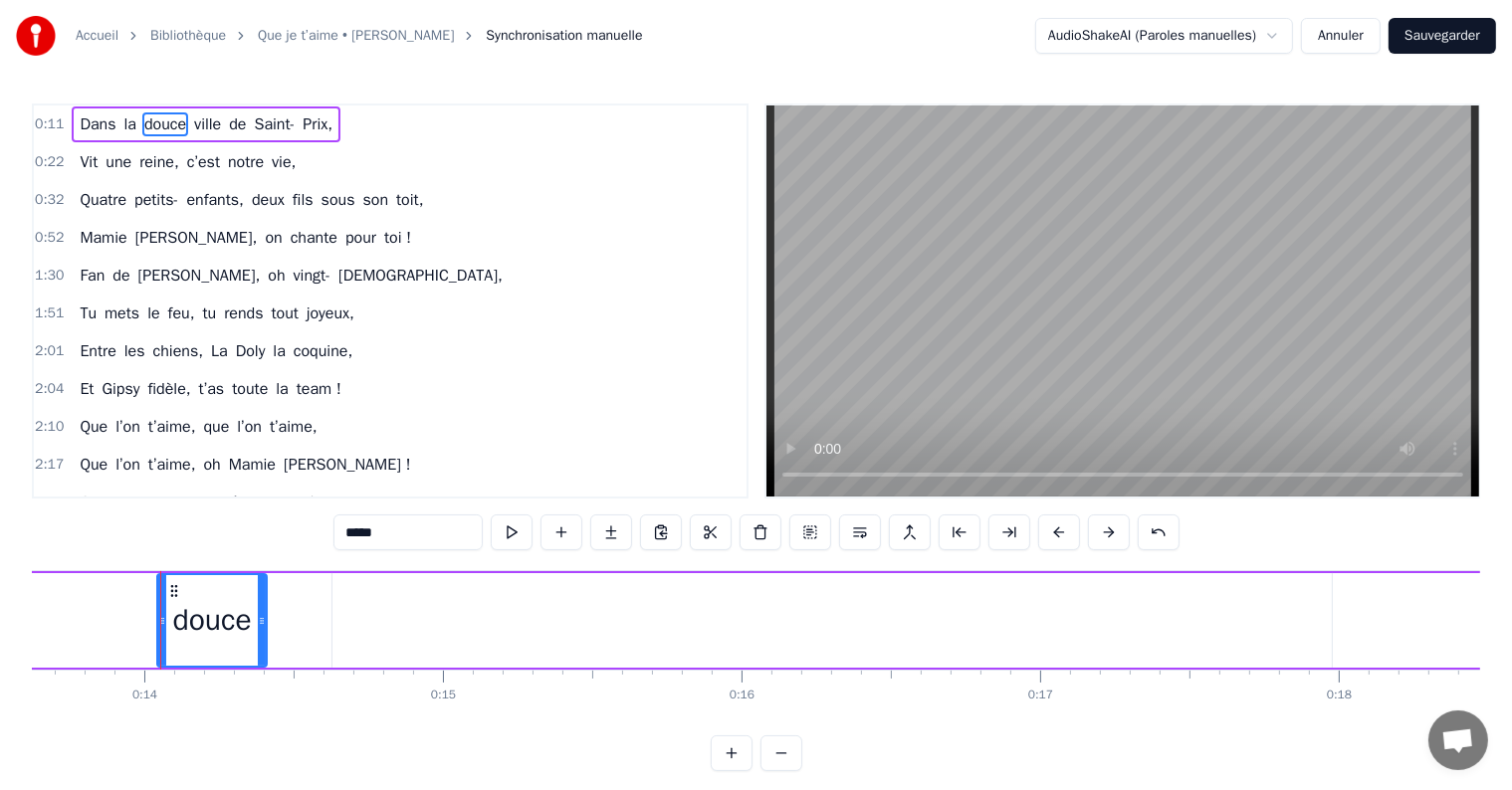 drag, startPoint x: 665, startPoint y: 621, endPoint x: 265, endPoint y: 612, distance: 400.10124 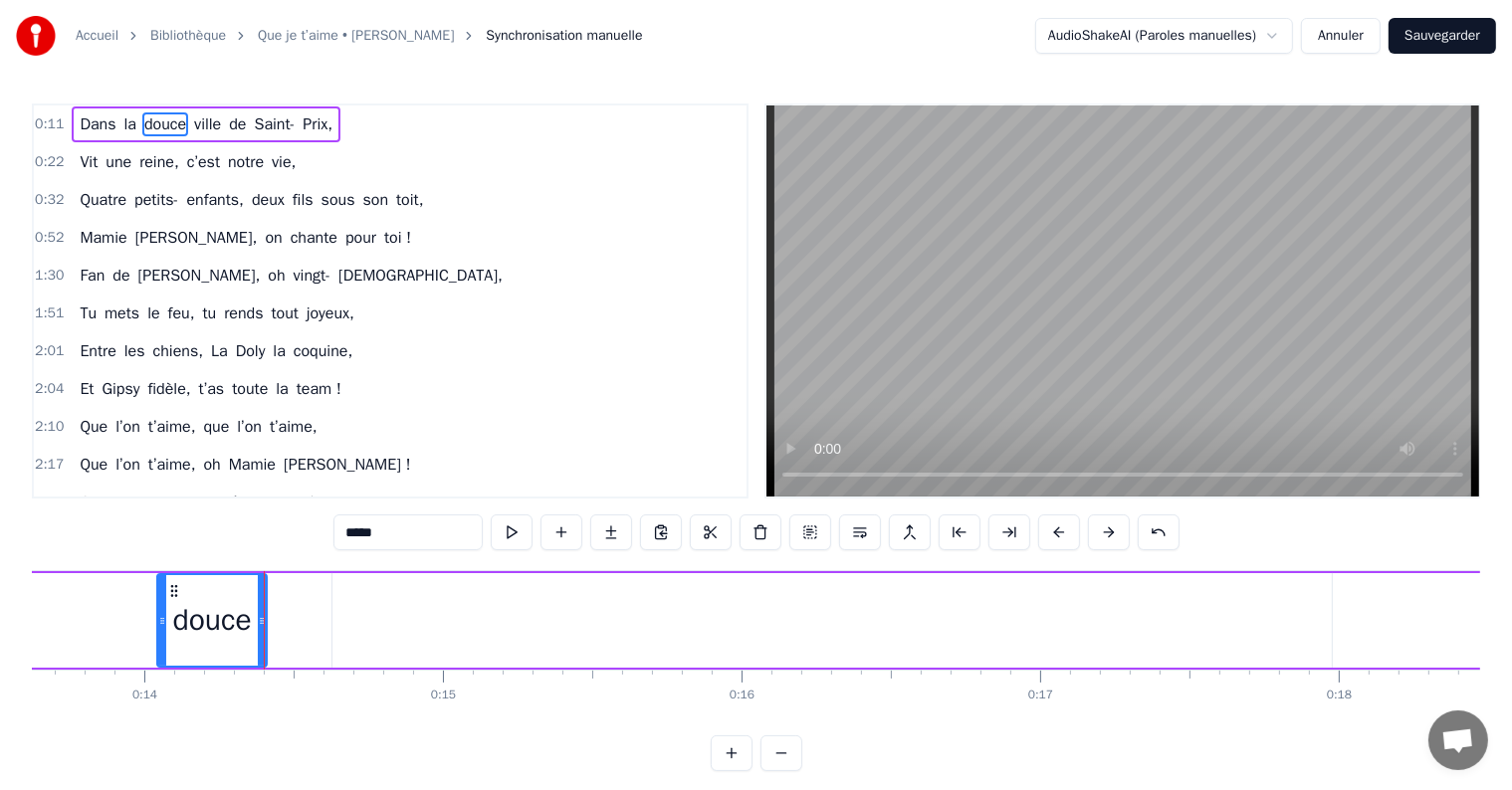 click on "Dans la douce ville de [GEOGRAPHIC_DATA]," at bounding box center (1213, 620) 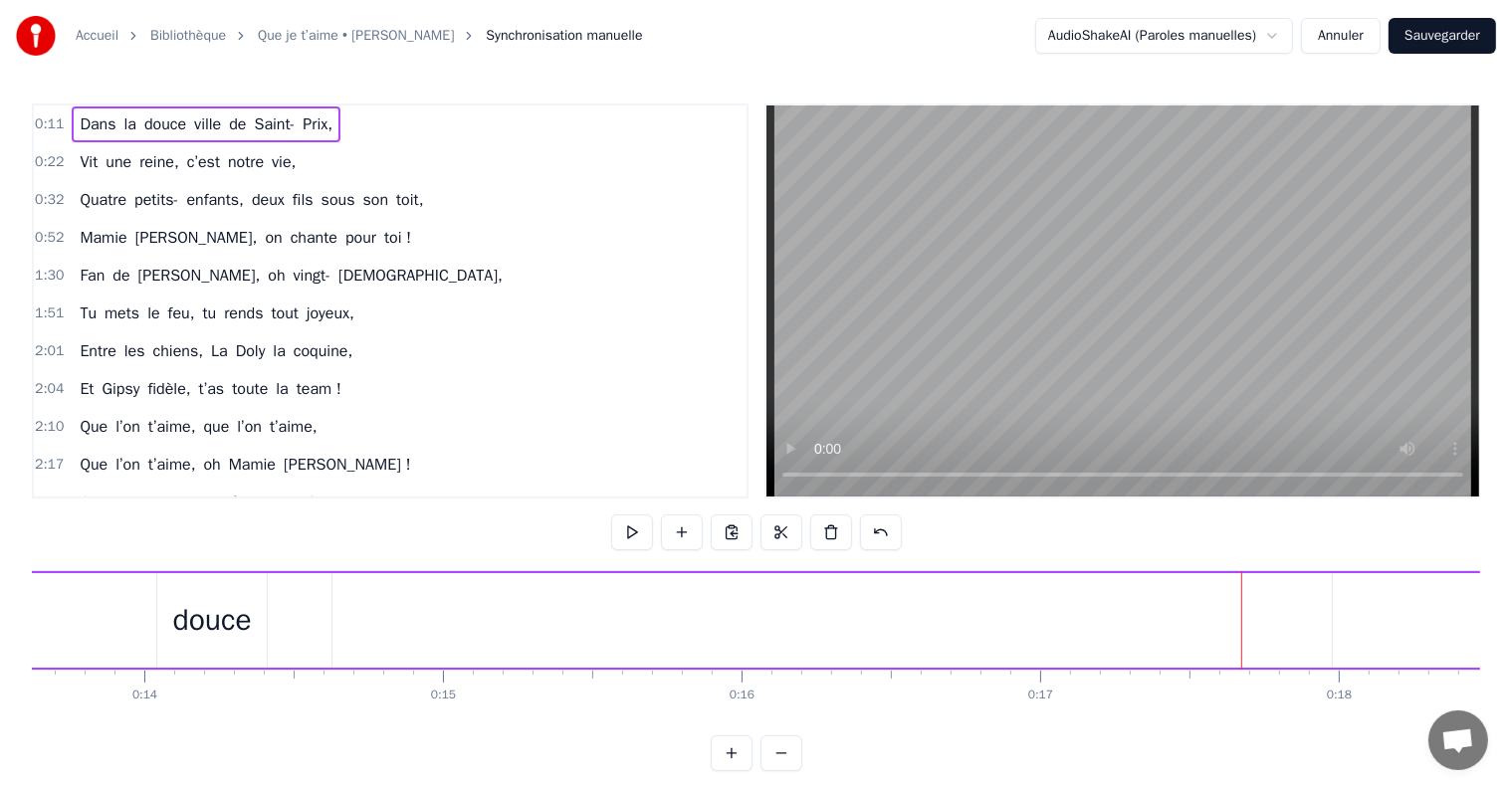 click on "ville" at bounding box center [1690, 620] 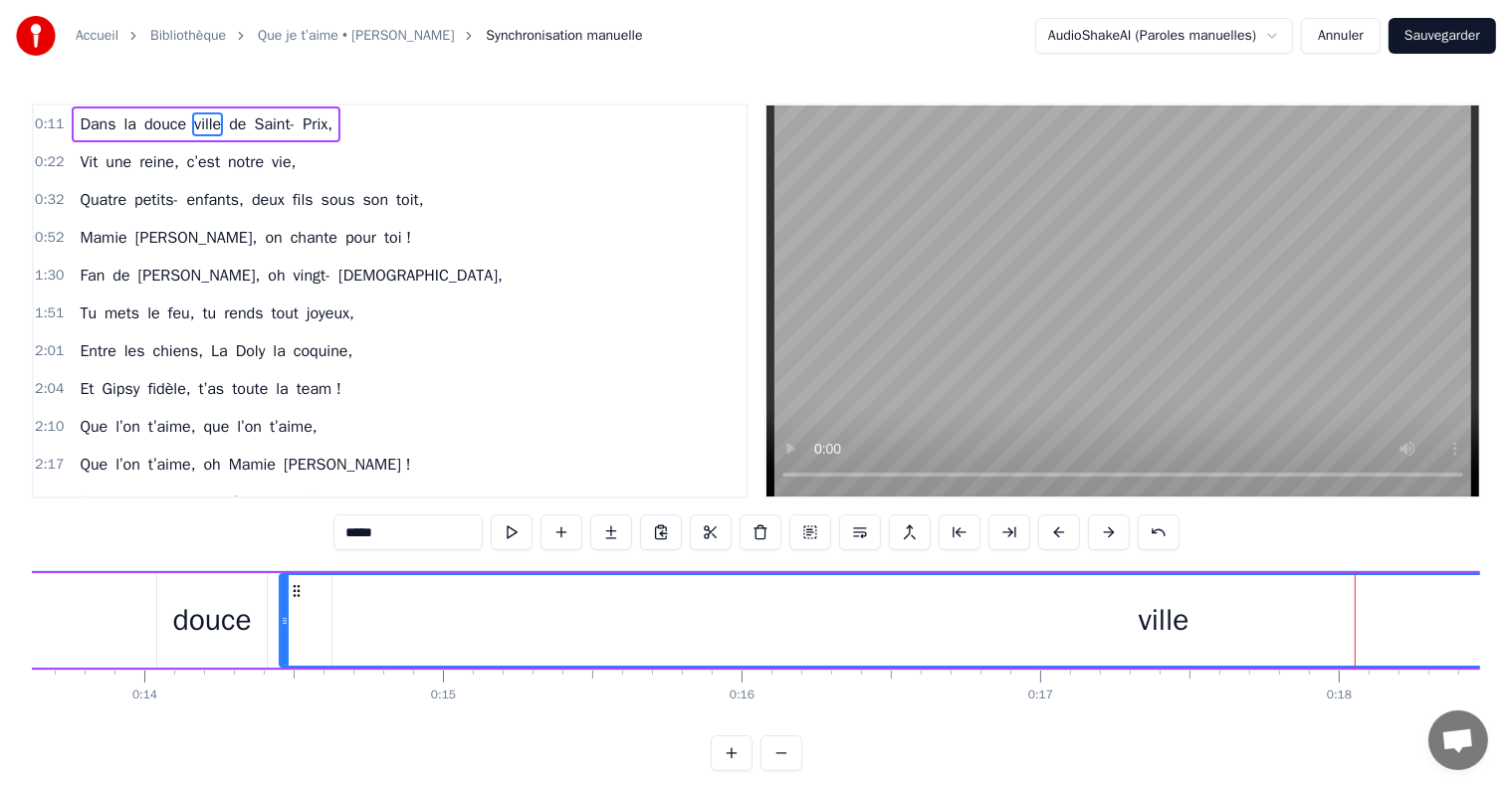 drag, startPoint x: 1336, startPoint y: 600, endPoint x: 283, endPoint y: 591, distance: 1053.0385 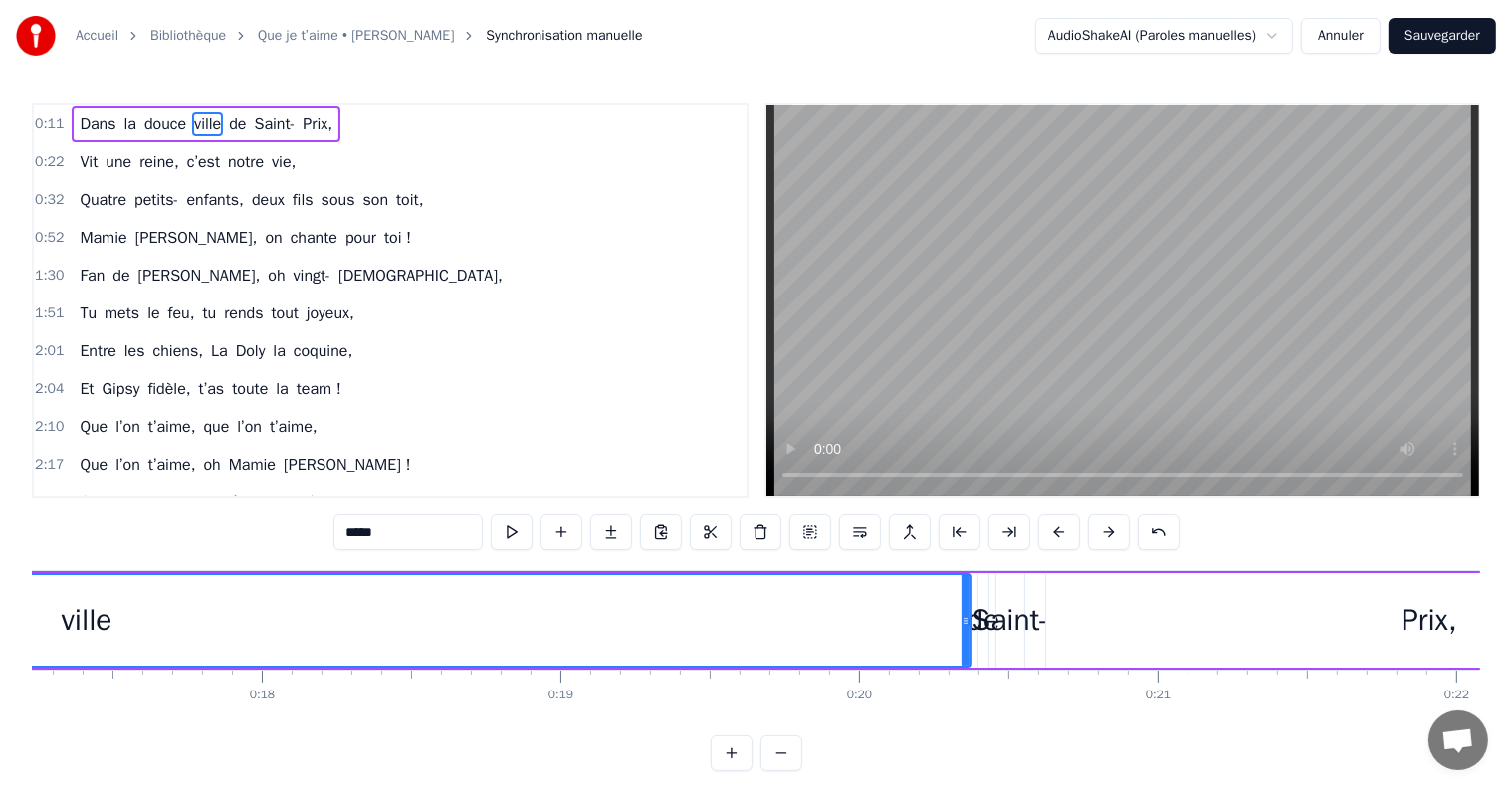 scroll, scrollTop: 0, scrollLeft: 5285, axis: horizontal 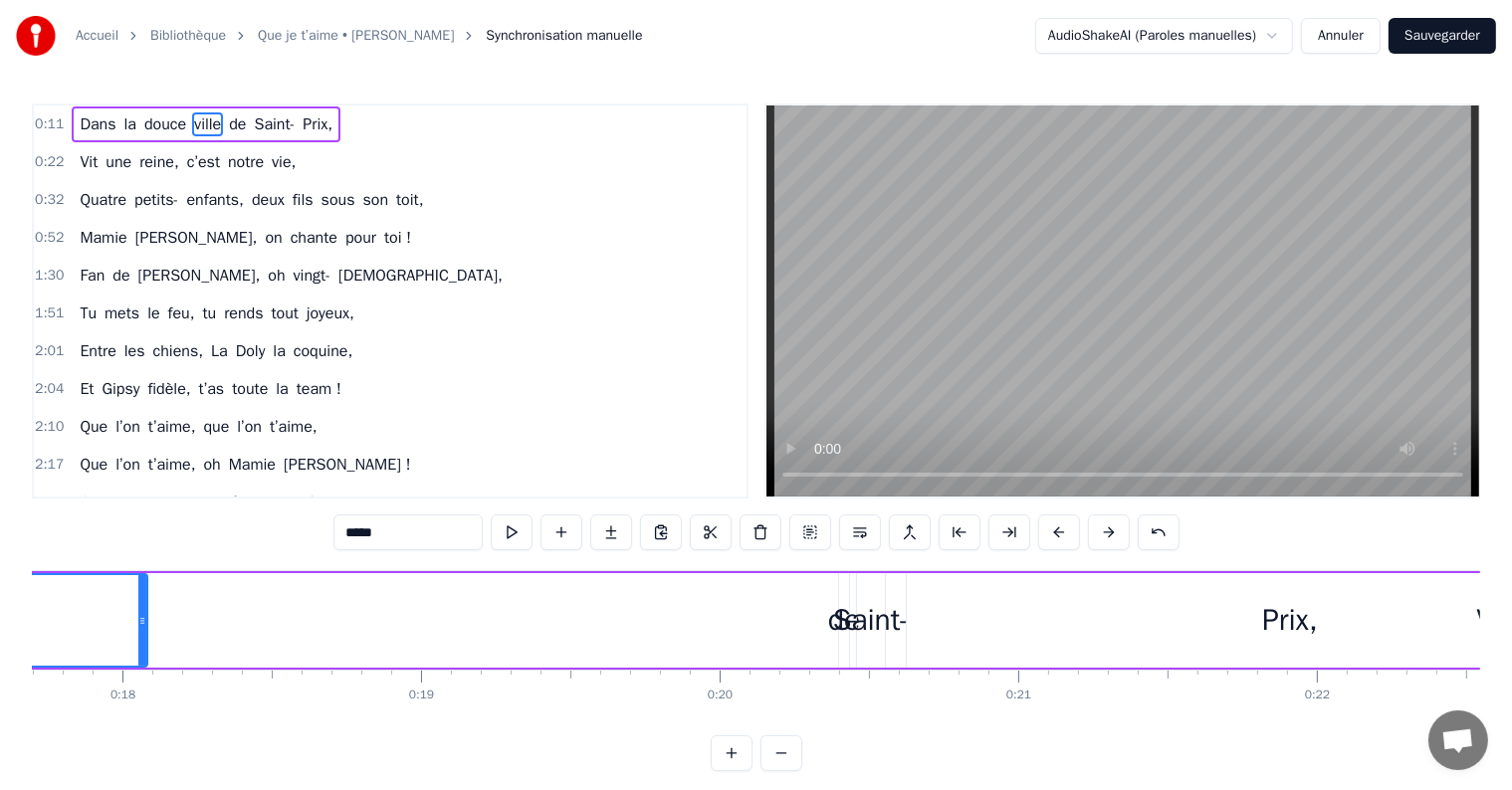 drag, startPoint x: 823, startPoint y: 578, endPoint x: 138, endPoint y: 569, distance: 685.05912 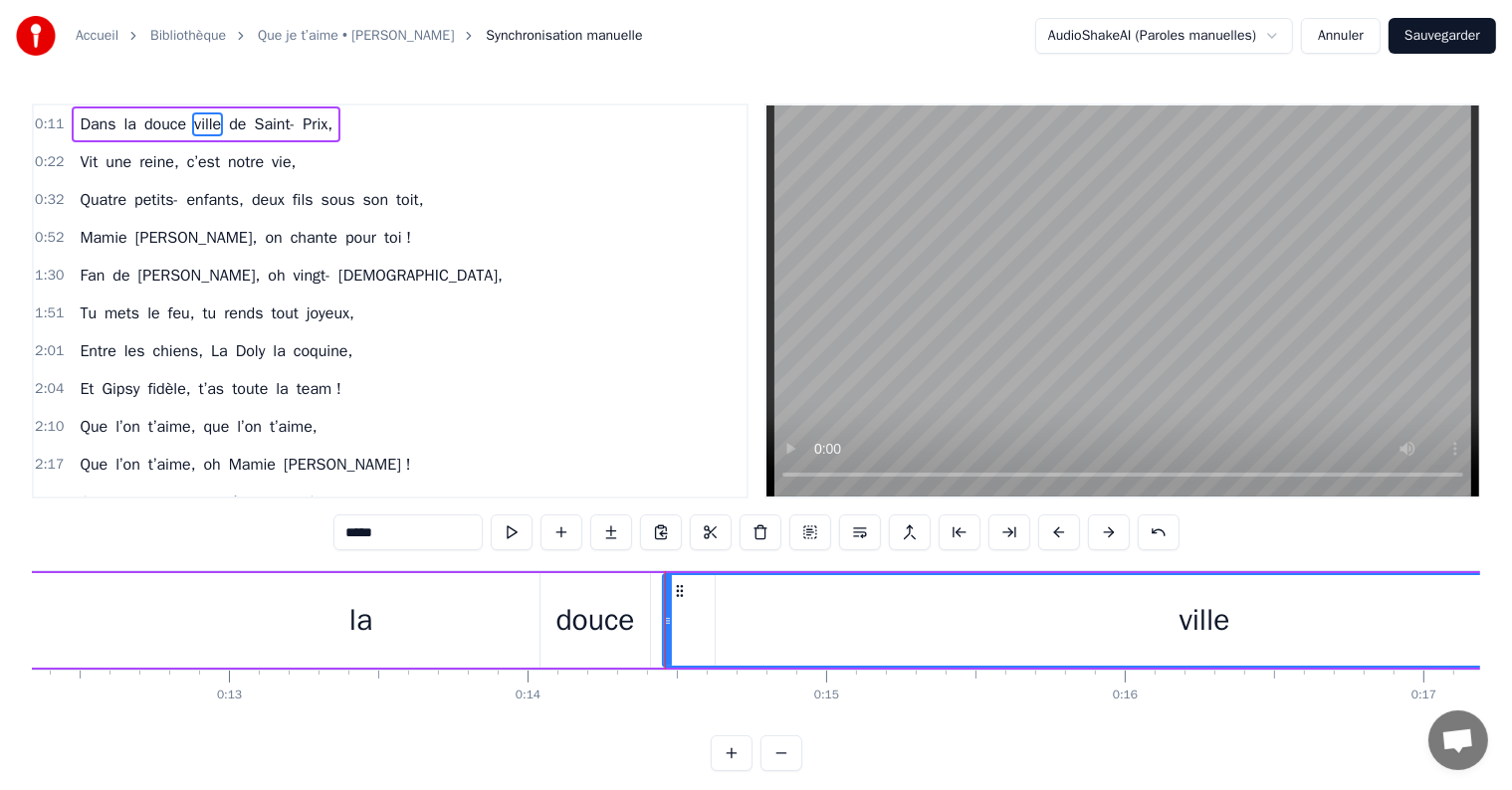 scroll, scrollTop: 0, scrollLeft: 3441, axis: horizontal 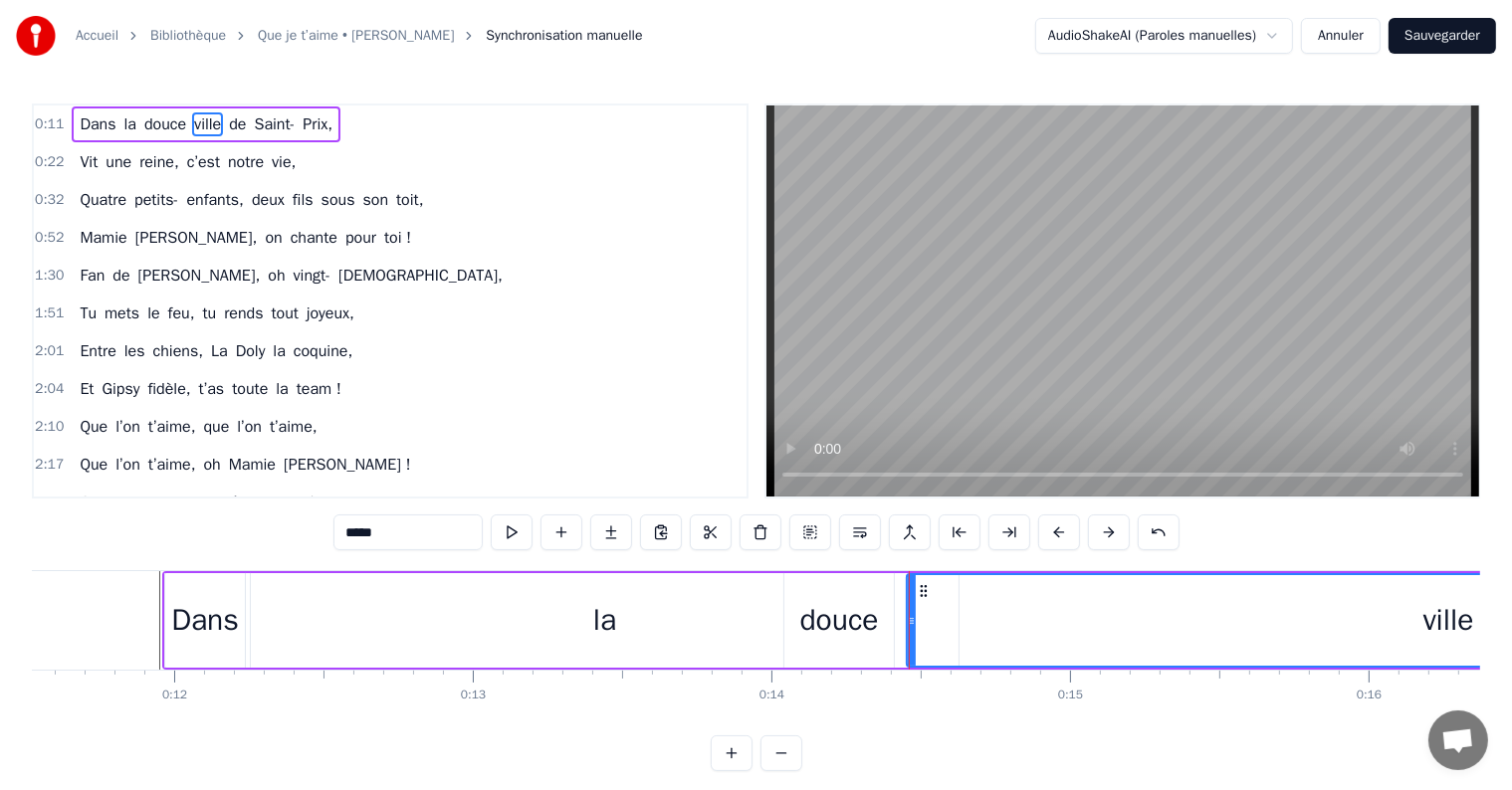 click on "la" at bounding box center (604, 620) 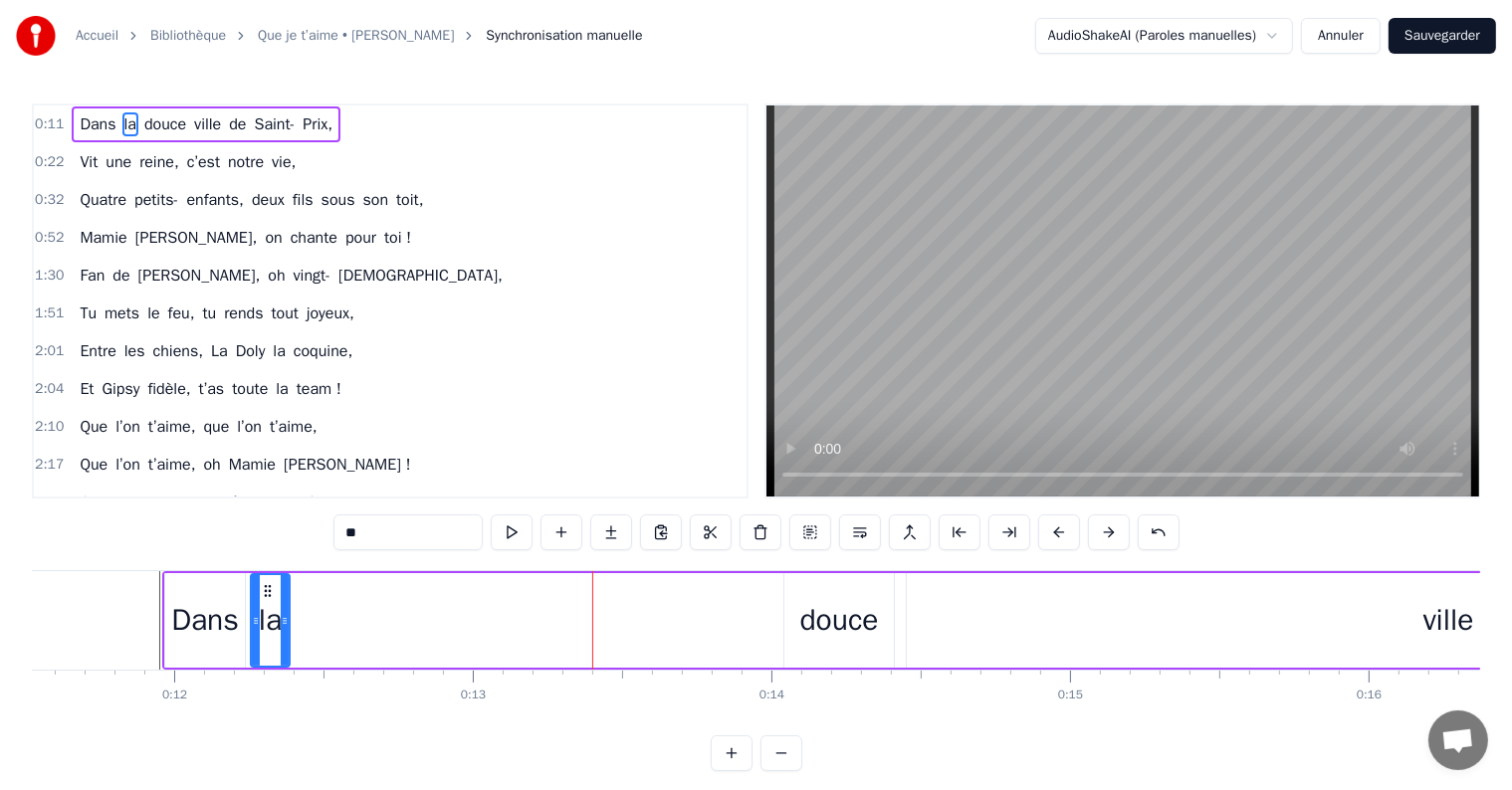 drag, startPoint x: 953, startPoint y: 594, endPoint x: 284, endPoint y: 585, distance: 669.06054 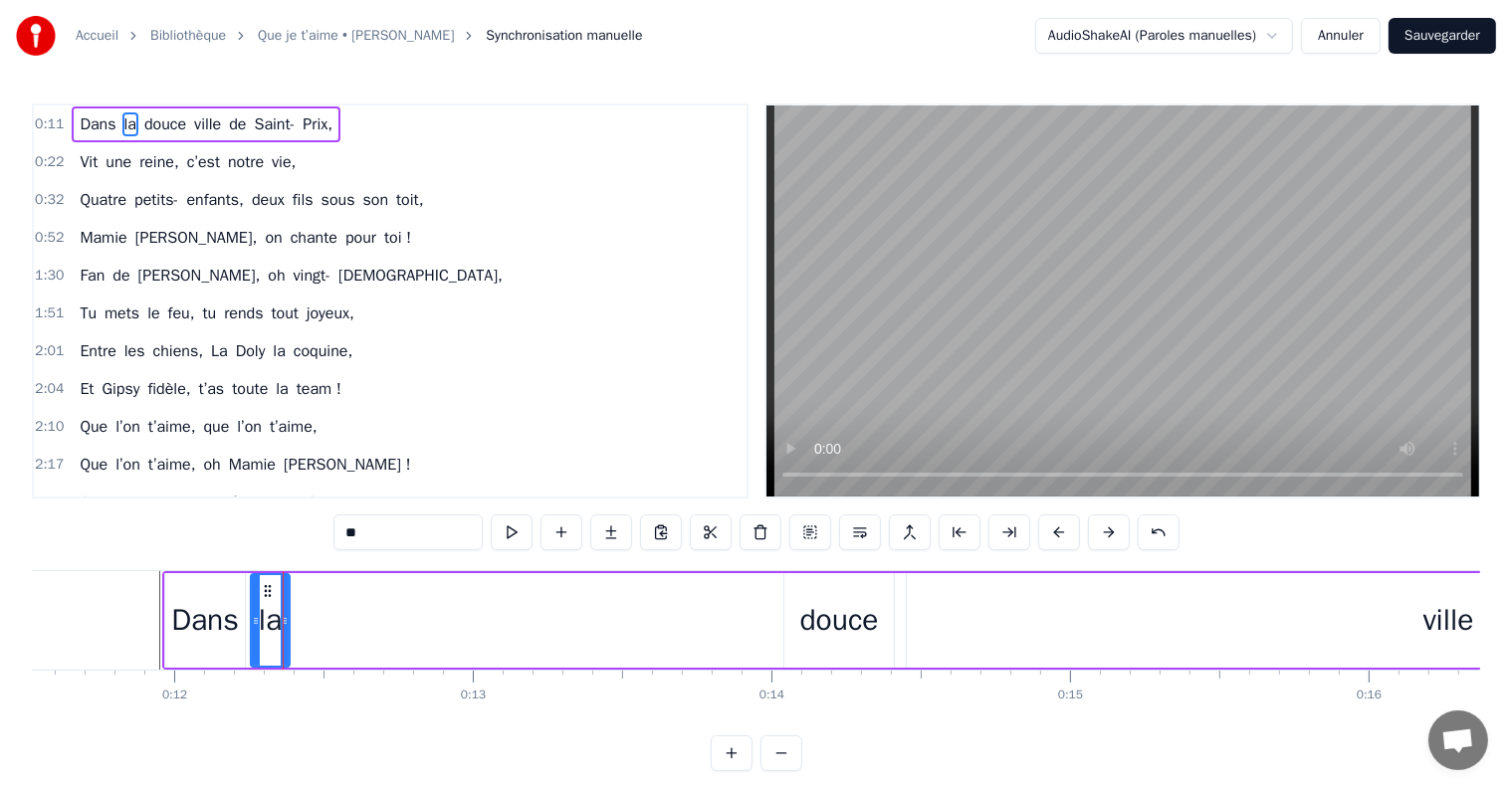 click on "douce" at bounding box center (839, 620) 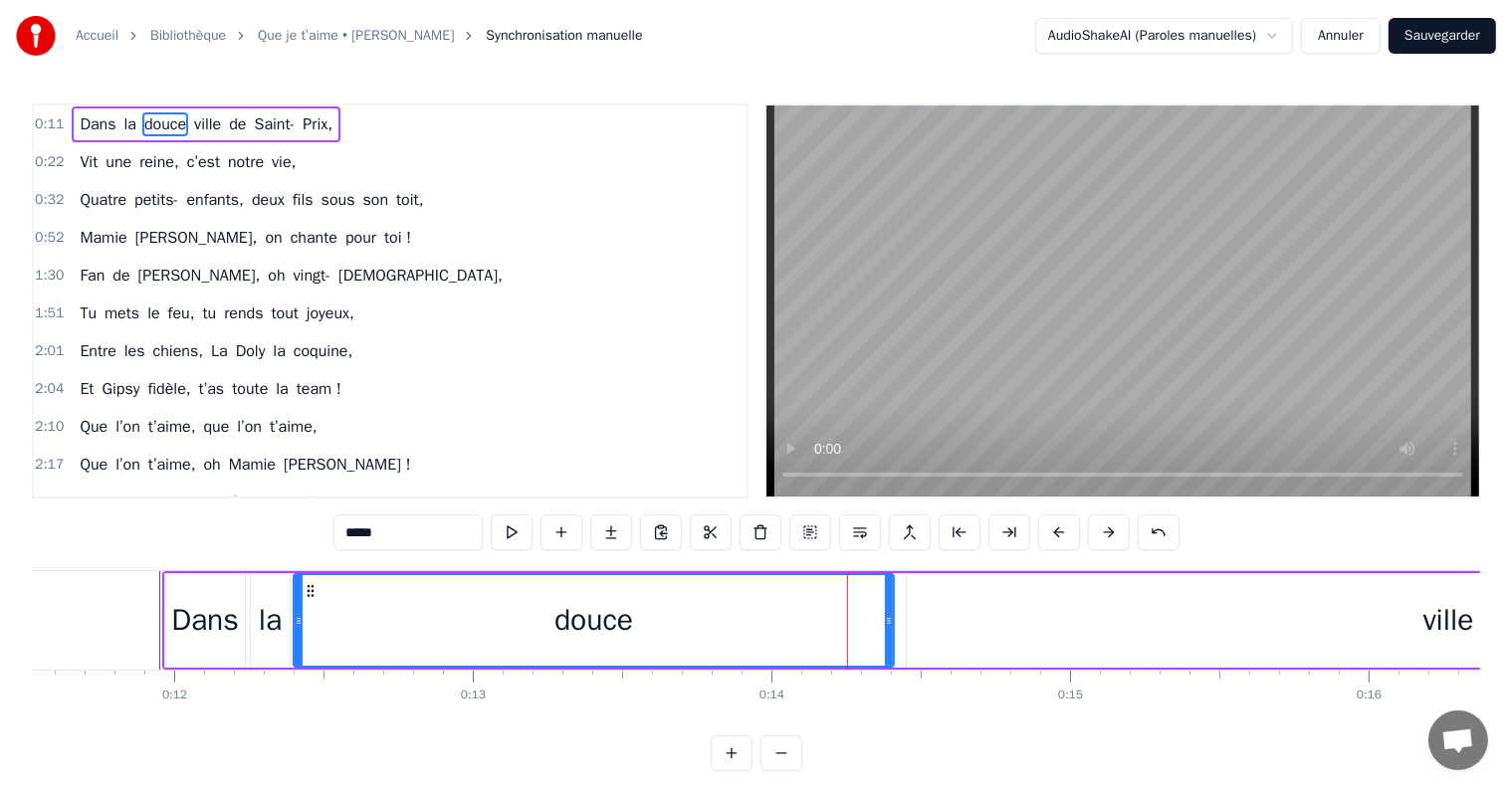 drag, startPoint x: 789, startPoint y: 589, endPoint x: 299, endPoint y: 589, distance: 490 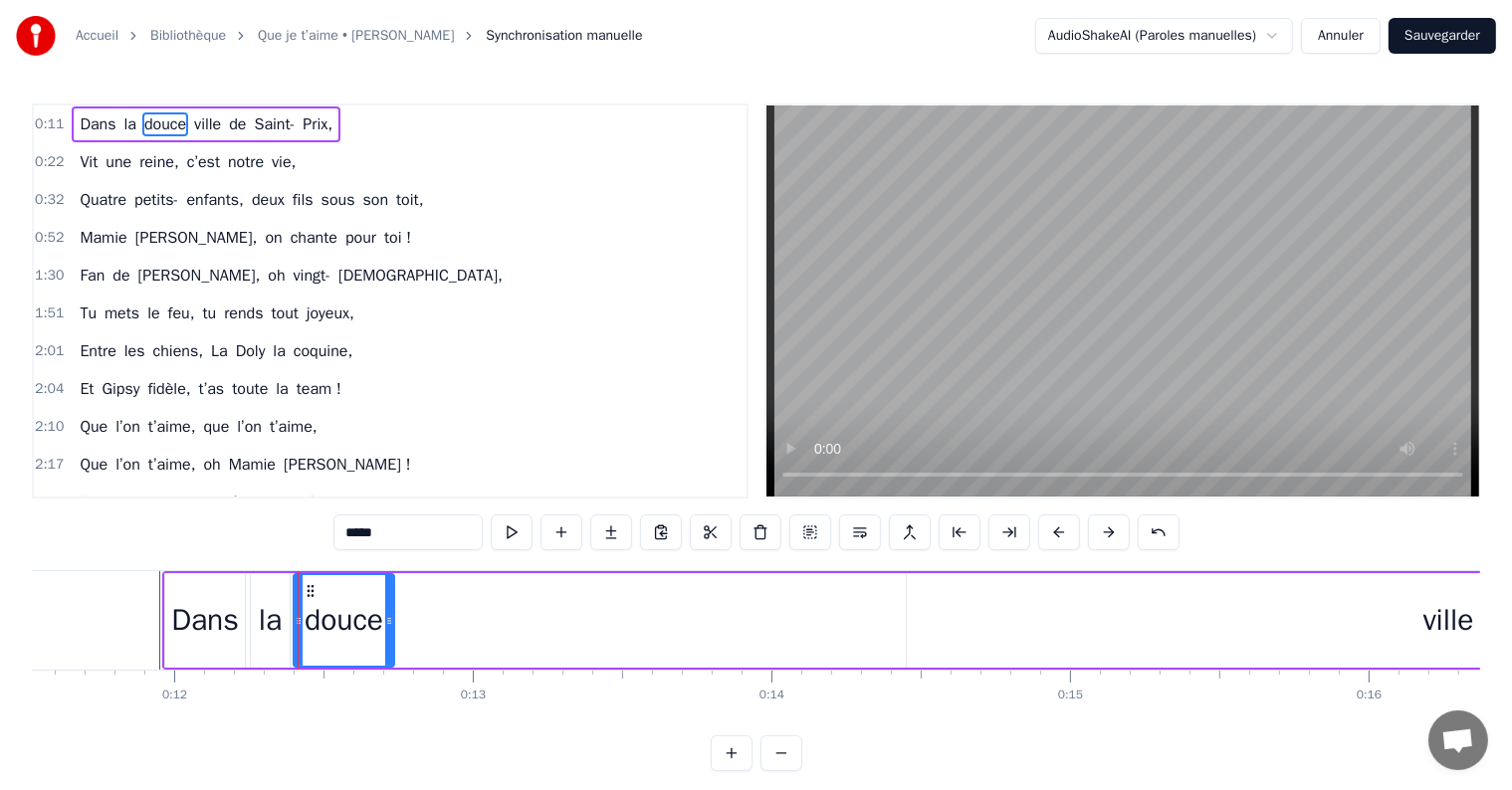 drag, startPoint x: 888, startPoint y: 614, endPoint x: 388, endPoint y: 588, distance: 500.67554 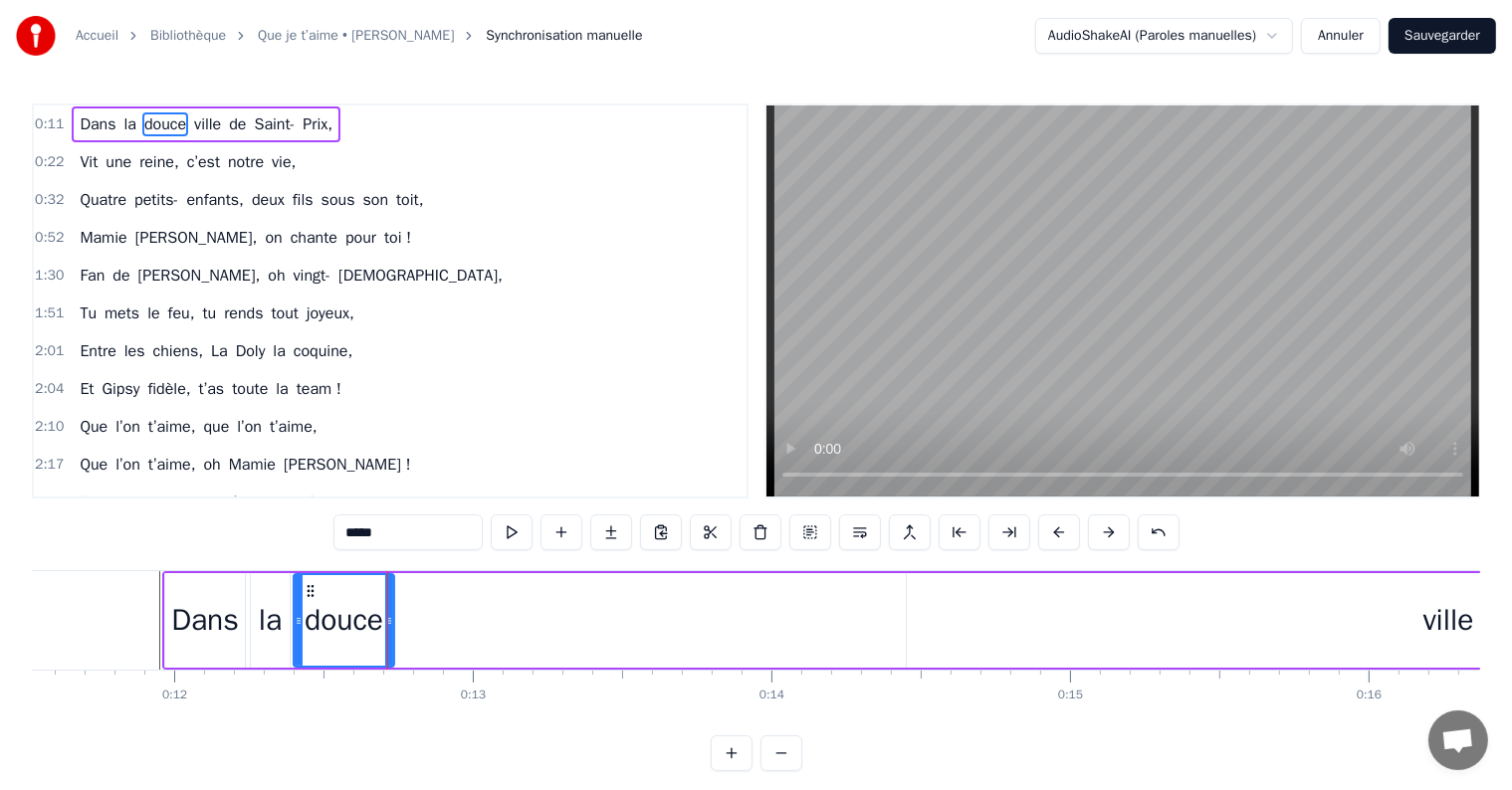 click on "ville" at bounding box center [1448, 620] 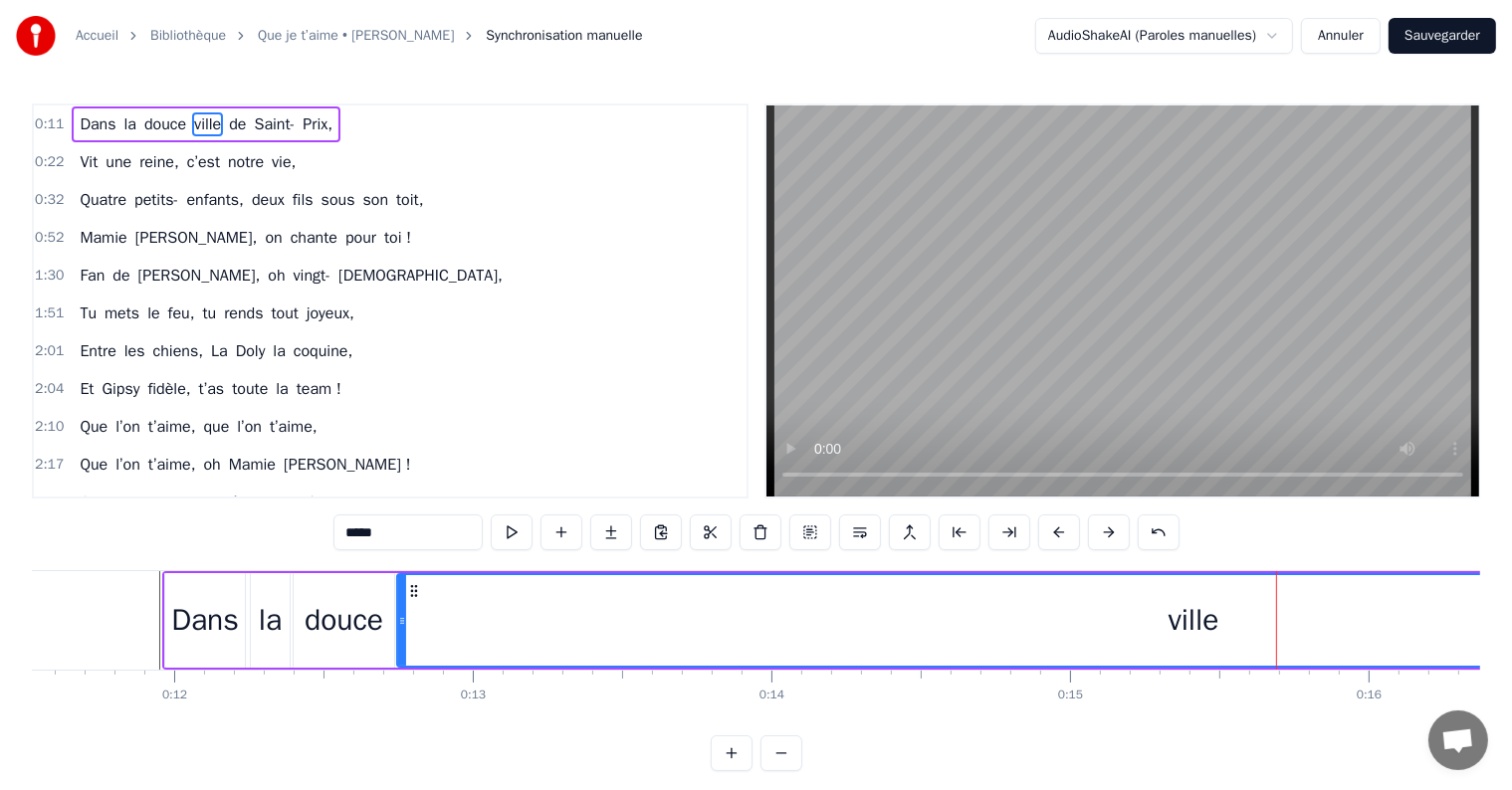 drag, startPoint x: 907, startPoint y: 607, endPoint x: 393, endPoint y: 602, distance: 514.02432 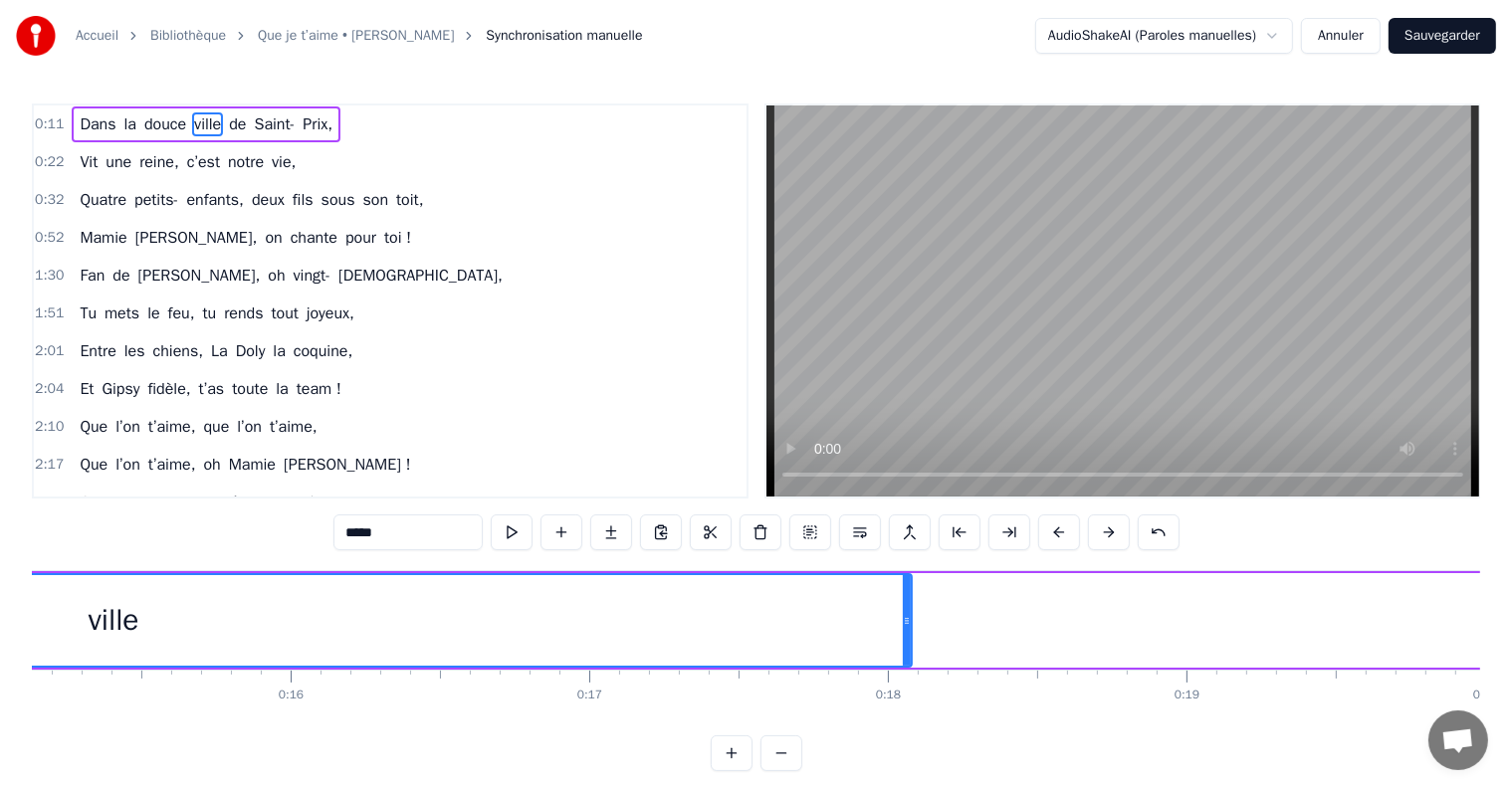 scroll, scrollTop: 0, scrollLeft: 4589, axis: horizontal 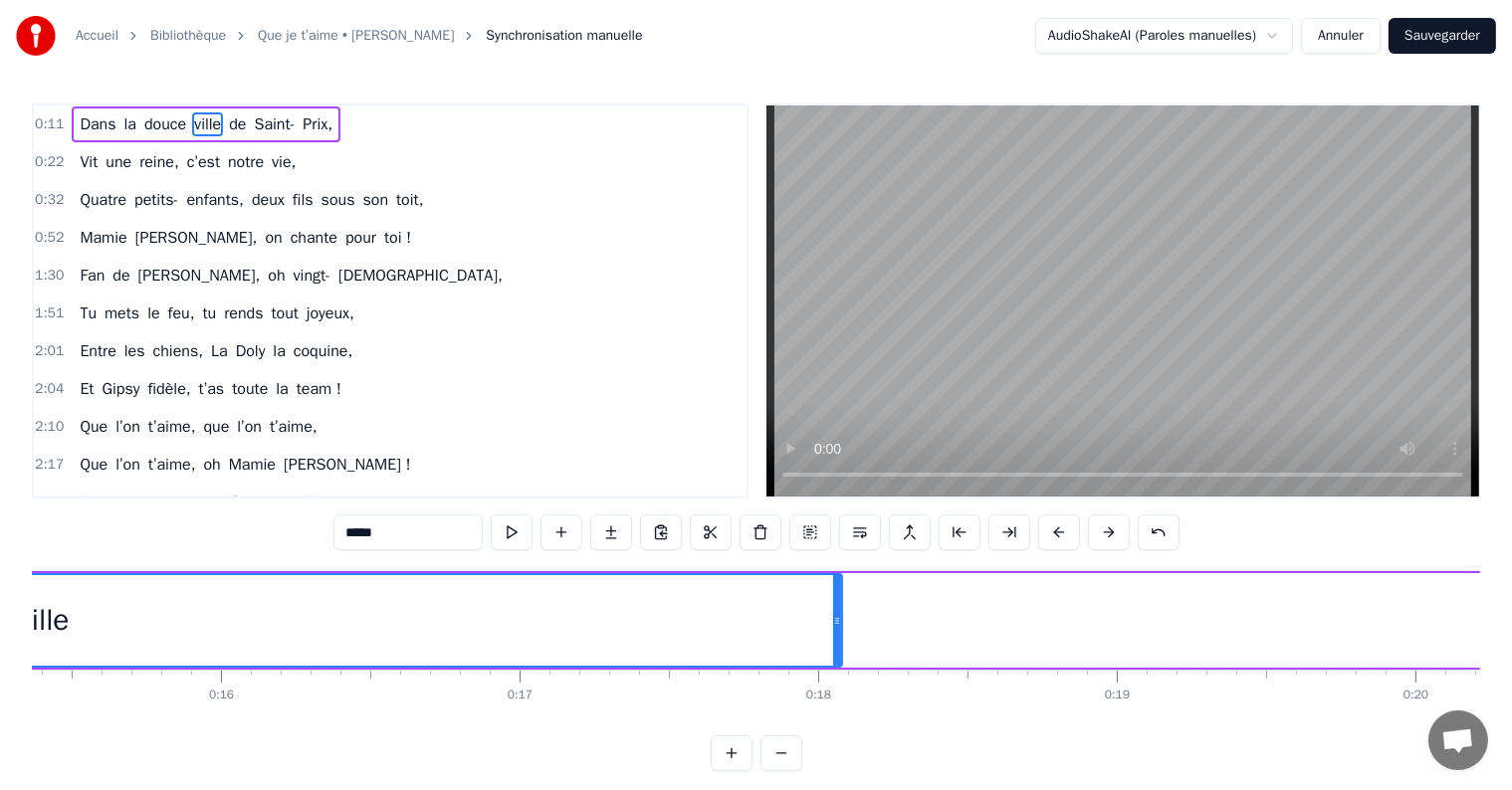 drag, startPoint x: 840, startPoint y: 609, endPoint x: 306, endPoint y: 585, distance: 534.5391 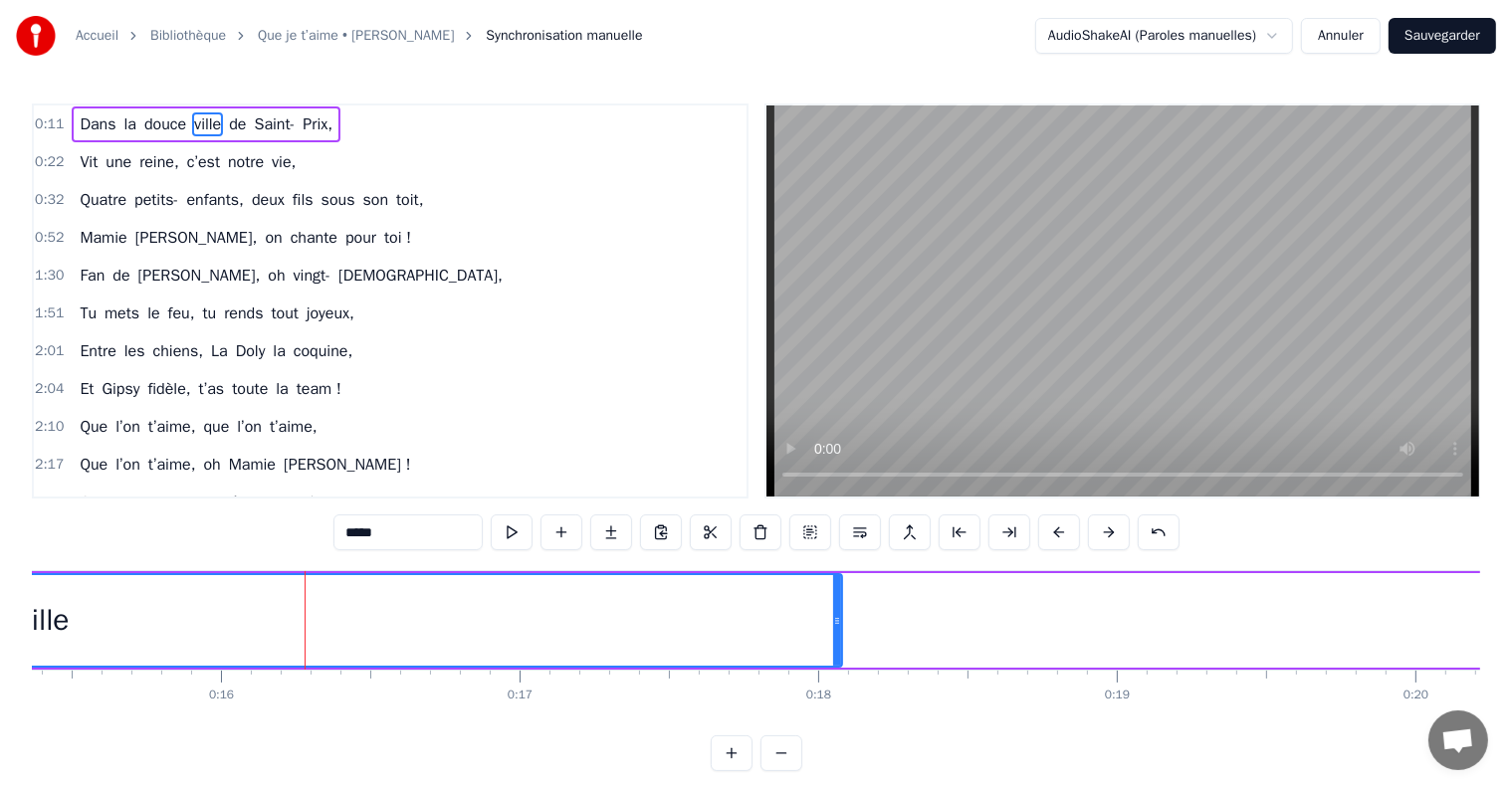 drag, startPoint x: 840, startPoint y: 613, endPoint x: 332, endPoint y: 594, distance: 508.3552 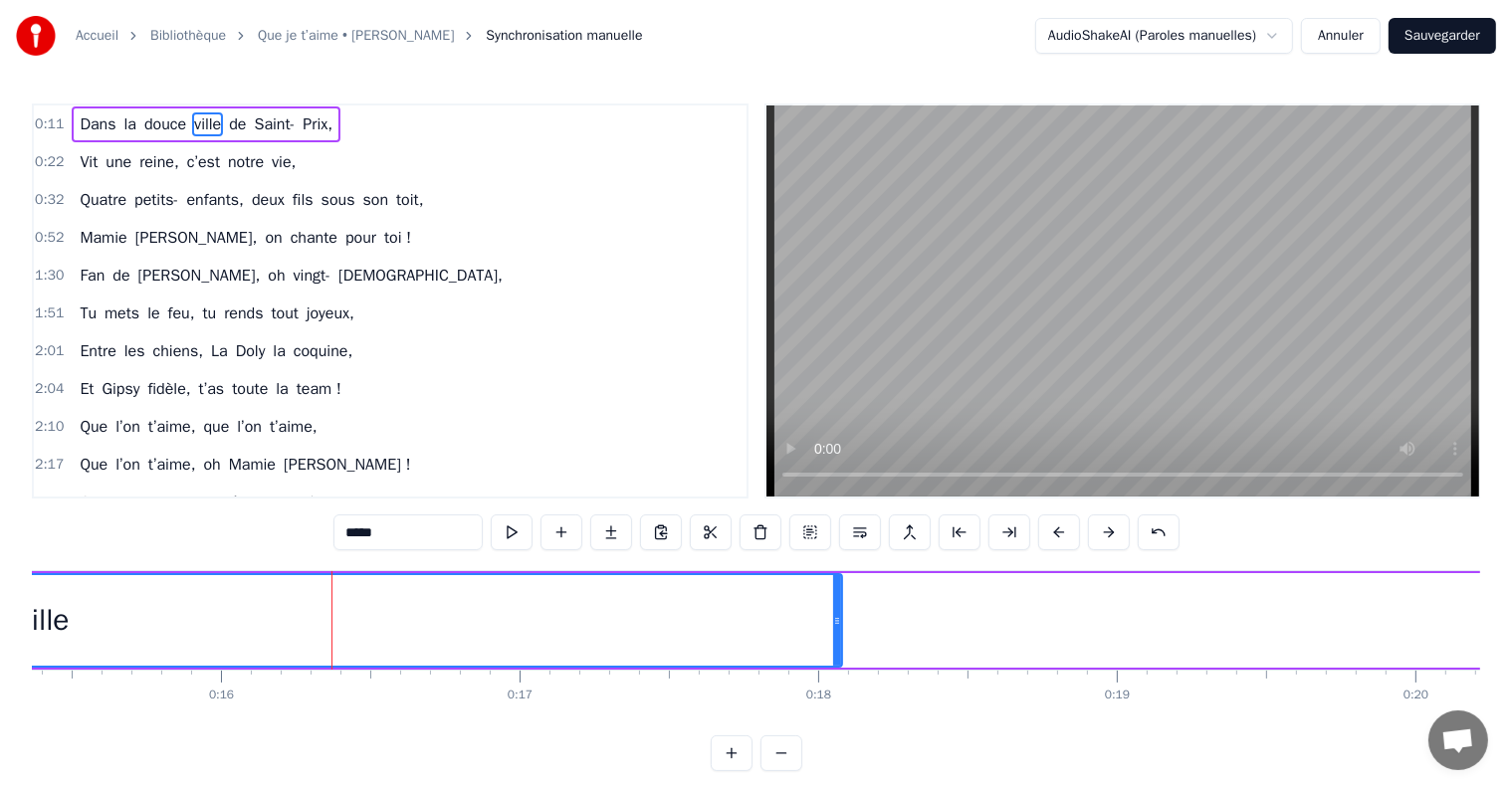 click on "ville" at bounding box center (44, 620) 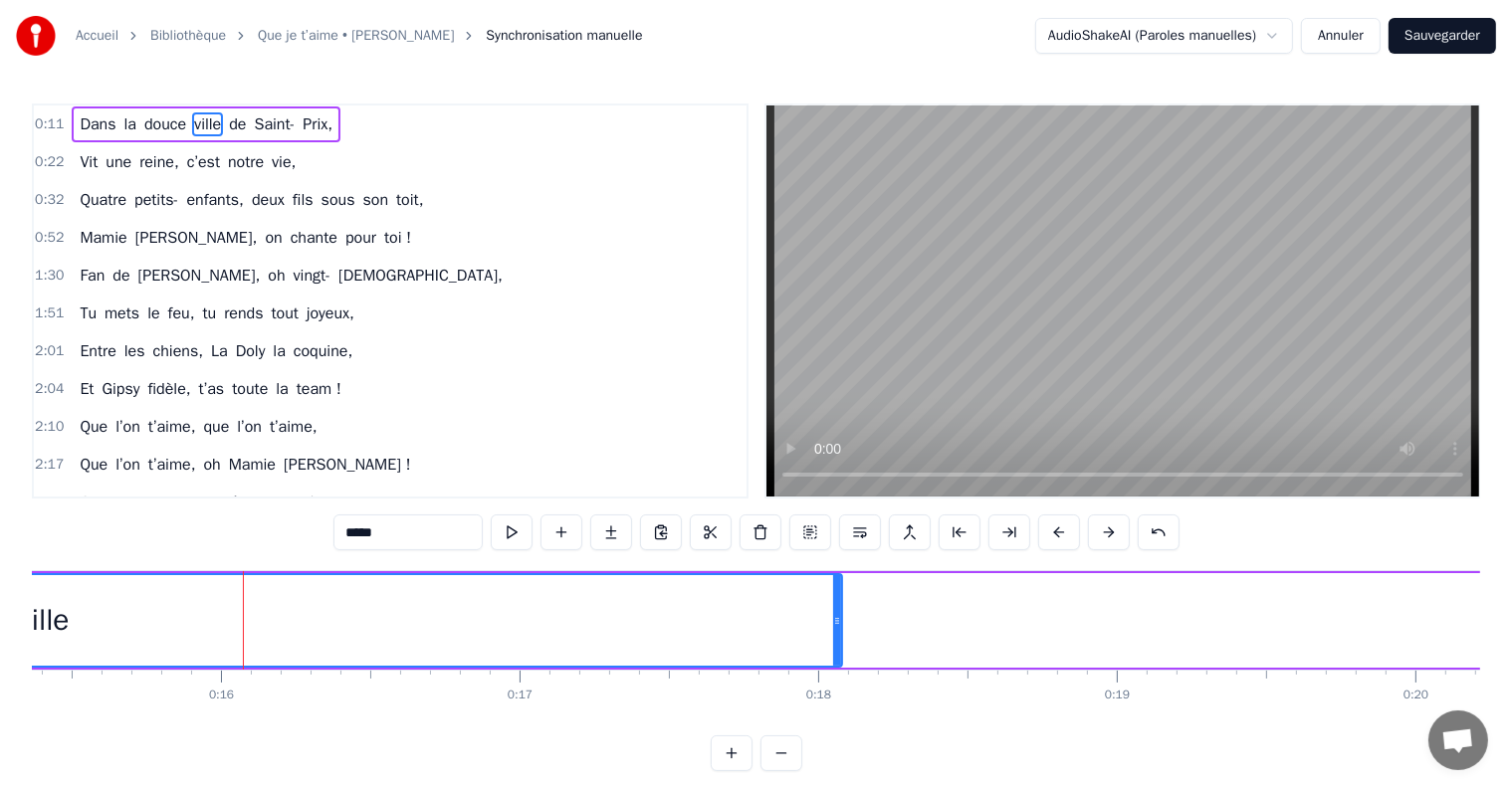 click on "Dans la douce ville de [GEOGRAPHIC_DATA]," at bounding box center [693, 620] 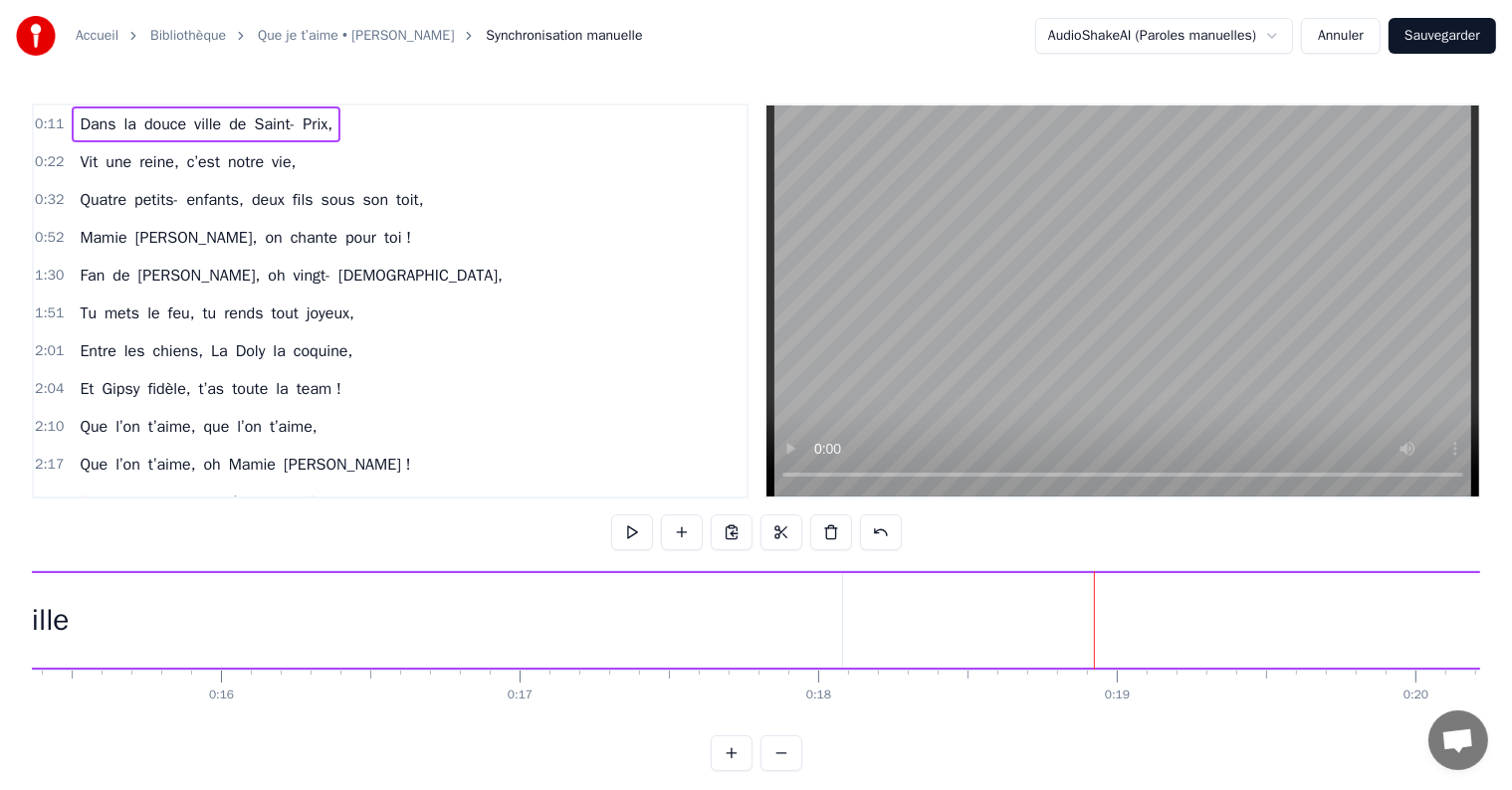 click on "ville" at bounding box center (44, 620) 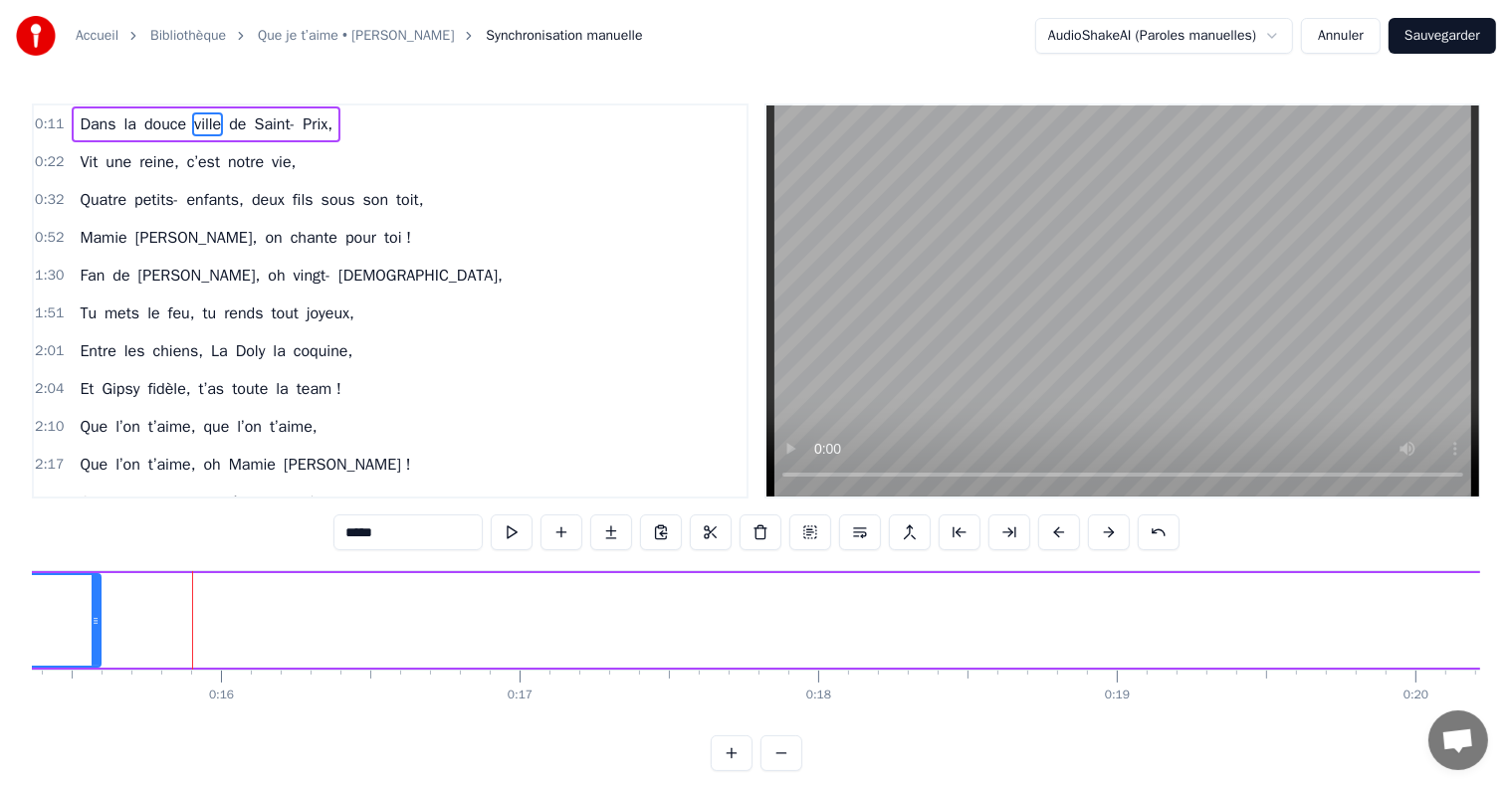 drag, startPoint x: 837, startPoint y: 612, endPoint x: 95, endPoint y: 595, distance: 742.19472 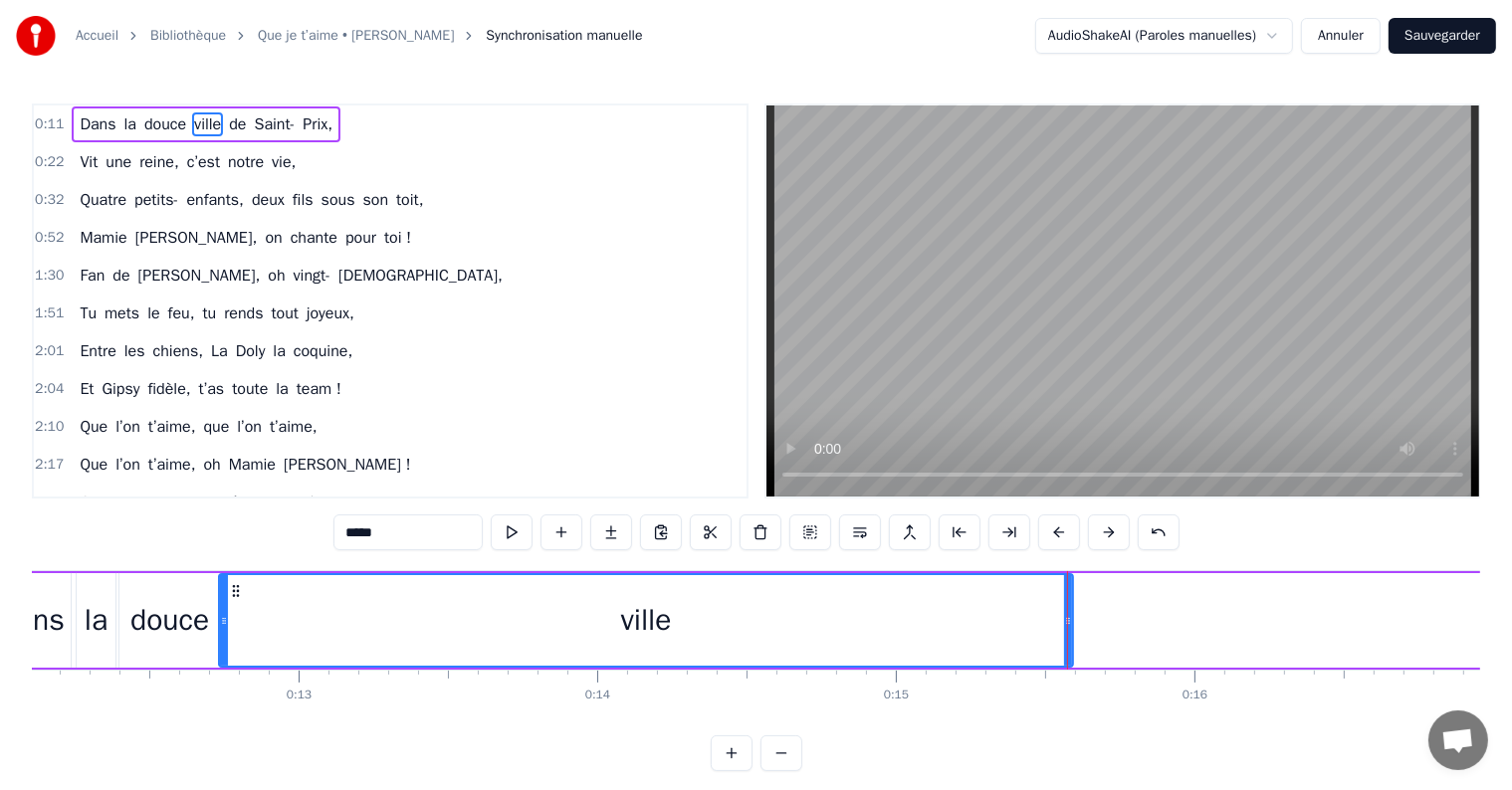 scroll, scrollTop: 0, scrollLeft: 3546, axis: horizontal 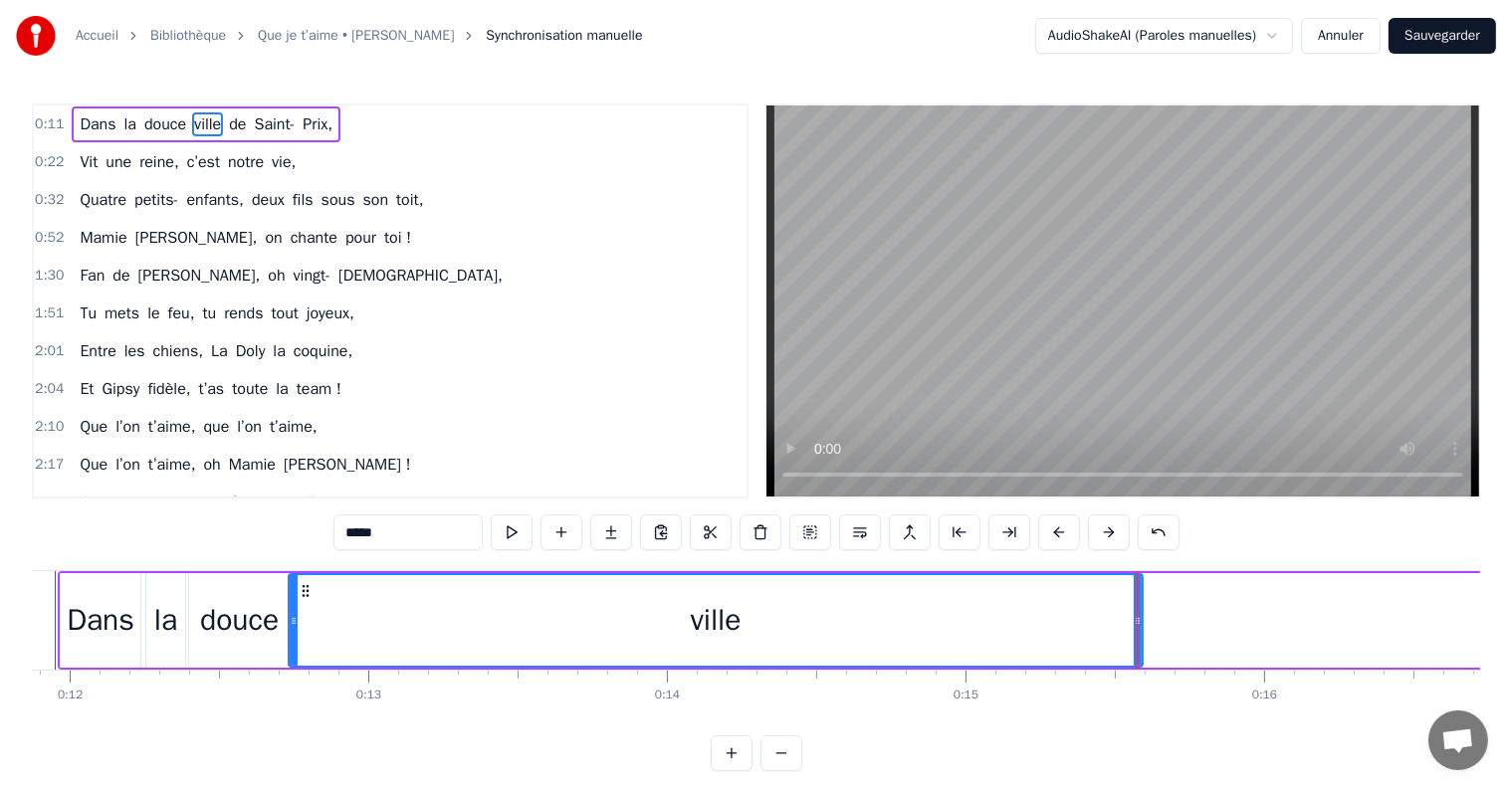 click at bounding box center [1137, 620] 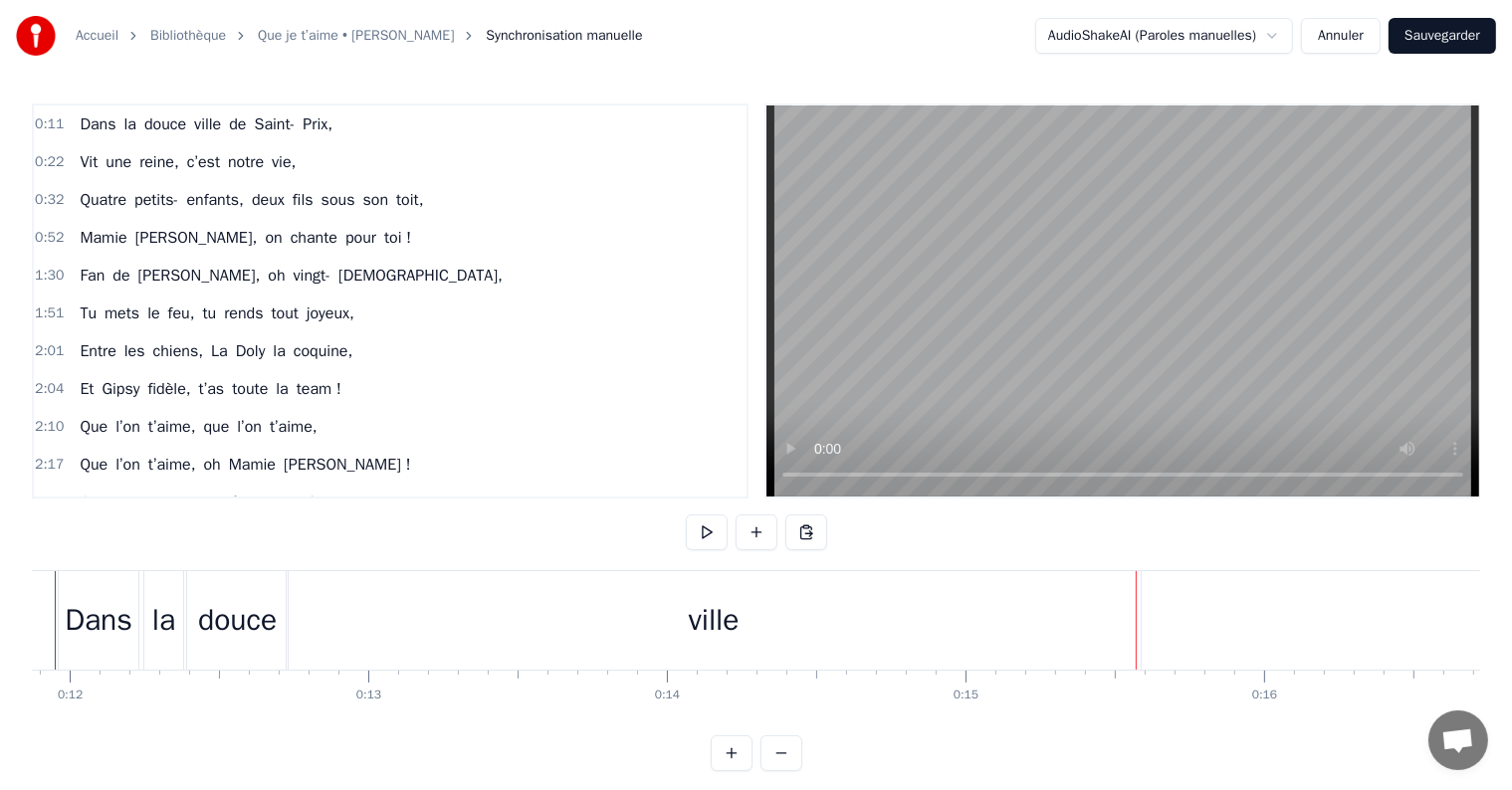 click on "ville" at bounding box center (714, 620) 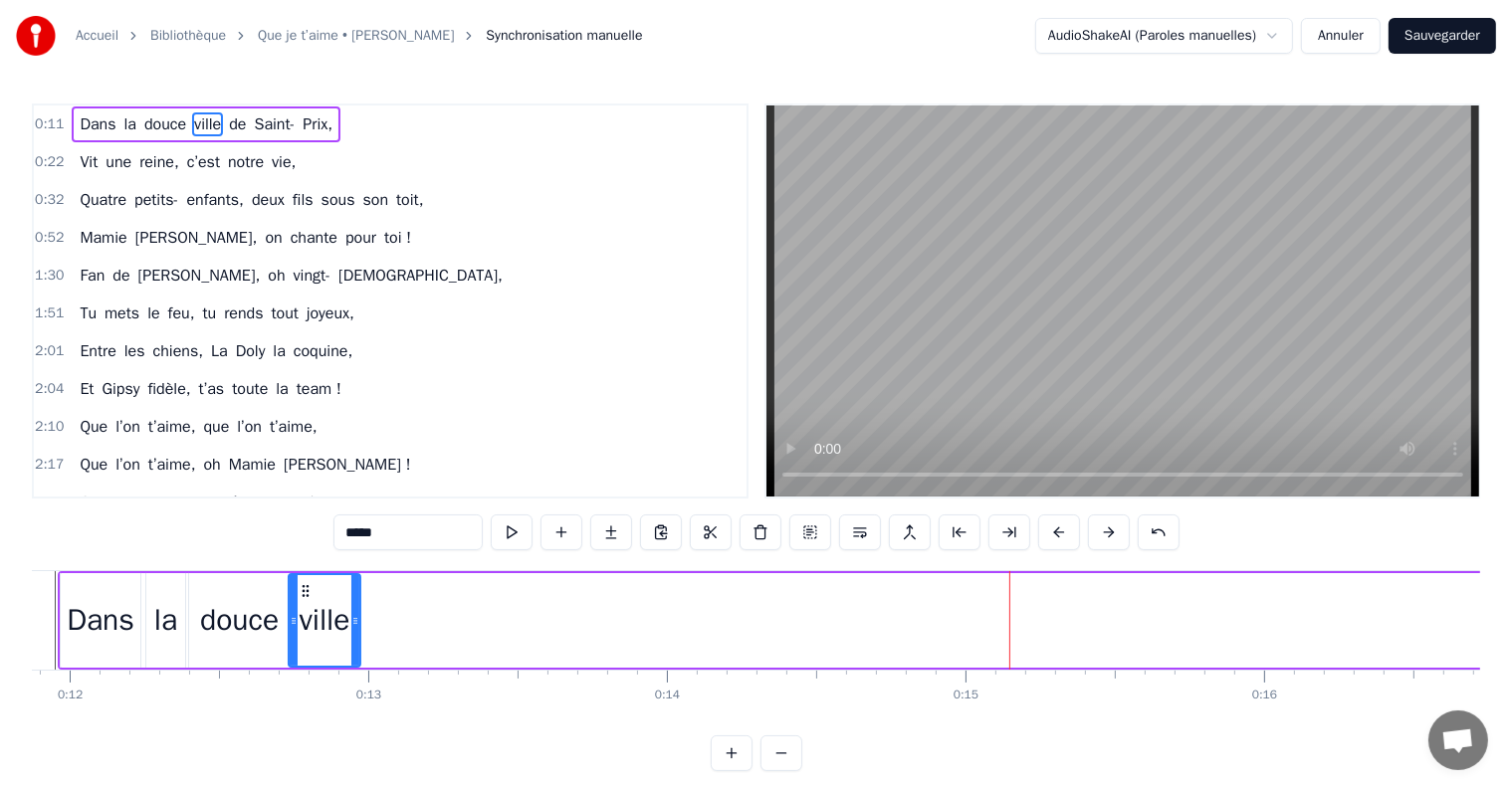 drag, startPoint x: 1139, startPoint y: 610, endPoint x: 356, endPoint y: 613, distance: 783.00575 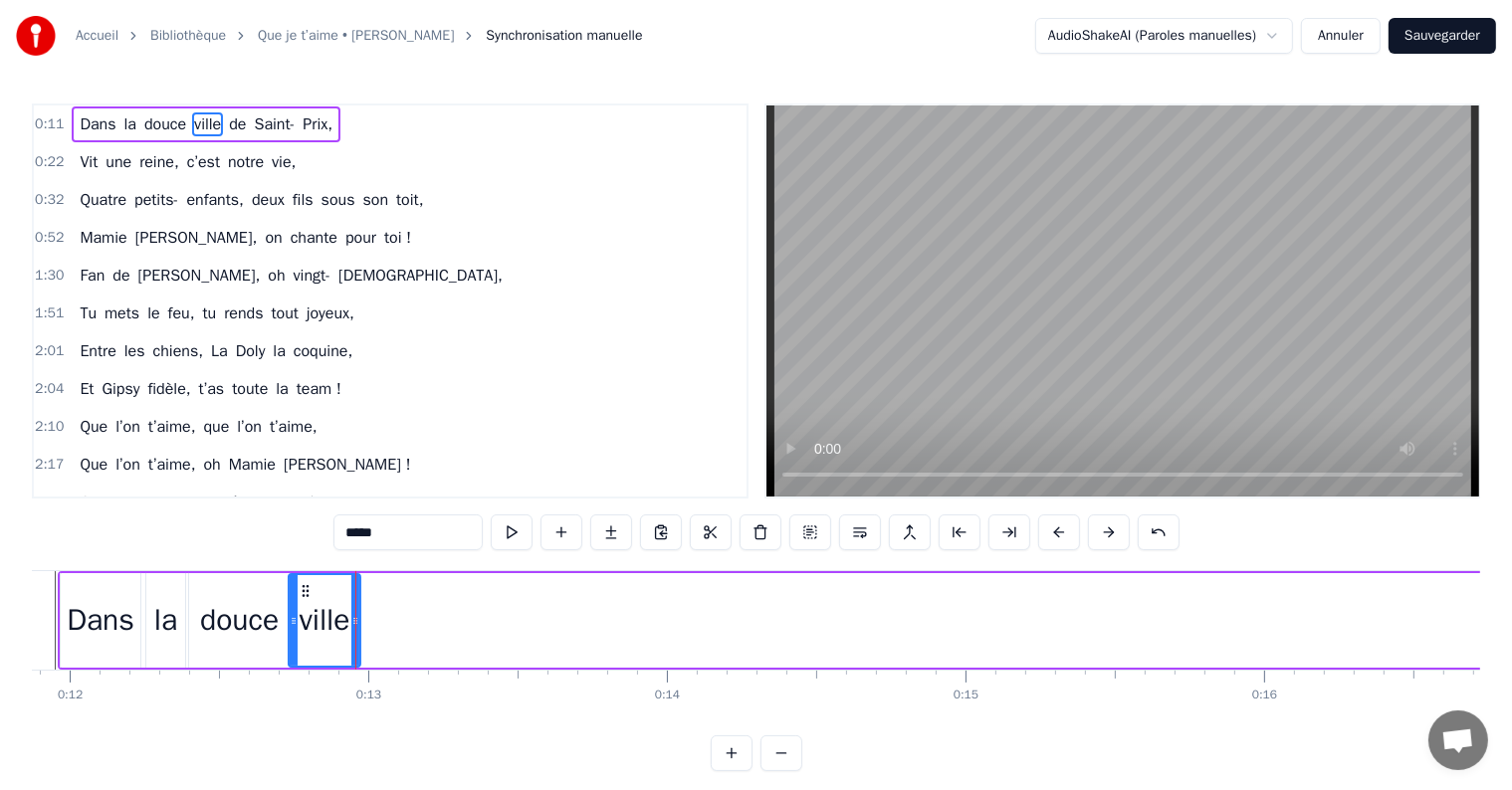 click at bounding box center [27373, 620] 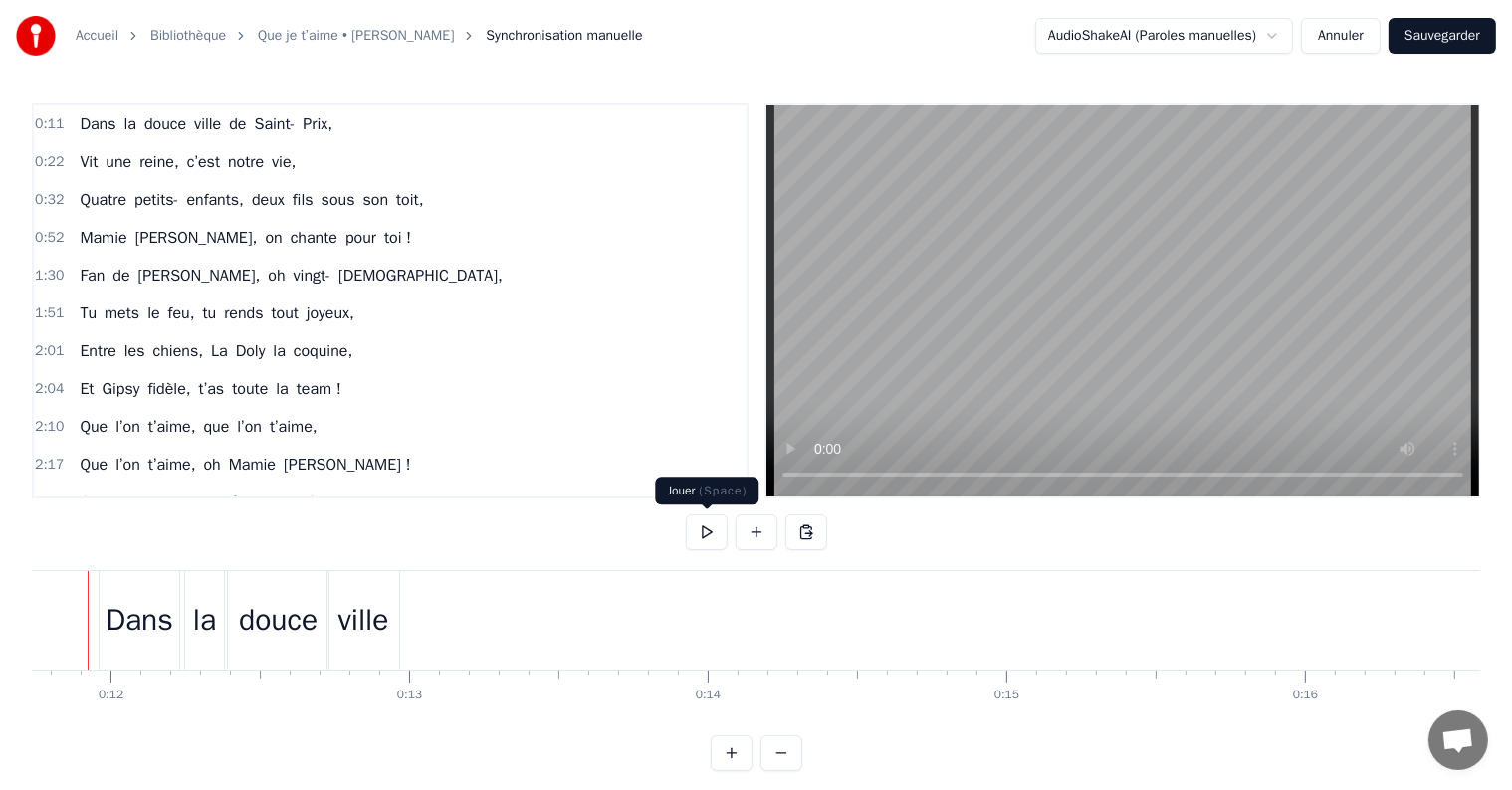 scroll, scrollTop: 0, scrollLeft: 3460, axis: horizontal 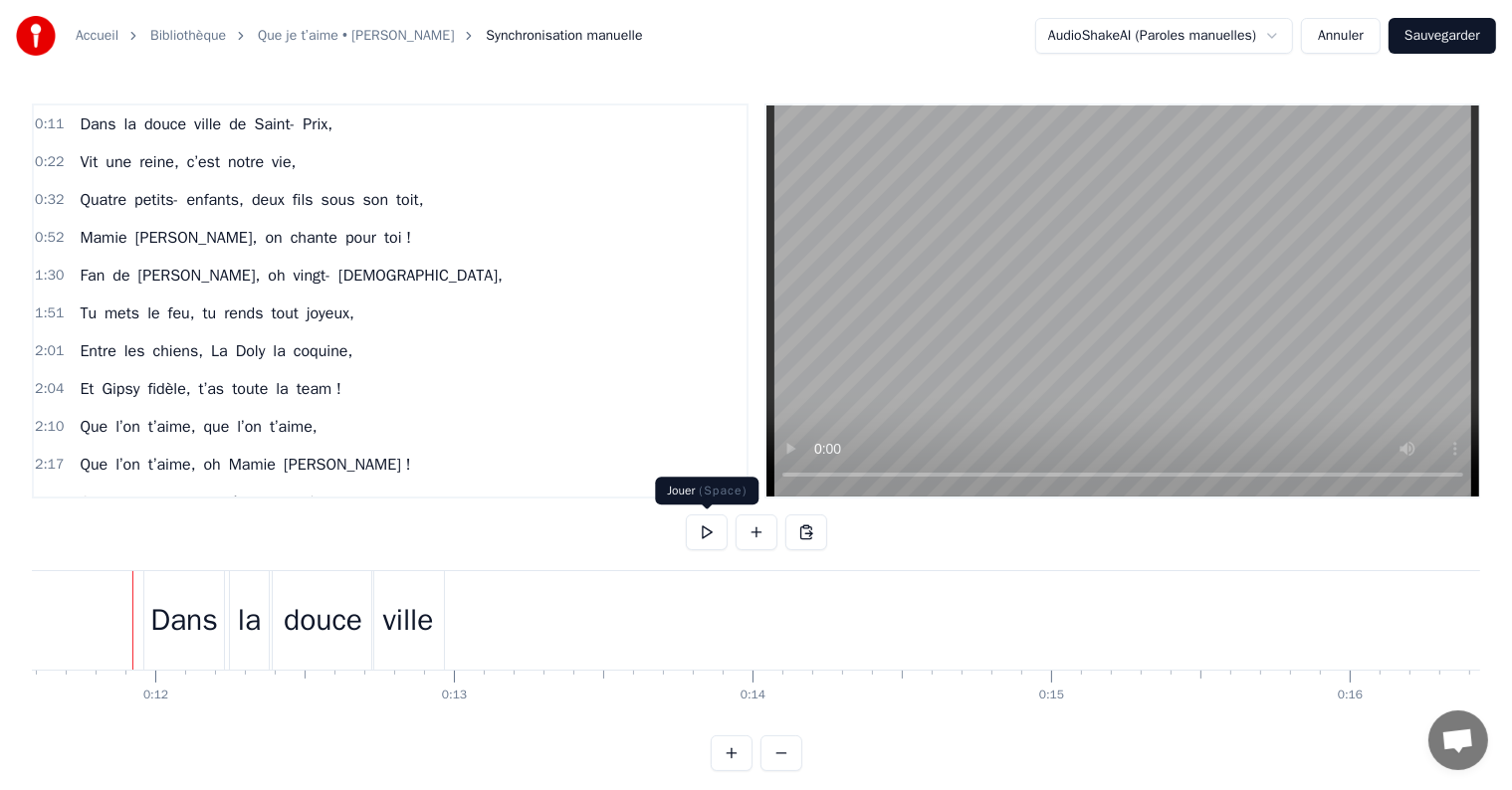 click at bounding box center [707, 532] 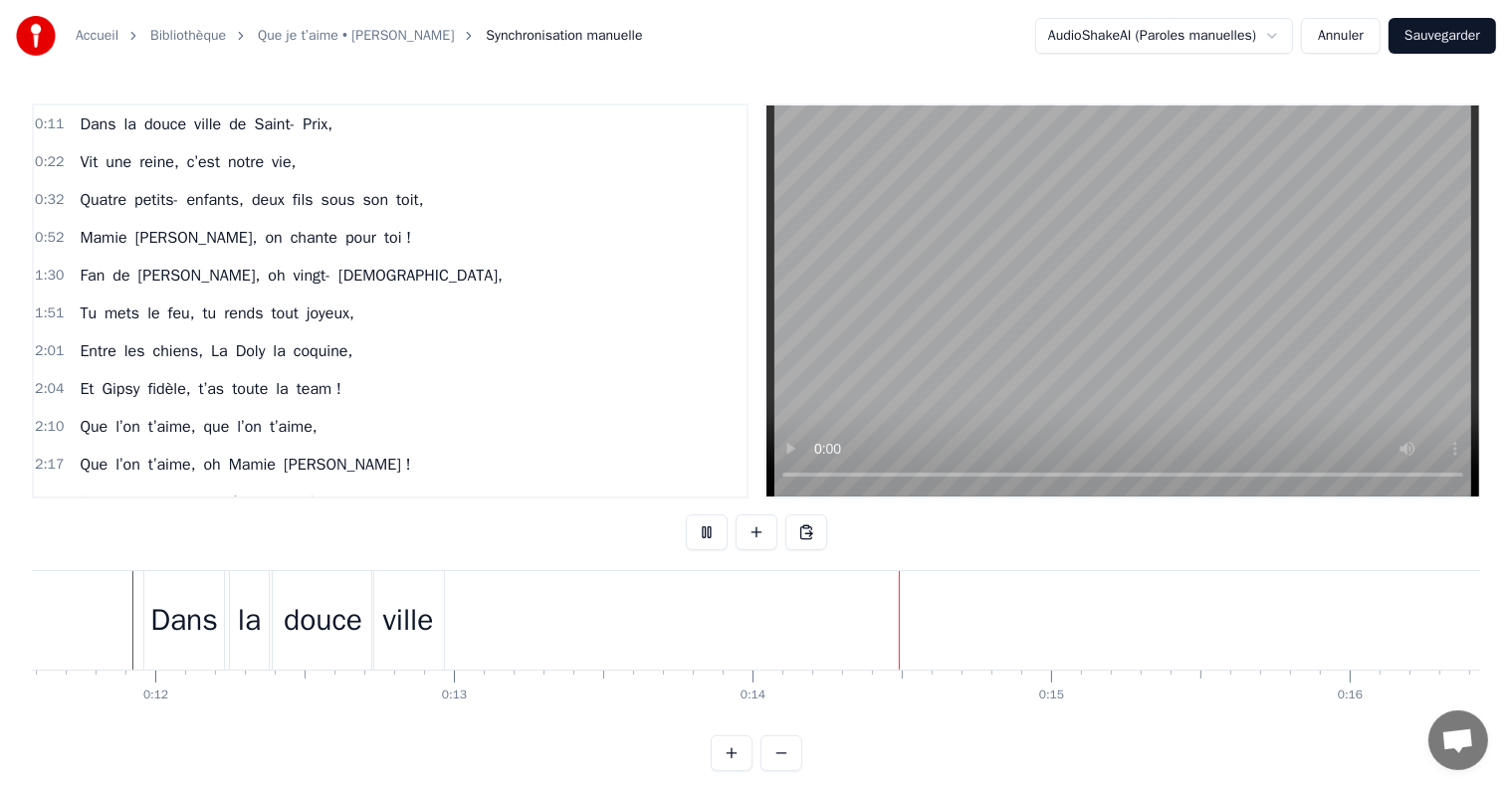 click at bounding box center [707, 532] 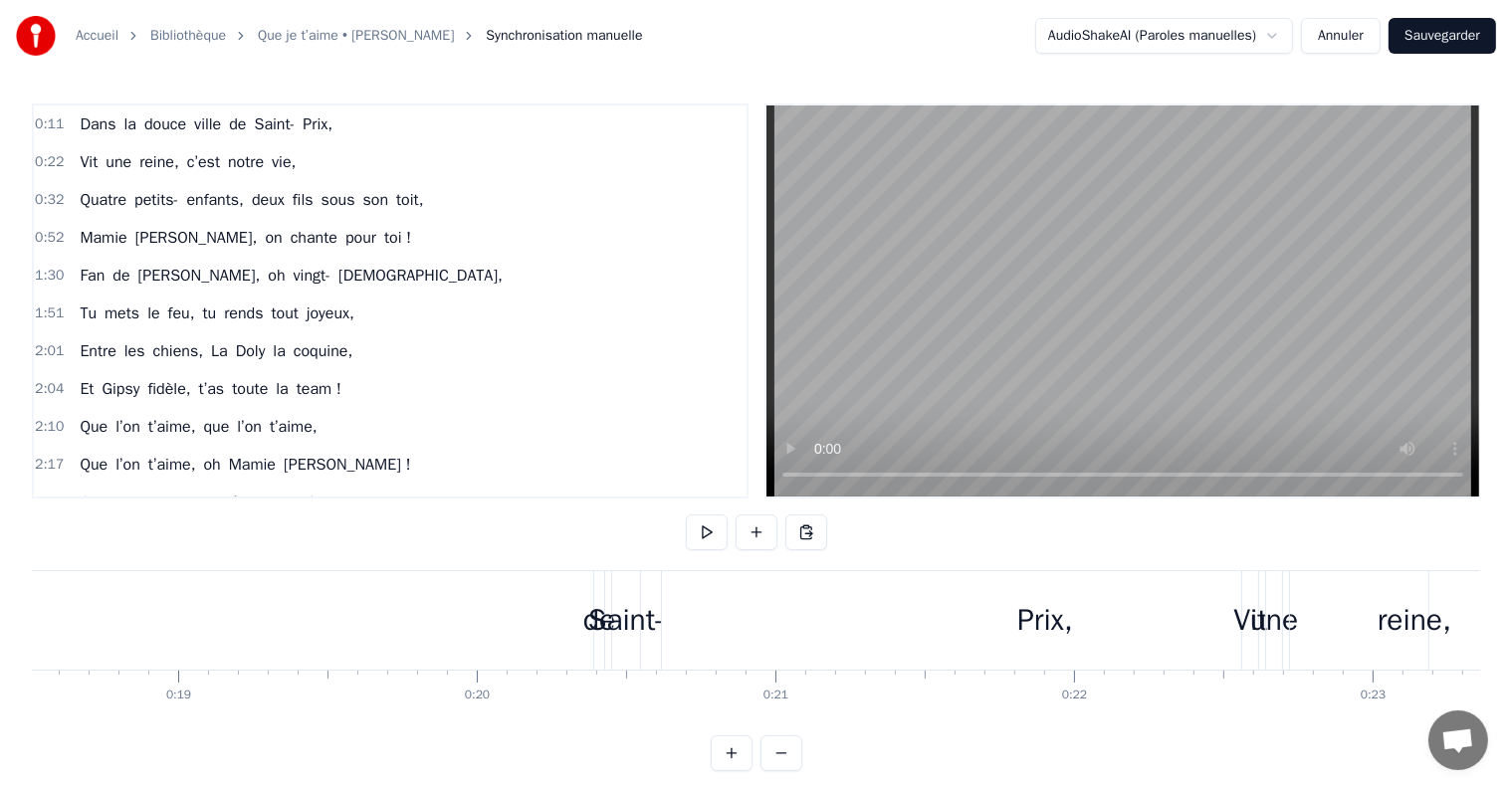 scroll, scrollTop: 0, scrollLeft: 5424, axis: horizontal 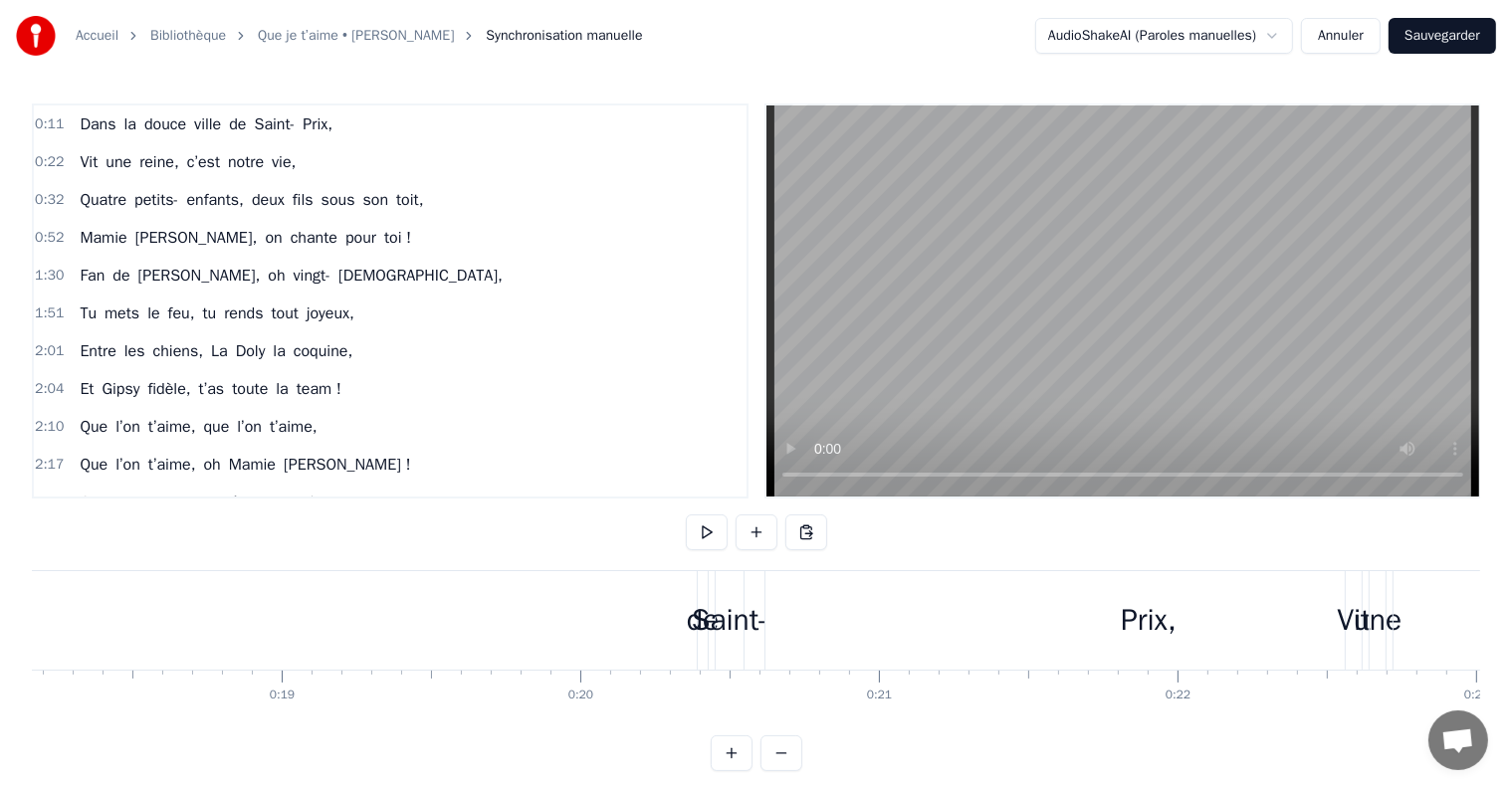 click on "Dans la douce ville de [GEOGRAPHIC_DATA]," at bounding box center (-142, 620) 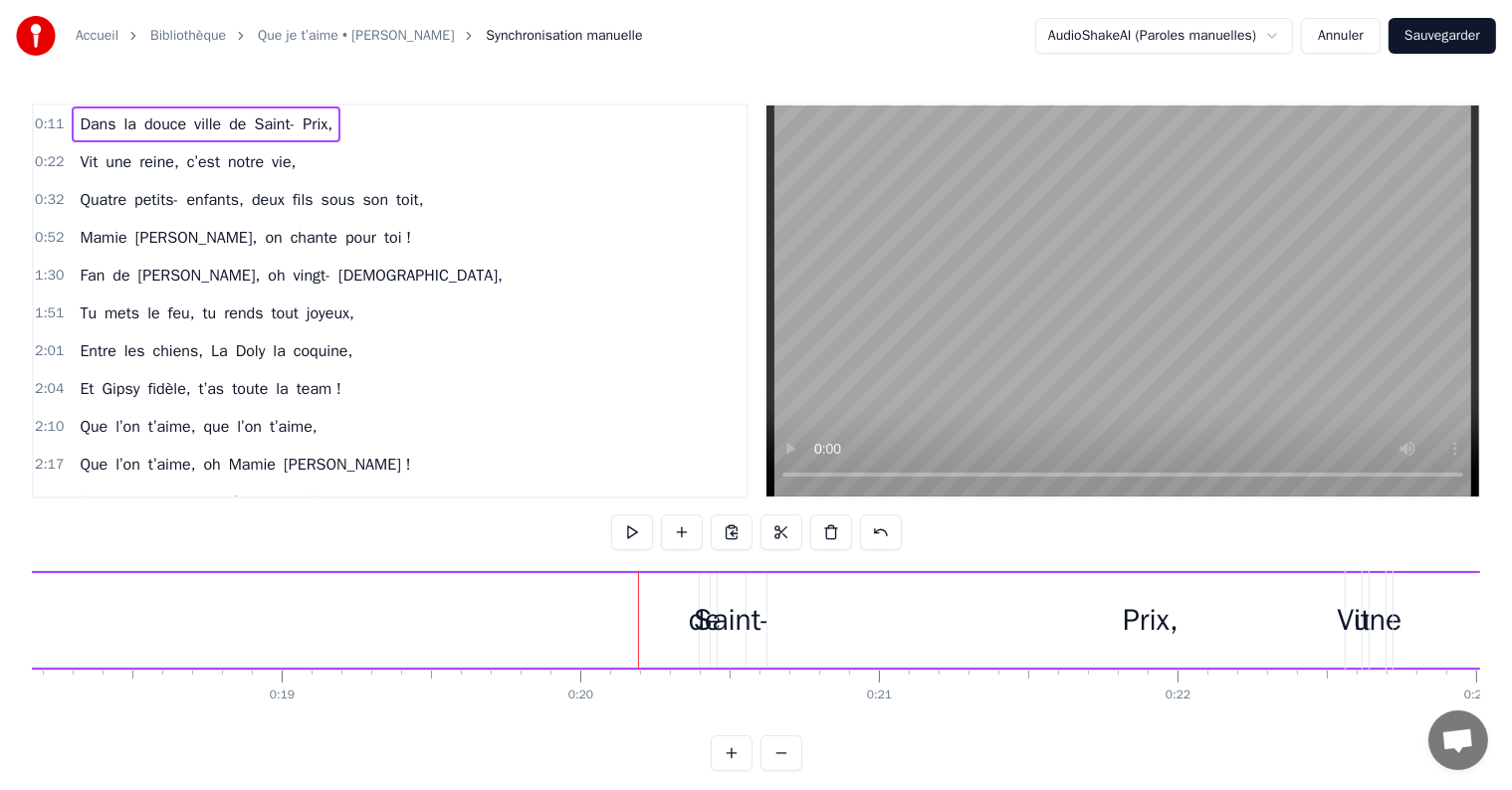 click on "Saint-" at bounding box center [732, 620] 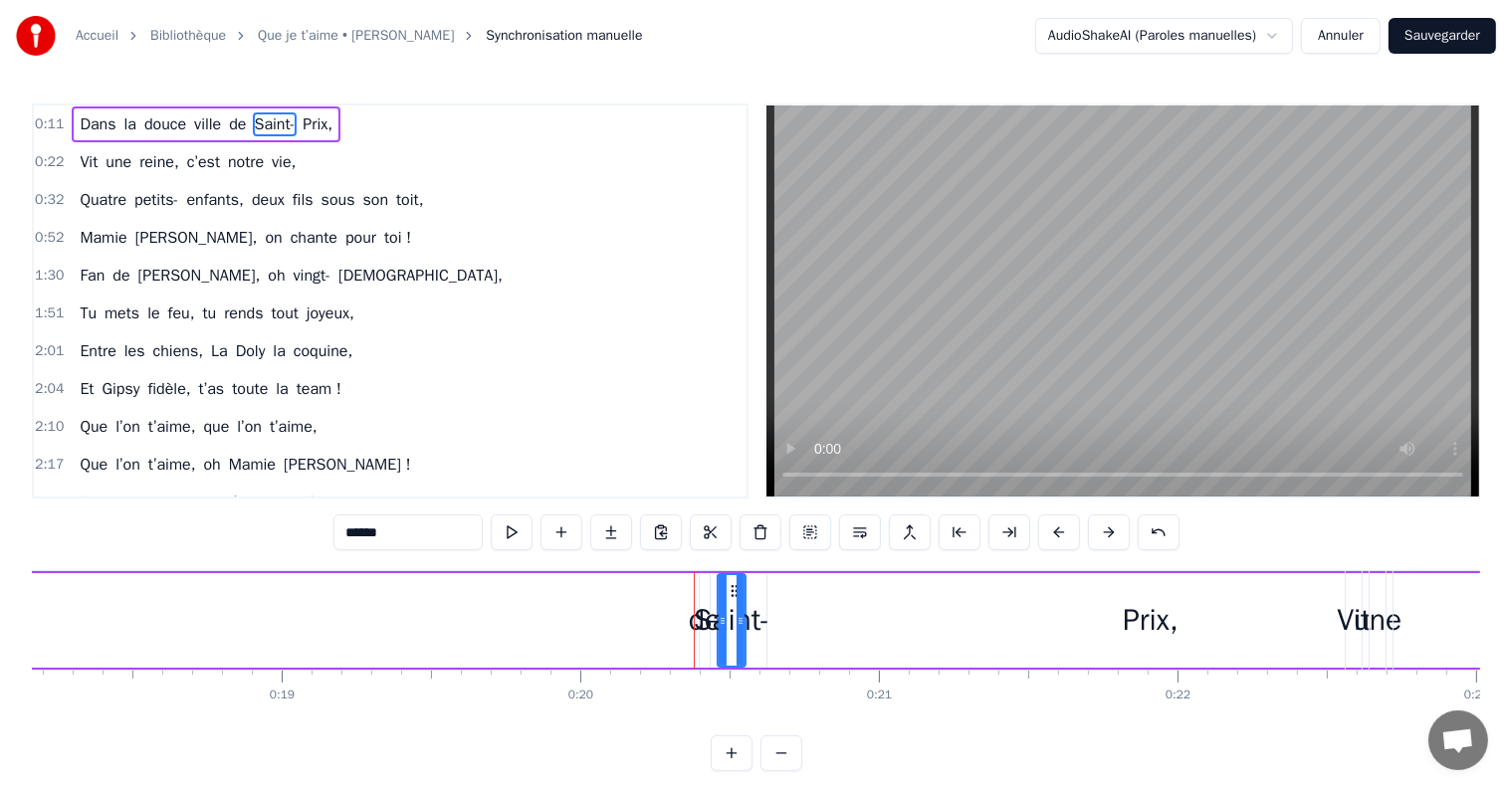 click on "Dans la douce ville de [GEOGRAPHIC_DATA]," at bounding box center [-142, 620] 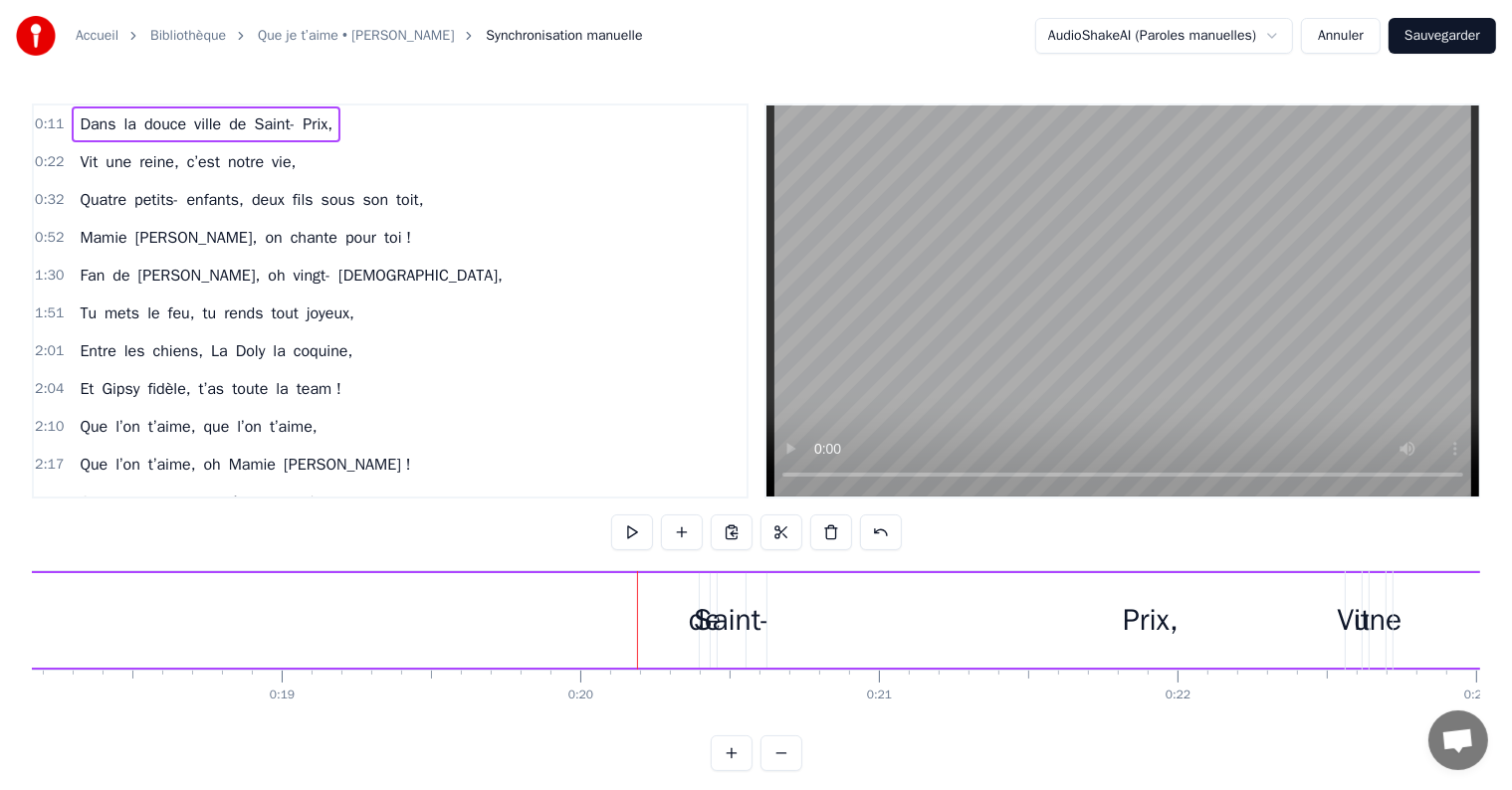 click on "de" at bounding box center [705, 620] 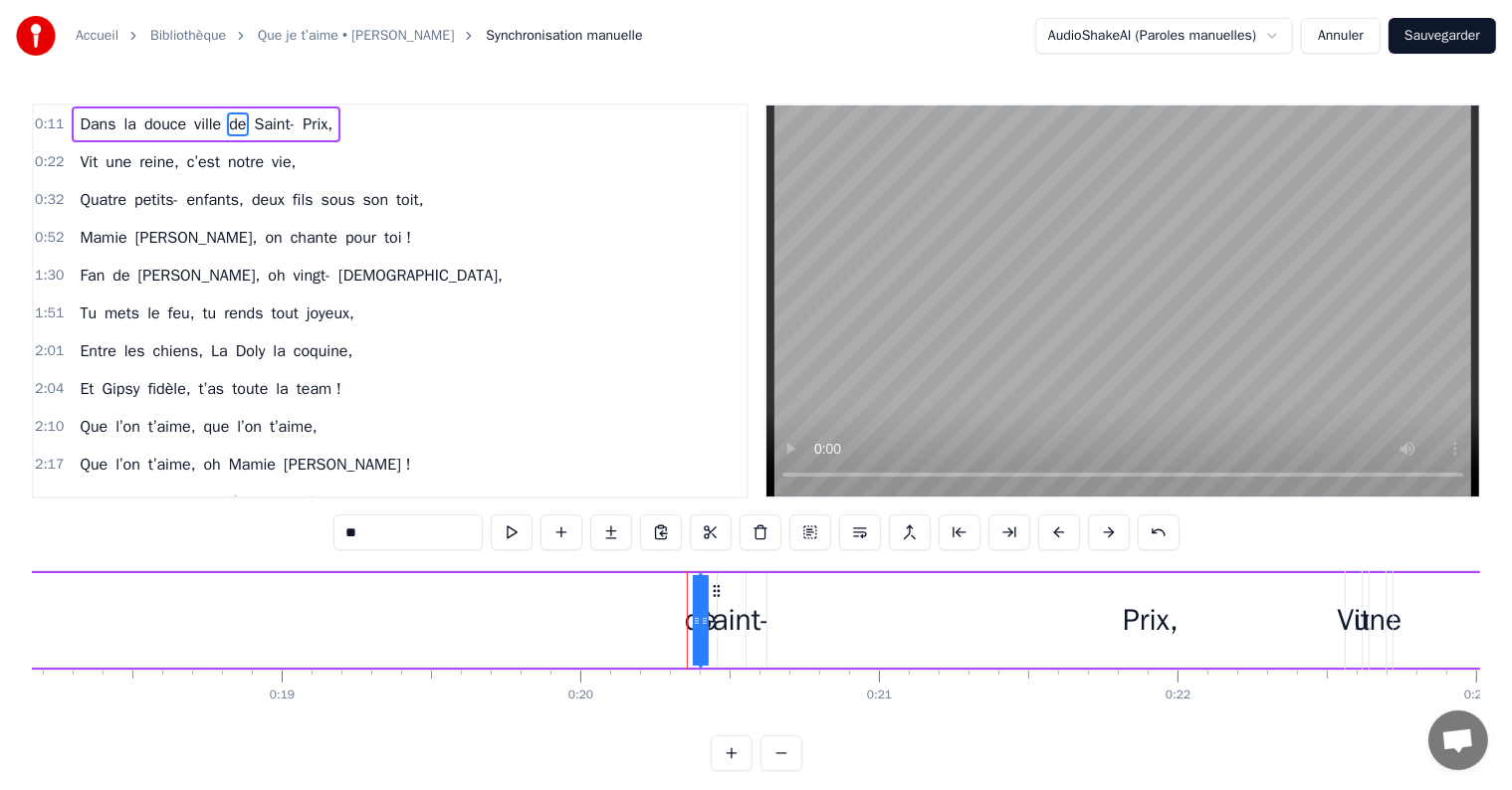drag, startPoint x: 705, startPoint y: 617, endPoint x: 359, endPoint y: 605, distance: 346.20803 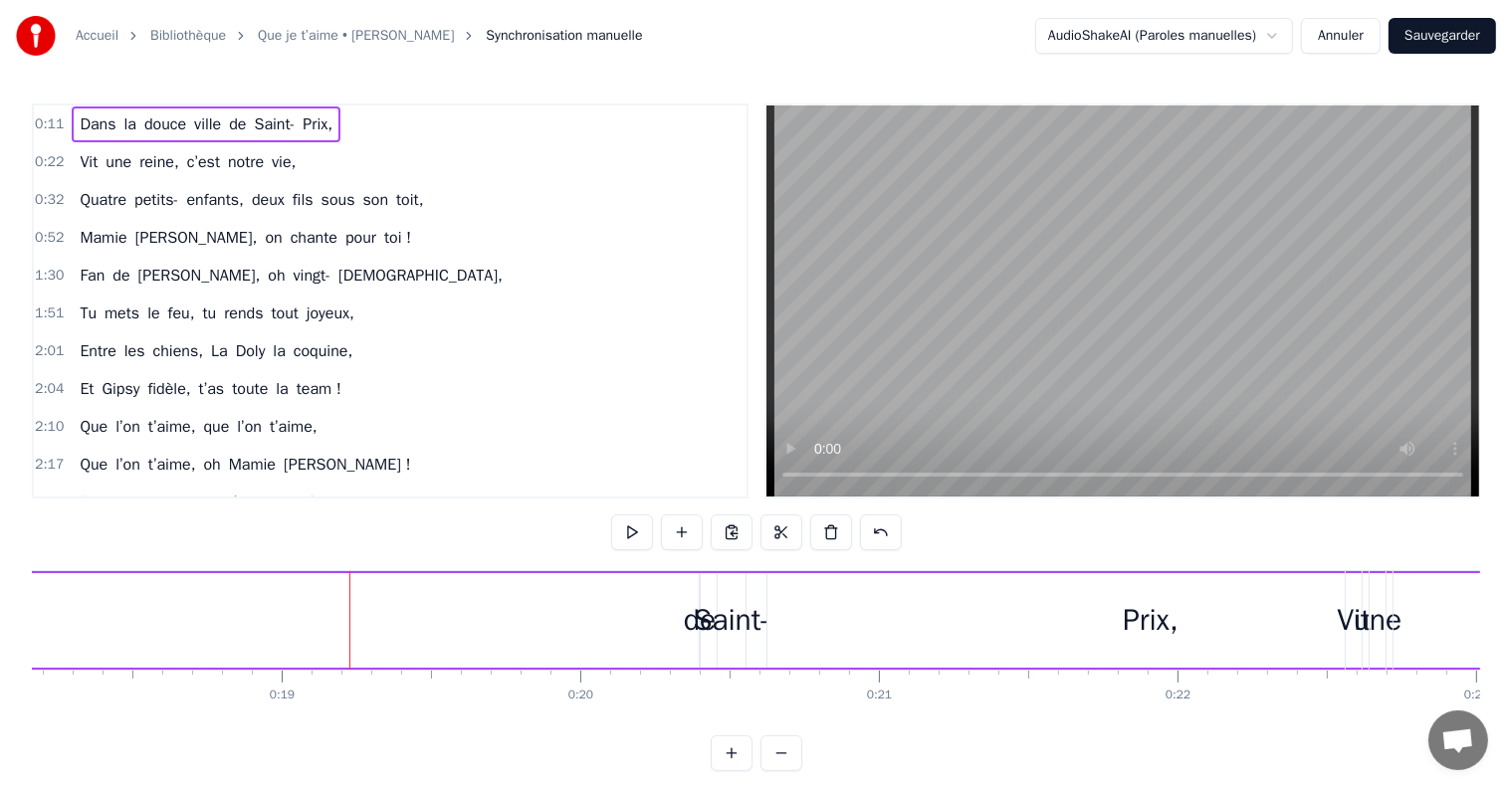 click on "Dans la douce ville de [GEOGRAPHIC_DATA]," at bounding box center (-142, 620) 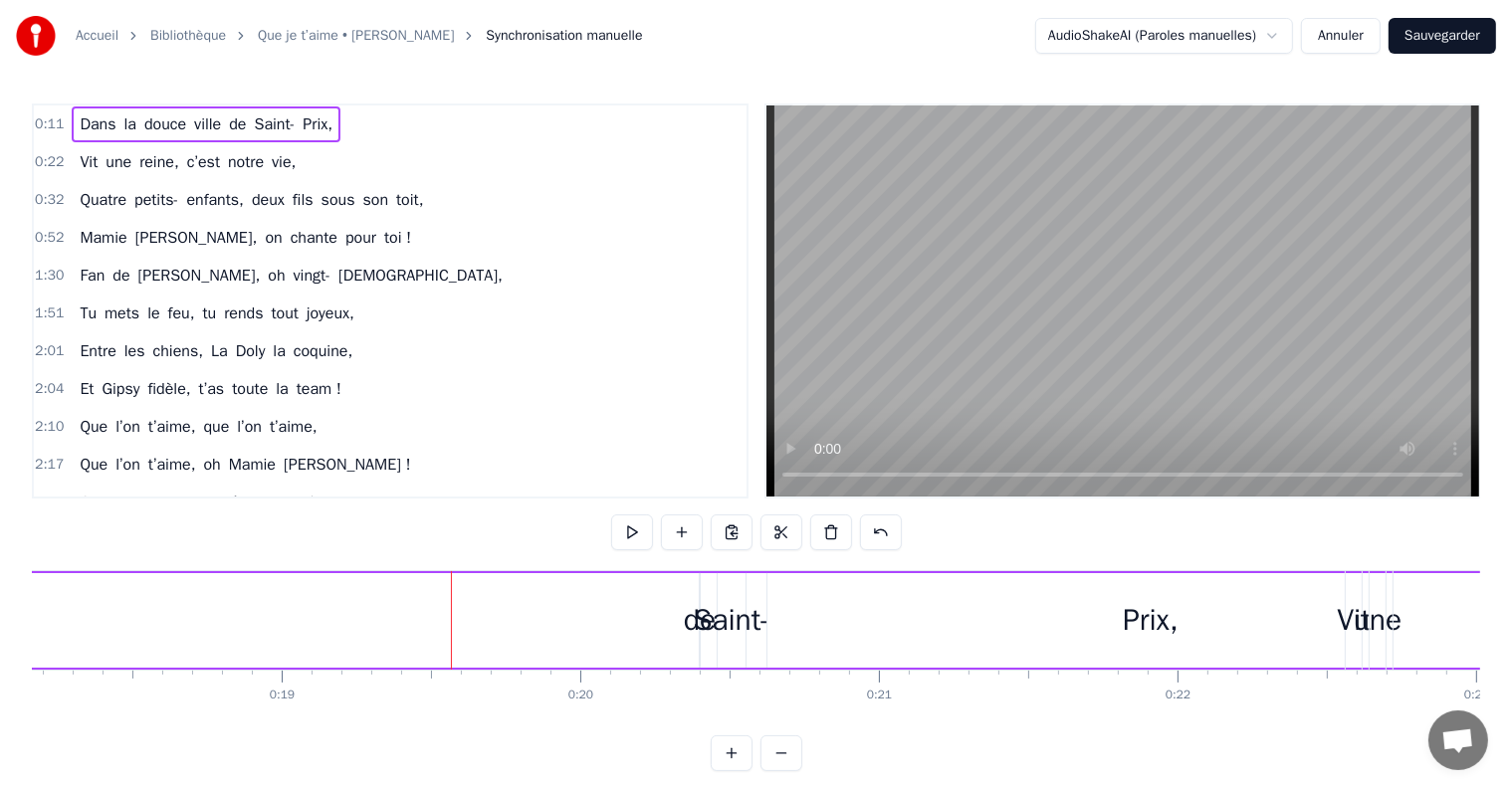 click on "de" at bounding box center [700, 620] 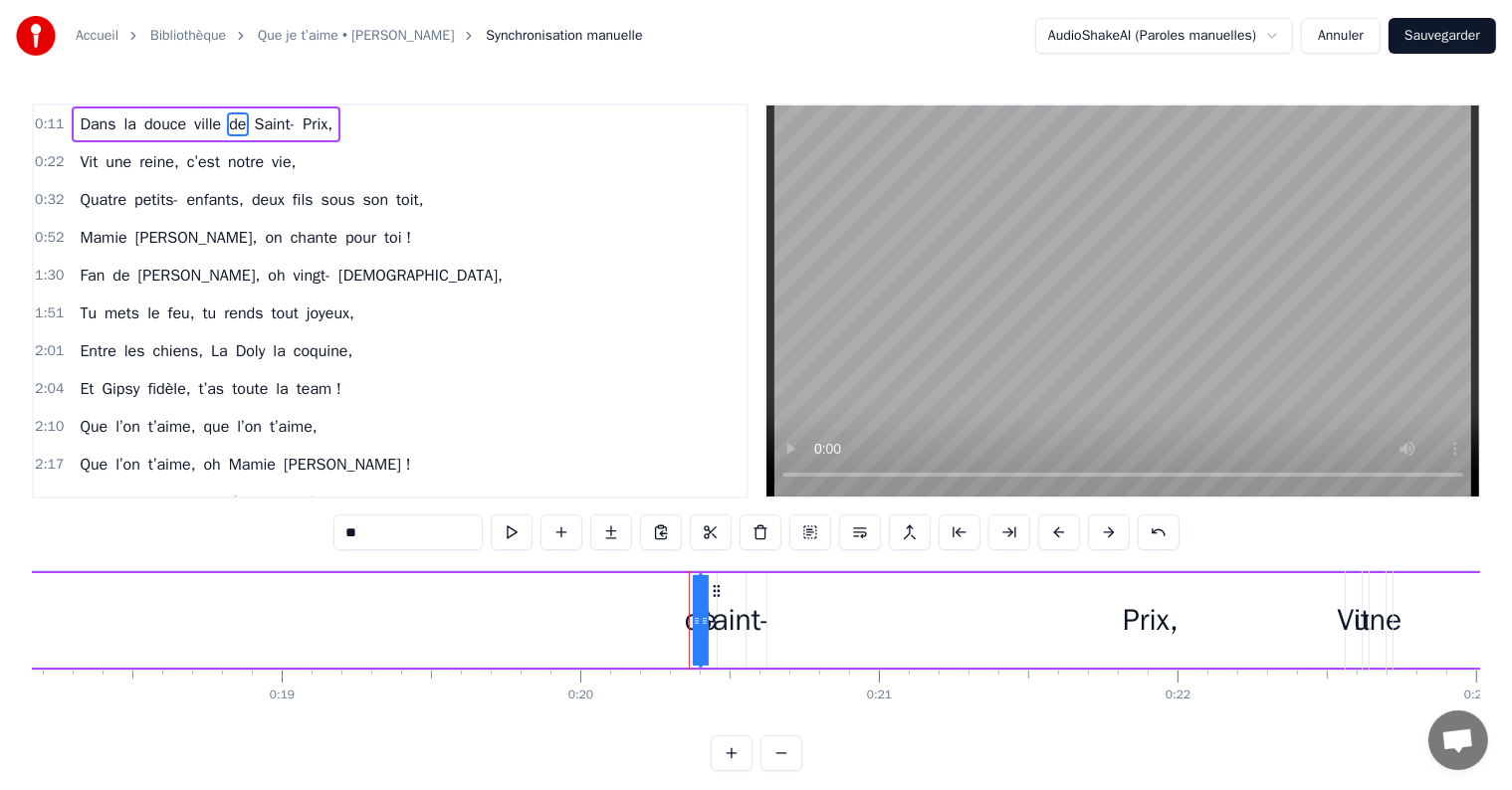 click 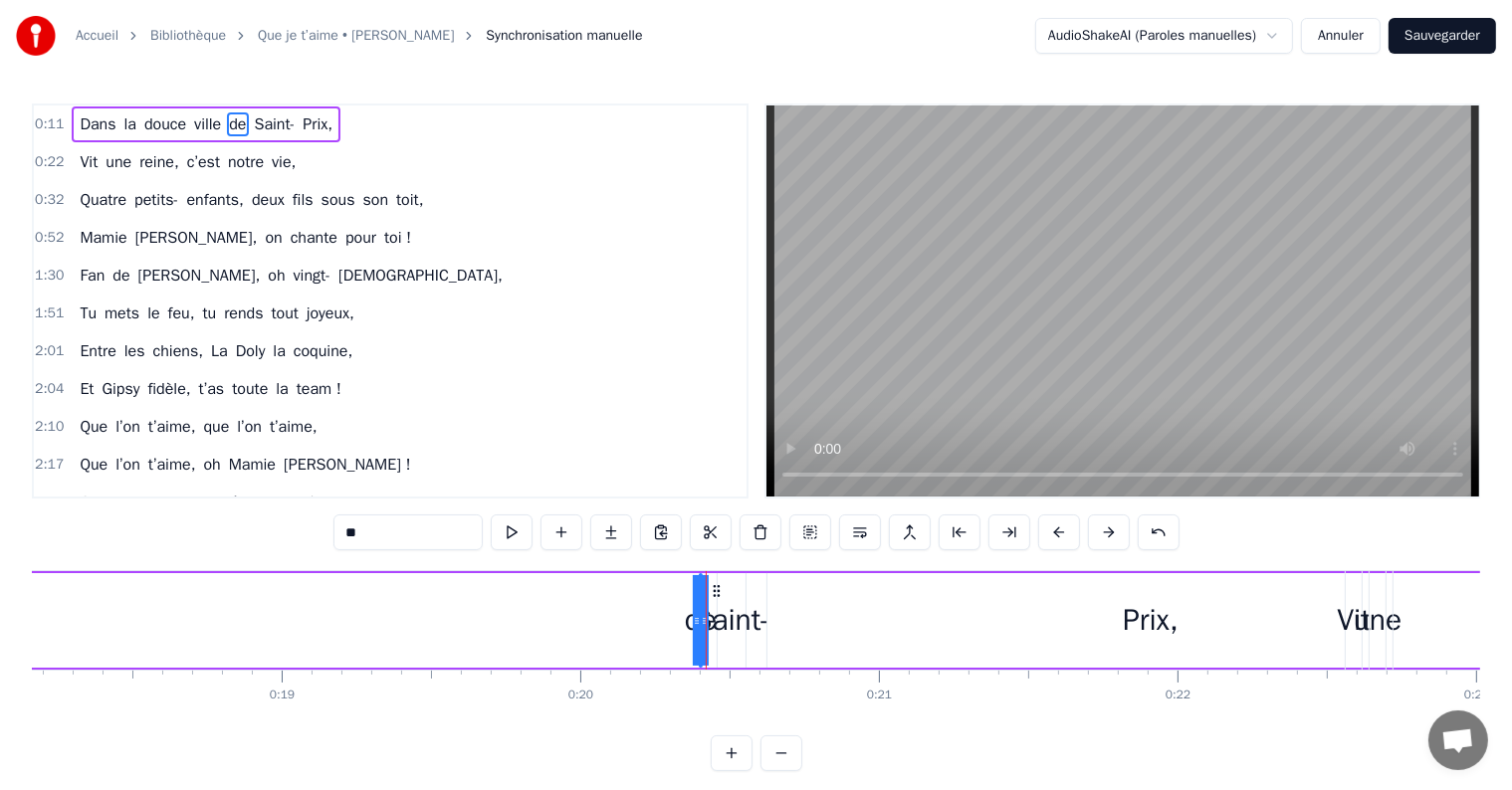 drag, startPoint x: 693, startPoint y: 619, endPoint x: 569, endPoint y: 615, distance: 124.0645 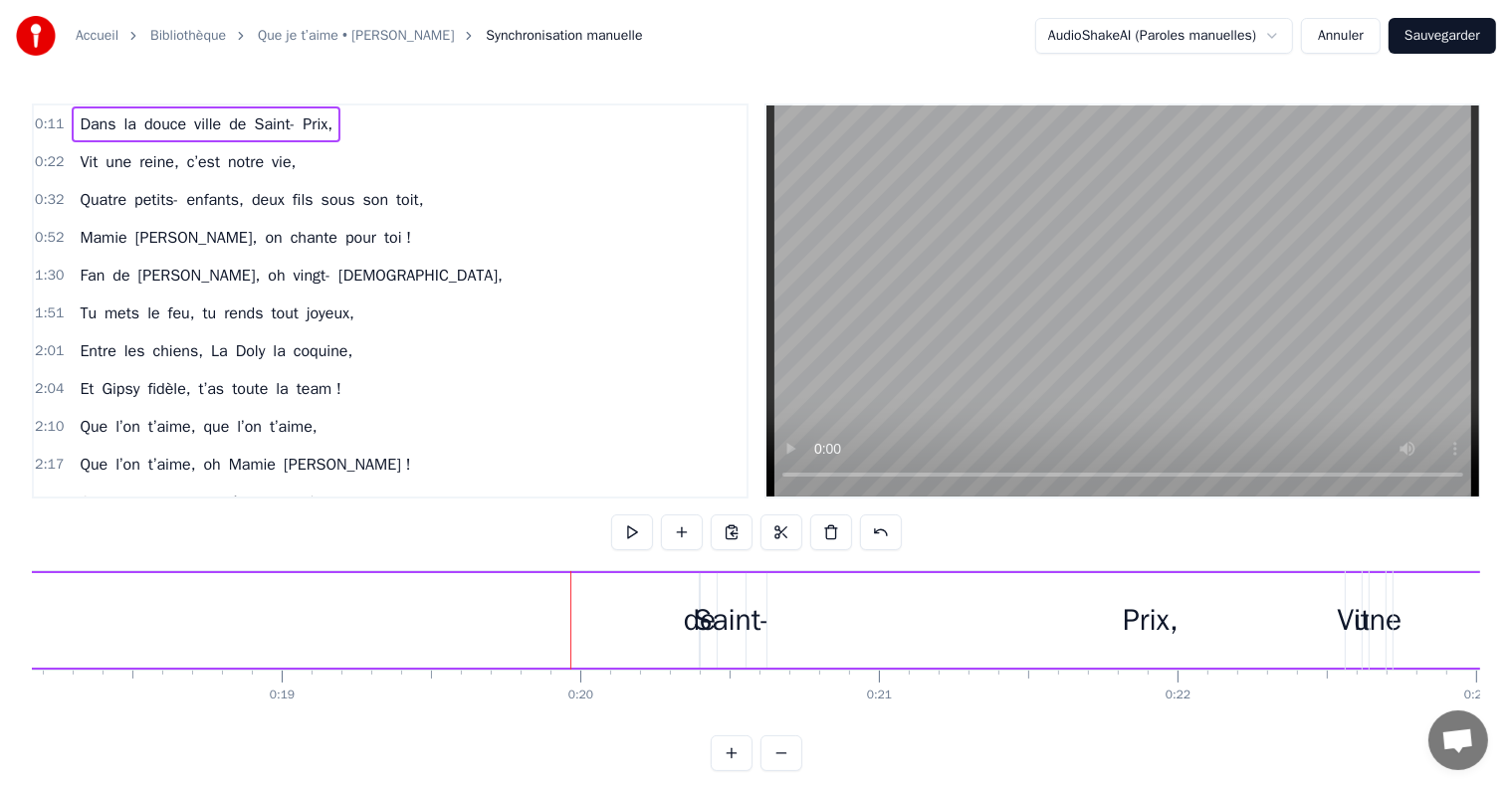 click on "de" at bounding box center (700, 620) 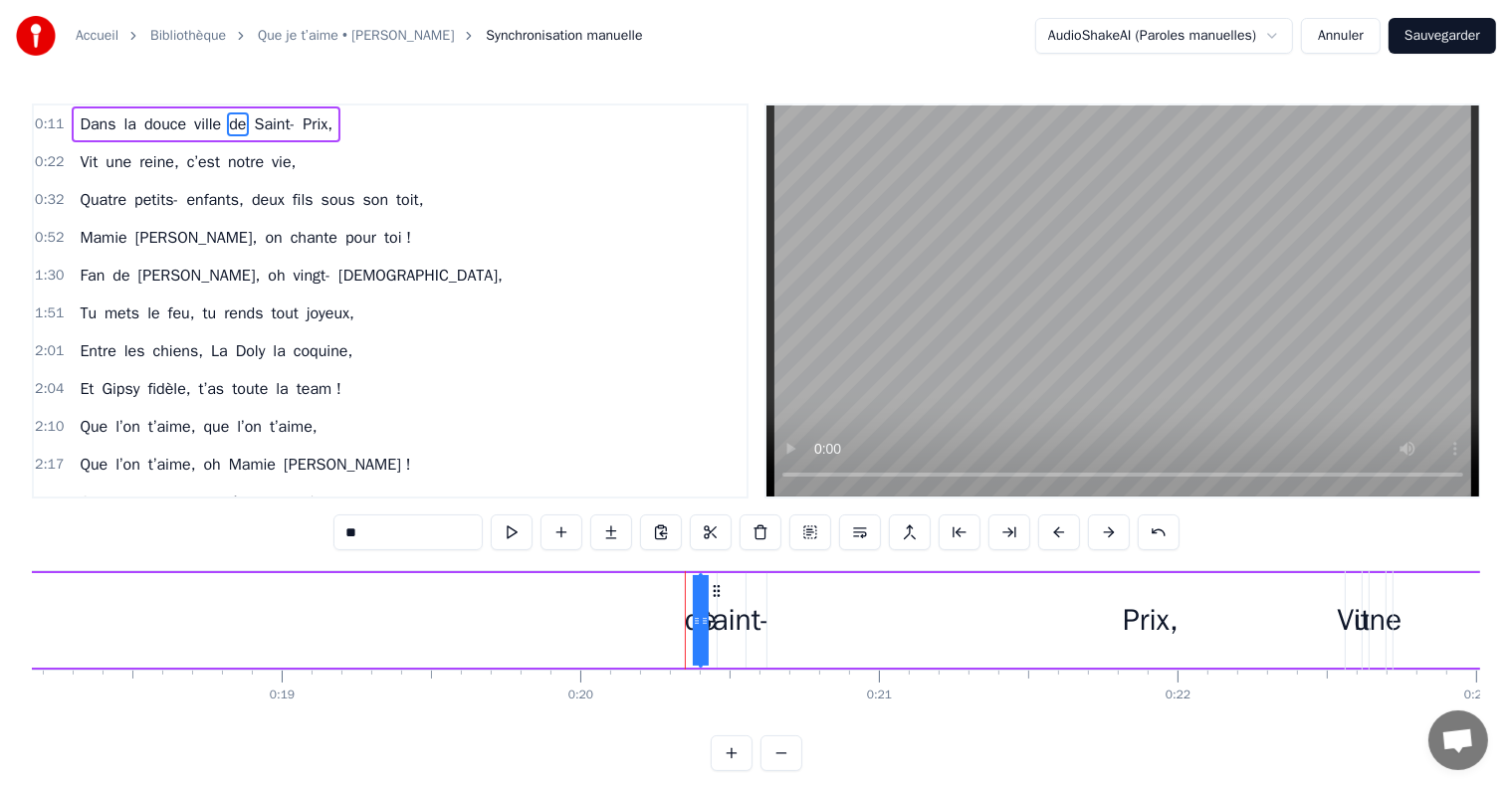 click on "de" at bounding box center [237, 124] 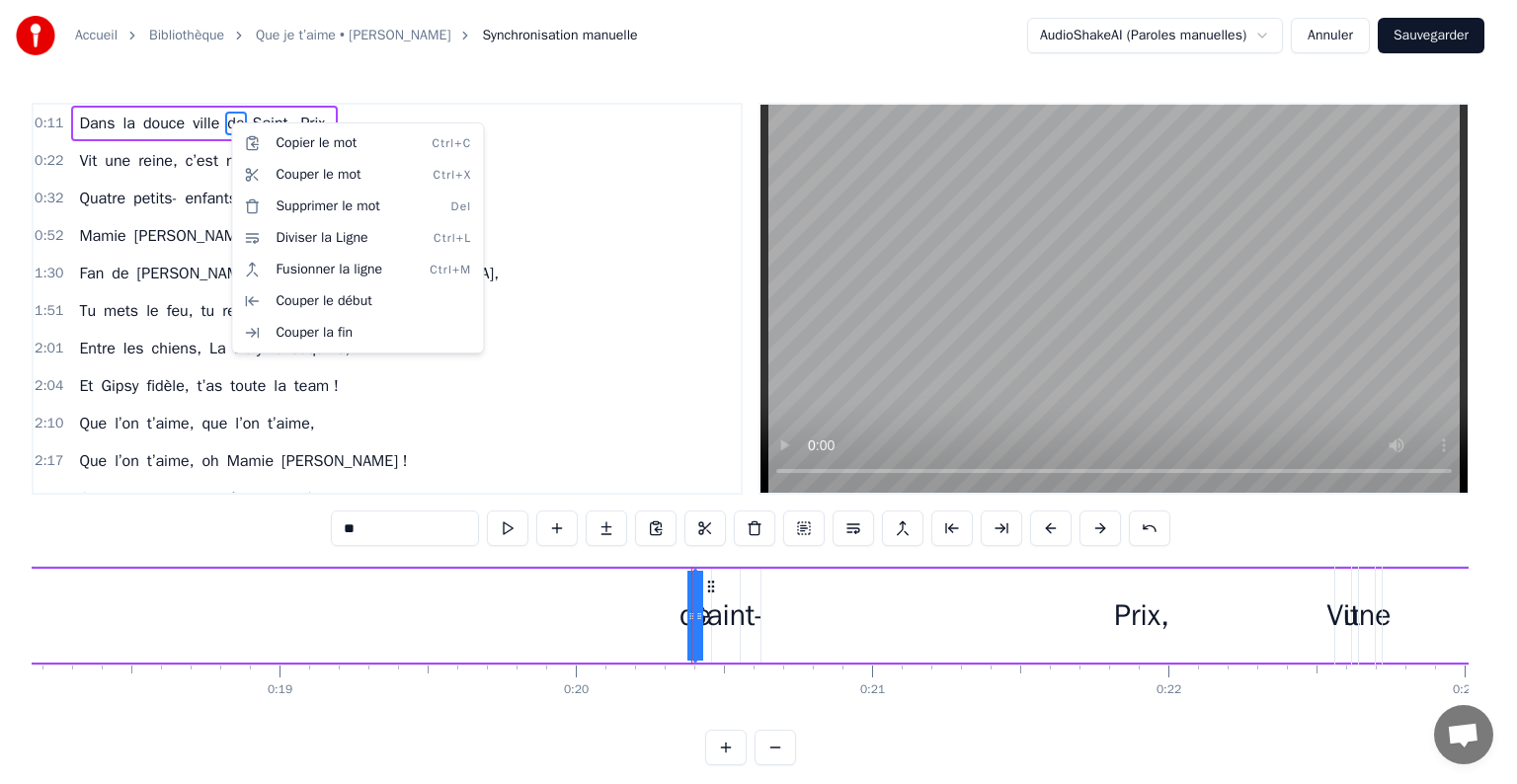 click on "Accueil Bibliothèque Que je t’aime • [PERSON_NAME] Synchronisation manuelle AudioShakeAI (Paroles manuelles) Annuler Sauvegarder 0:11 Dans la douce ville de Saint- Prix, 0:22 Vit une reine, c’est notre vie, 0:32 Quatre petits- enfants, deux fils sous son toit, 0:52 [PERSON_NAME], on chante pour toi ! 1:30 Fan de [PERSON_NAME], oh vingt- dieux, 1:51 Tu mets le feu, tu rends tout joyeux, 2:01 Entre les chiens, La Doly la coquine, 2:04 Et Gipsy fidèle, t’as toute la team ! 2:10 Que l’on t’aime, que l’on t’aime, 2:17 Que l’on t’aime, oh [PERSON_NAME] ! 2:35 Quatre- vingts ans, c’est un poème, 2:41 On te le chante, à pleine voix ! 2:49 Que l’on t’aime, que l’on t’aime, 2:50 Que l’on t’aime, oh [PERSON_NAME] ! 2:54 On te le dit, on te le crie, 2:54 Tu es la star de notre vie. 2:55 Toujours connectée, Insta, Snap et Facebook, 3:01 Pour les jeux télé, tu connais tous les trucs, 3:03 "Slam" et "Les Douze Coups de Midi", 3:05 Bientôt à la télé, on sera tous ravis ! 3:06 En car" at bounding box center (758, 398) 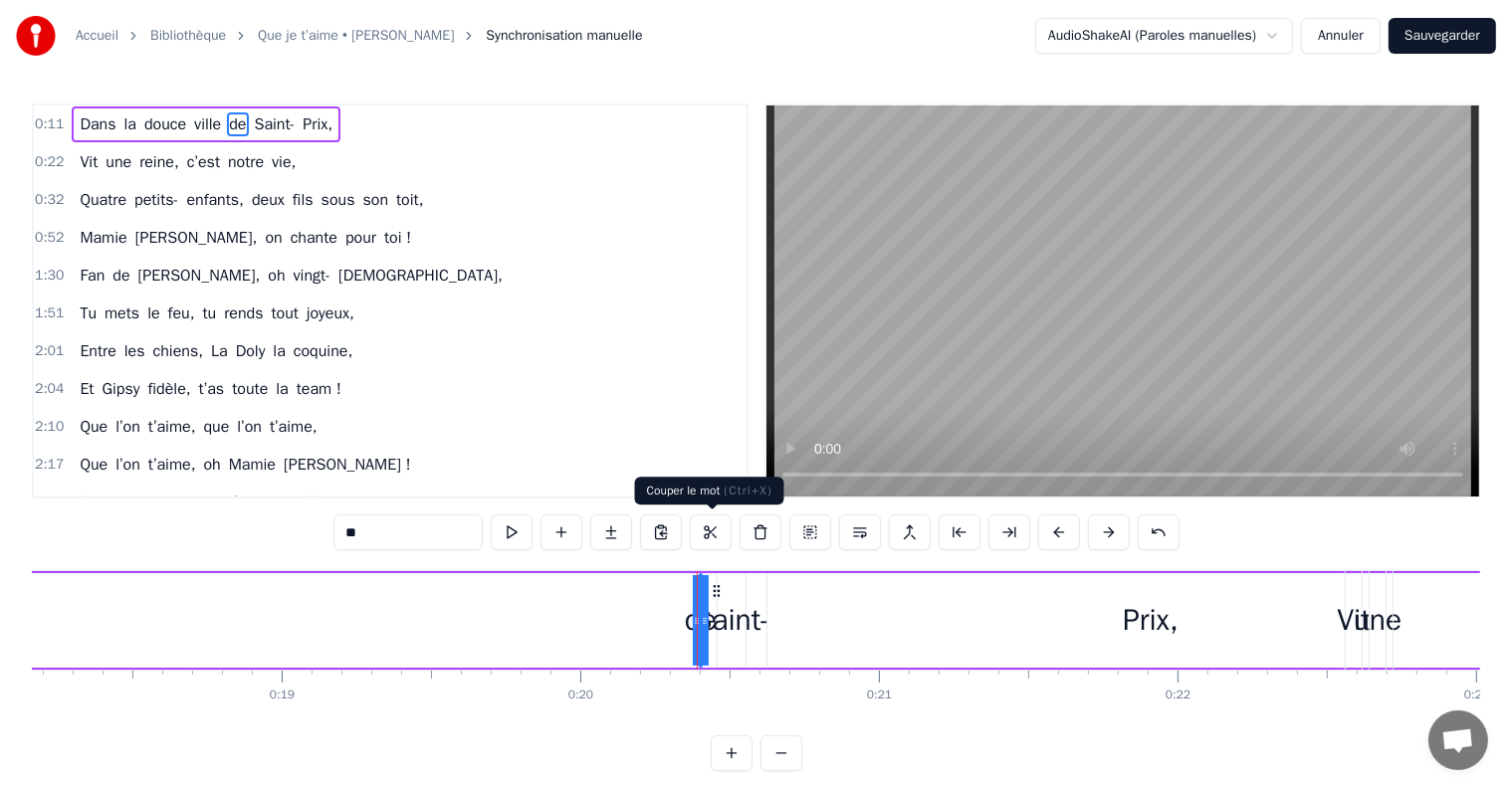click at bounding box center [711, 532] 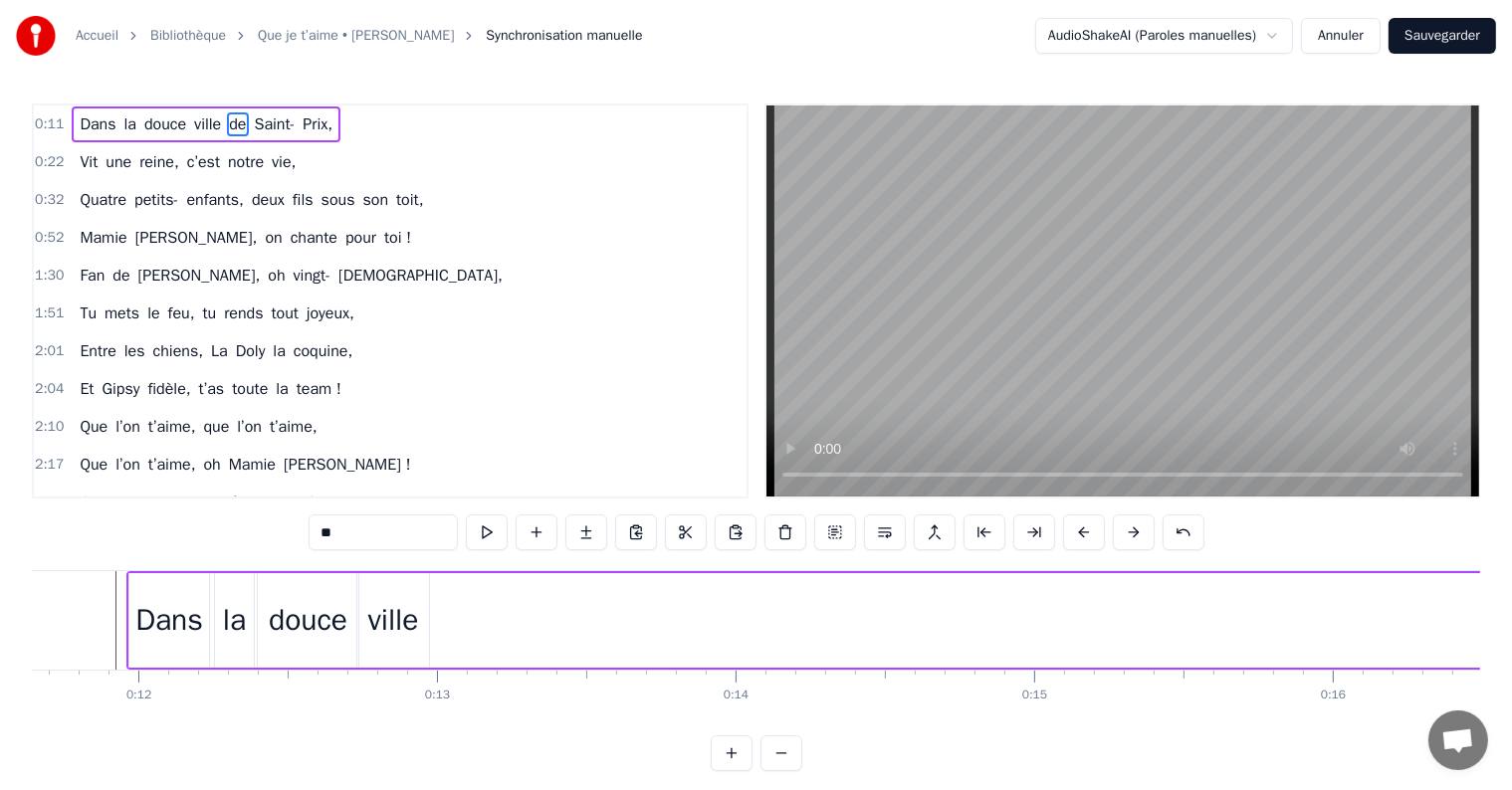 scroll, scrollTop: 0, scrollLeft: 3441, axis: horizontal 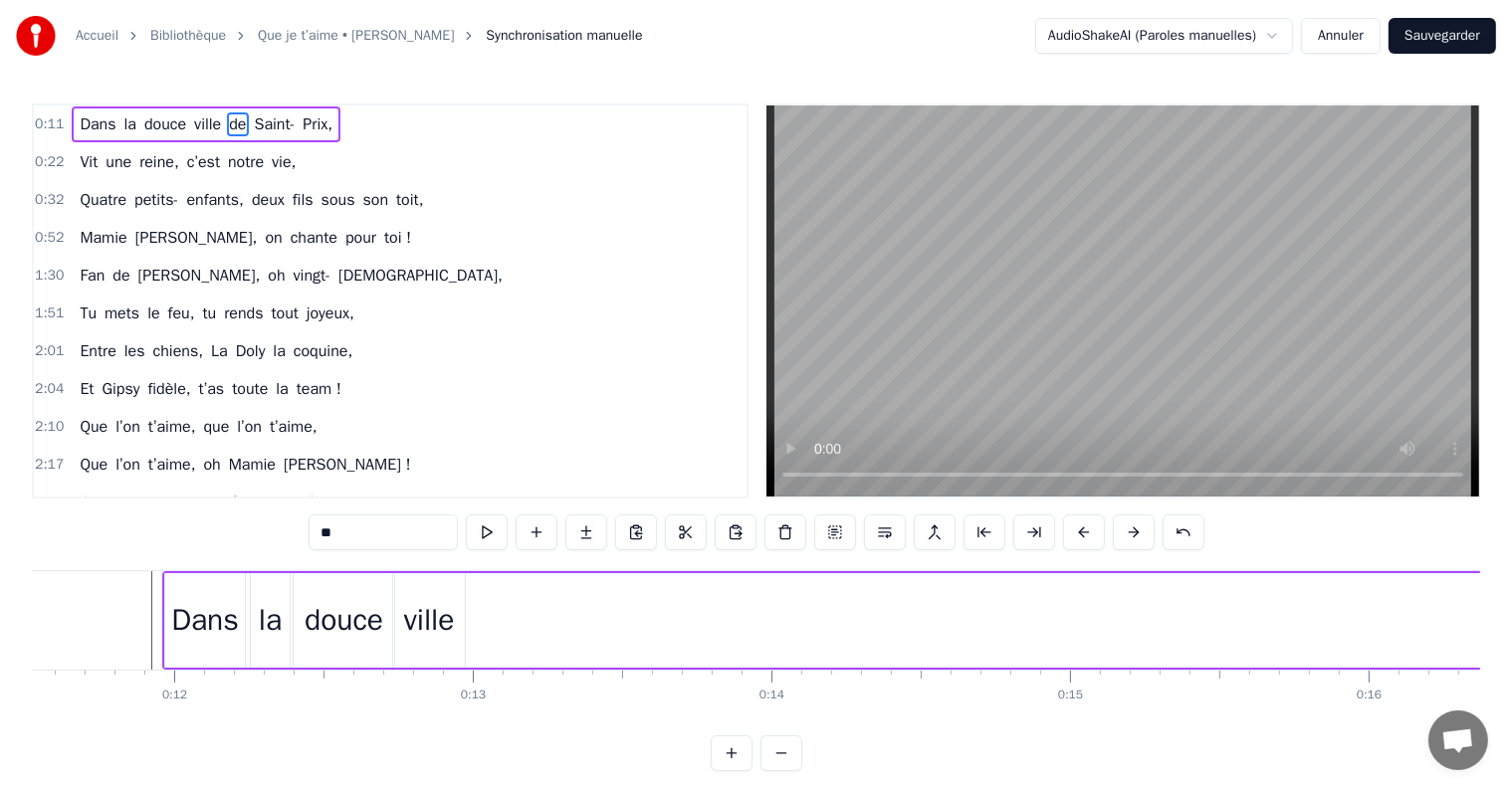 click on "Dans la douce ville de [GEOGRAPHIC_DATA]," at bounding box center (1840, 620) 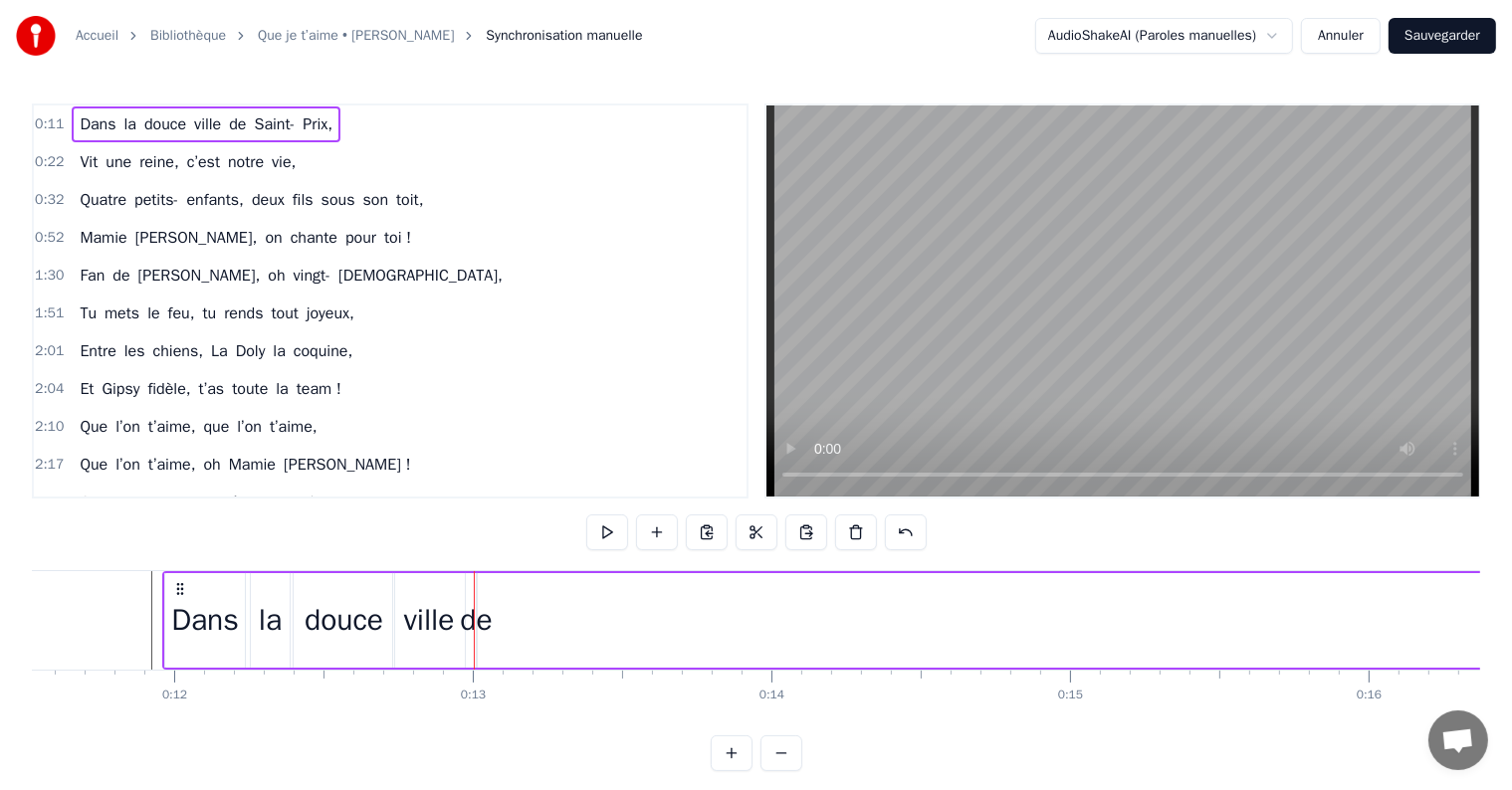 click at bounding box center [27478, 620] 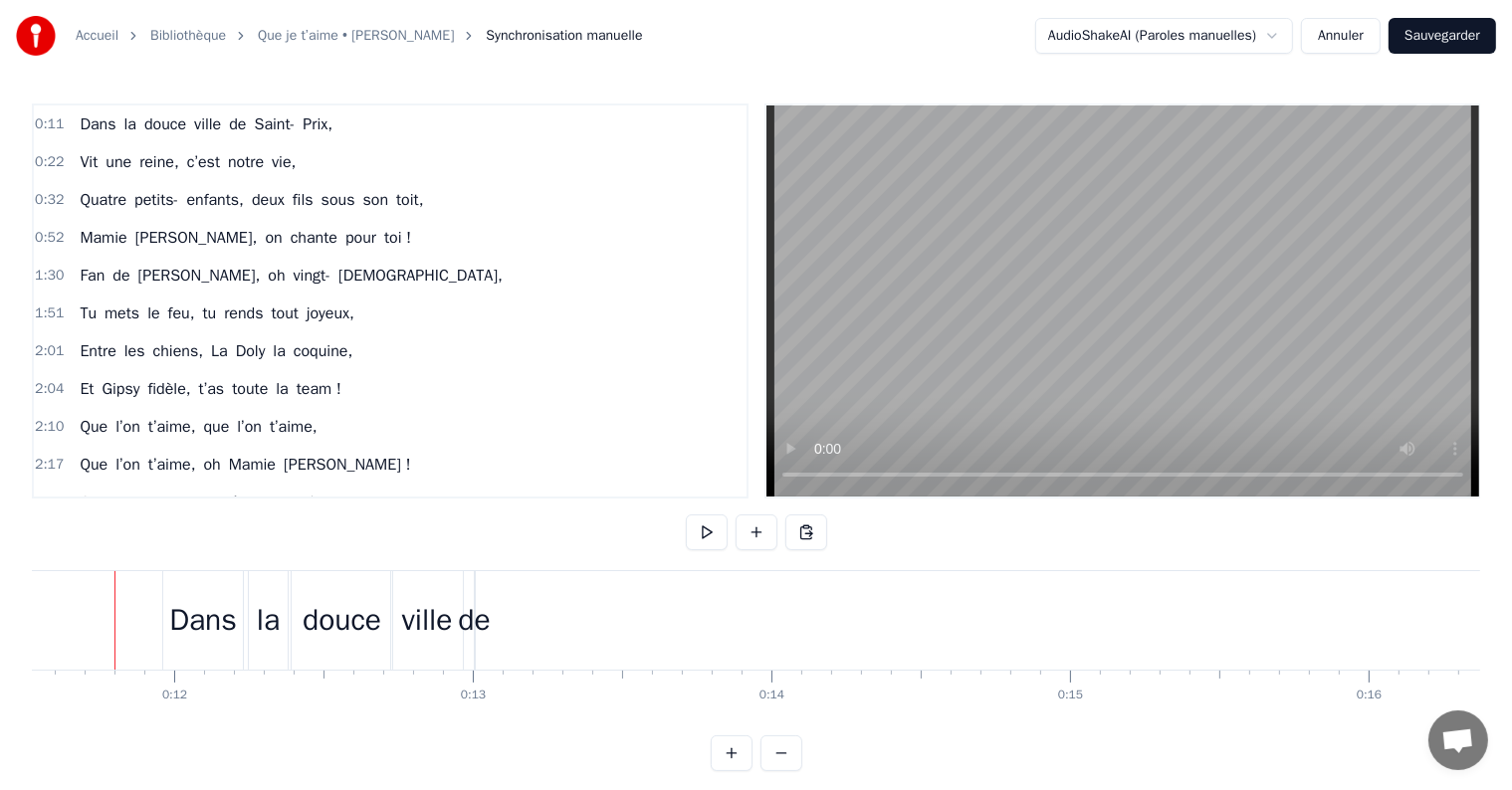 scroll, scrollTop: 0, scrollLeft: 3423, axis: horizontal 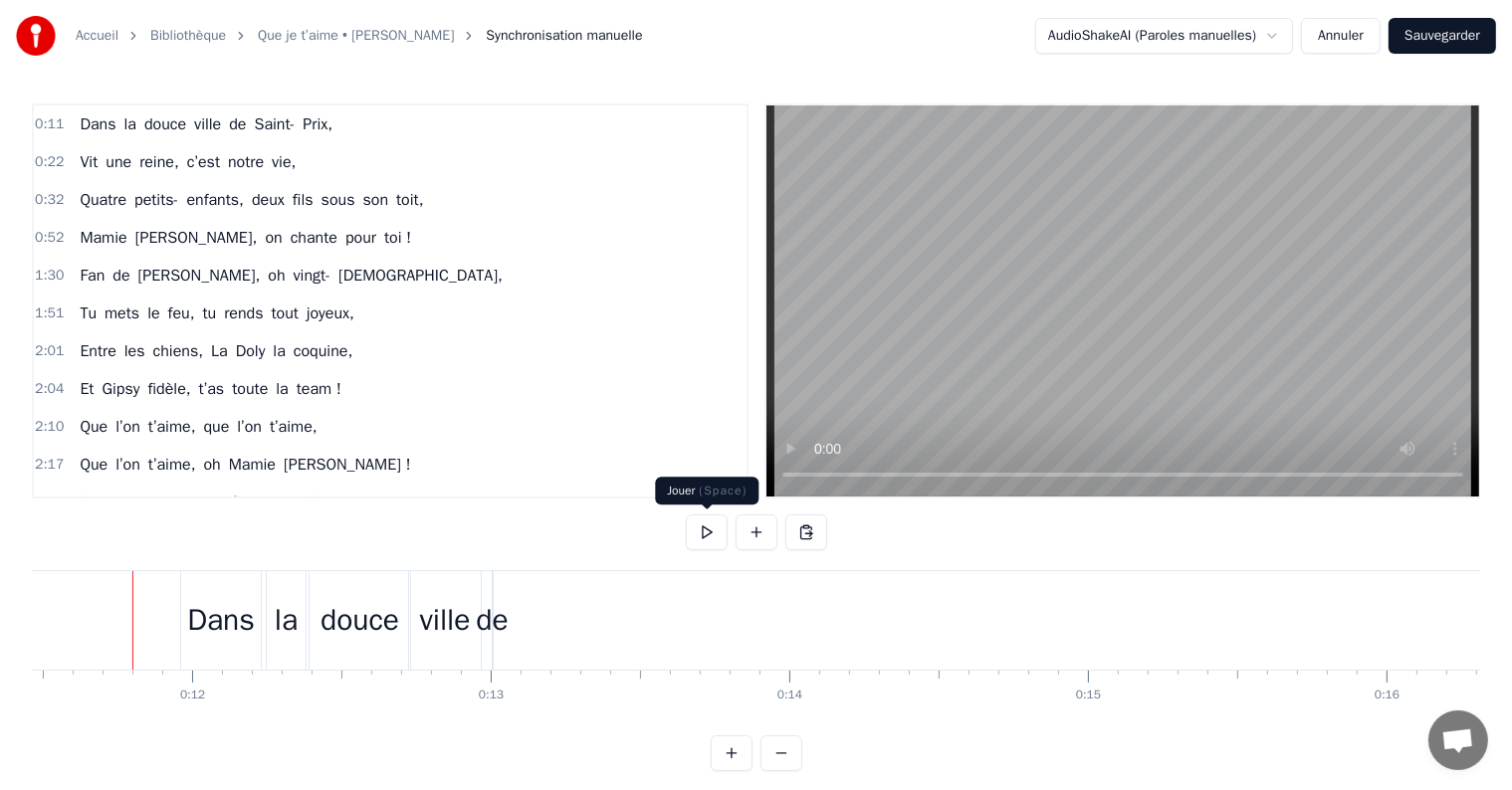 click at bounding box center [707, 532] 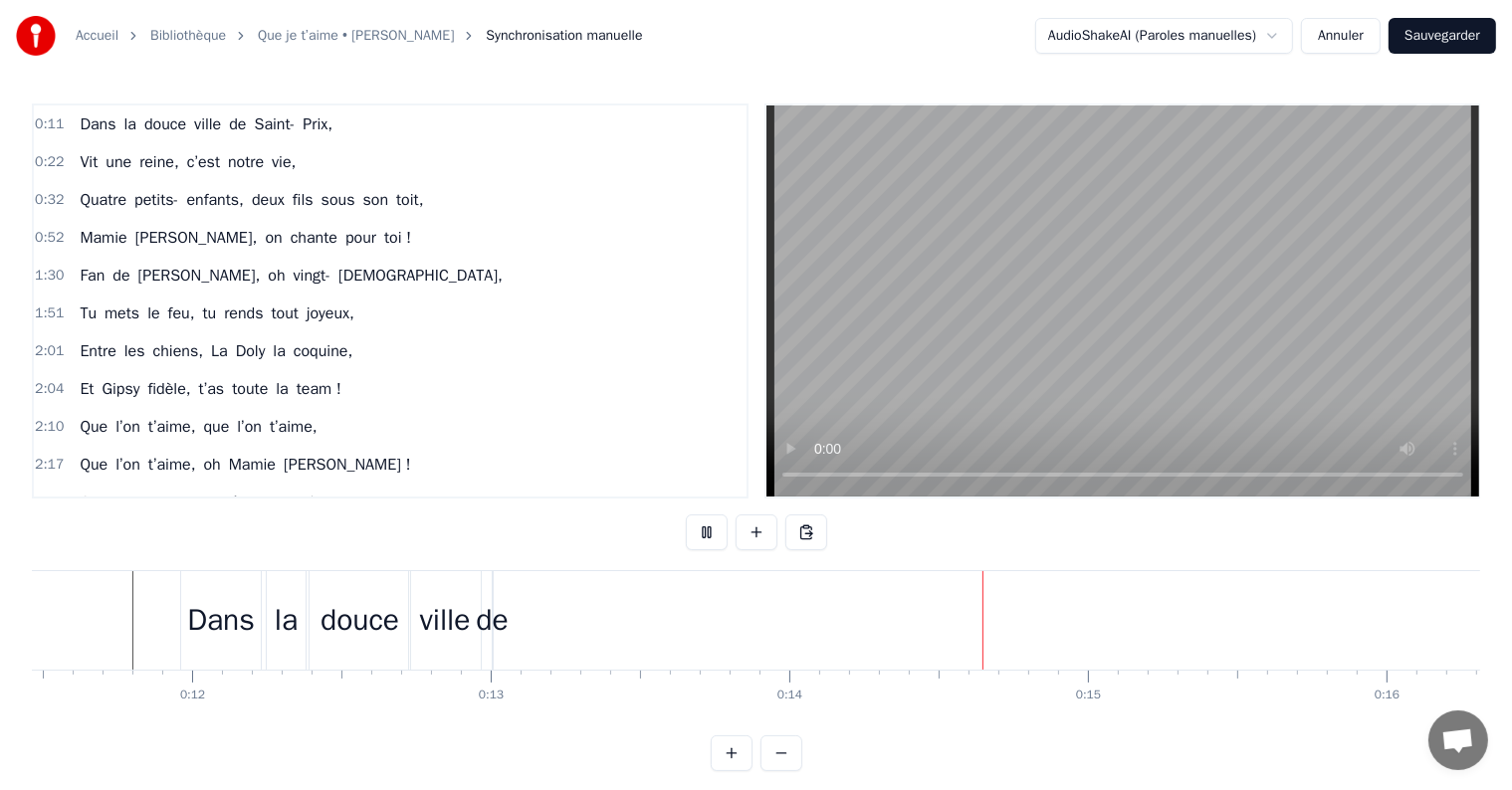 click at bounding box center (707, 532) 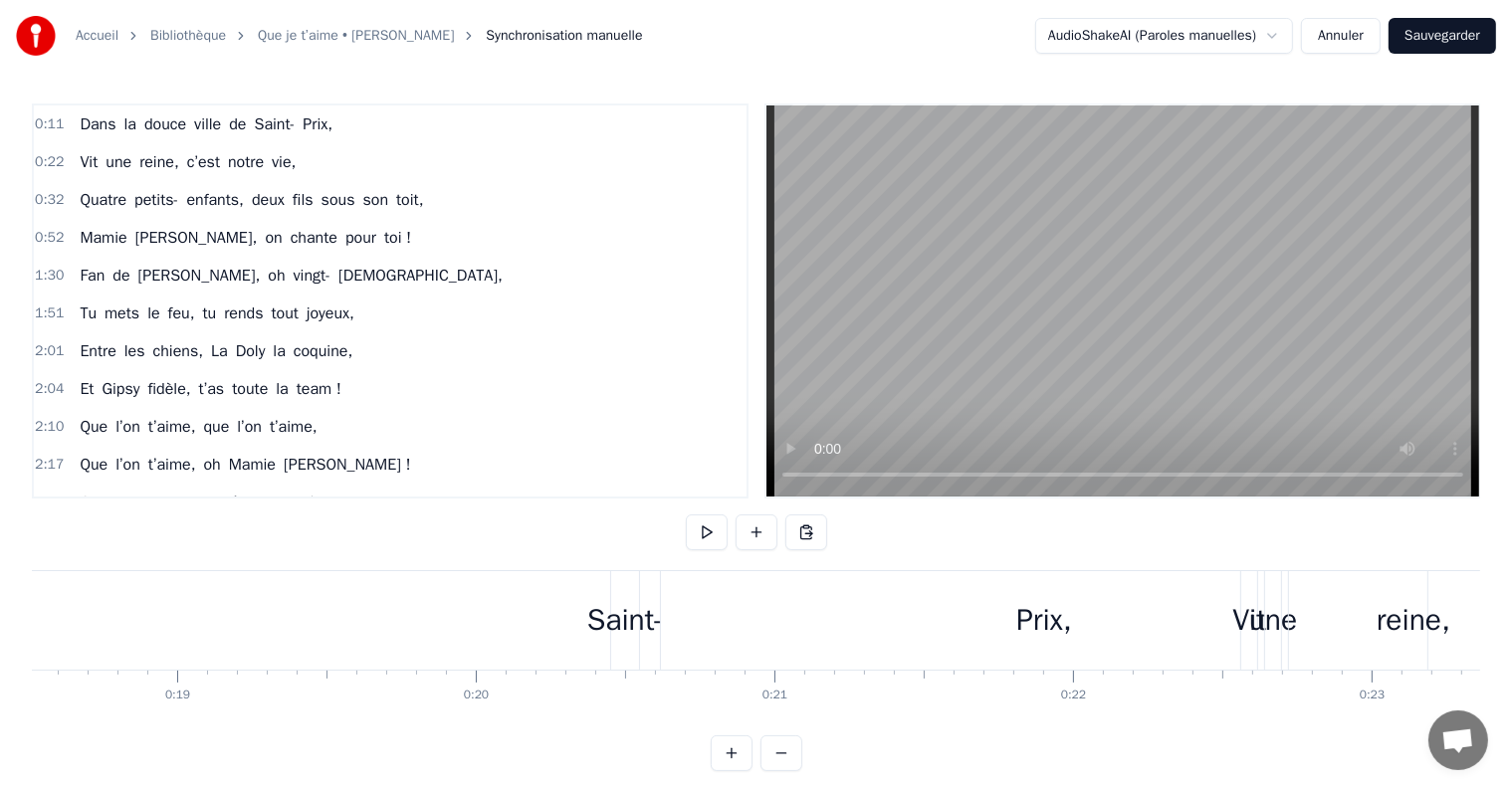 scroll, scrollTop: 0, scrollLeft: 5598, axis: horizontal 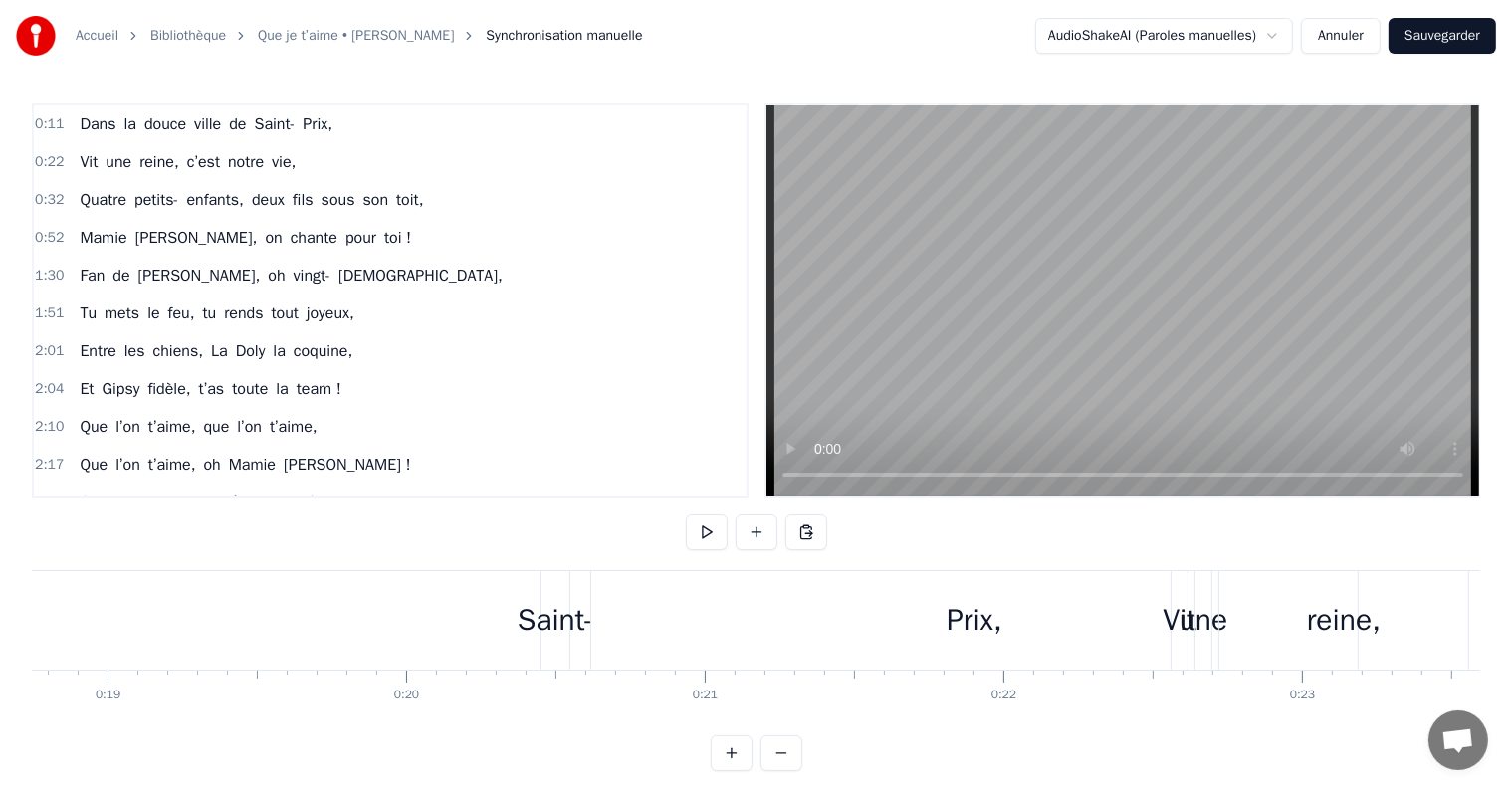 click on "Saint-" at bounding box center (555, 620) 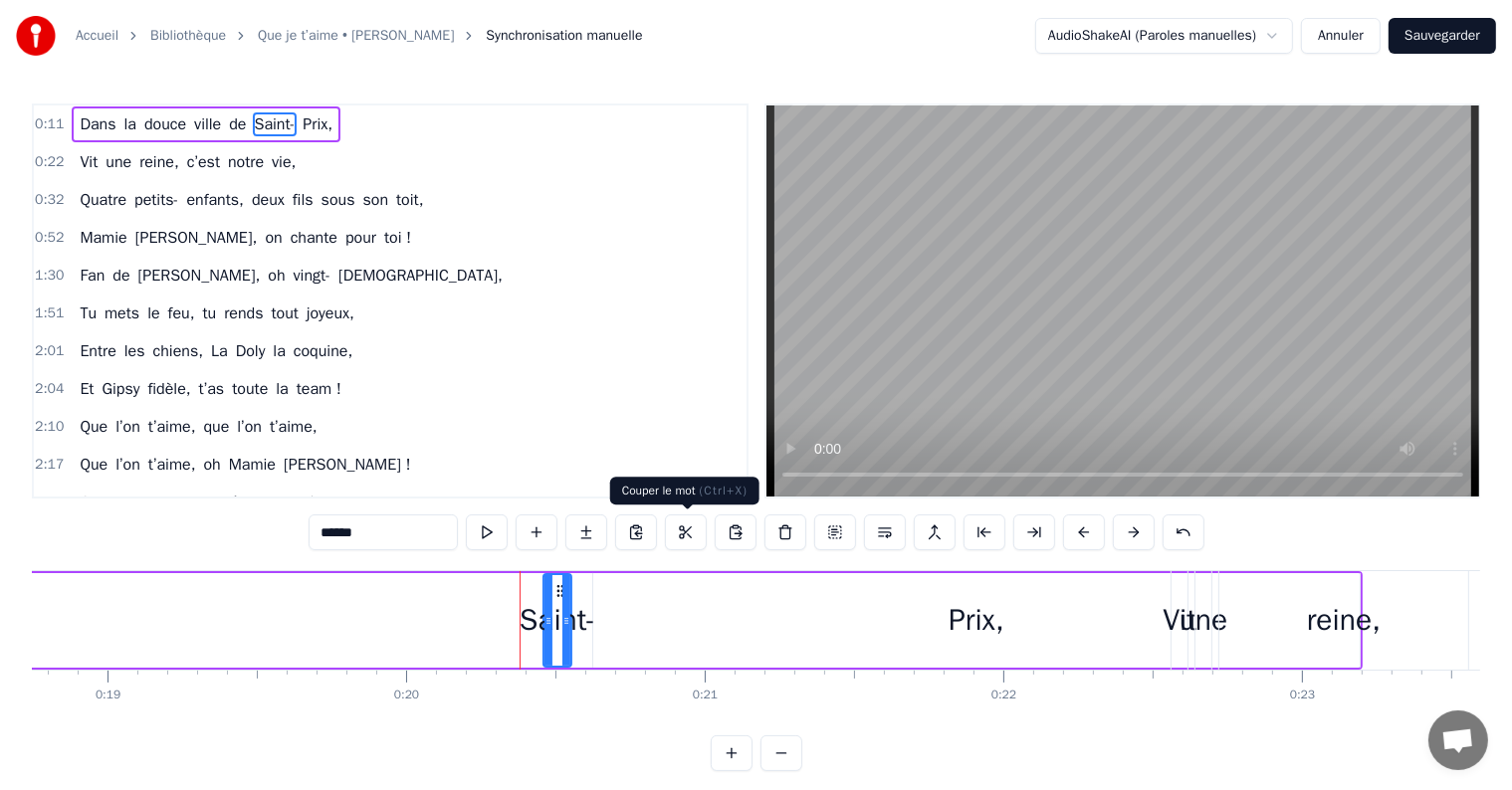 click at bounding box center (686, 532) 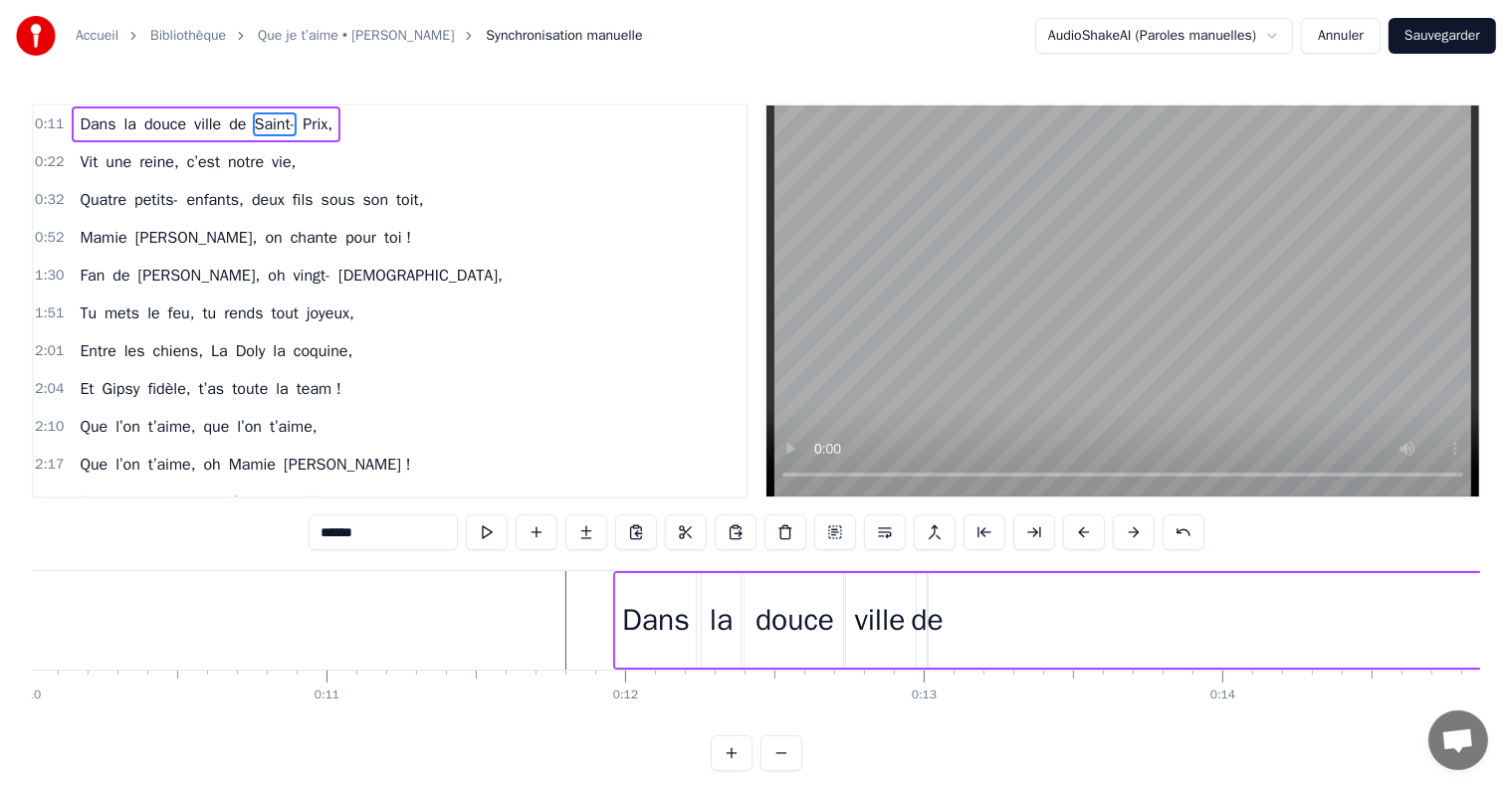 scroll, scrollTop: 0, scrollLeft: 3025, axis: horizontal 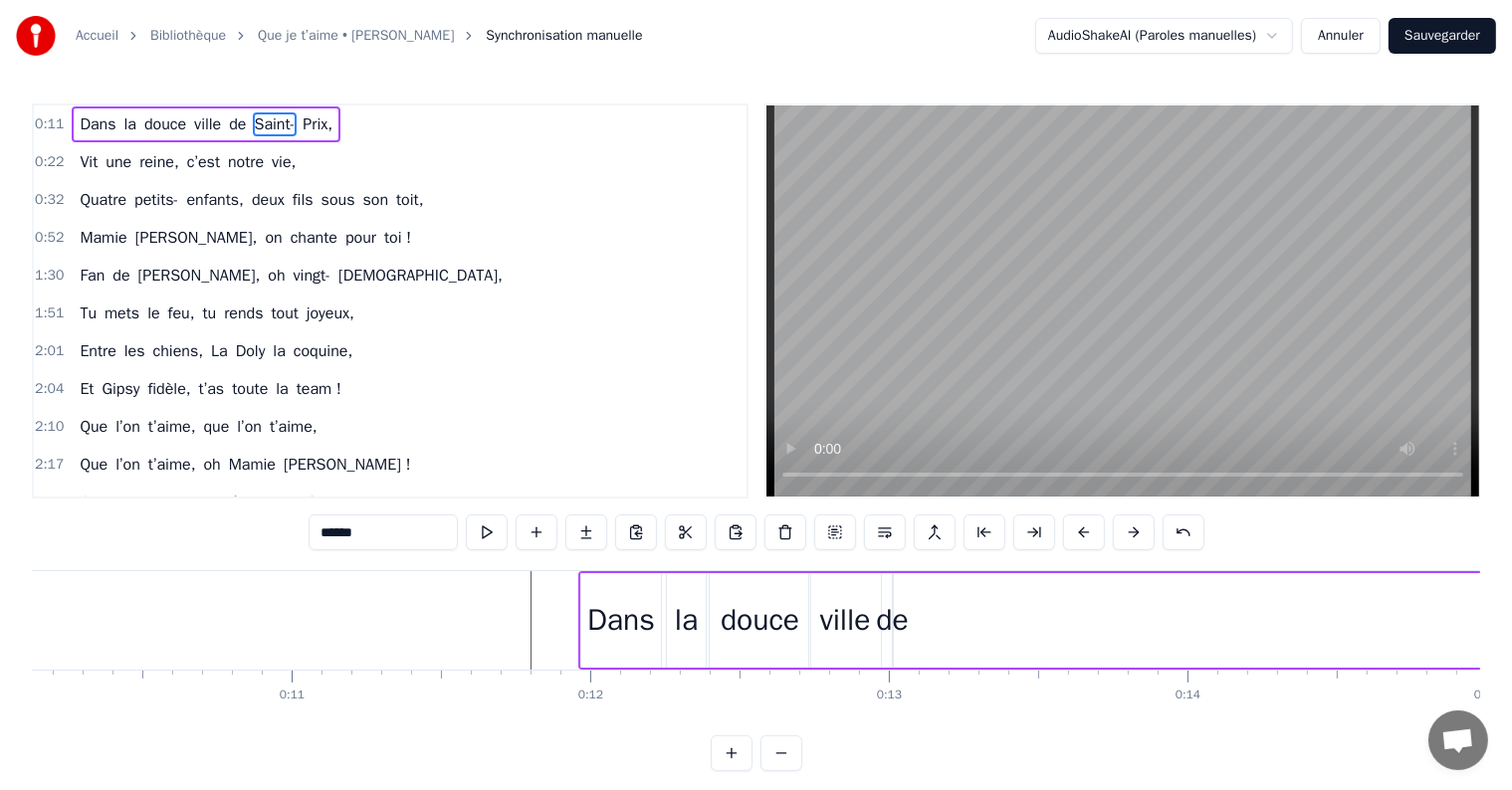click on "Dans la douce ville de [GEOGRAPHIC_DATA]," at bounding box center [2257, 620] 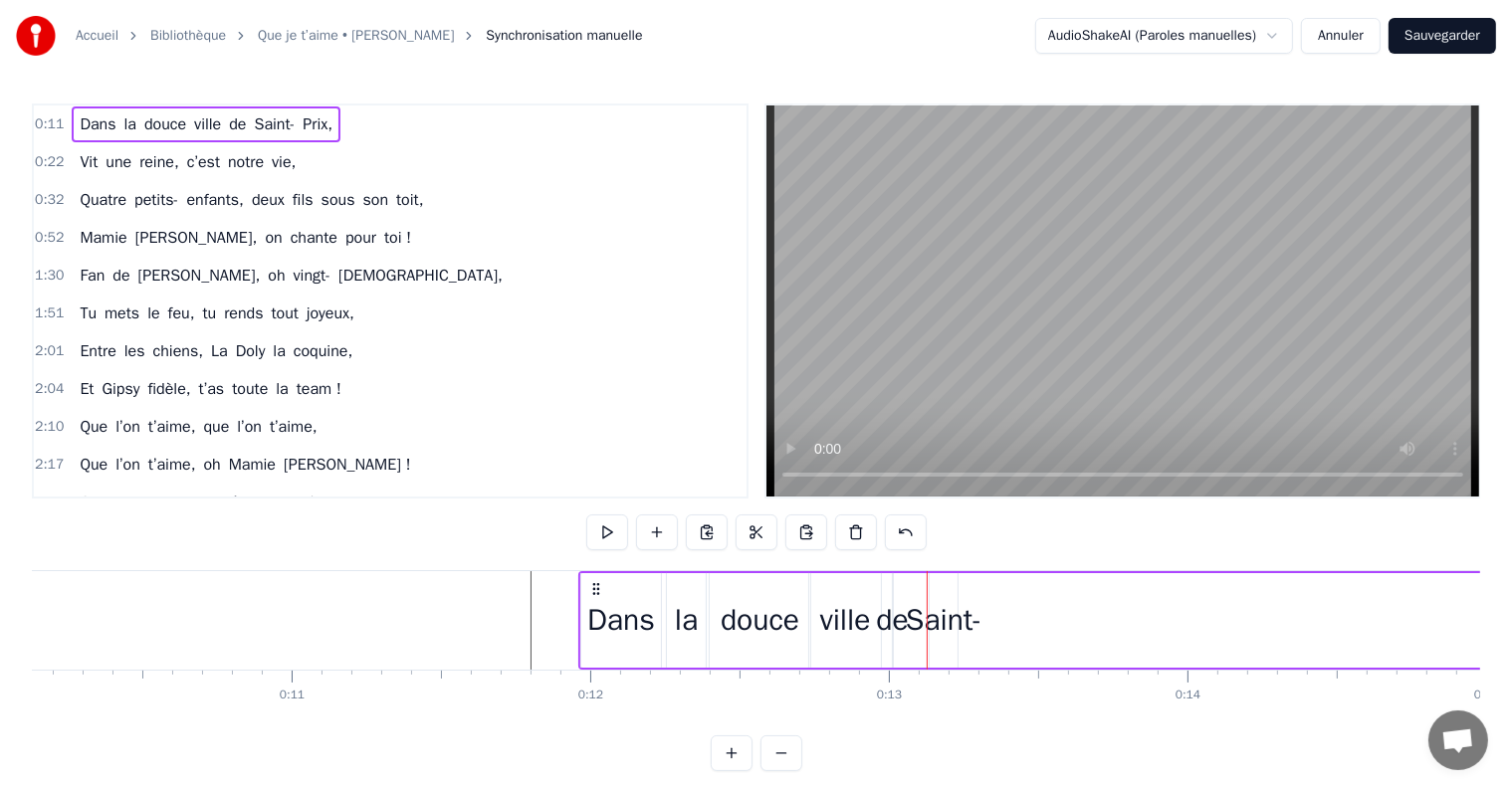 click on "0:11 Dans la douce ville de Saint- Prix, 0:22 Vit une reine, c’est notre vie, 0:32 Quatre petits- enfants, deux fils sous son toit, 0:52 [PERSON_NAME], on chante pour toi ! 1:30 Fan de [PERSON_NAME], oh vingt- dieux, 1:51 Tu mets le feu, tu rends tout joyeux, 2:01 Entre les chiens, La Doly la coquine, 2:04 Et Gipsy fidèle, t’as toute la team ! 2:10 Que l’on t’aime, que l’on t’aime, 2:17 Que l’on t’aime, oh [PERSON_NAME] ! 2:35 Quatre- vingts ans, c’est un poème, 2:41 On te le chante, à pleine voix ! 2:49 Que l’on t’aime, que l’on t’aime, 2:50 Que l’on t’aime, oh [PERSON_NAME] ! 2:54 On te le dit, on te le crie, 2:54 Tu es la star de notre vie. 2:55 Toujours connectée, Insta, Snap et Facebook, 3:01 Pour les jeux télé, tu connais tous les trucs, 3:03 "Slam" et "Les Douze Coups de Midi", 3:05 Bientôt à la télé, on sera tous ravis ! 3:06 En camping- car ou sur les flots, 3:06 Tu as vu le monde, tu fais des cadeaux, 3:07 En cuisine, c’est la fête, 3:07 Quiche lorraine, tarte" at bounding box center [756, 437] 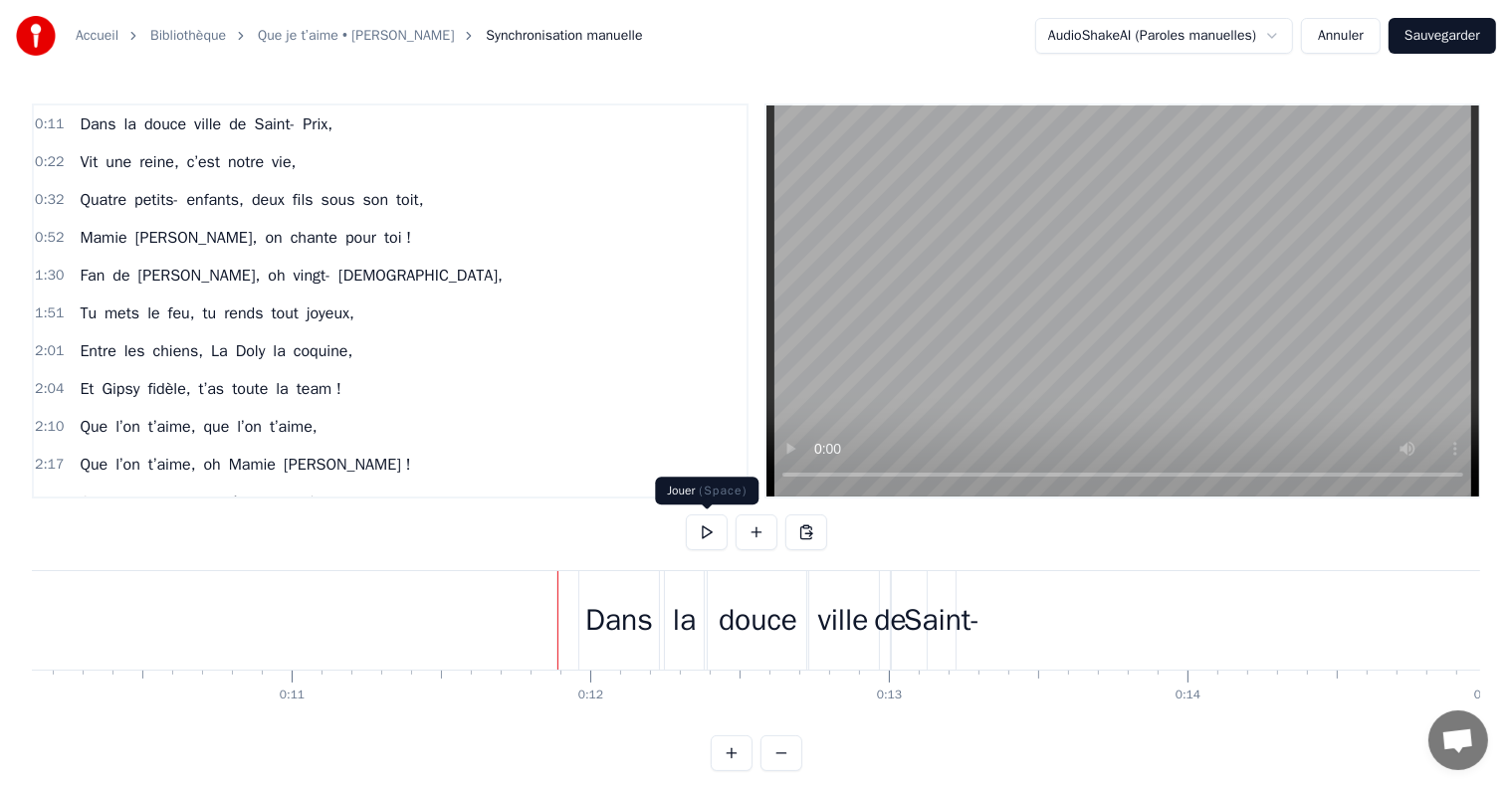 click at bounding box center [707, 532] 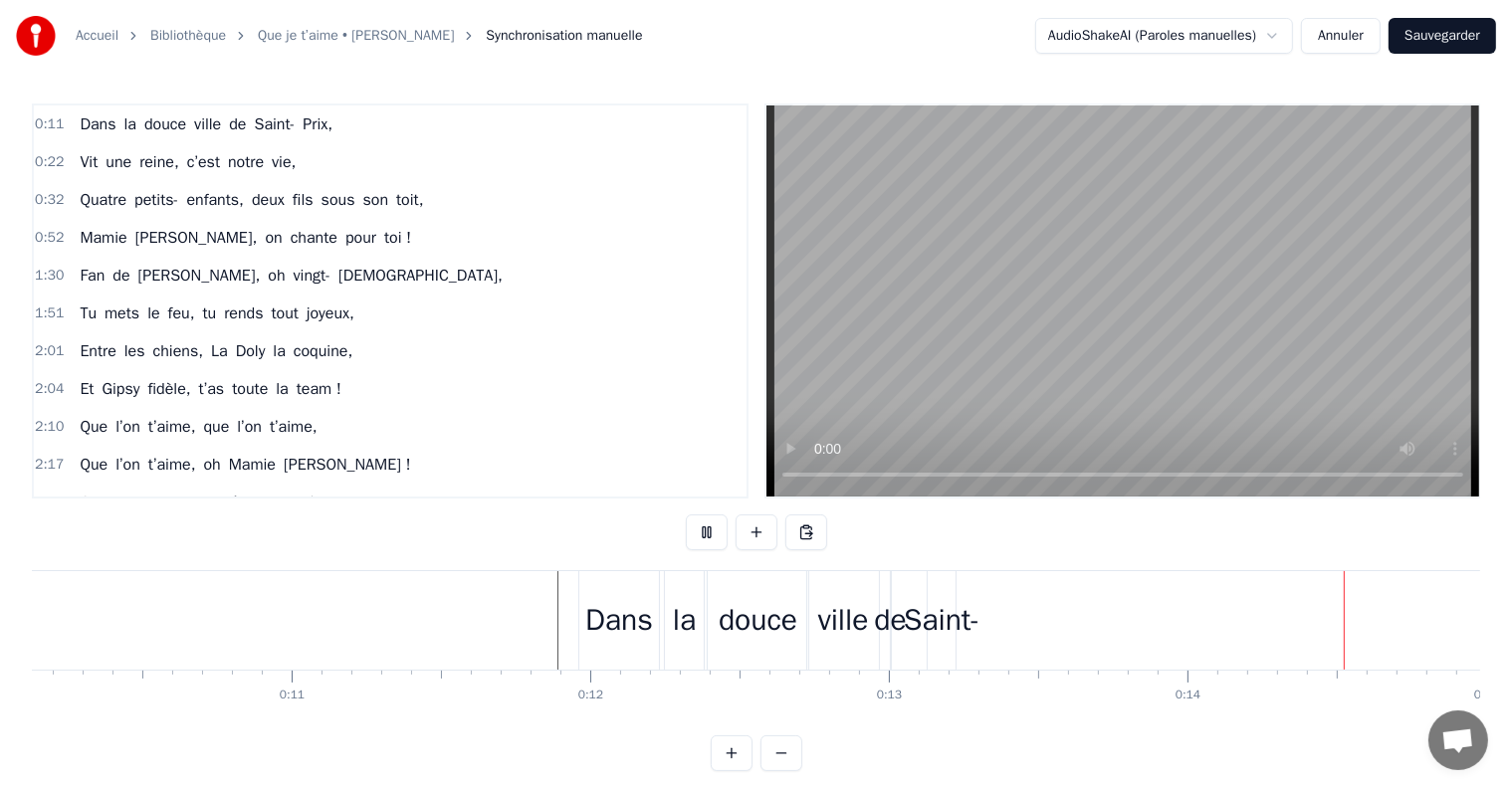 click at bounding box center [707, 532] 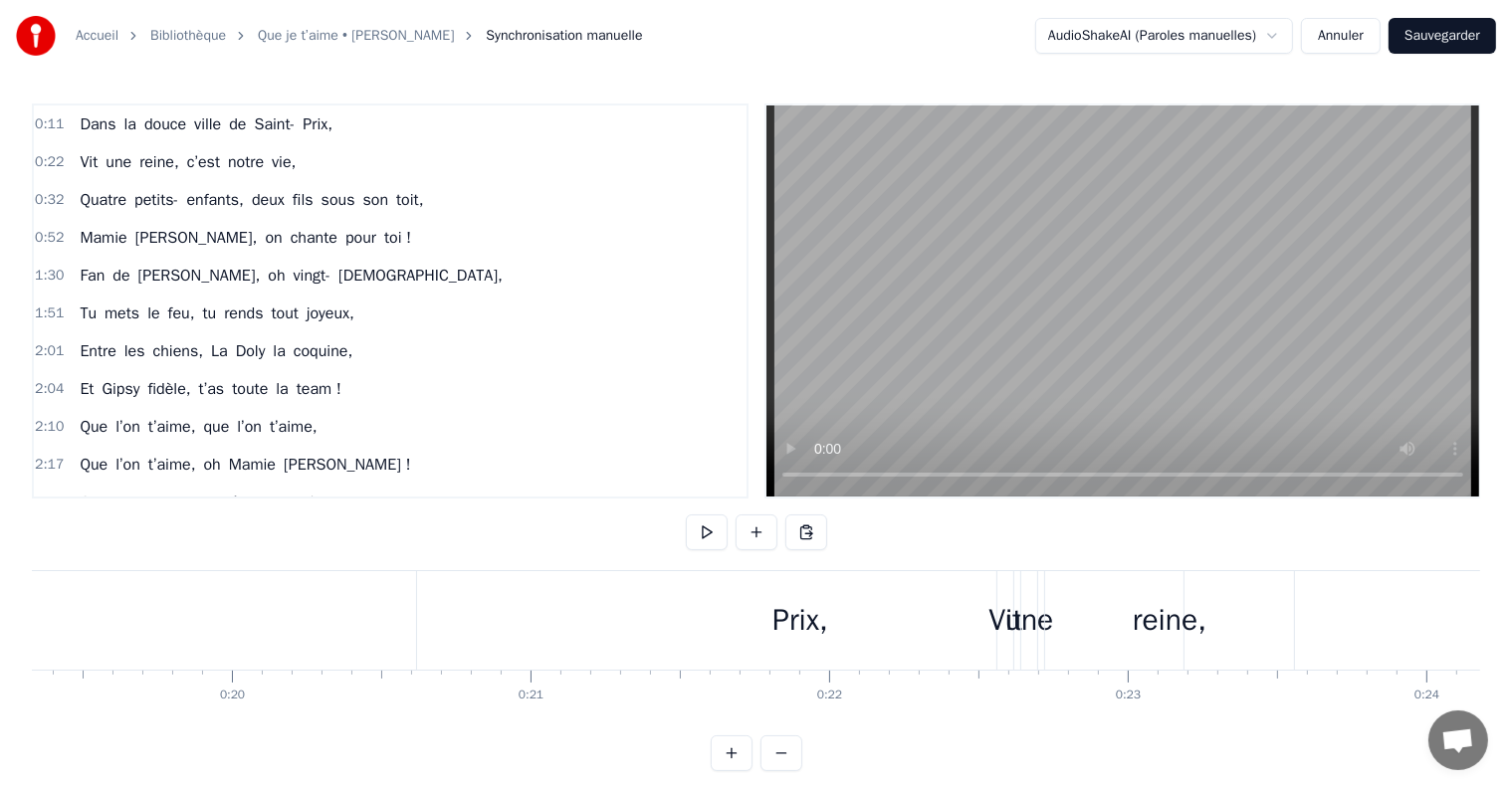 scroll, scrollTop: 0, scrollLeft: 5841, axis: horizontal 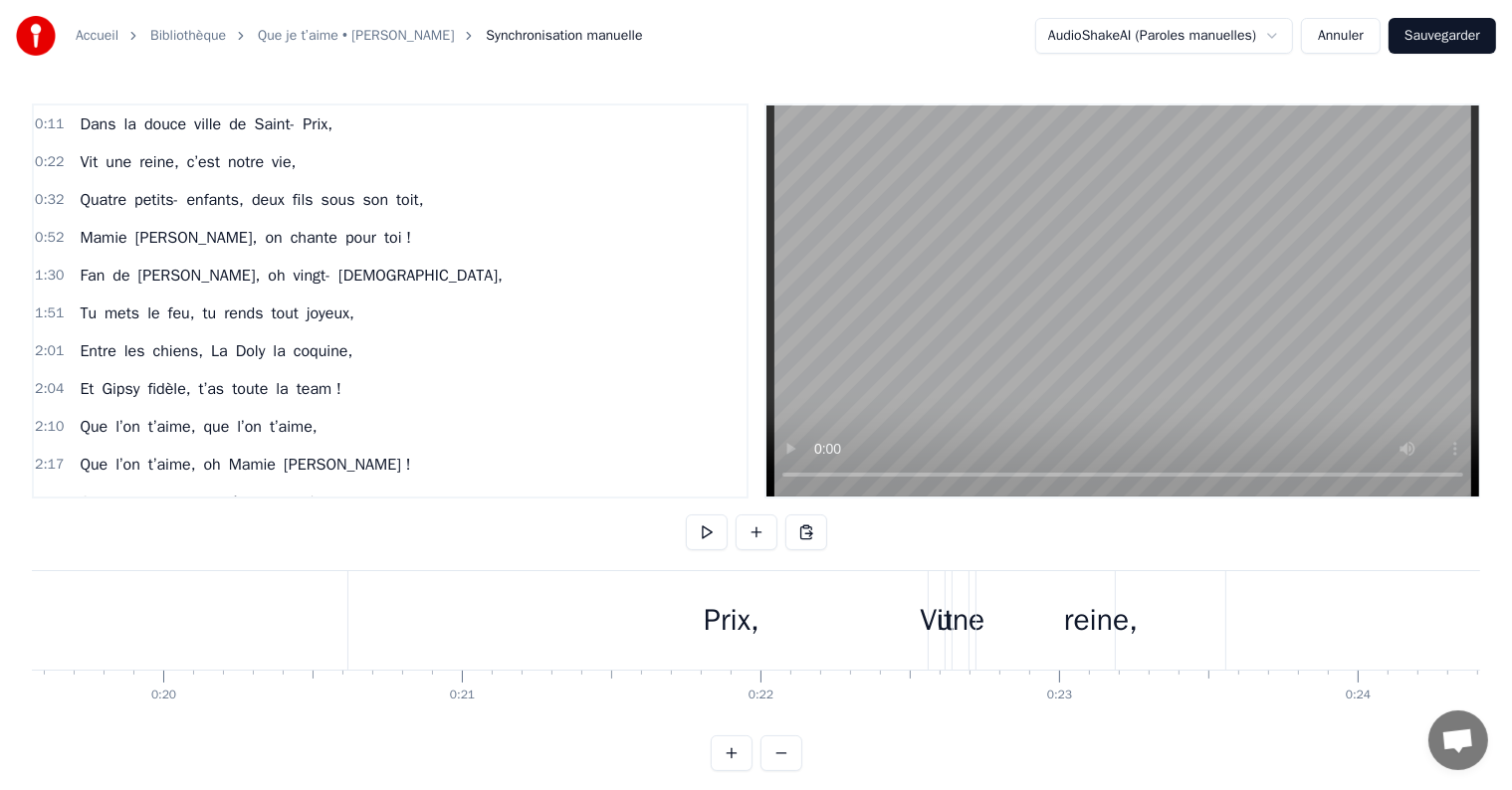 click on "Prix," at bounding box center (732, 620) 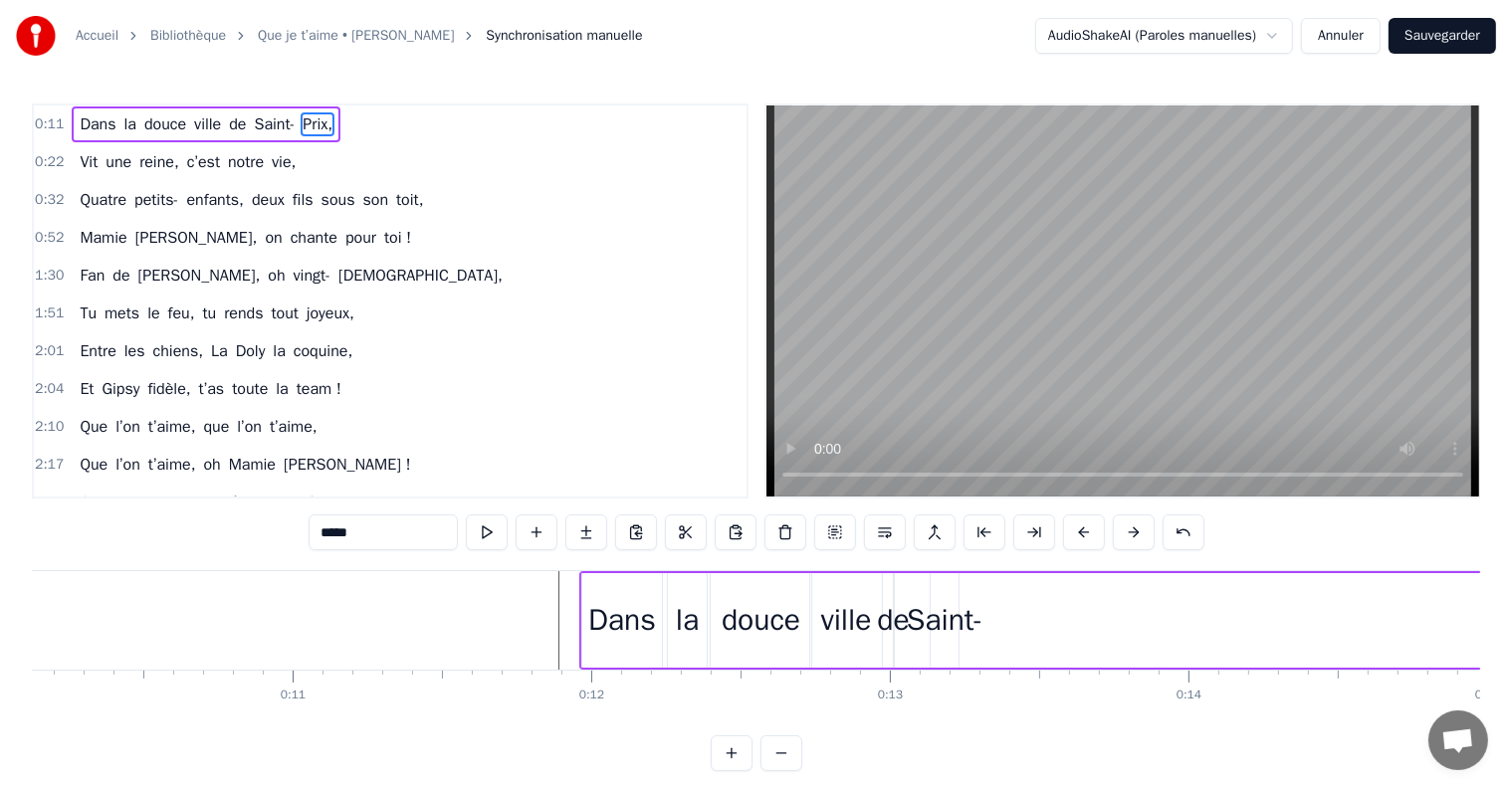 scroll, scrollTop: 0, scrollLeft: 3337, axis: horizontal 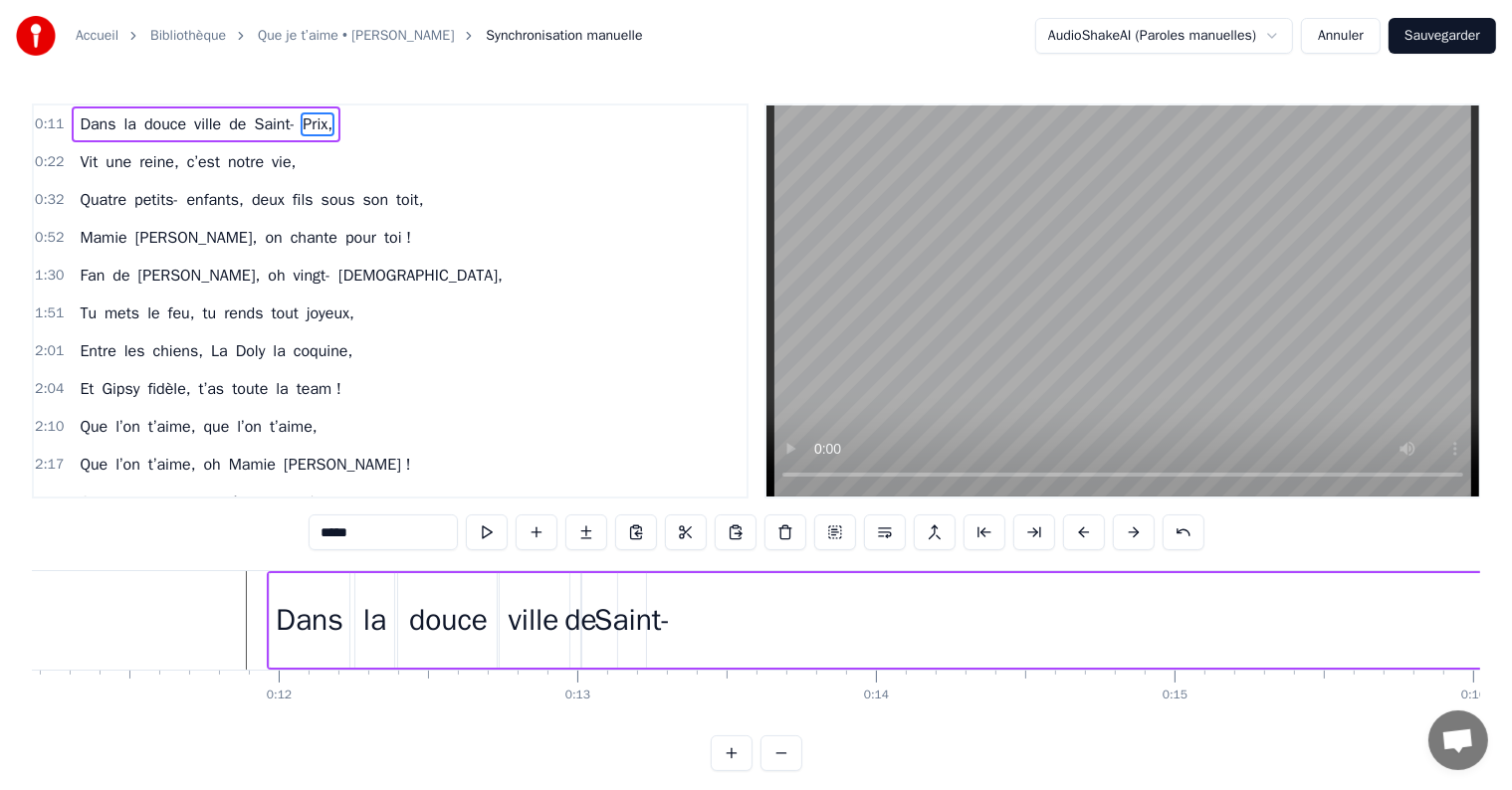 click on "Dans la douce ville de [GEOGRAPHIC_DATA]," at bounding box center [1945, 620] 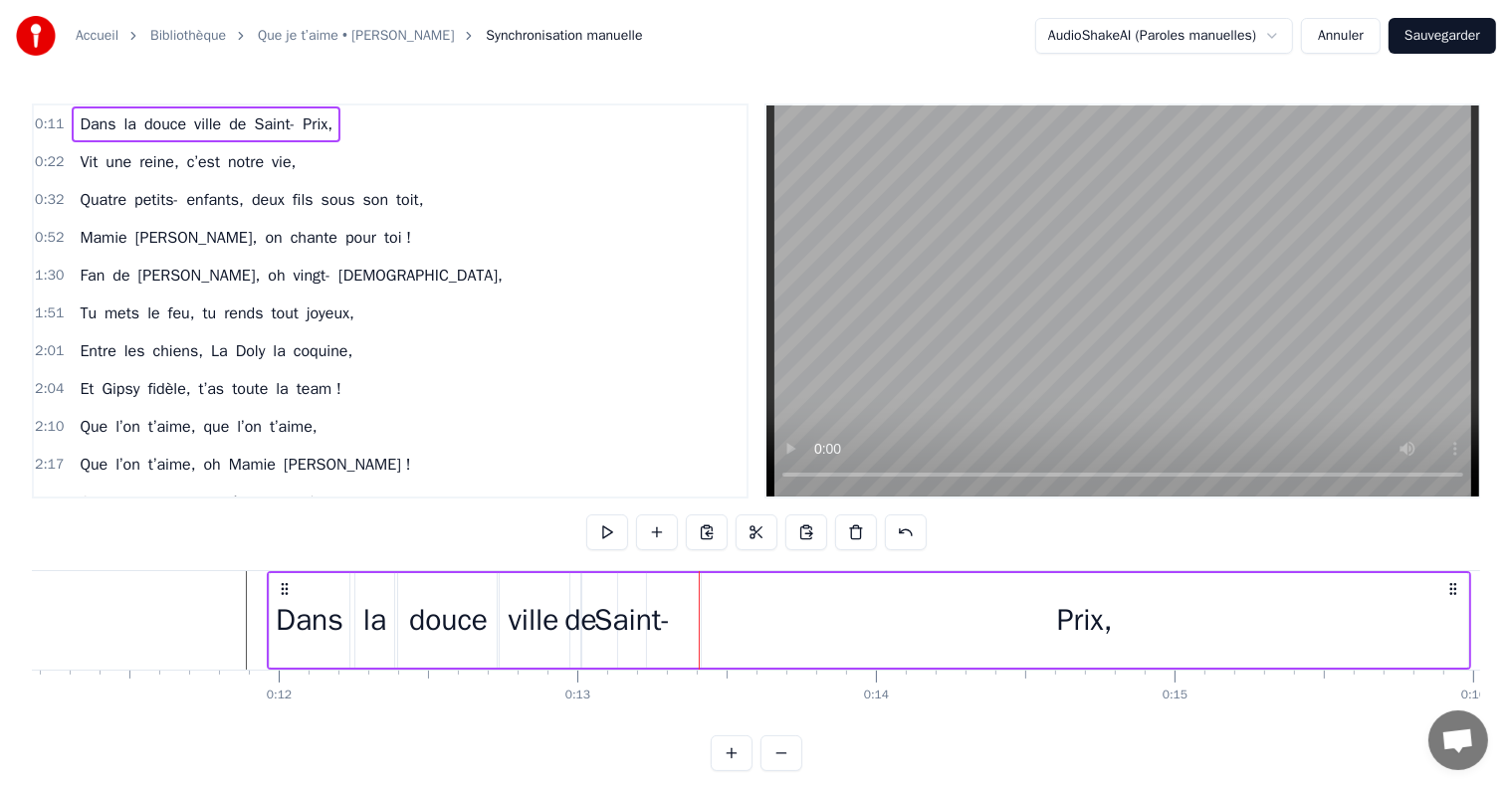 click on "Prix," at bounding box center (1085, 620) 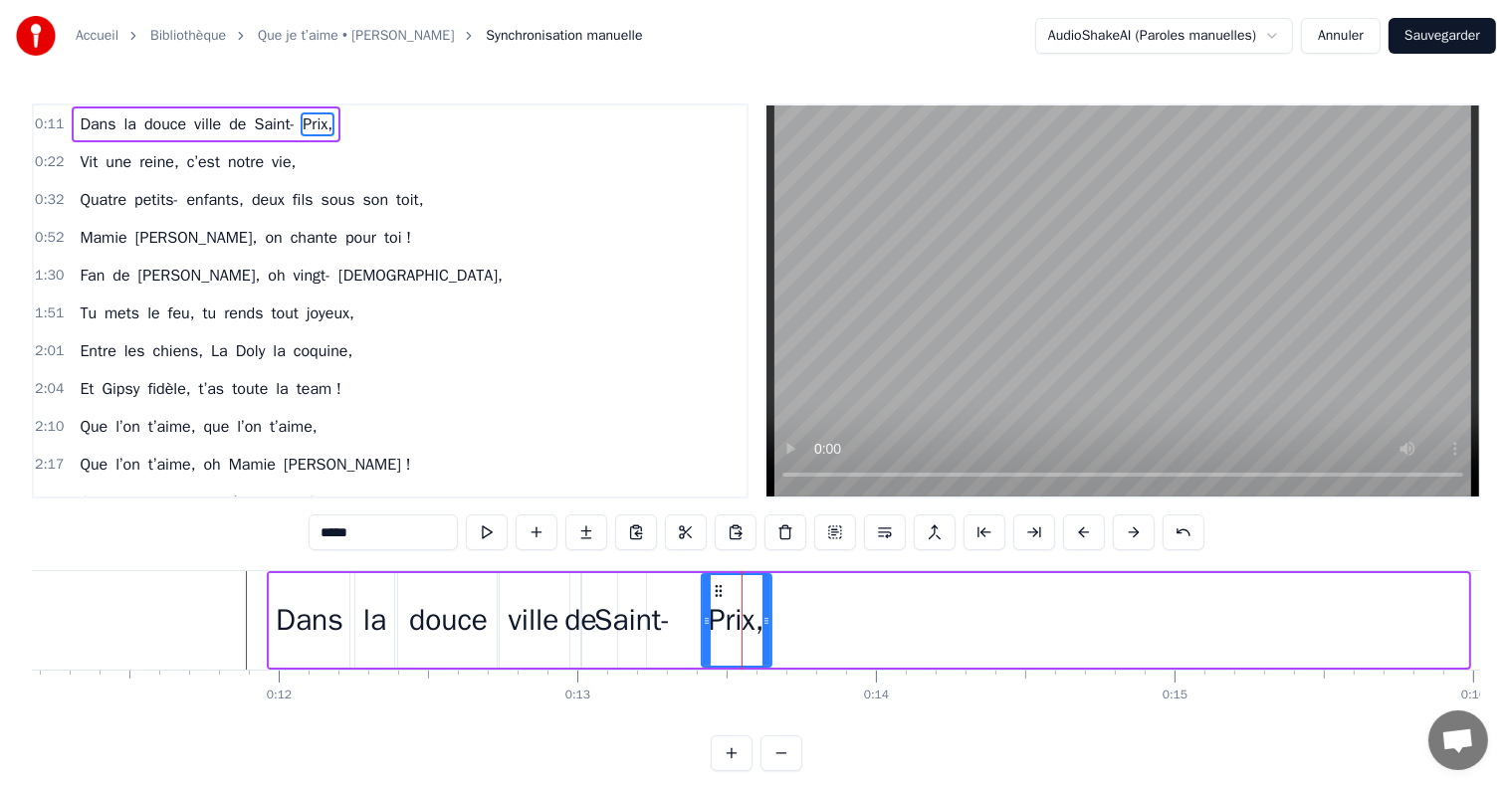 drag, startPoint x: 1464, startPoint y: 597, endPoint x: 767, endPoint y: 615, distance: 697.2324 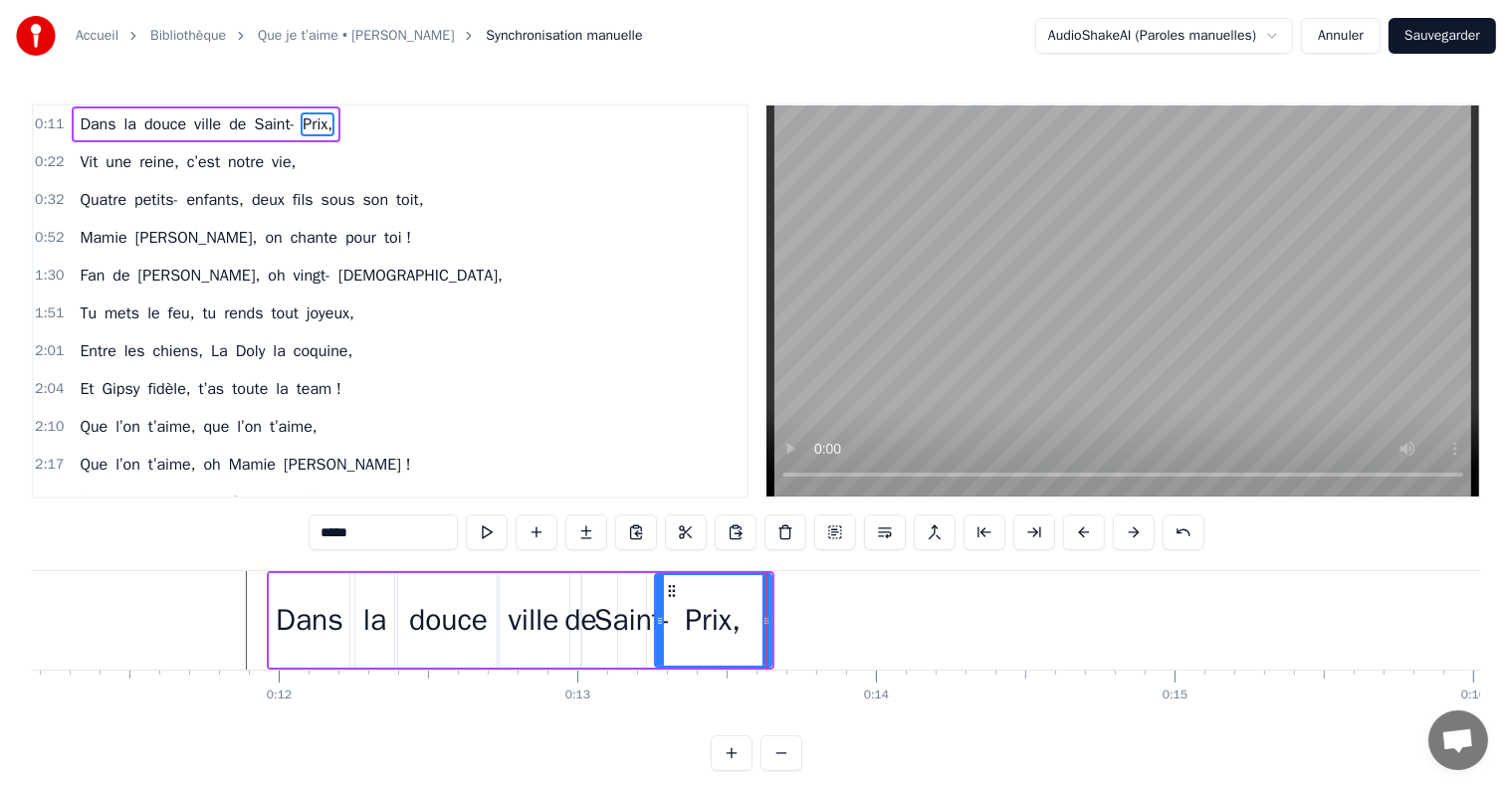 drag, startPoint x: 704, startPoint y: 600, endPoint x: 657, endPoint y: 599, distance: 47.010637 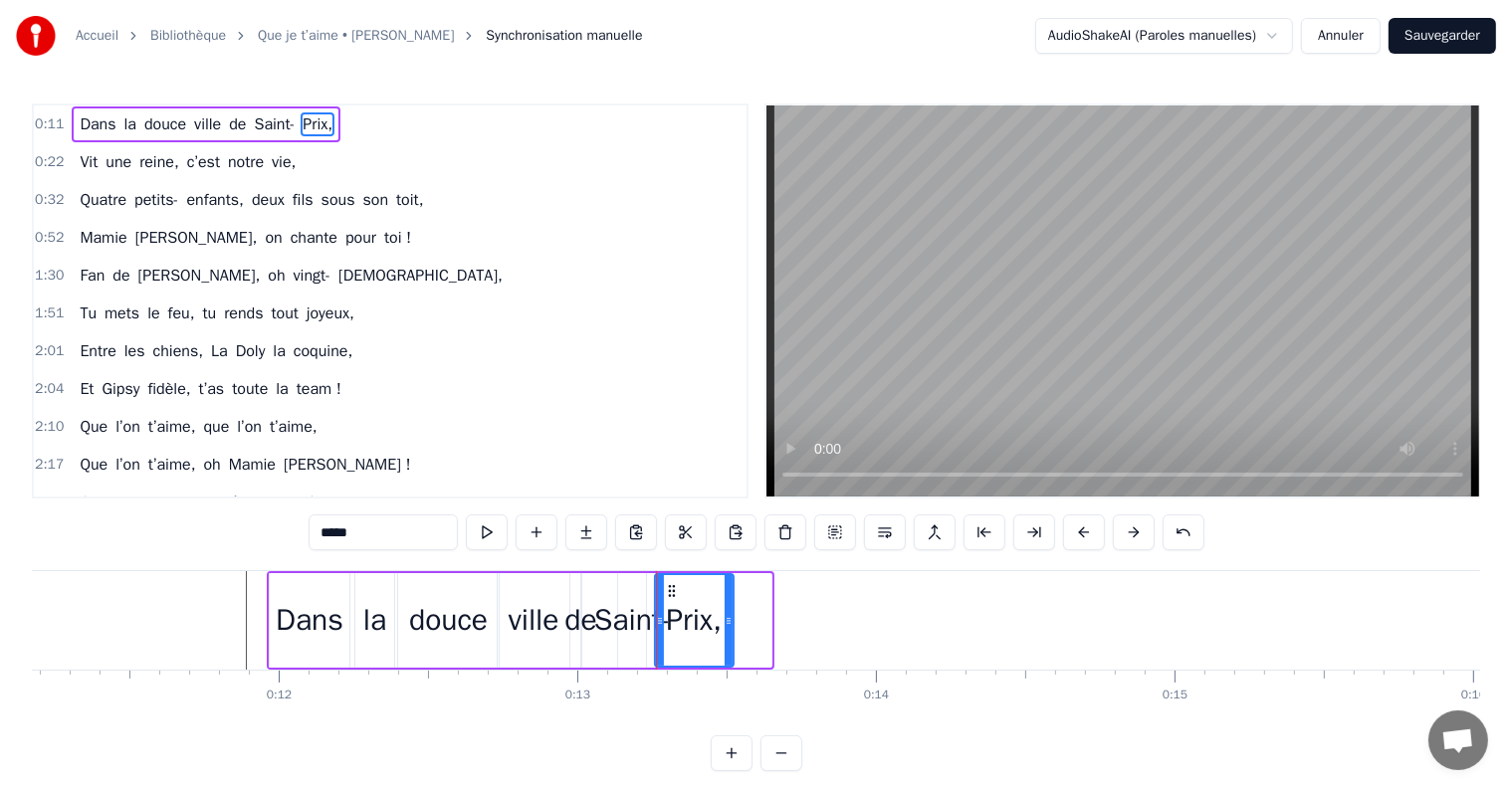 drag, startPoint x: 766, startPoint y: 584, endPoint x: 726, endPoint y: 588, distance: 40.1995 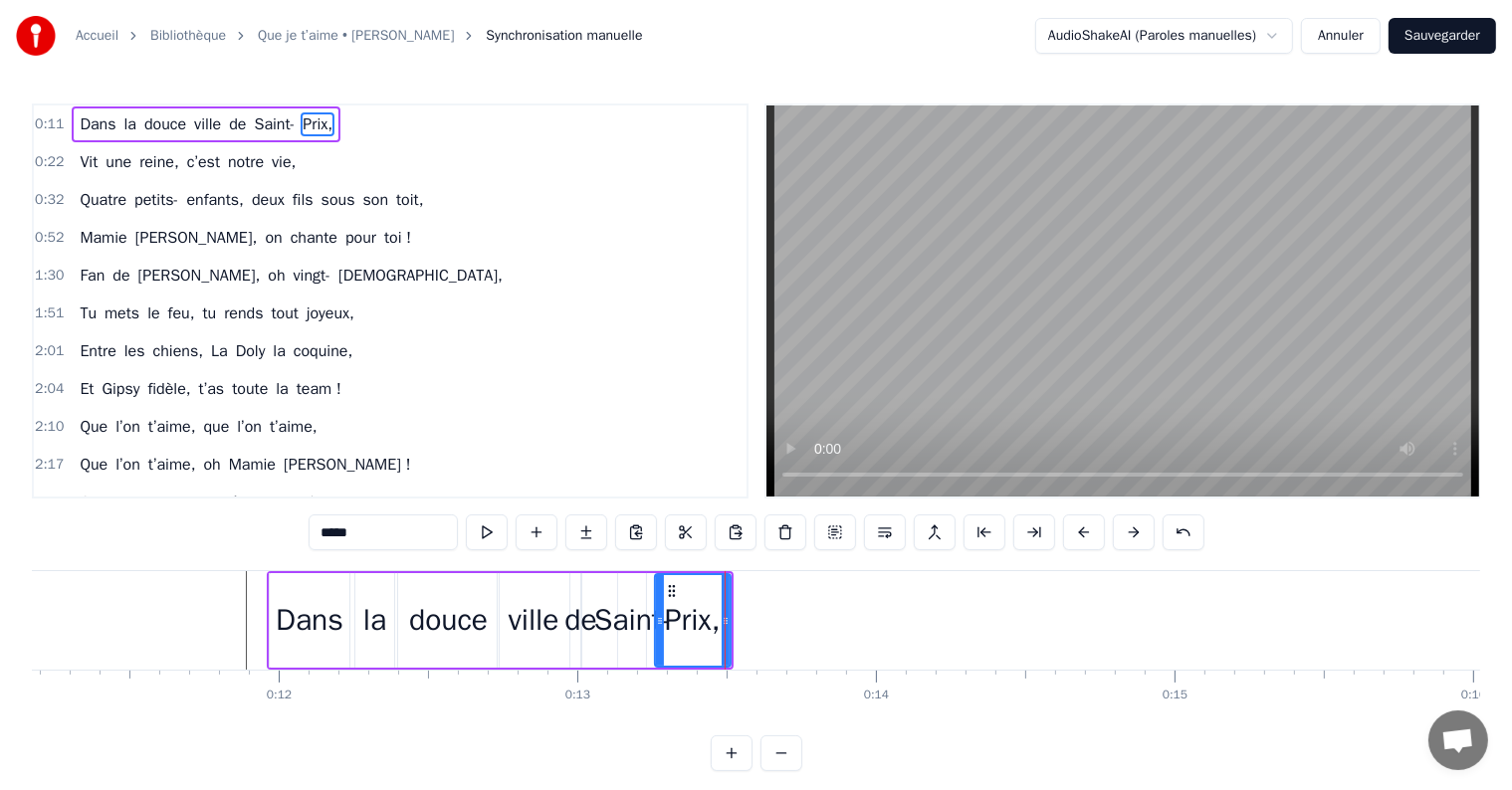 click at bounding box center (27582, 620) 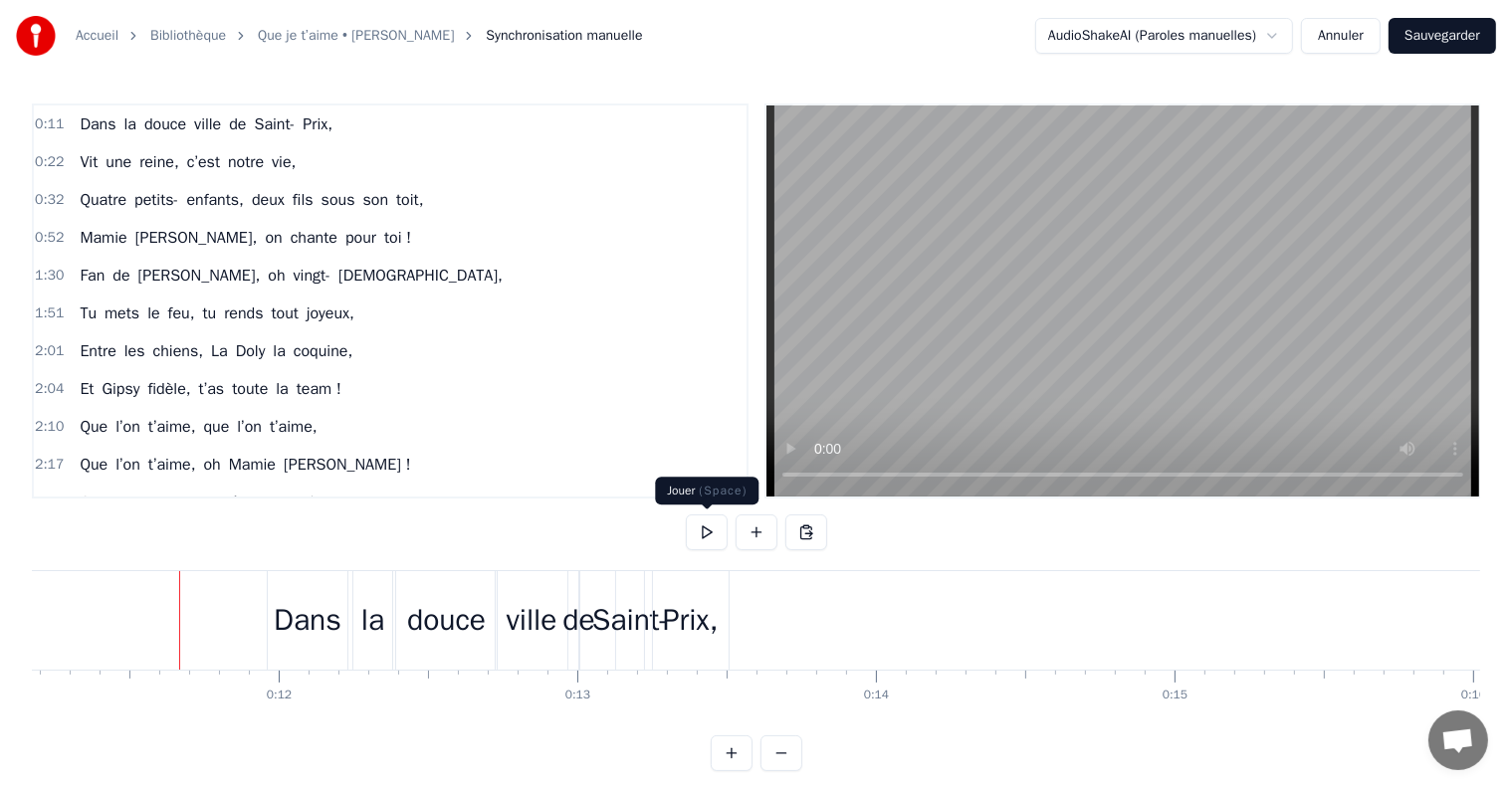 click at bounding box center [707, 532] 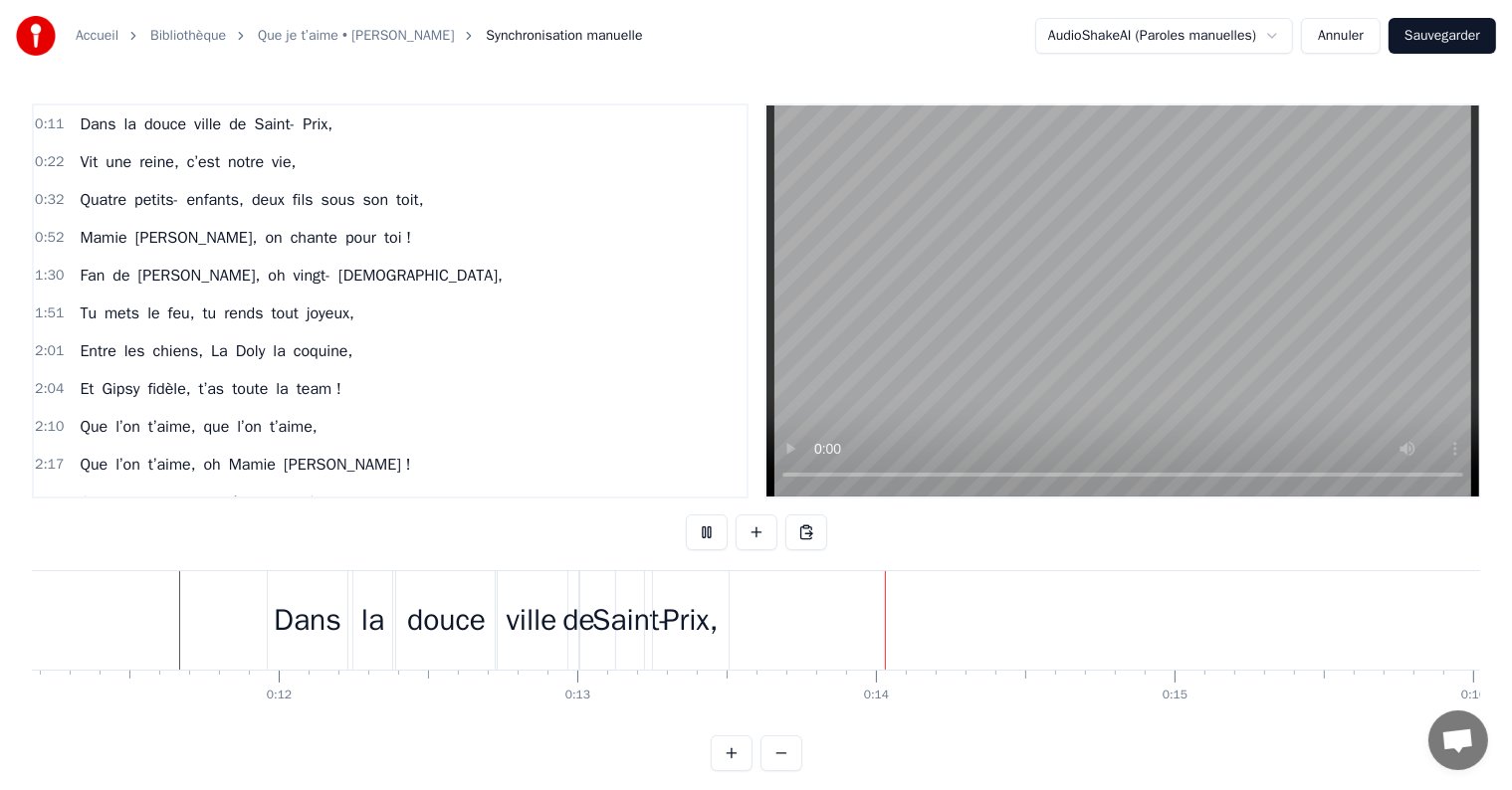 click at bounding box center [707, 532] 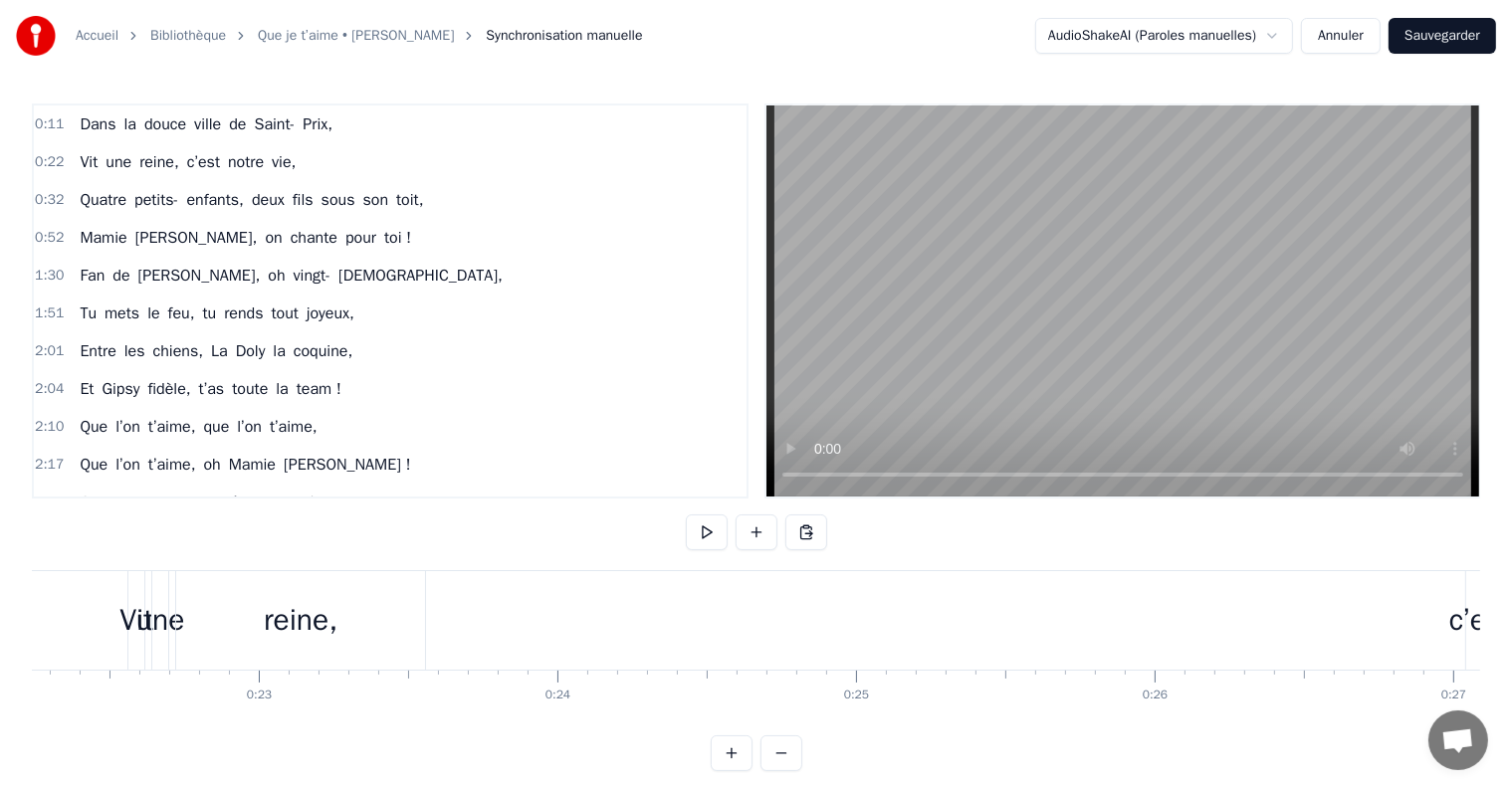 scroll, scrollTop: 0, scrollLeft: 6605, axis: horizontal 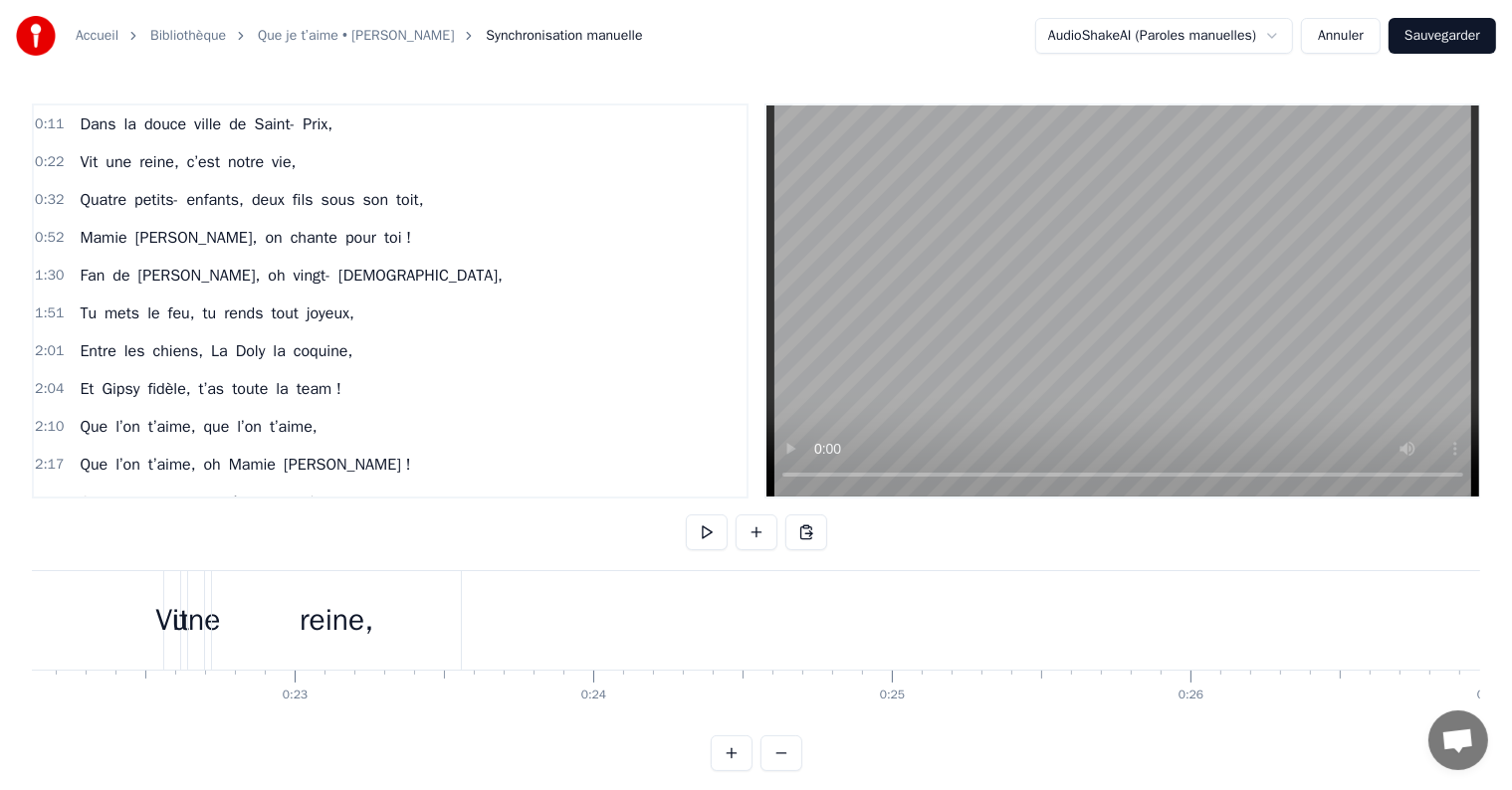 click on "Vit une reine, c’est notre vie," at bounding box center [1685, 620] 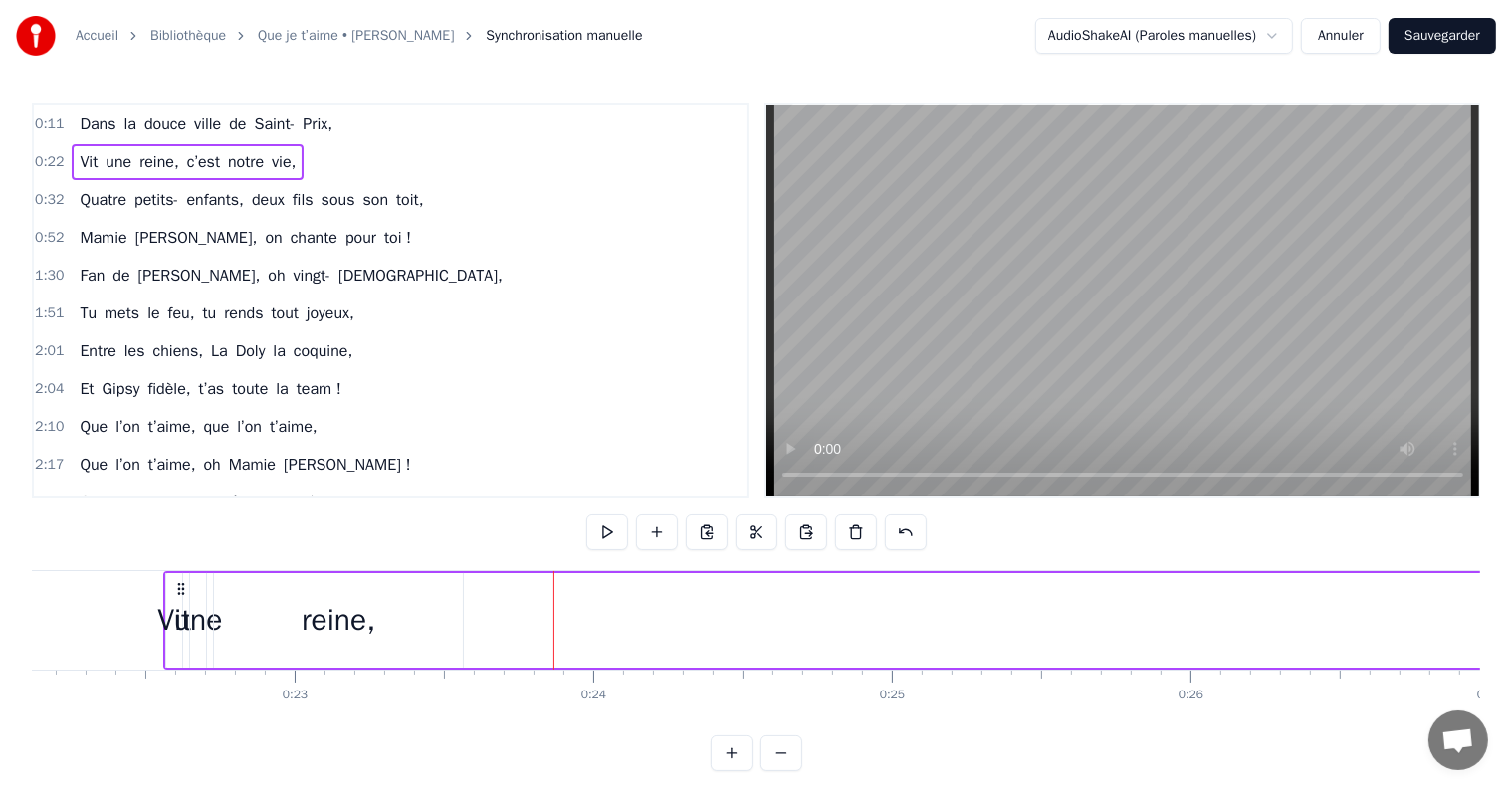 click on "reine," at bounding box center (338, 620) 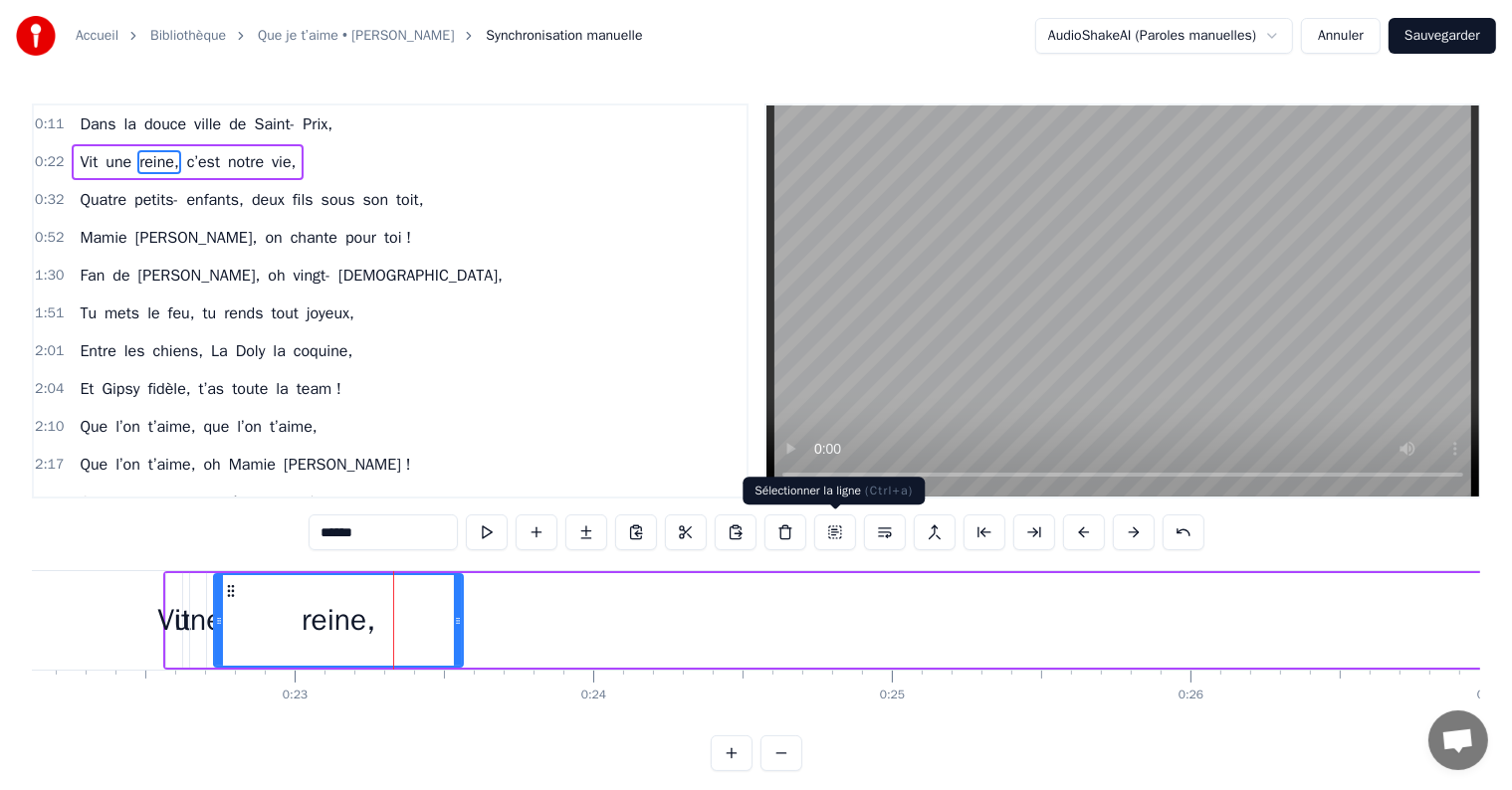 click at bounding box center (835, 532) 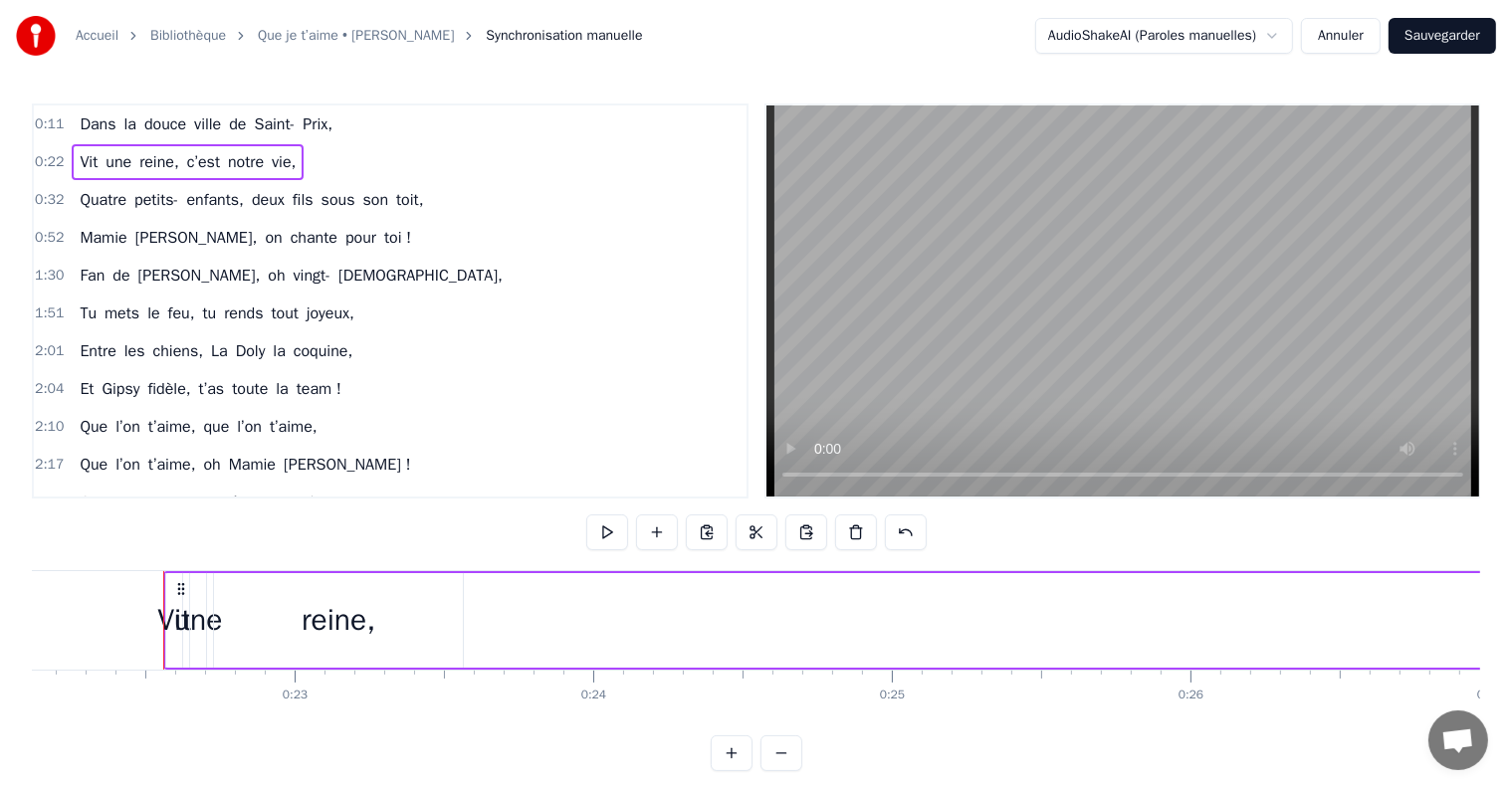 drag, startPoint x: 802, startPoint y: 570, endPoint x: 187, endPoint y: 537, distance: 615.88473 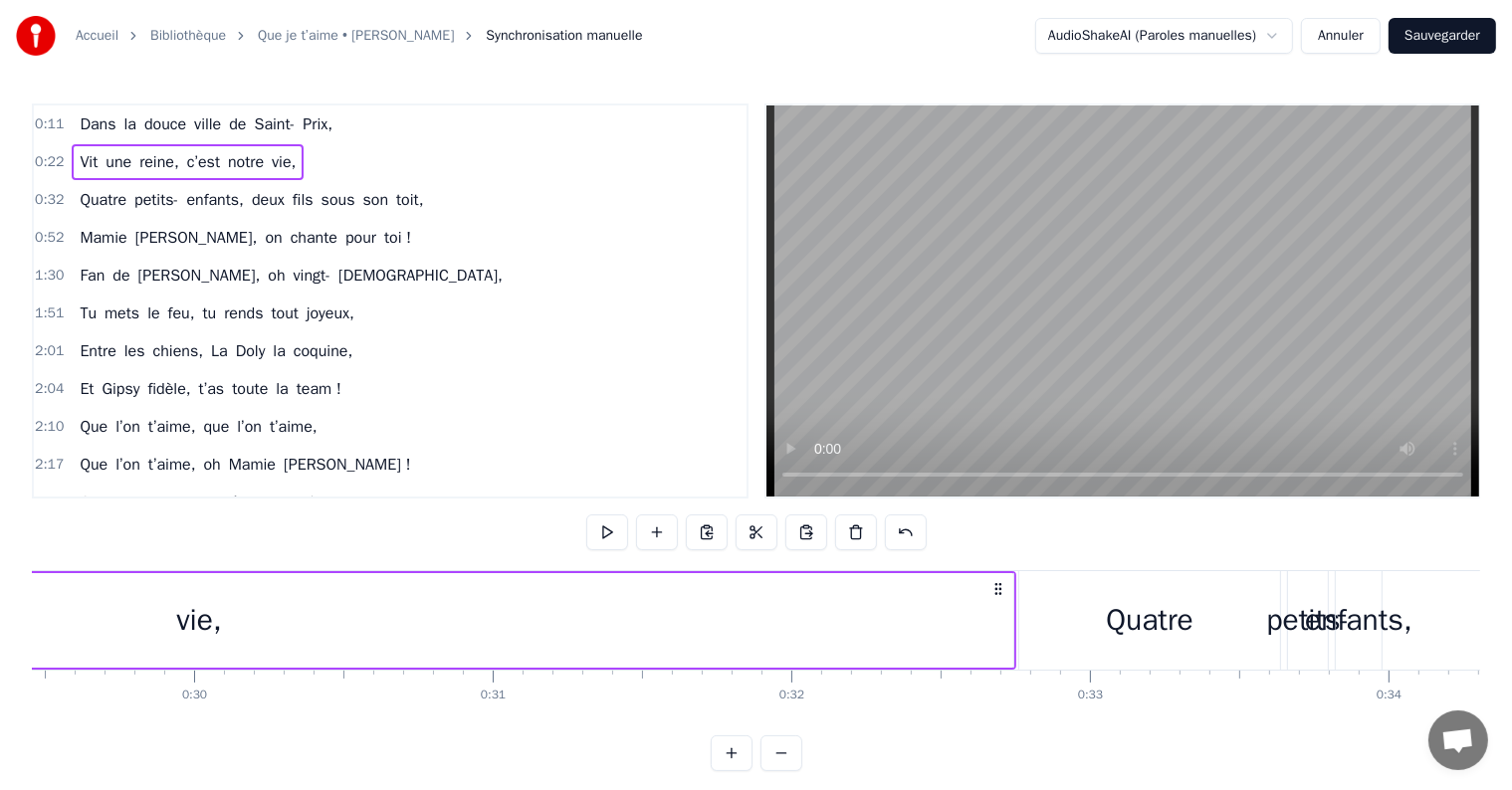 scroll, scrollTop: 0, scrollLeft: 8761, axis: horizontal 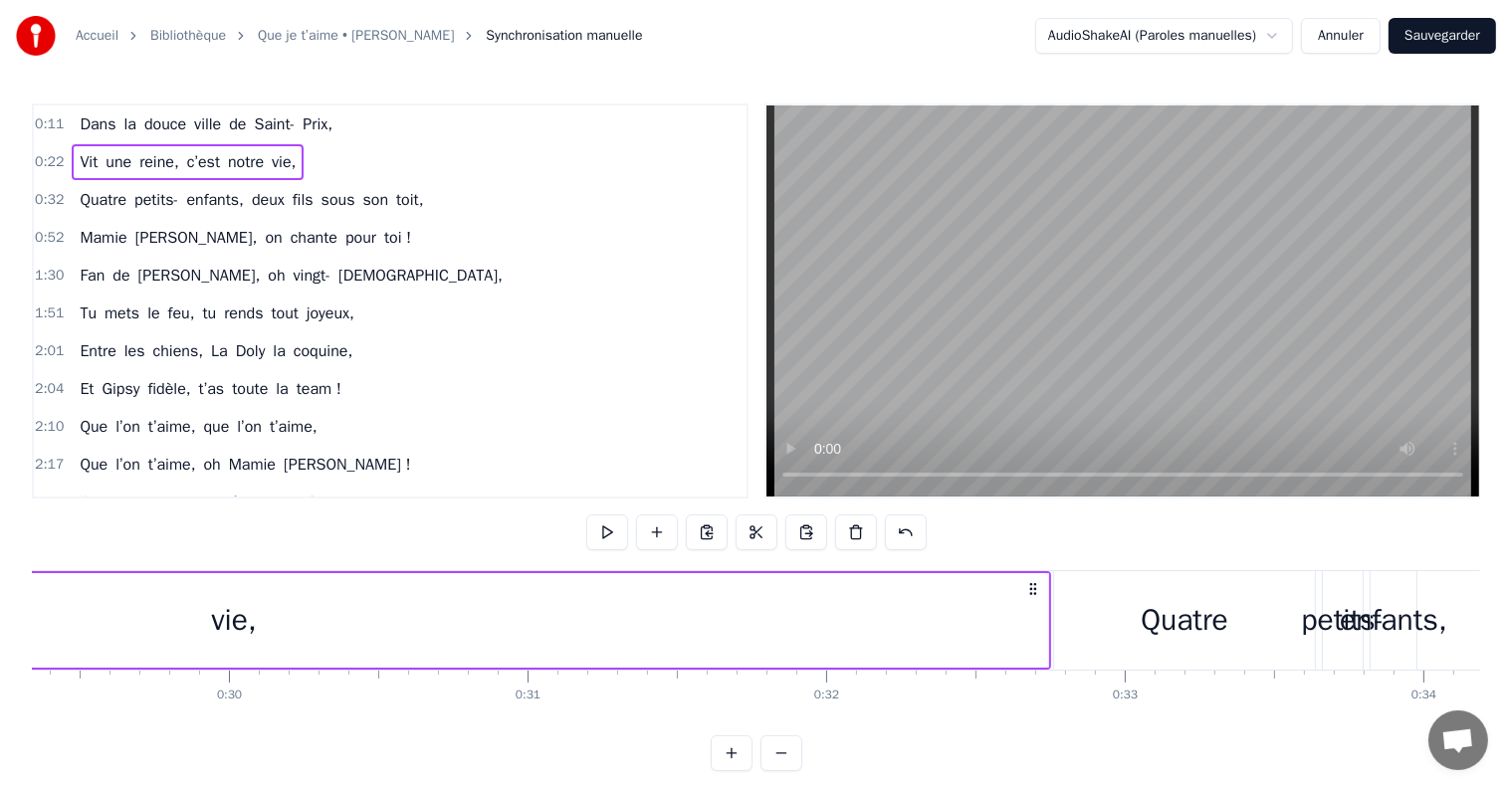 click 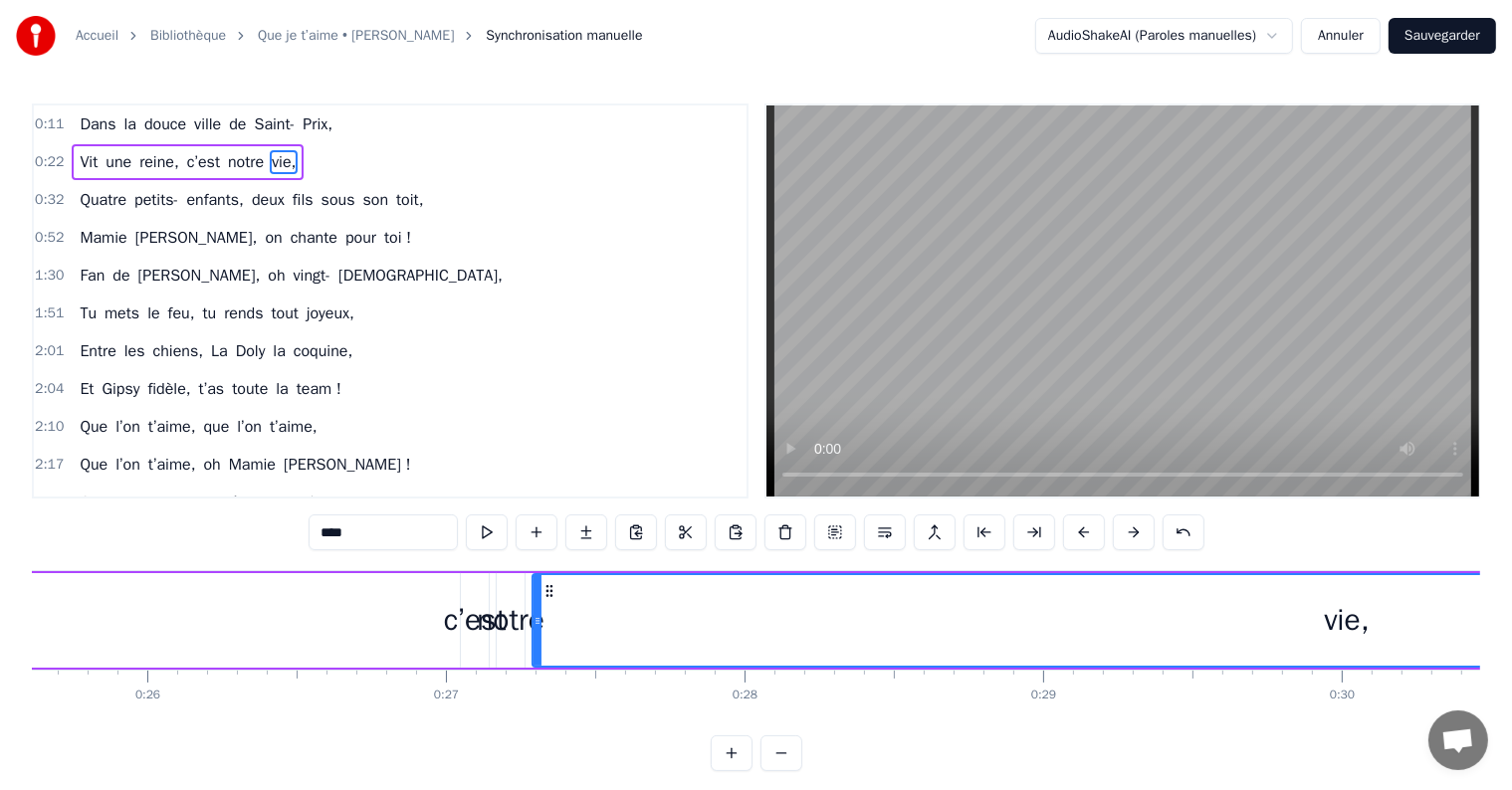 scroll, scrollTop: 0, scrollLeft: 7579, axis: horizontal 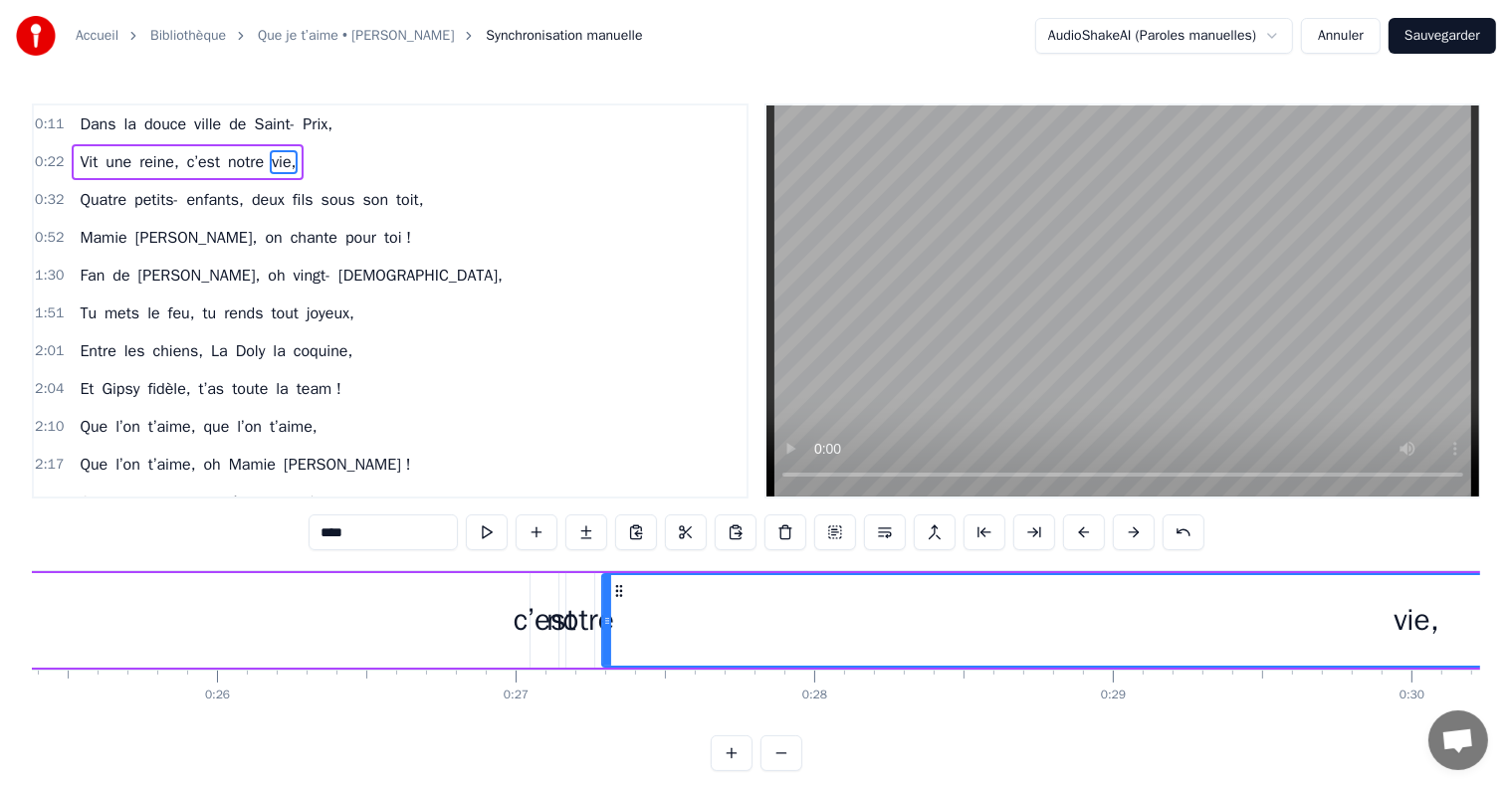 click on "Vit une reine, c’est notre vie," at bounding box center (712, 620) 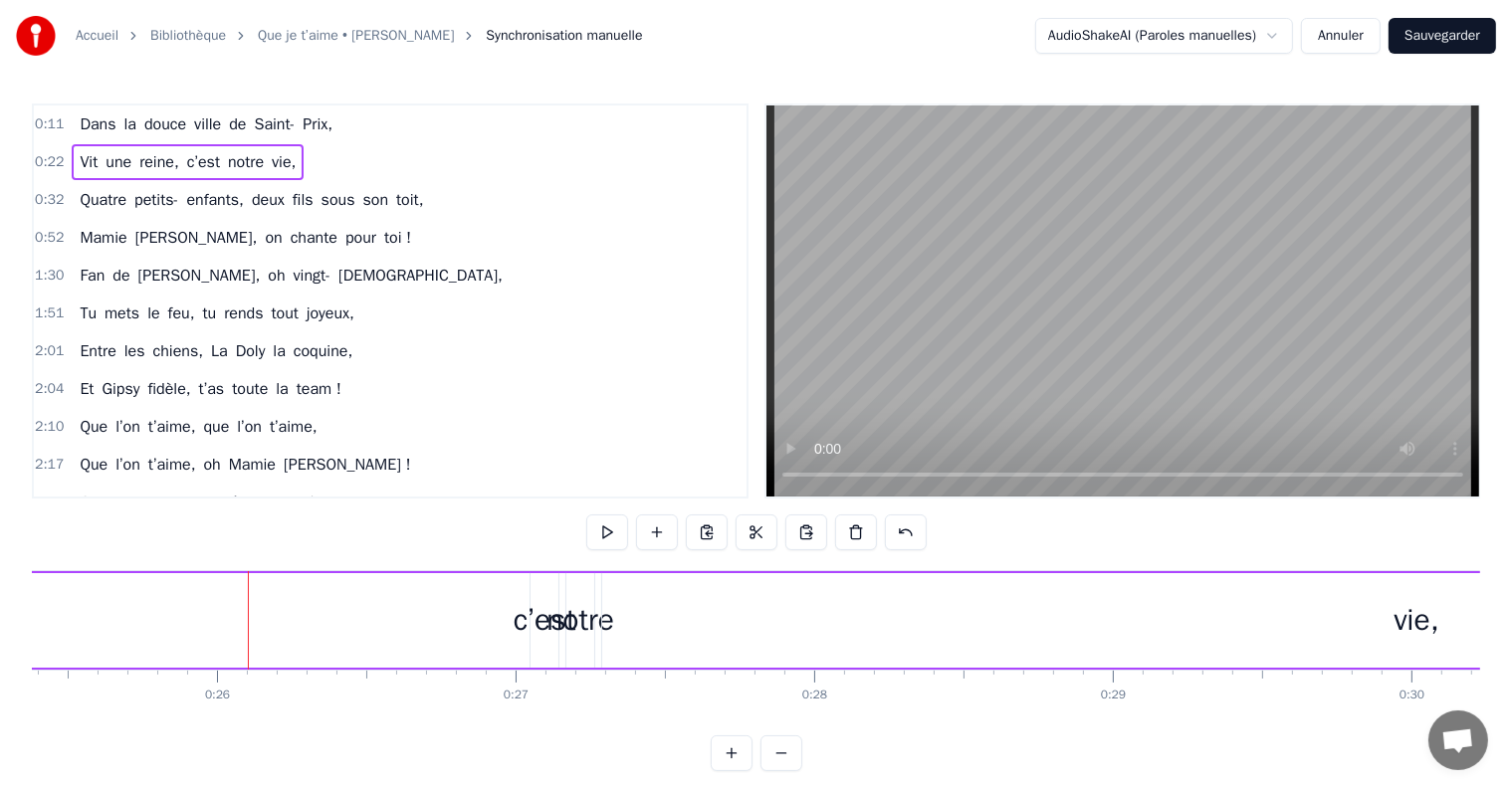 click on "vie," at bounding box center [284, 162] 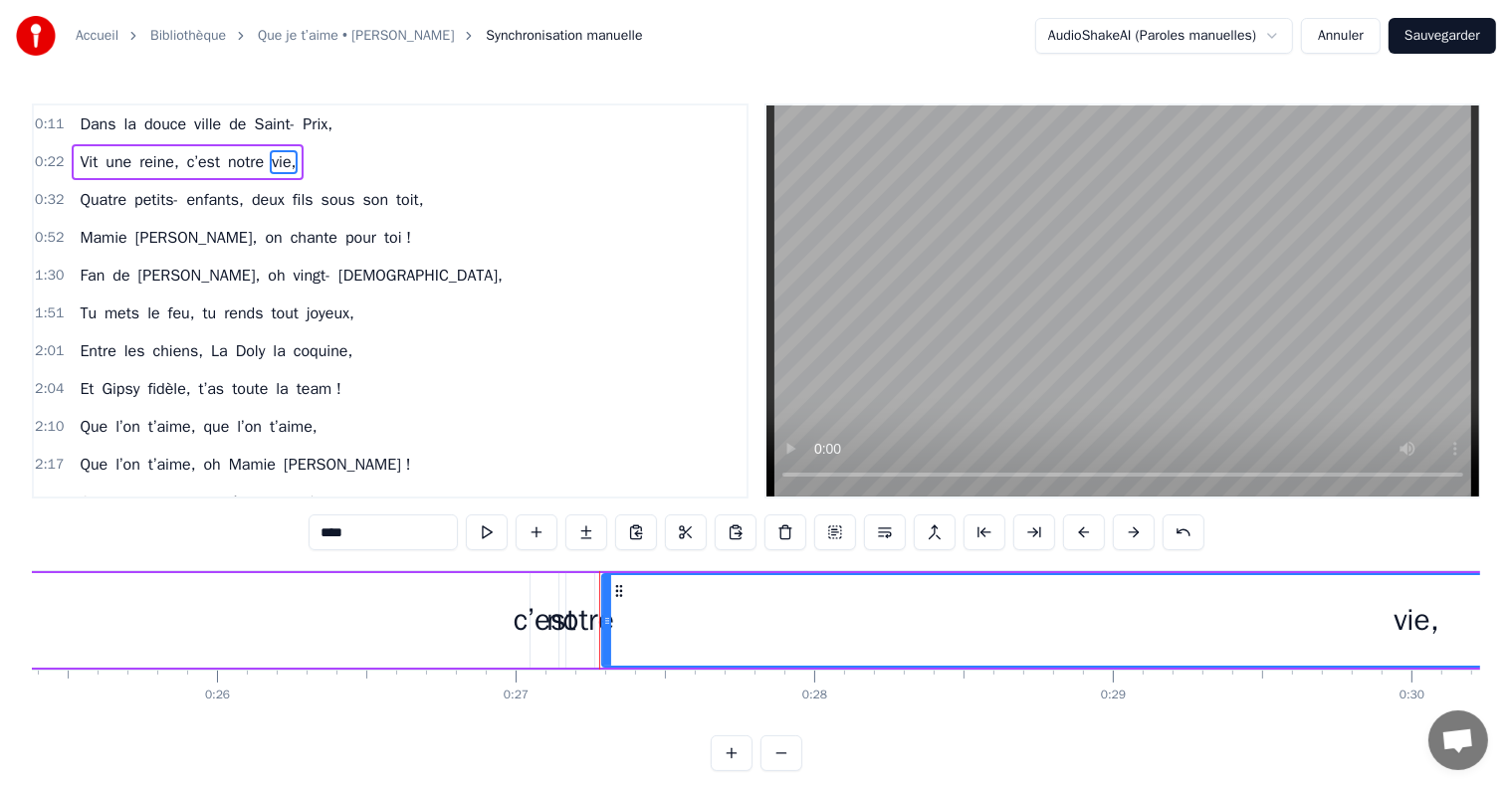 click on "Vit une reine, c’est notre vie," at bounding box center (187, 162) 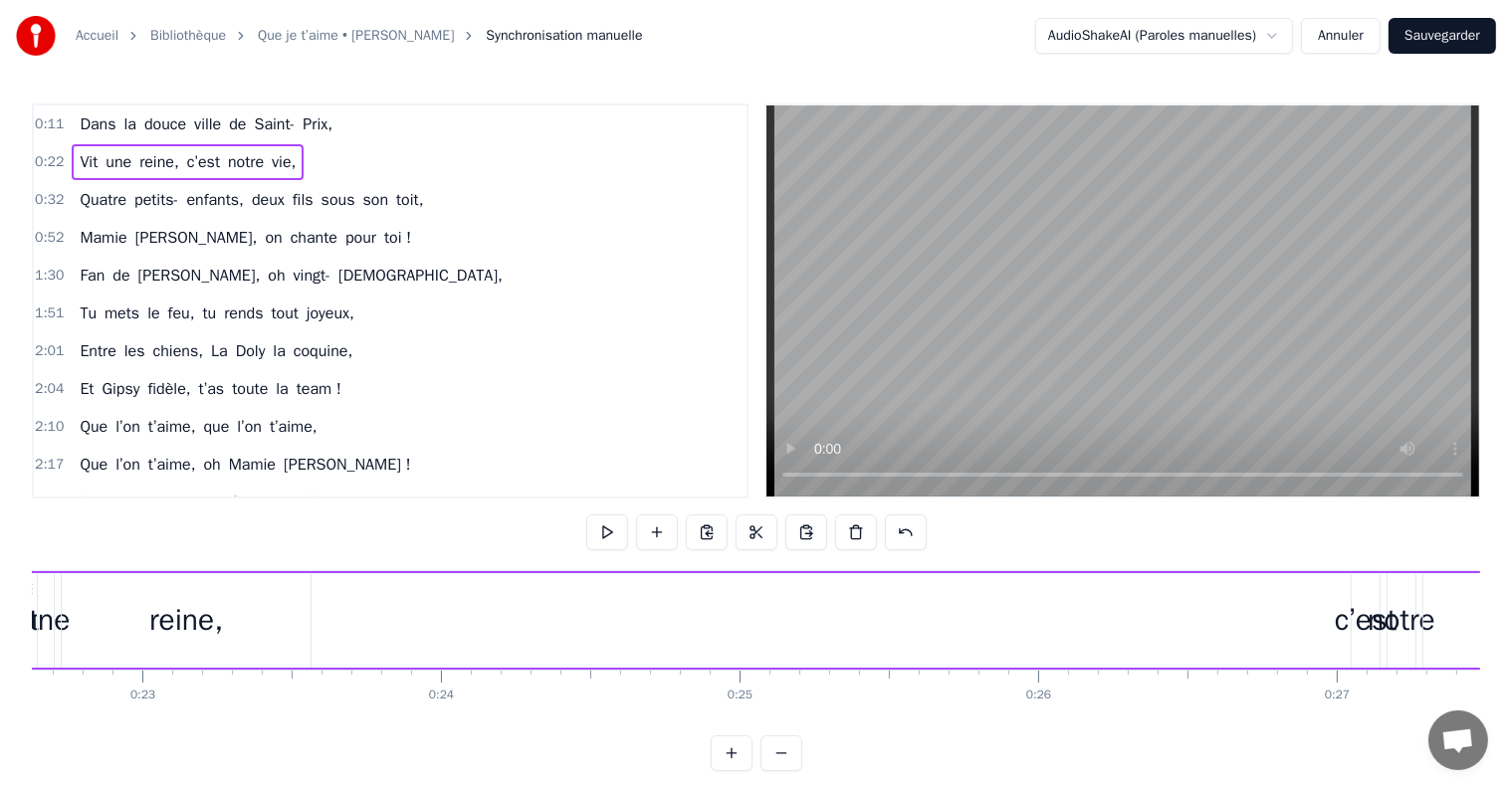 scroll, scrollTop: 0, scrollLeft: 6637, axis: horizontal 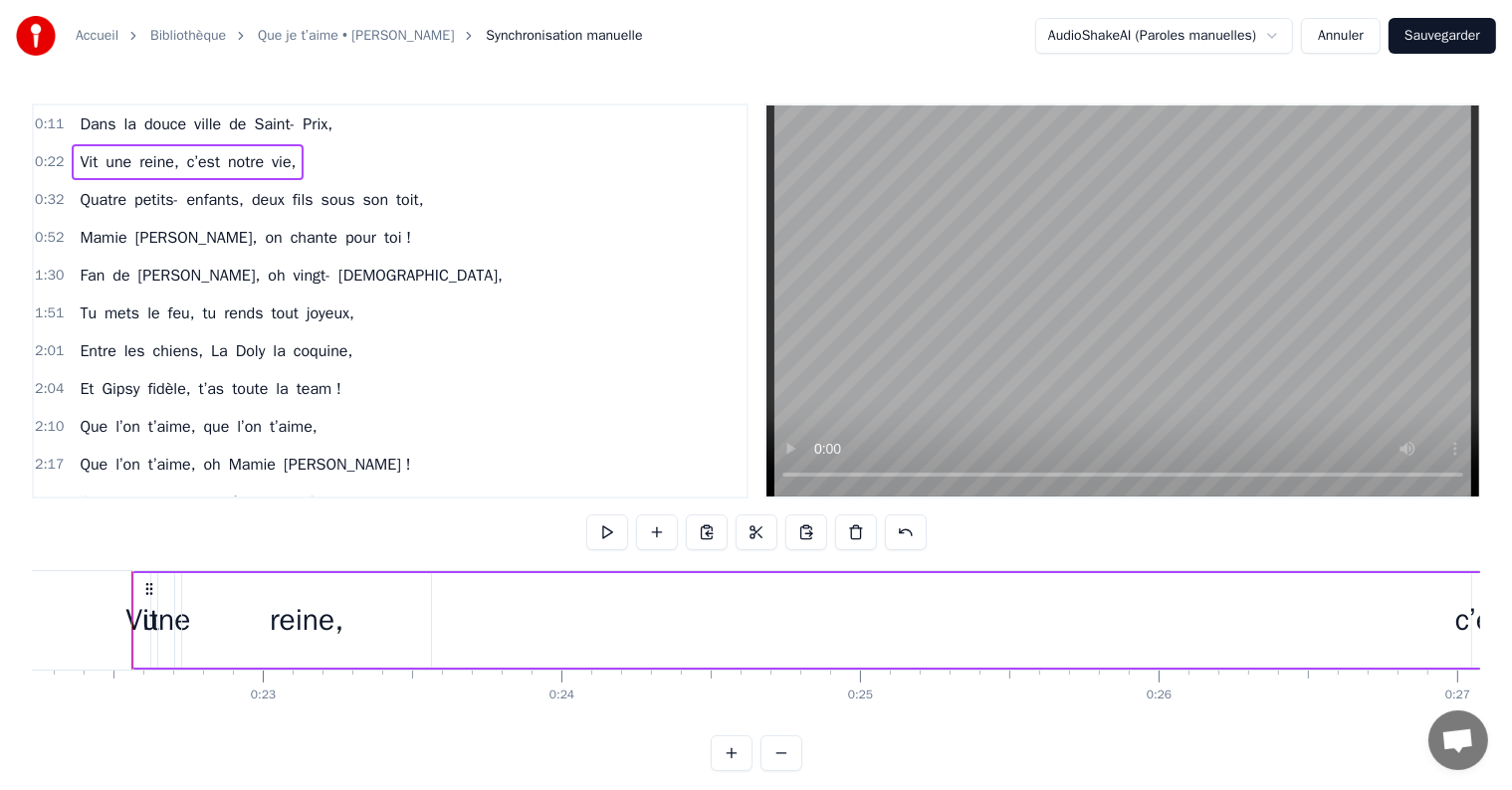 click on "Vit une reine, c’est notre vie," at bounding box center [1653, 620] 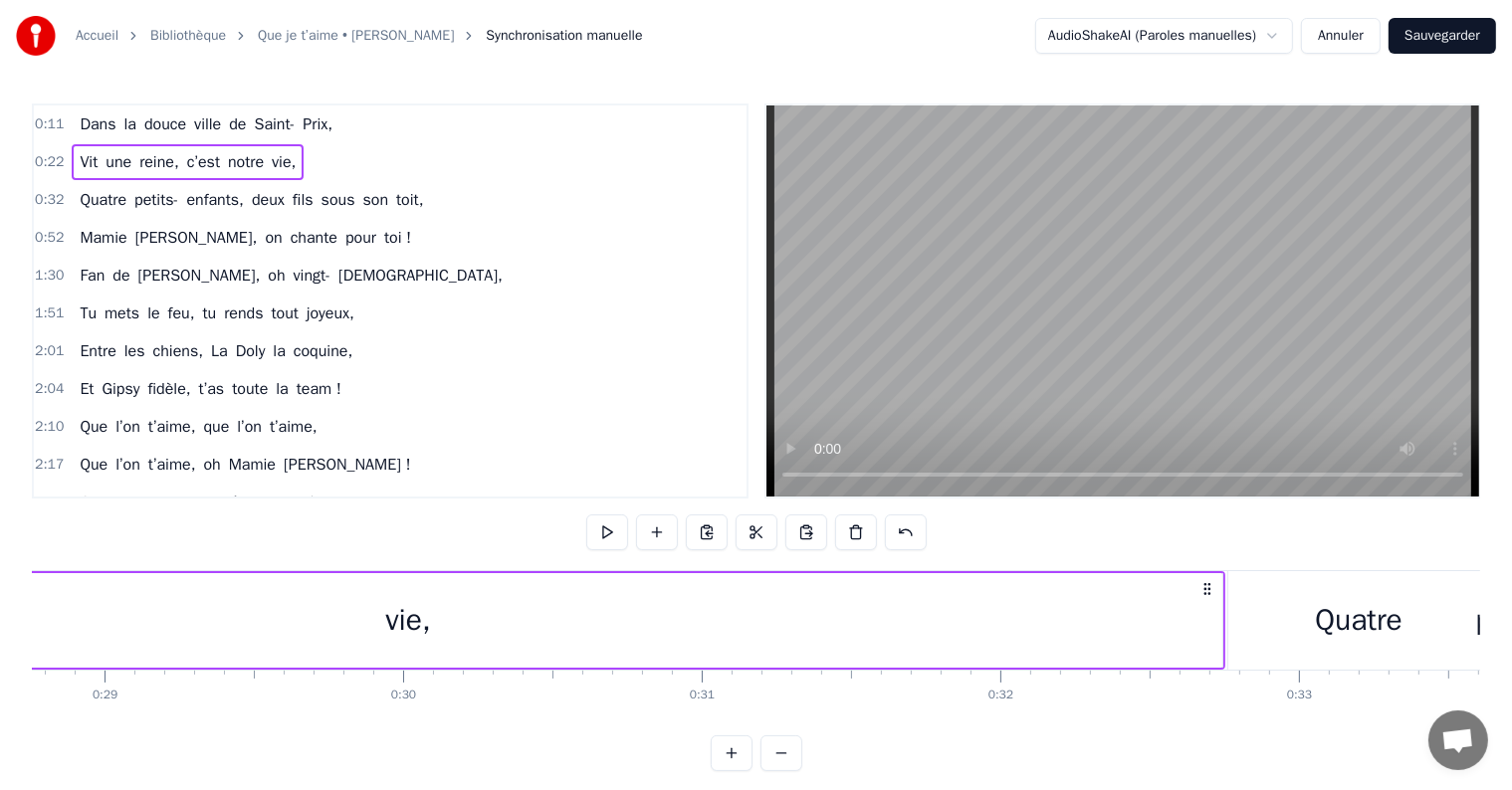 scroll, scrollTop: 0, scrollLeft: 8728, axis: horizontal 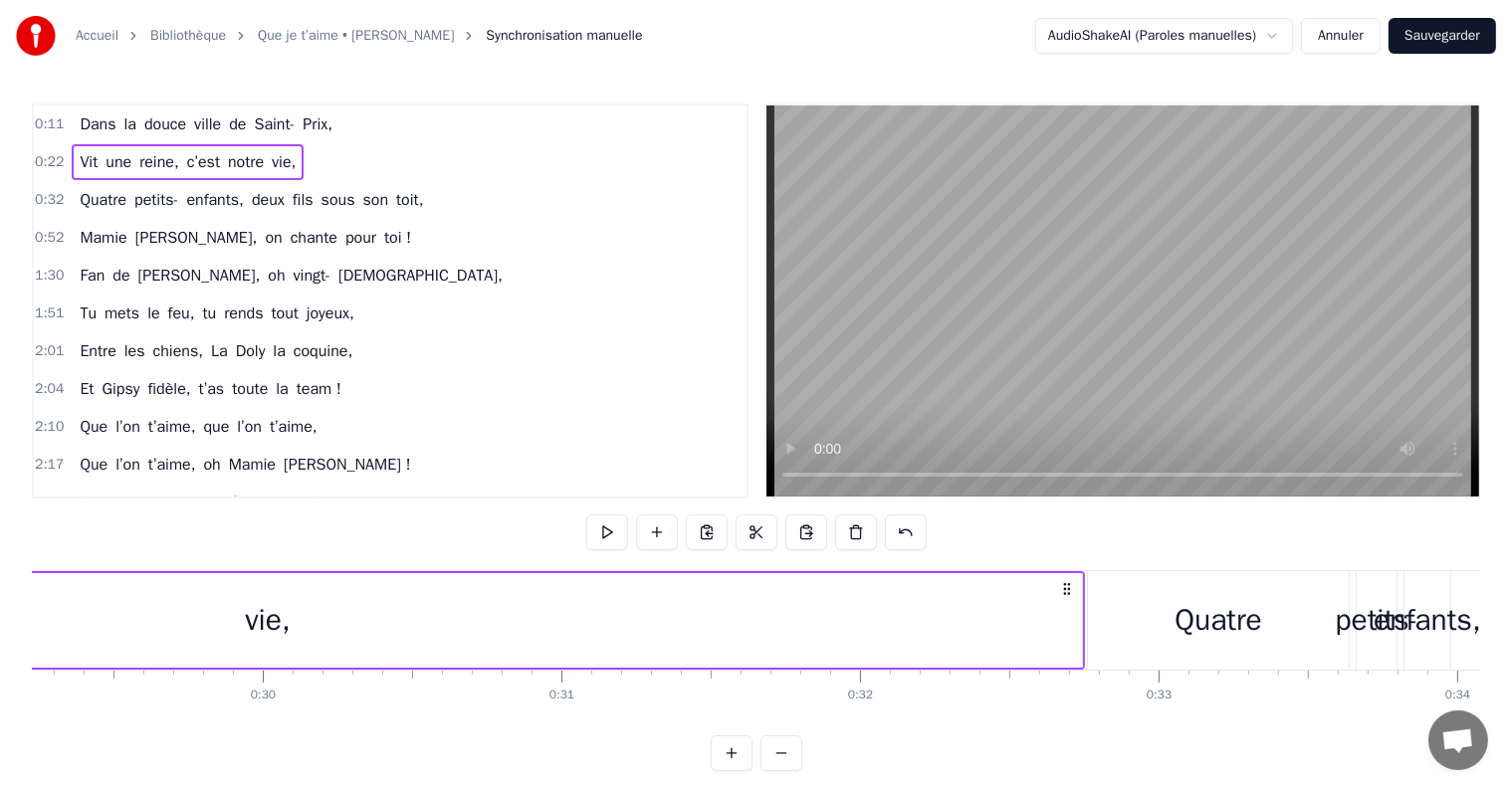click on "vie," at bounding box center [268, 620] 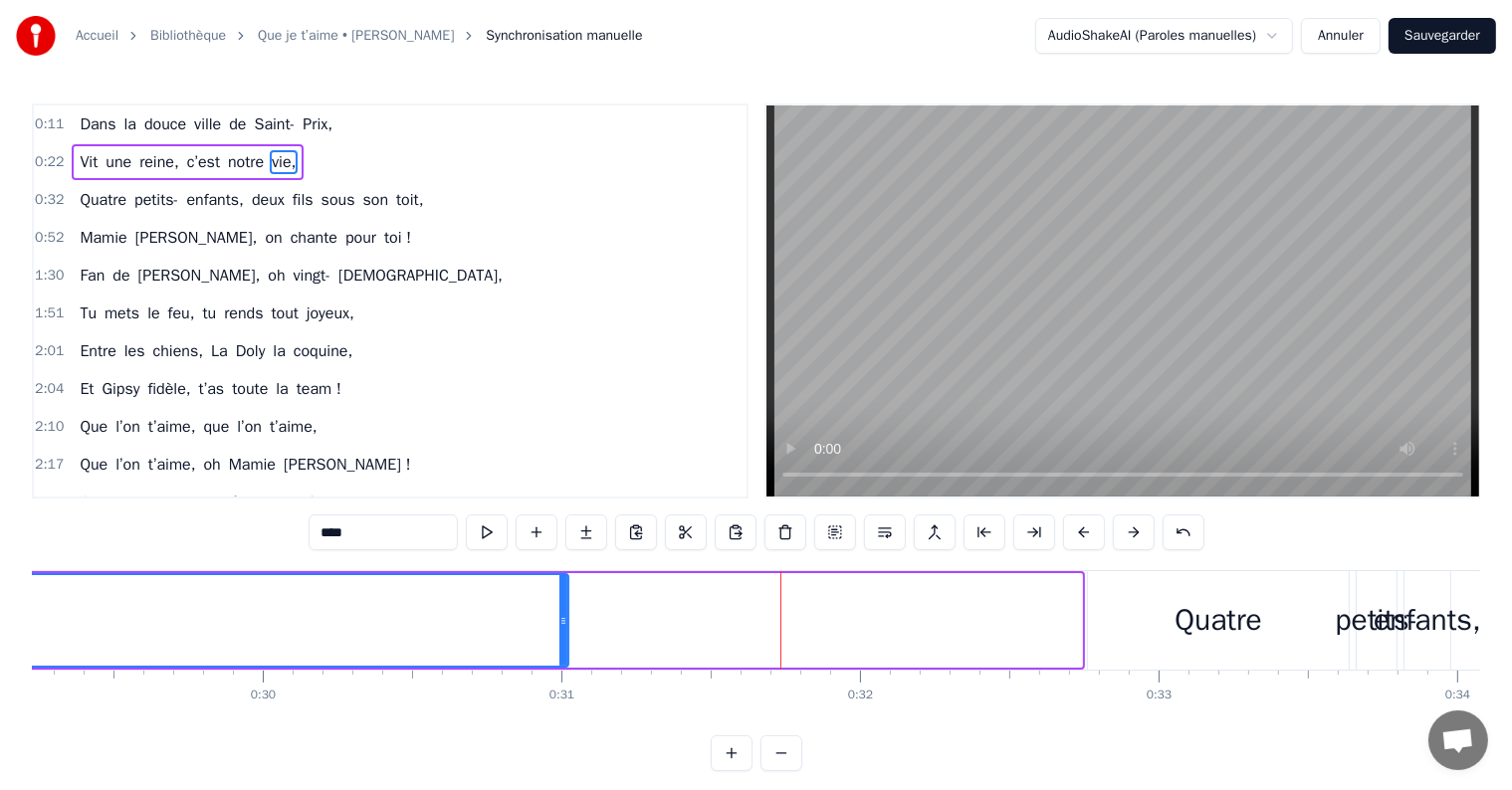drag, startPoint x: 1079, startPoint y: 606, endPoint x: 564, endPoint y: 611, distance: 515.0243 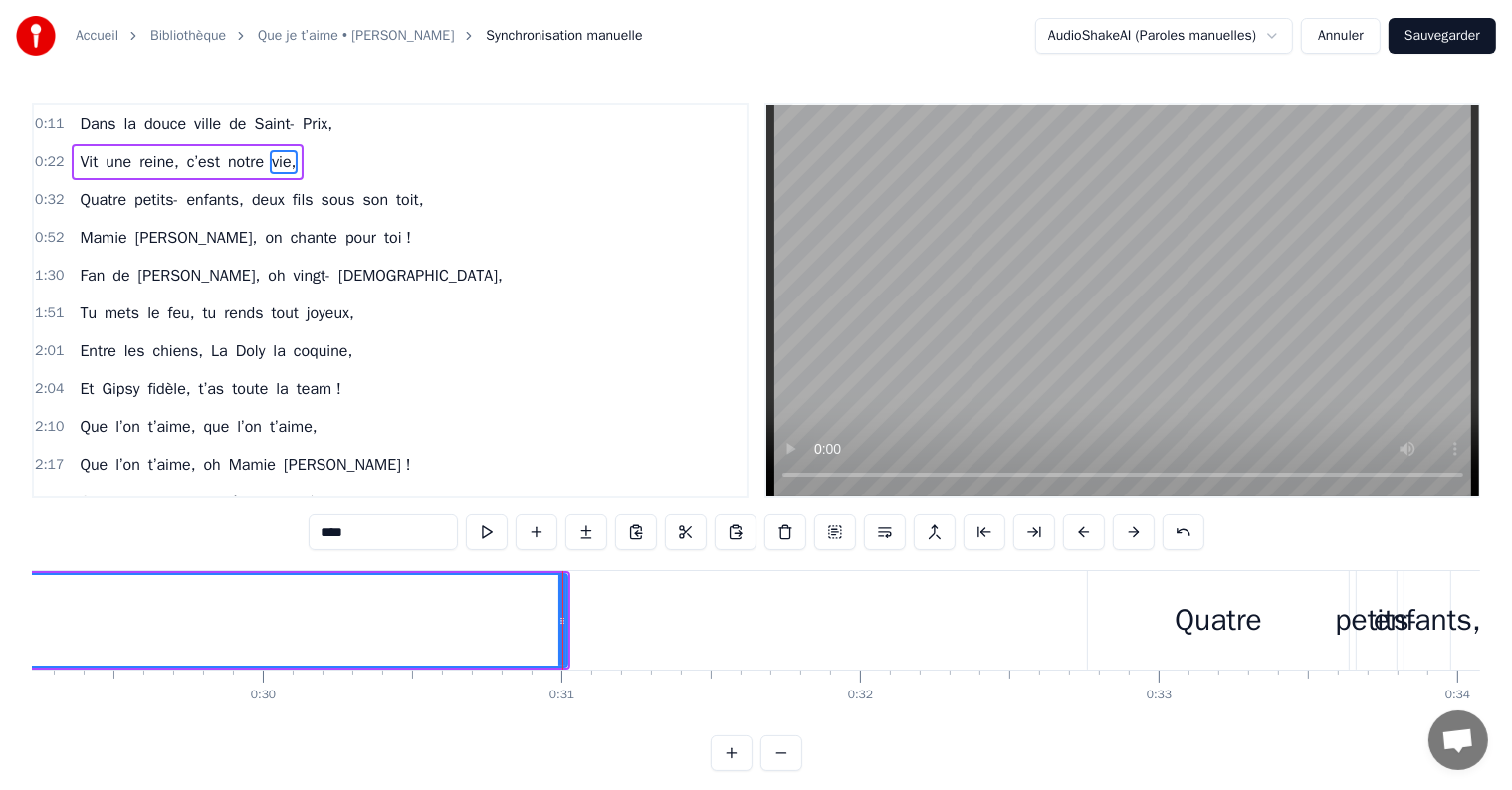 click on "Vit une reine, c’est notre vie," at bounding box center [187, 162] 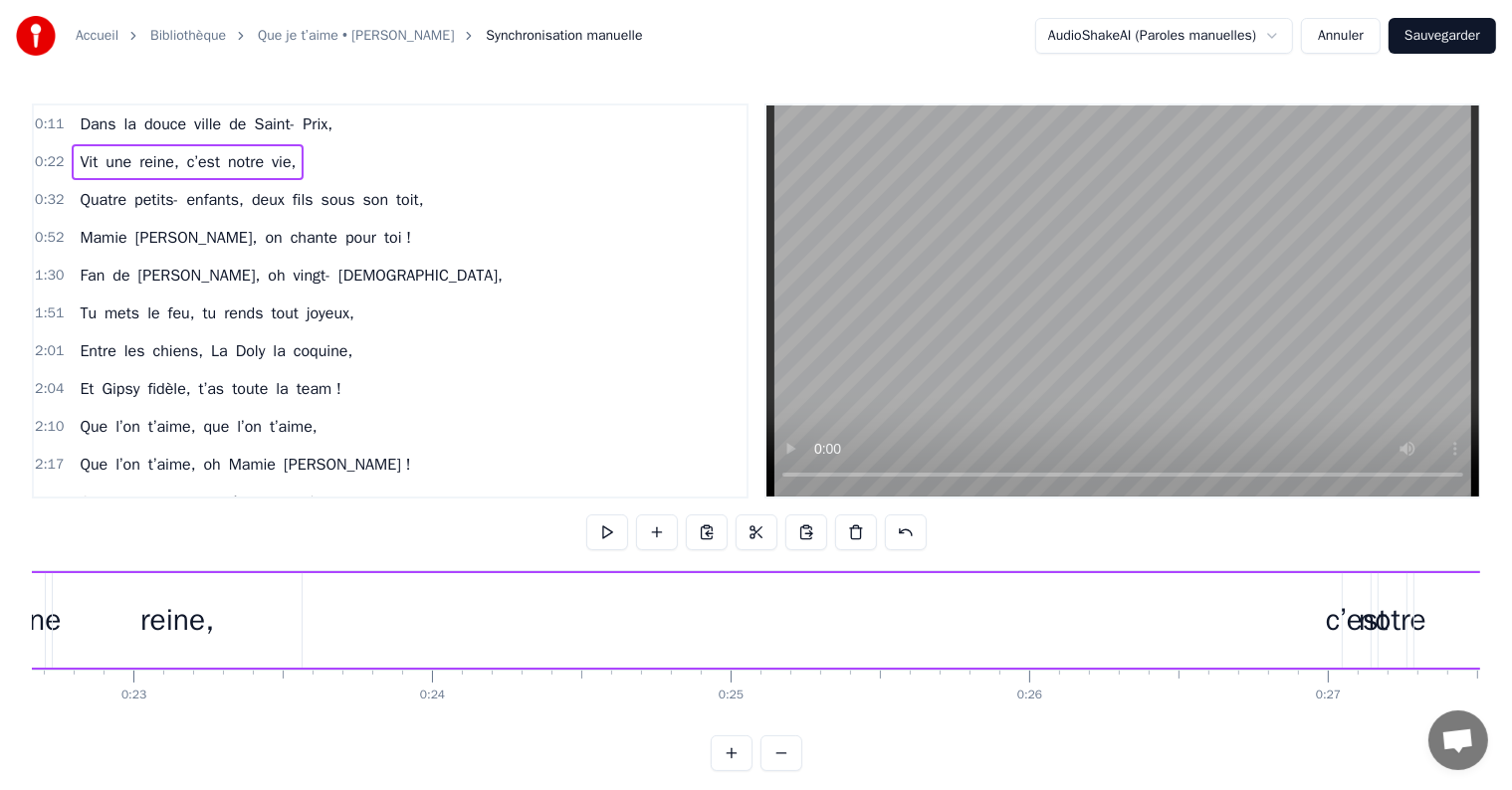 scroll, scrollTop: 0, scrollLeft: 6637, axis: horizontal 